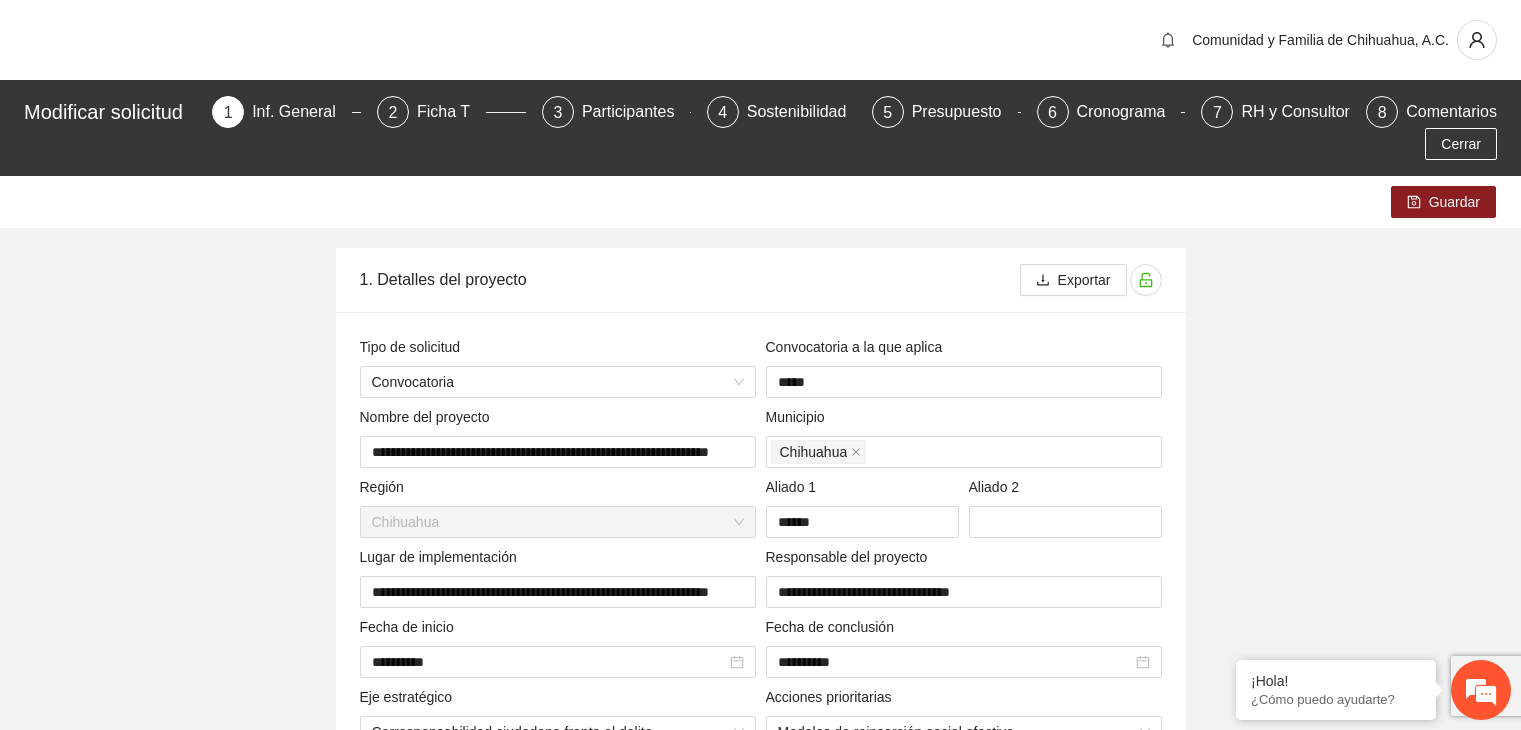 scroll, scrollTop: 0, scrollLeft: 0, axis: both 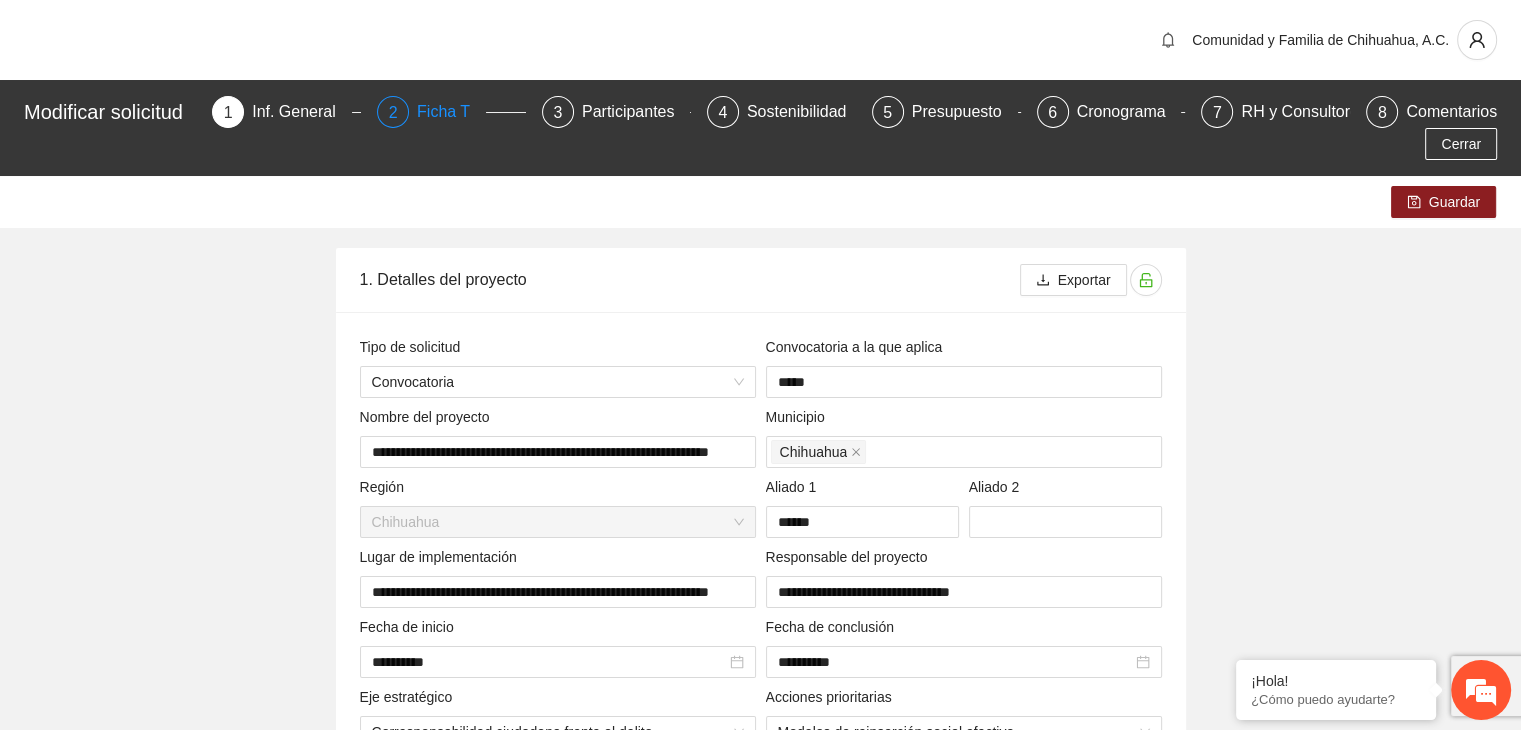 click on "Ficha T" at bounding box center (451, 112) 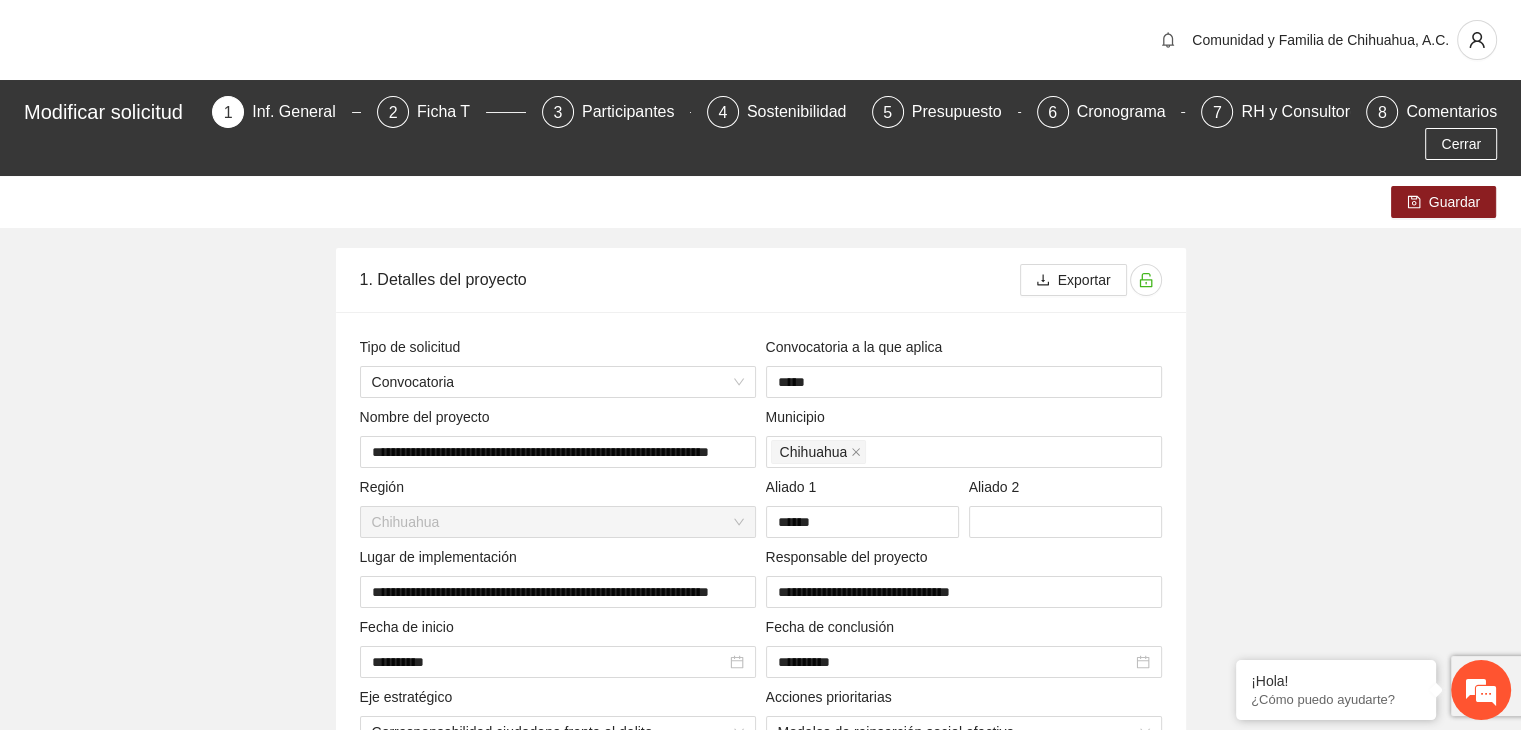 click on "**********" at bounding box center [760, 4611] 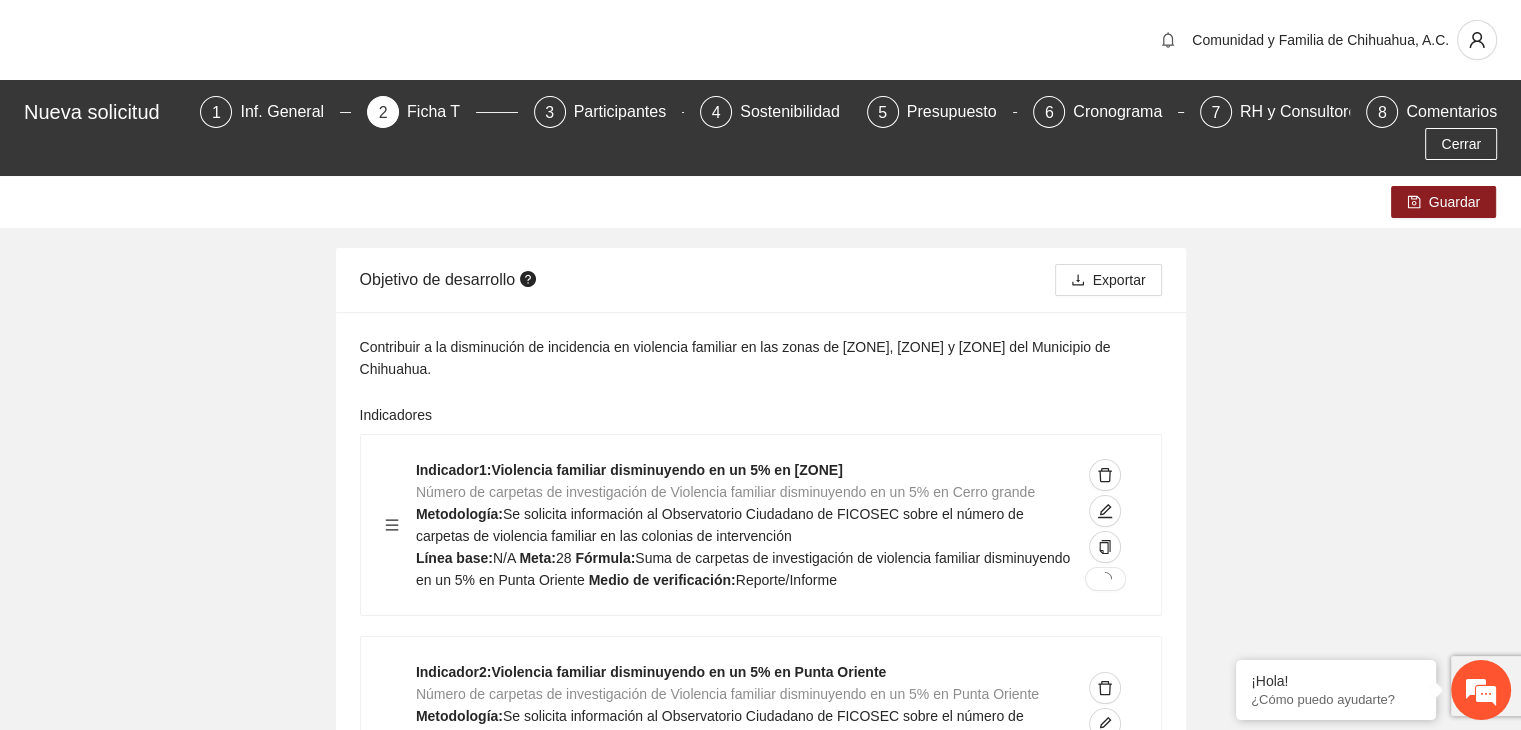 click on "Guardar Objetivo de desarrollo      Exportar Contribuir a la disminución de incidencia en violencia familiar en las zonas de [ZONE], [ZONE] y [ZONE] del Municipio  de Chihuahua. Indicadores Indicador  1 :  Violencia familiar disminuyendo en un 5% en [ZONE] Número de carpetas de investigación de Violencia familiar  disminuyendo en un 5% en [ZONE] Metodología:  Se solicita información al Observatorio Ciudadano de FICOSEC sobre el número de carpetas de violencia familiar en las colonias de intervención Línea base:  N/A   Meta:  28   Fórmula:  Suma de carpetas de investigación de violencia familiar disminuyendo  en un 5% en [ZONE]   Medio de verificación:  Reporte/Informe Indicador  2 :  Violencia familiar disminuyendo en un 5% en [ZONE] Número de carpetas de investigación de Violencia familiar  disminuyendo en un 5% en [ZONE] Metodología:  Línea base:  N/A   Meta:  60   Fórmula:    Medio de verificación:  Reporte/Informe 3 :  1" at bounding box center (760, 3370) 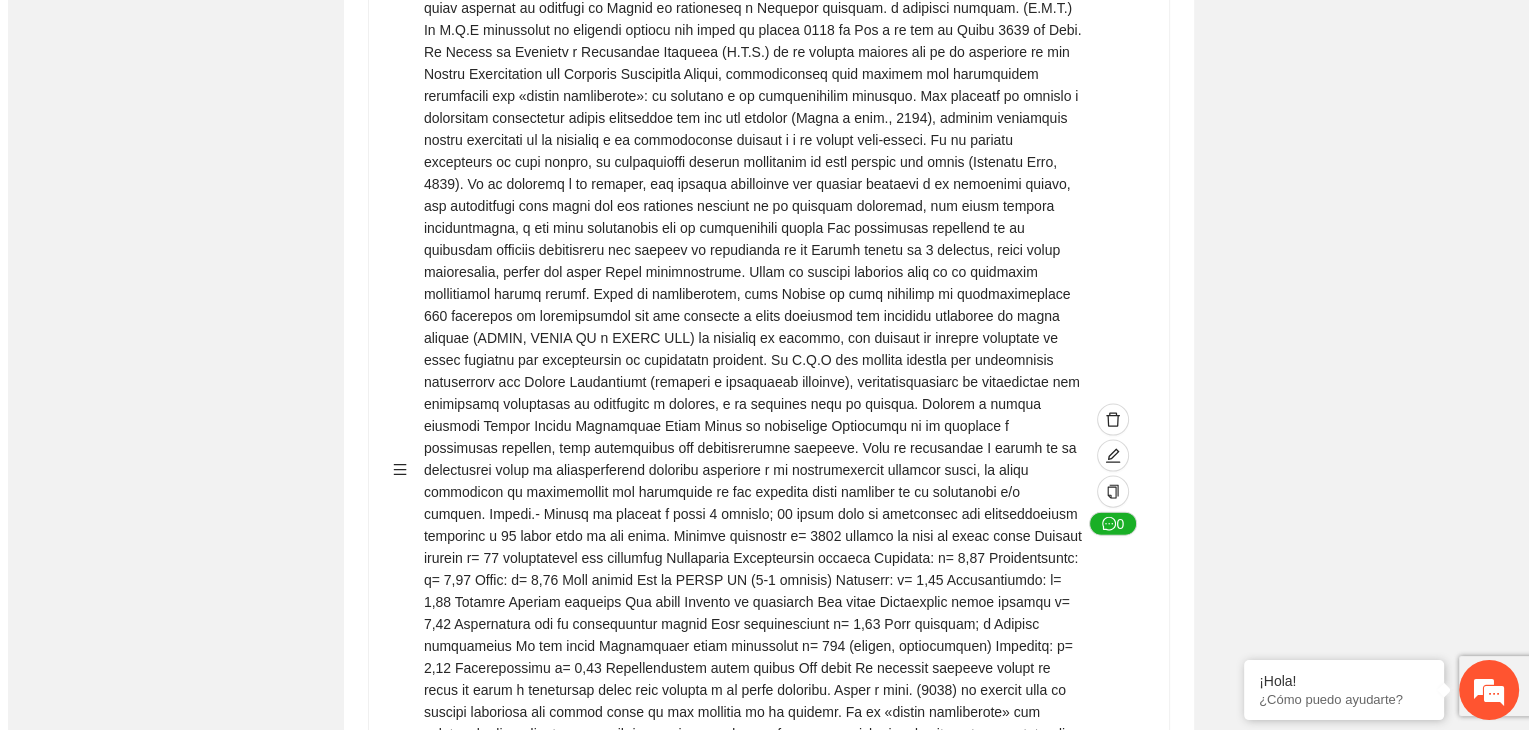 scroll, scrollTop: 4266, scrollLeft: 0, axis: vertical 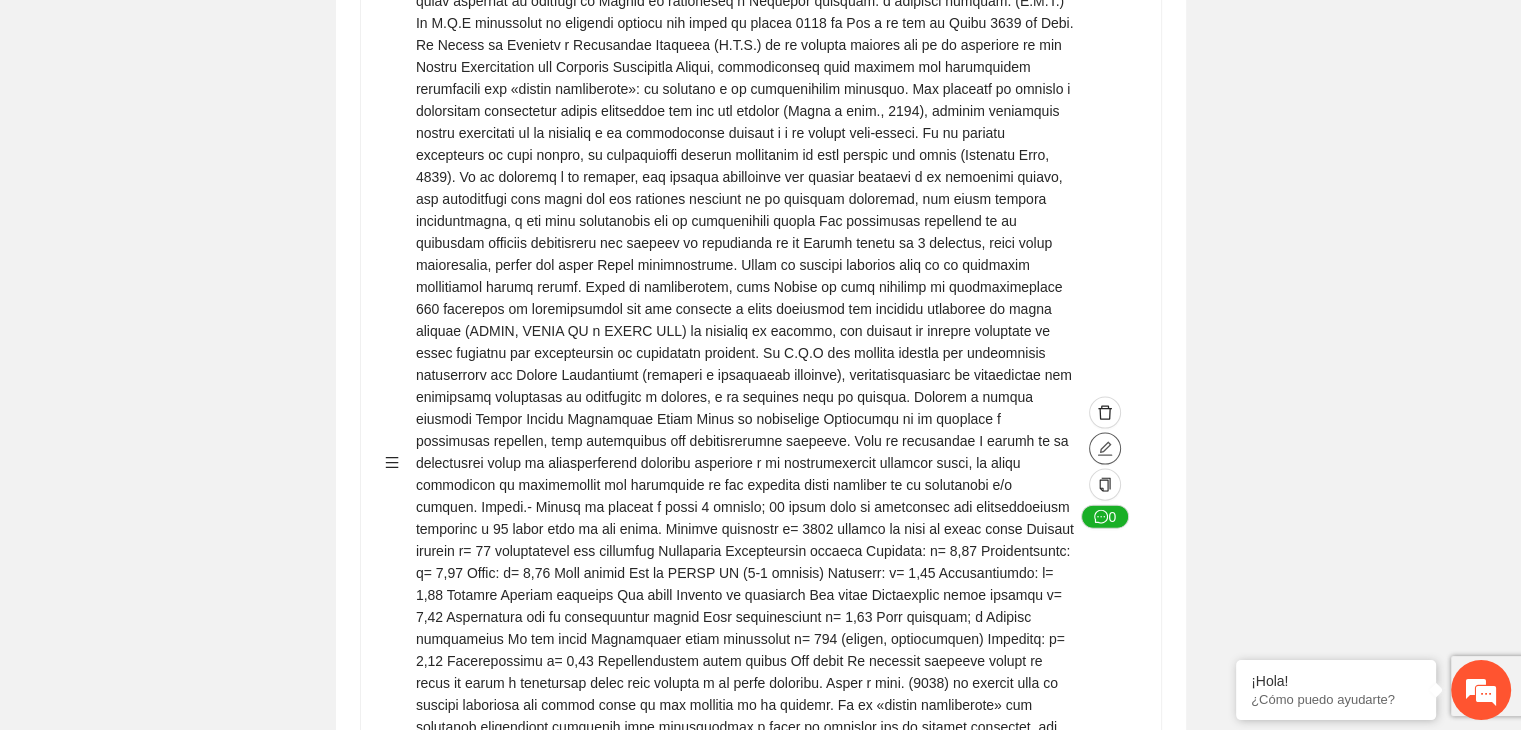 click 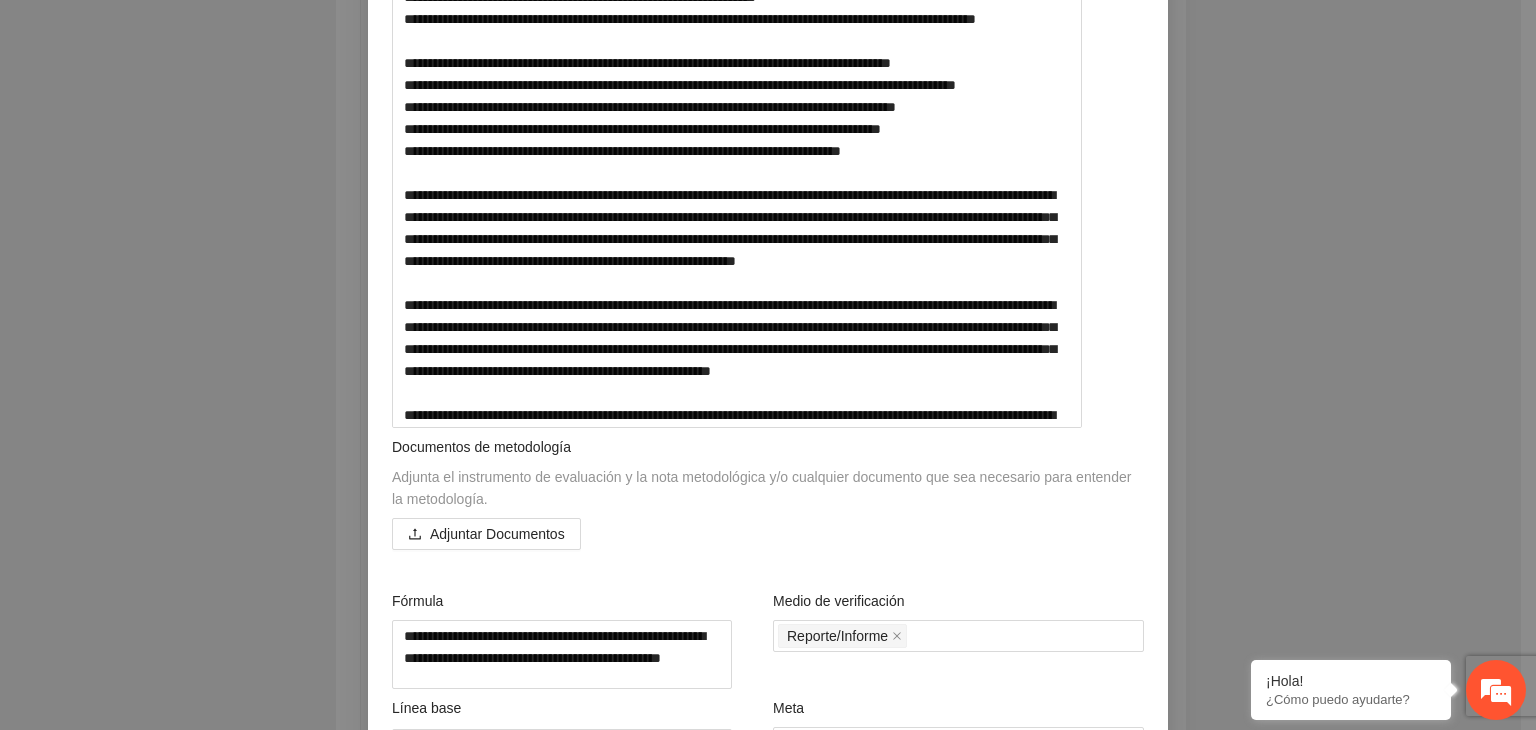 scroll, scrollTop: 1686, scrollLeft: 0, axis: vertical 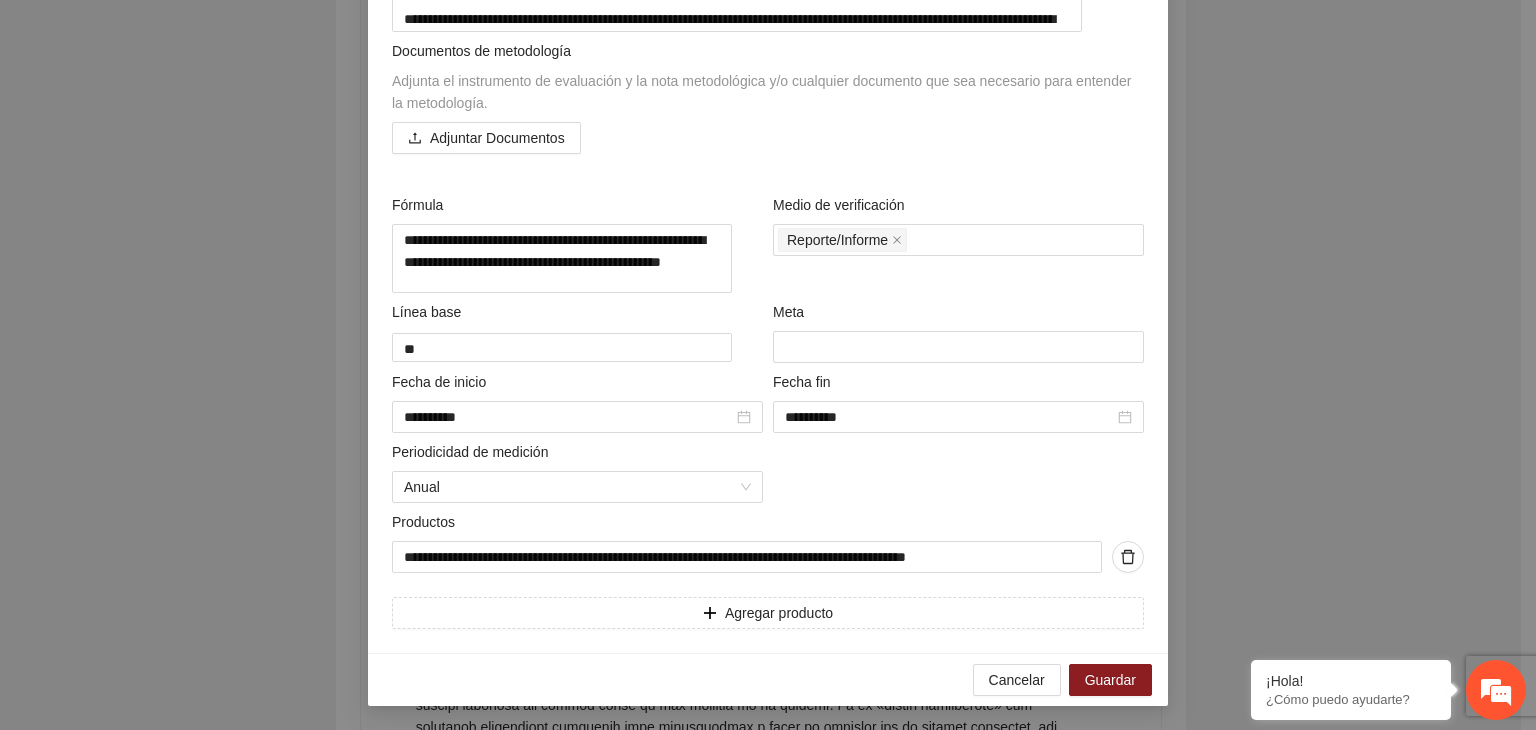click on "**********" at bounding box center (768, 365) 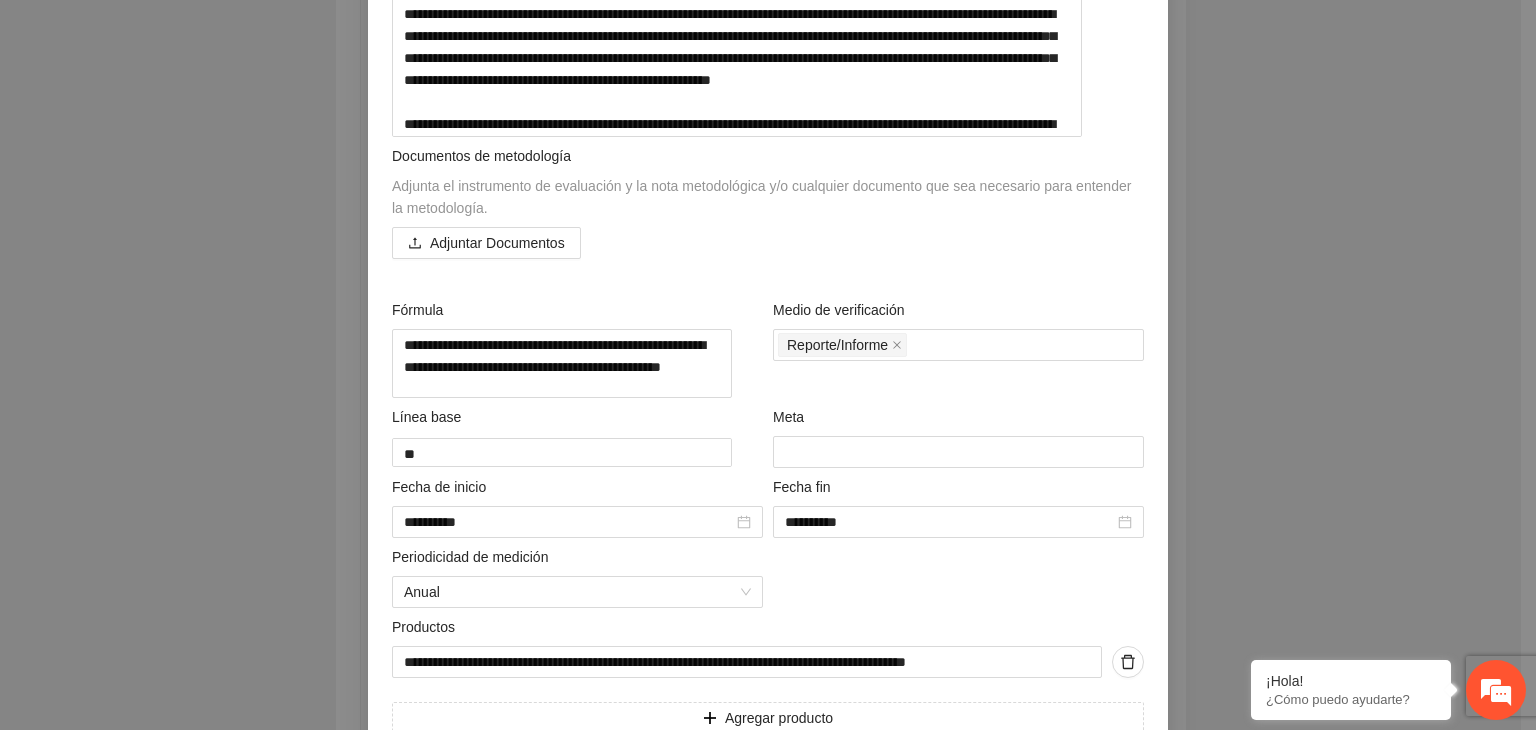 scroll, scrollTop: 2247, scrollLeft: 0, axis: vertical 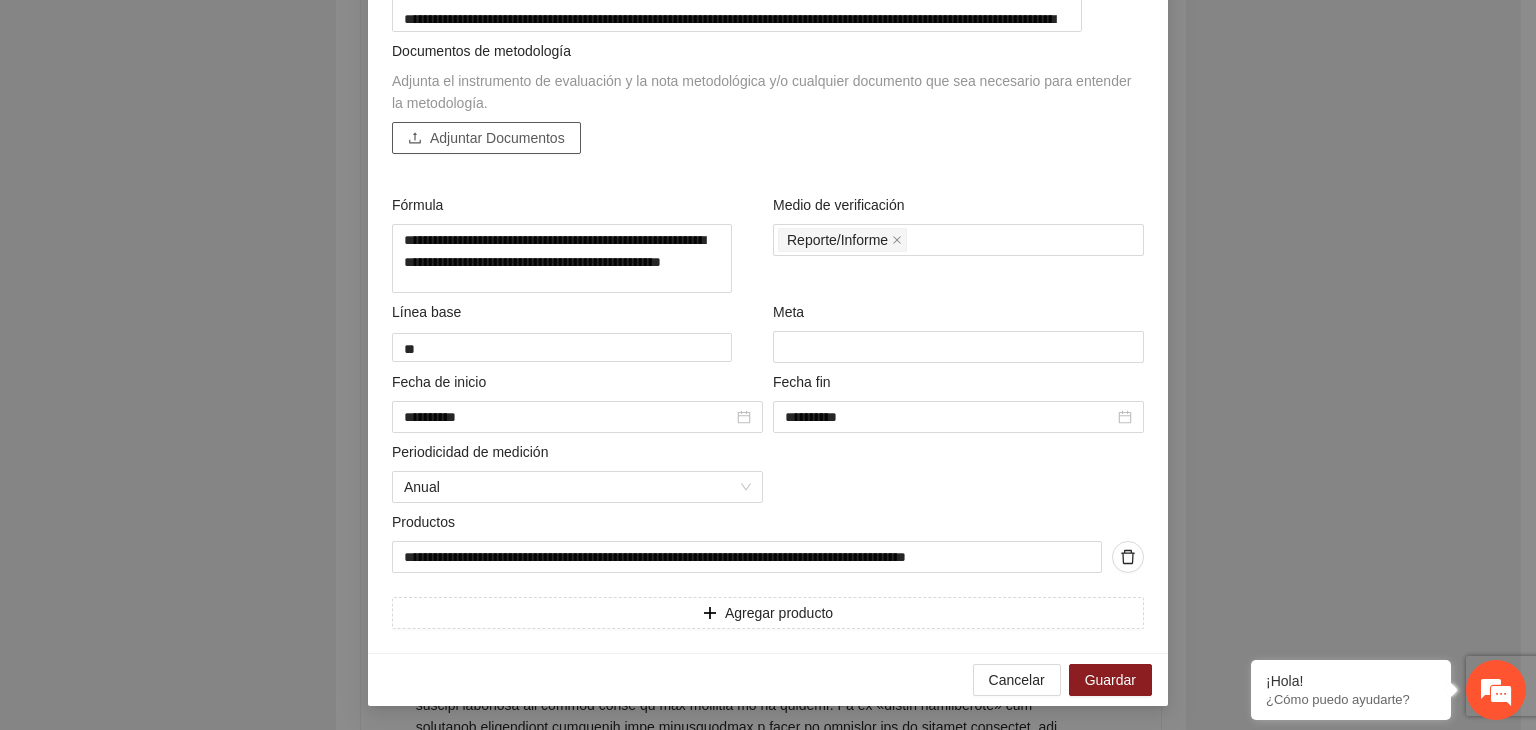 click on "Adjuntar Documentos" at bounding box center (497, 138) 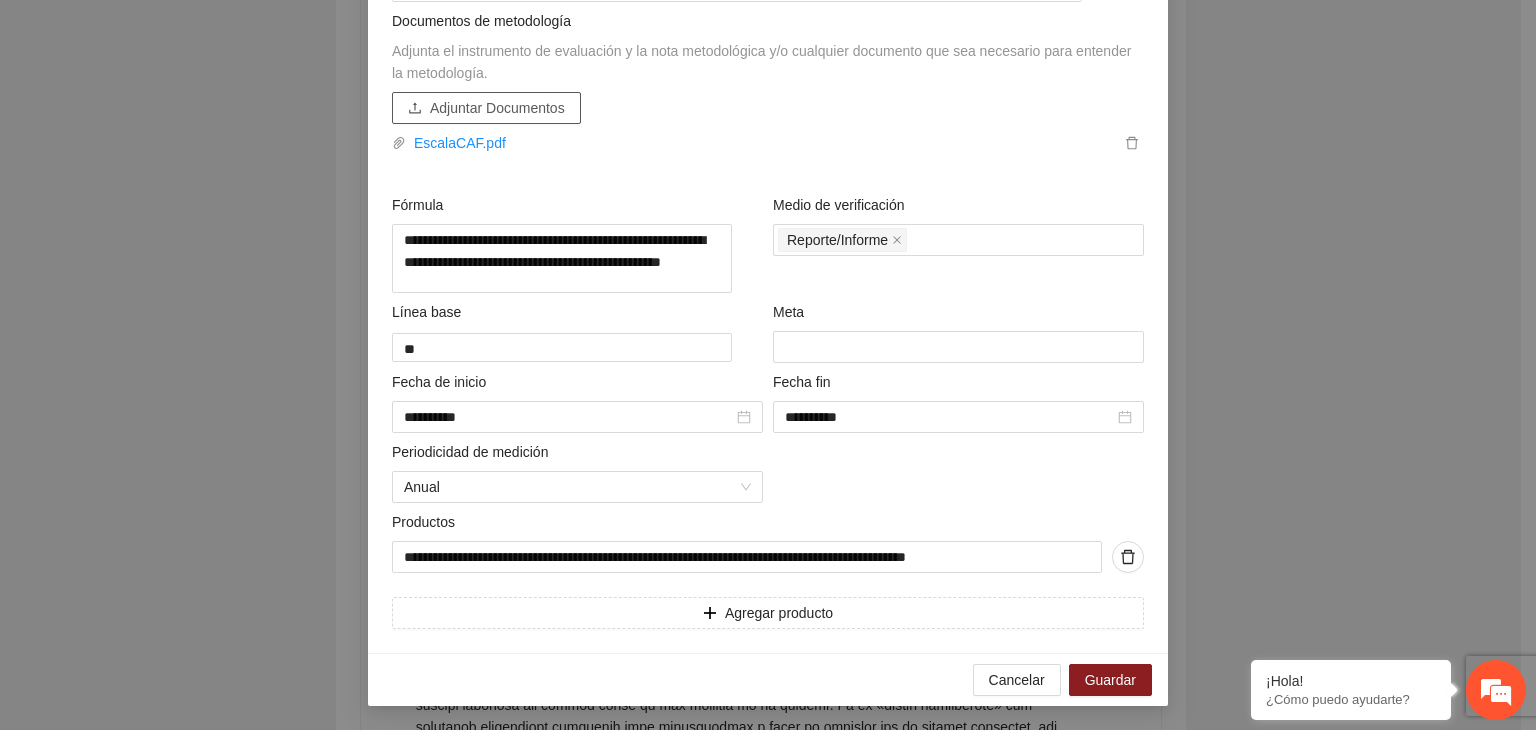 type 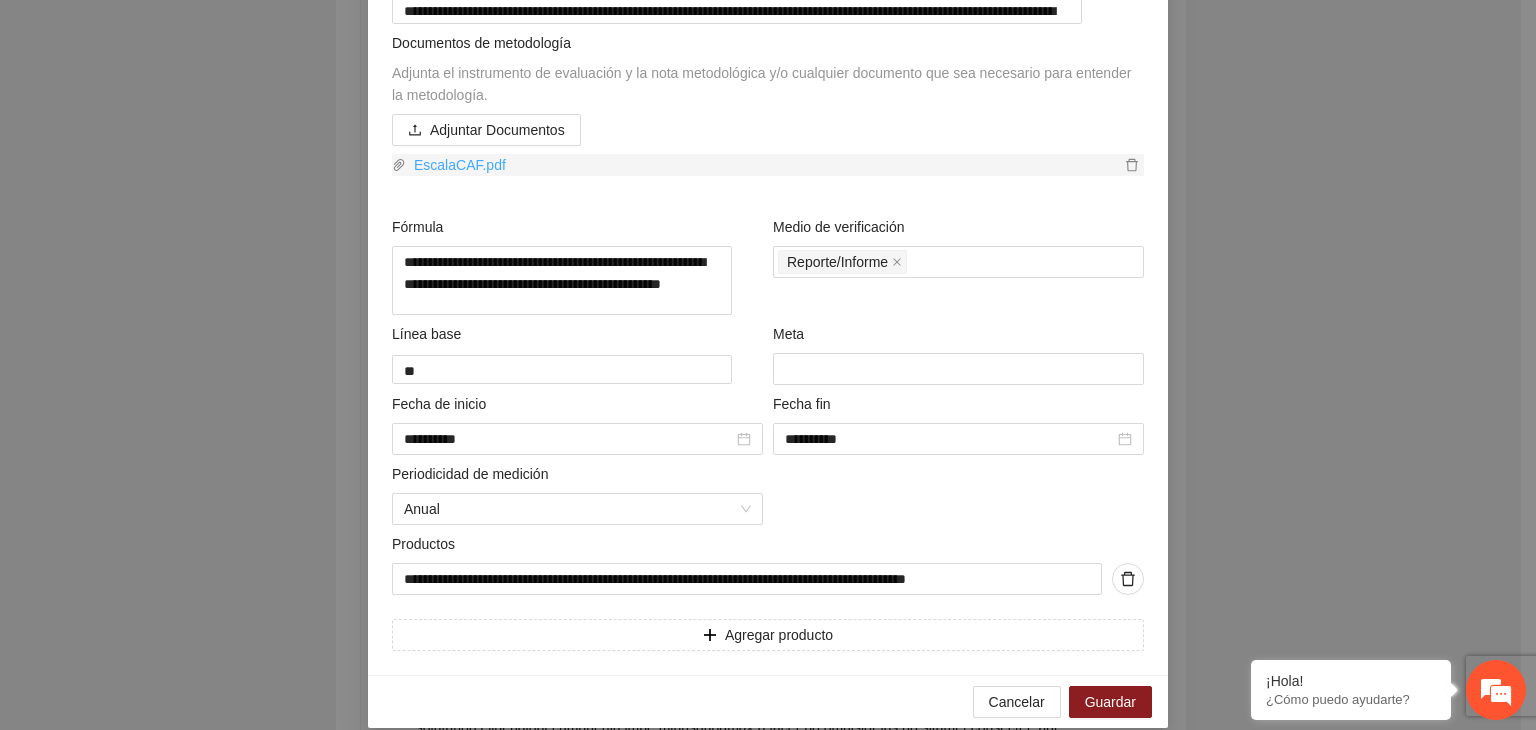 click on "EscalaCAF.pdf" at bounding box center (763, 165) 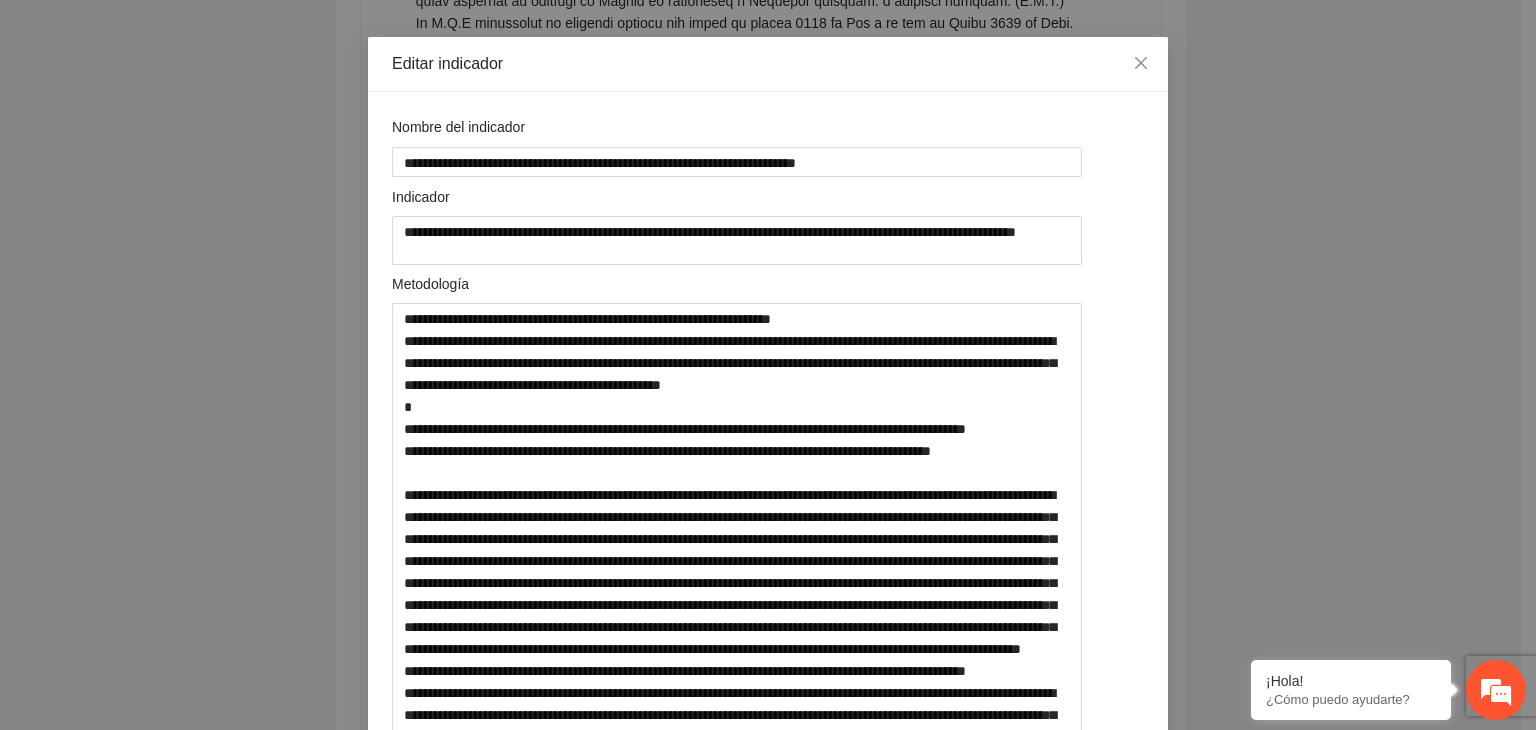 scroll, scrollTop: 0, scrollLeft: 0, axis: both 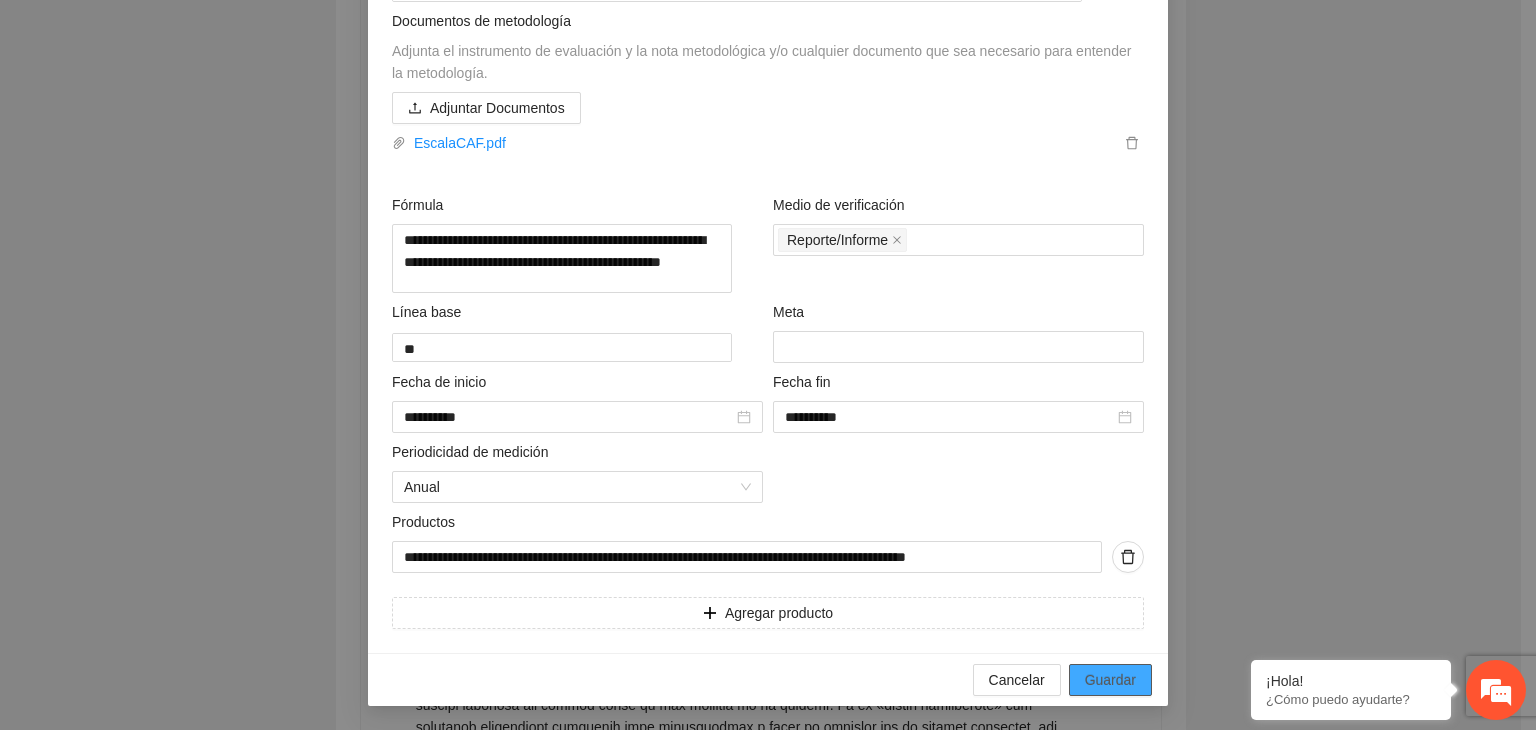 click on "Guardar" at bounding box center [1110, 680] 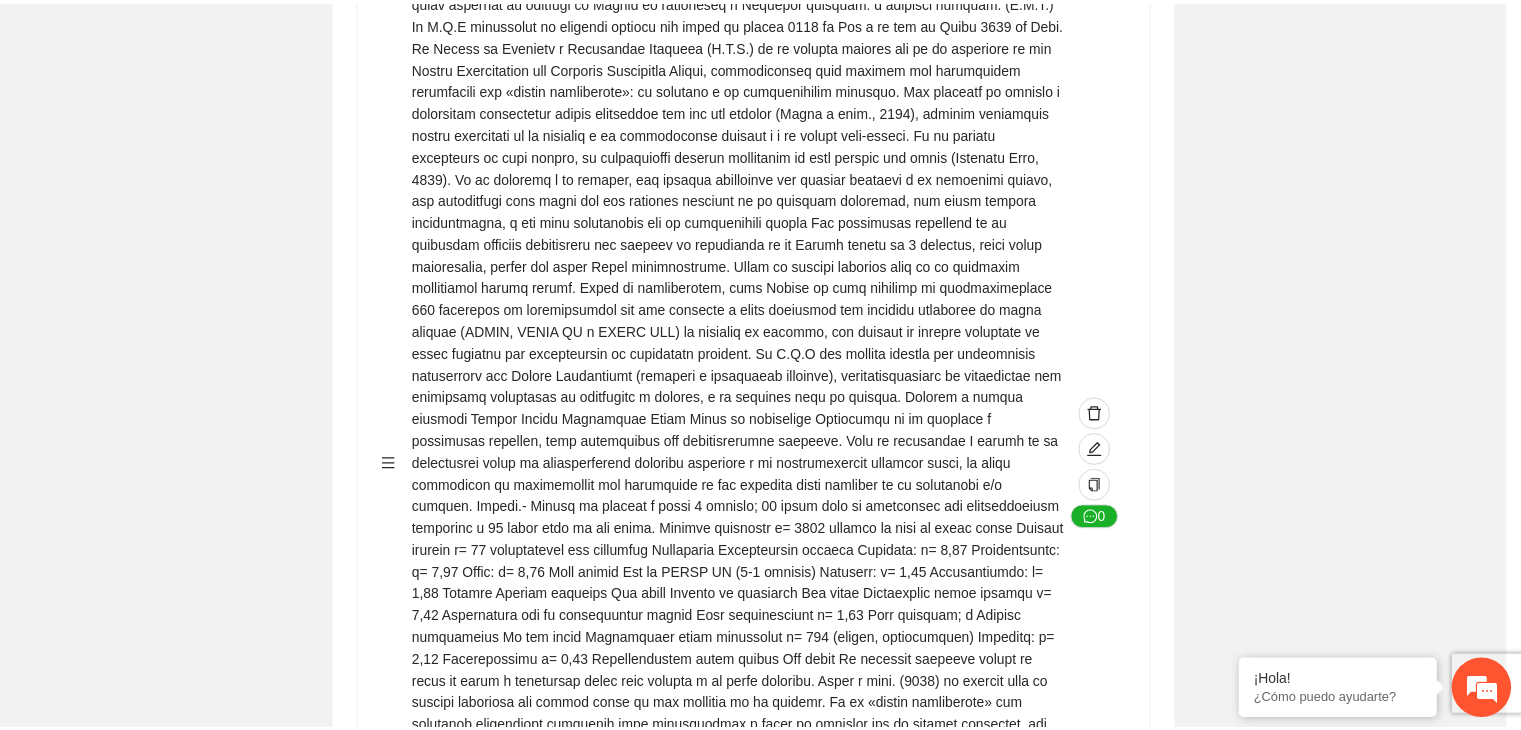 scroll, scrollTop: 156, scrollLeft: 0, axis: vertical 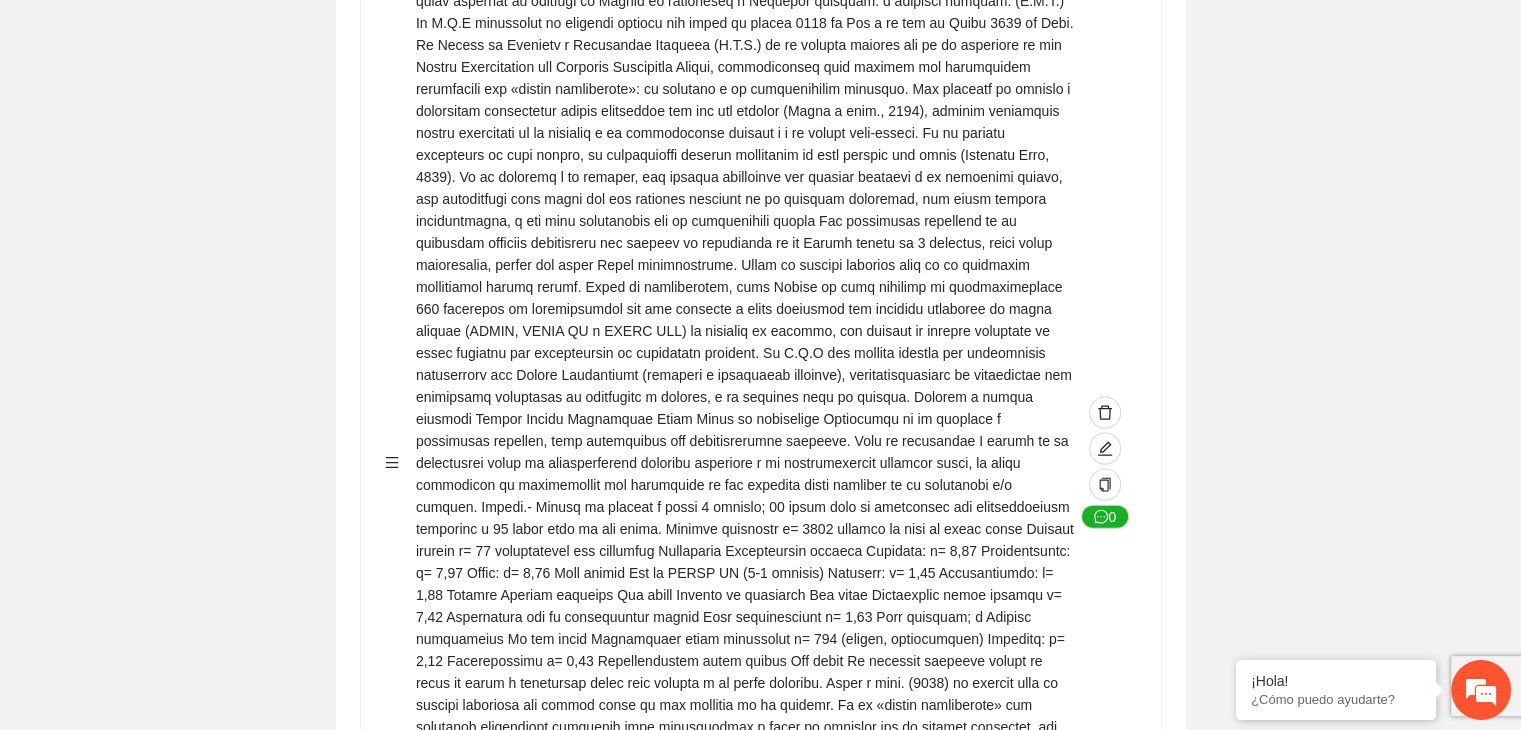 click on "Guardar Objetivo de desarrollo      Exportar Contribuir a la disminución de incidencia en violencia familiar en las zonas de Punta Oriente, Cerro Grande y Riberas de Sacramento del Municipio  de [CITY]. Indicadores Indicador  1 :  Violencia familiar disminuyendo en un 5% en Cerro grande Número de carpetas de investigación de Violencia familiar  disminuyendo en un 5% en Cerro grande Metodología:  Se solicita información al Observatorio Ciudadano de FICOSEC sobre el número de carpetas de violencia familiar en las colonias de intervención Línea base:  N/A   Meta:  28   Fórmula:  Suma de carpetas de investigación de violencia familiar disminuyendo  en un 5% en Punta Oriente   Medio de verificación:  Reporte/Informe 0 Indicador  2 :  Violencia familiar disminuyendo en un 5% en Punta Oriente Número de carpetas de investigación de Violencia familiar  disminuyendo en un 5% en Punta Oriente Metodología:  Línea base:  N/A   Meta:  60   Fórmula:    Medio de verificación:  Reporte/Informe 0 3" at bounding box center [760, -896] 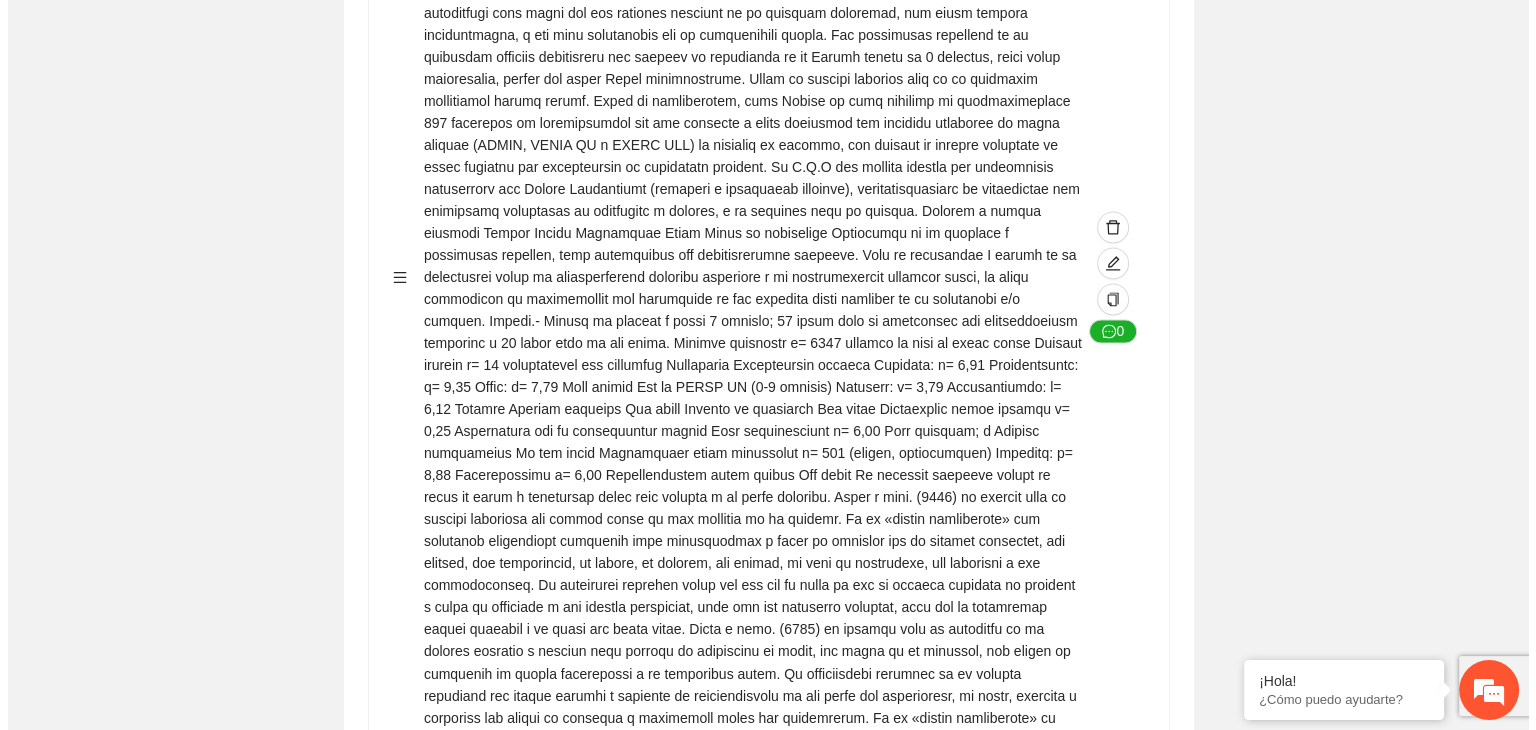 scroll, scrollTop: 3106, scrollLeft: 0, axis: vertical 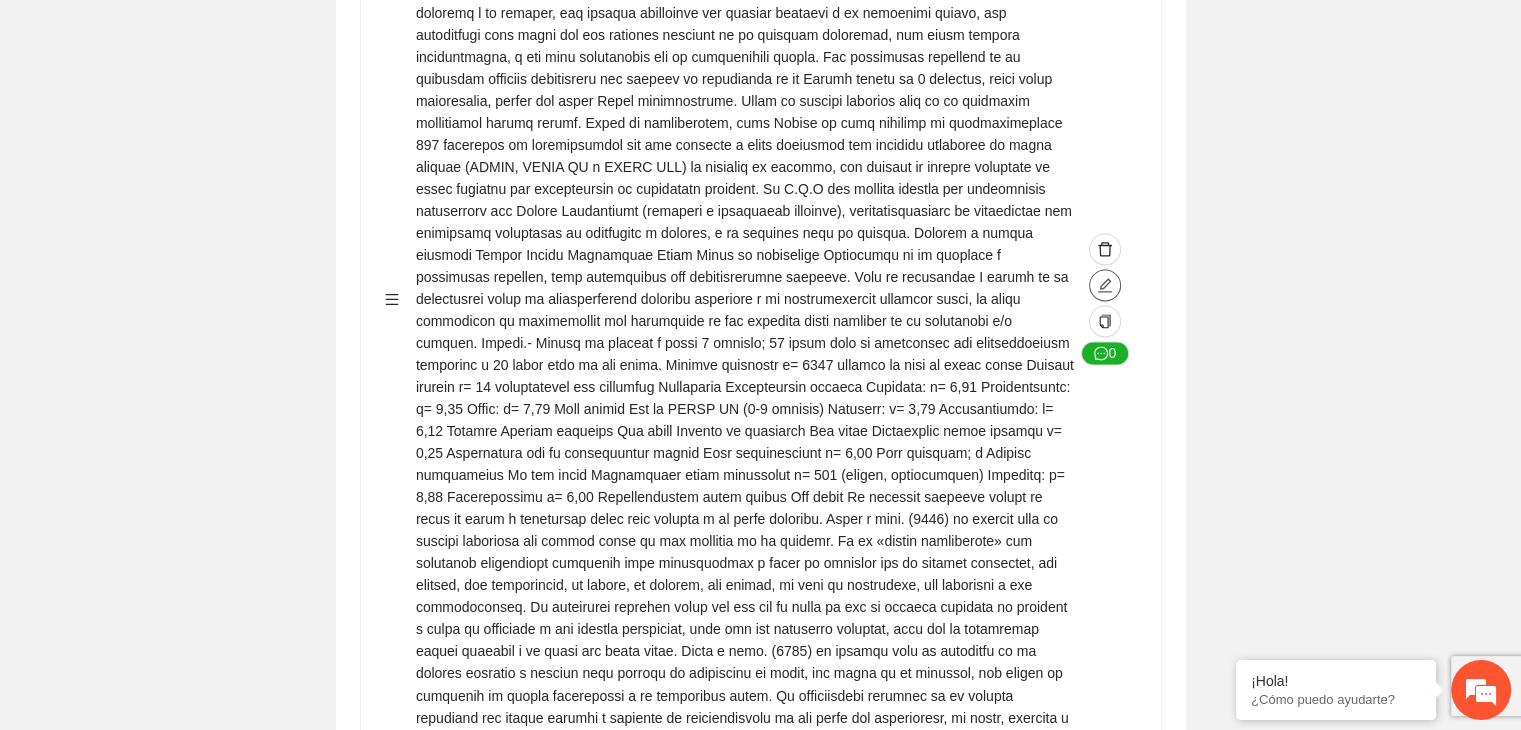 click 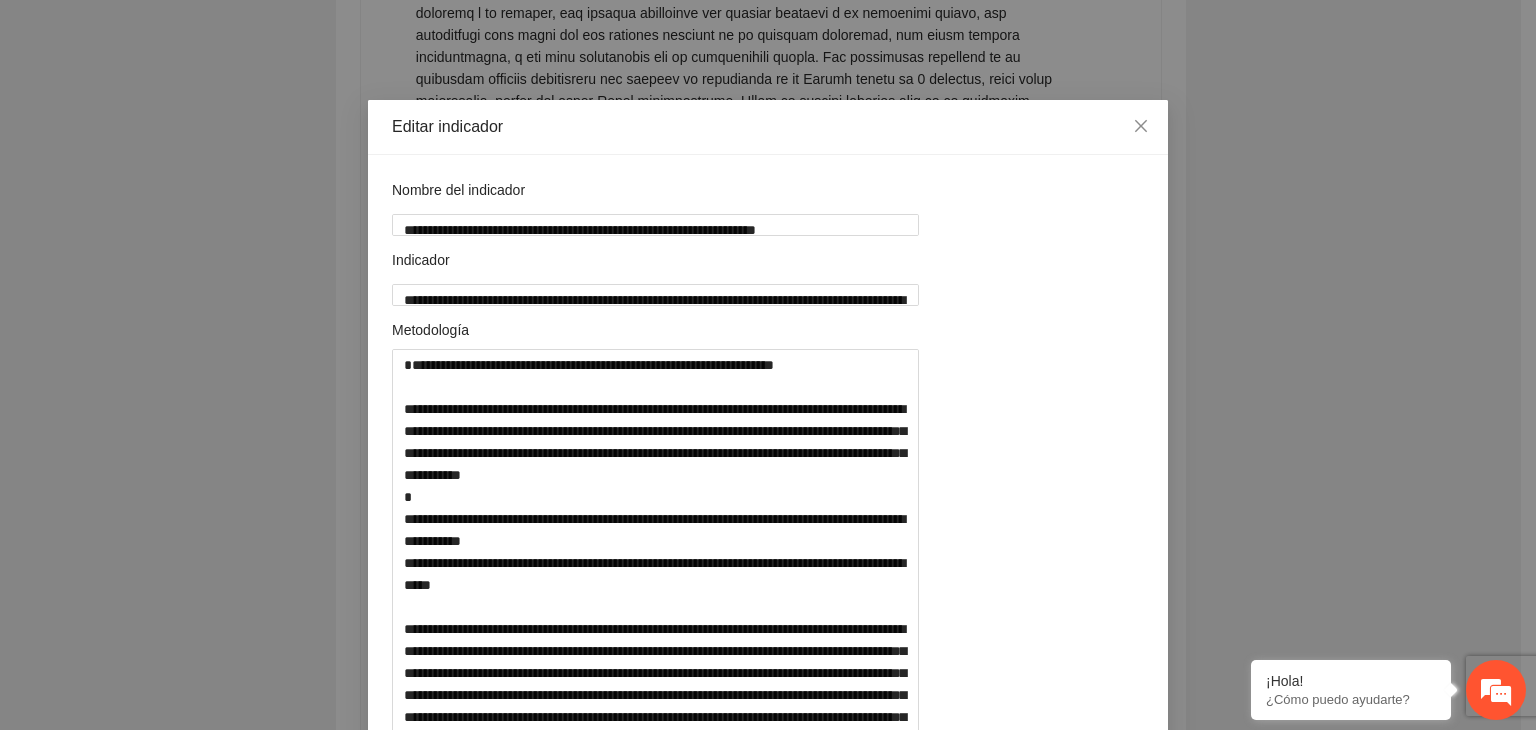 click on "**********" at bounding box center [768, 365] 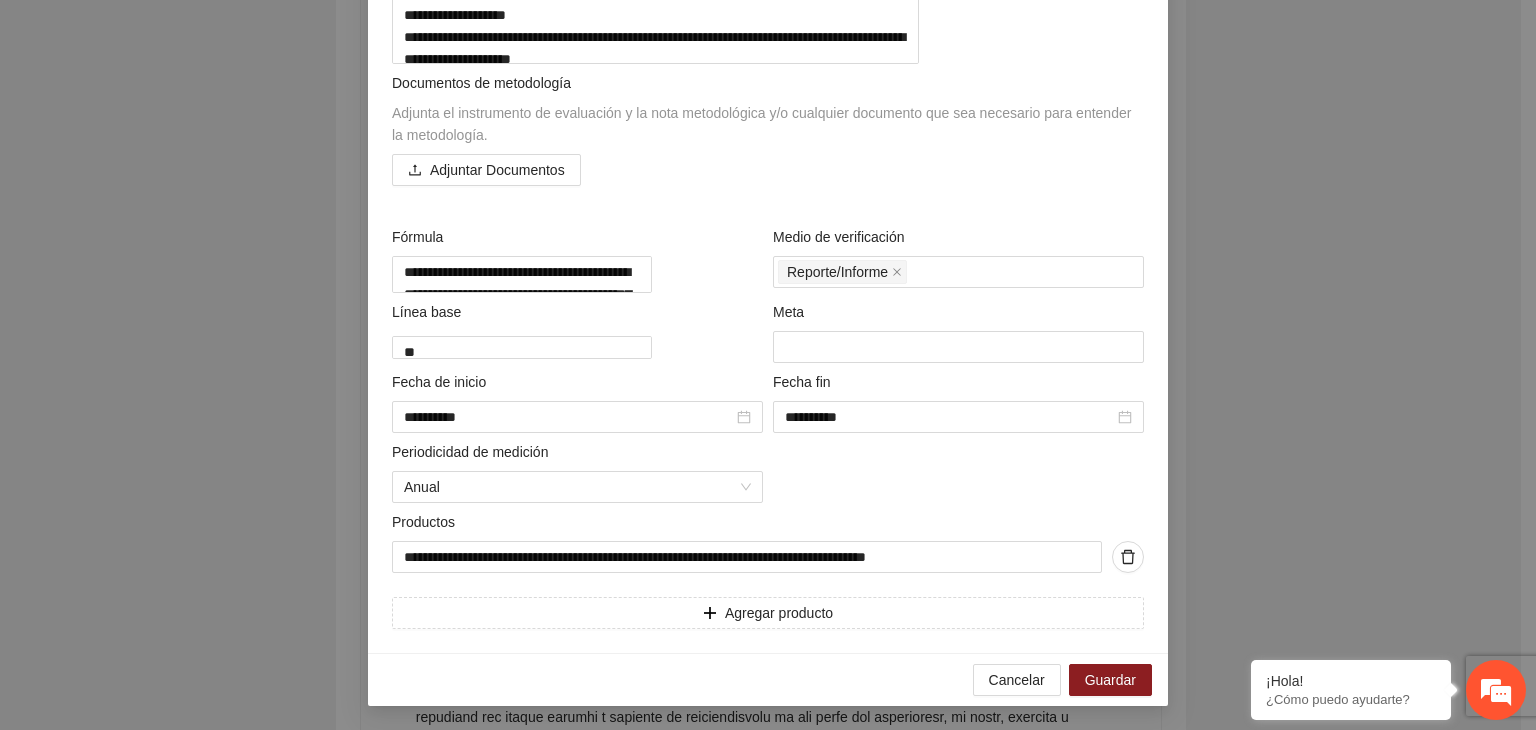 scroll, scrollTop: 2247, scrollLeft: 0, axis: vertical 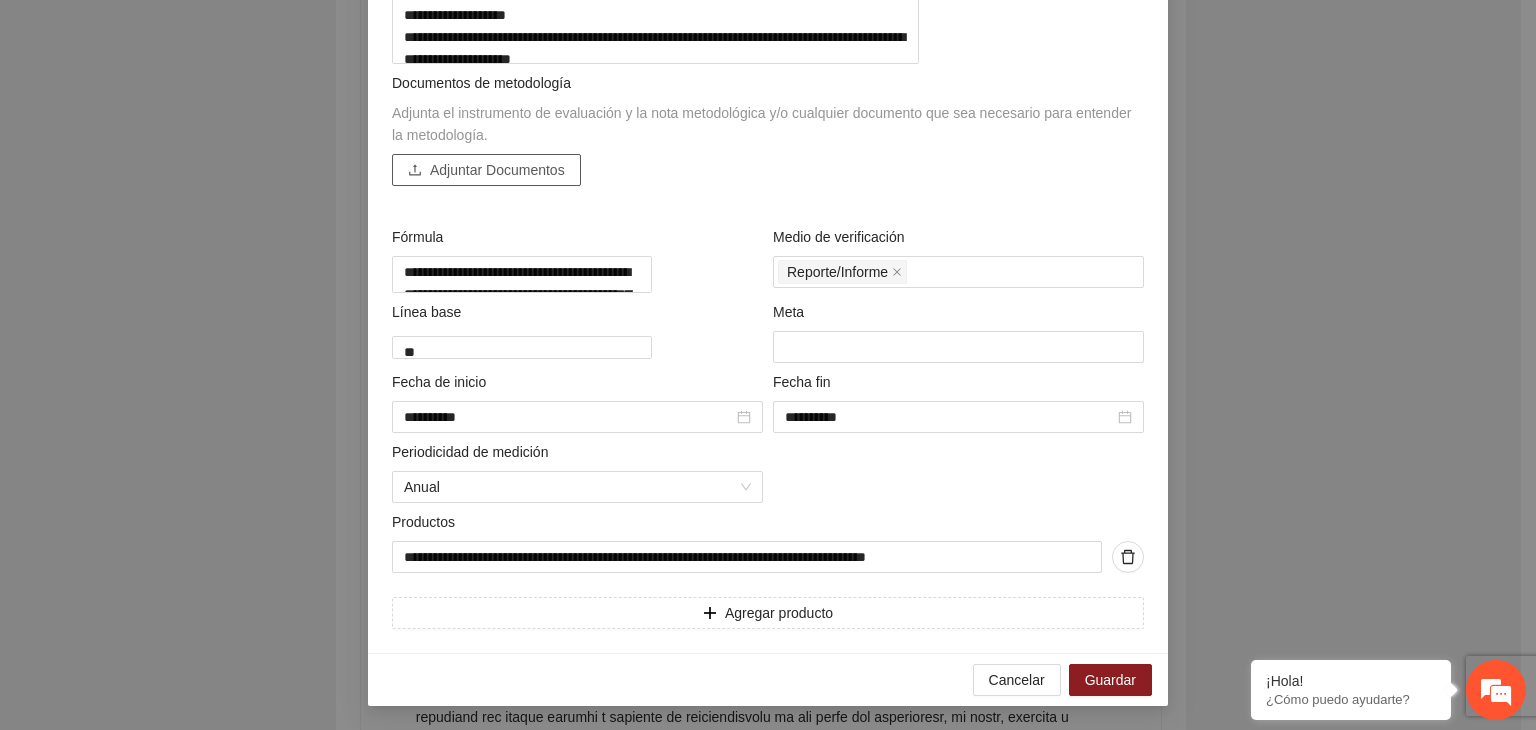 click on "Adjuntar Documentos" at bounding box center [497, 170] 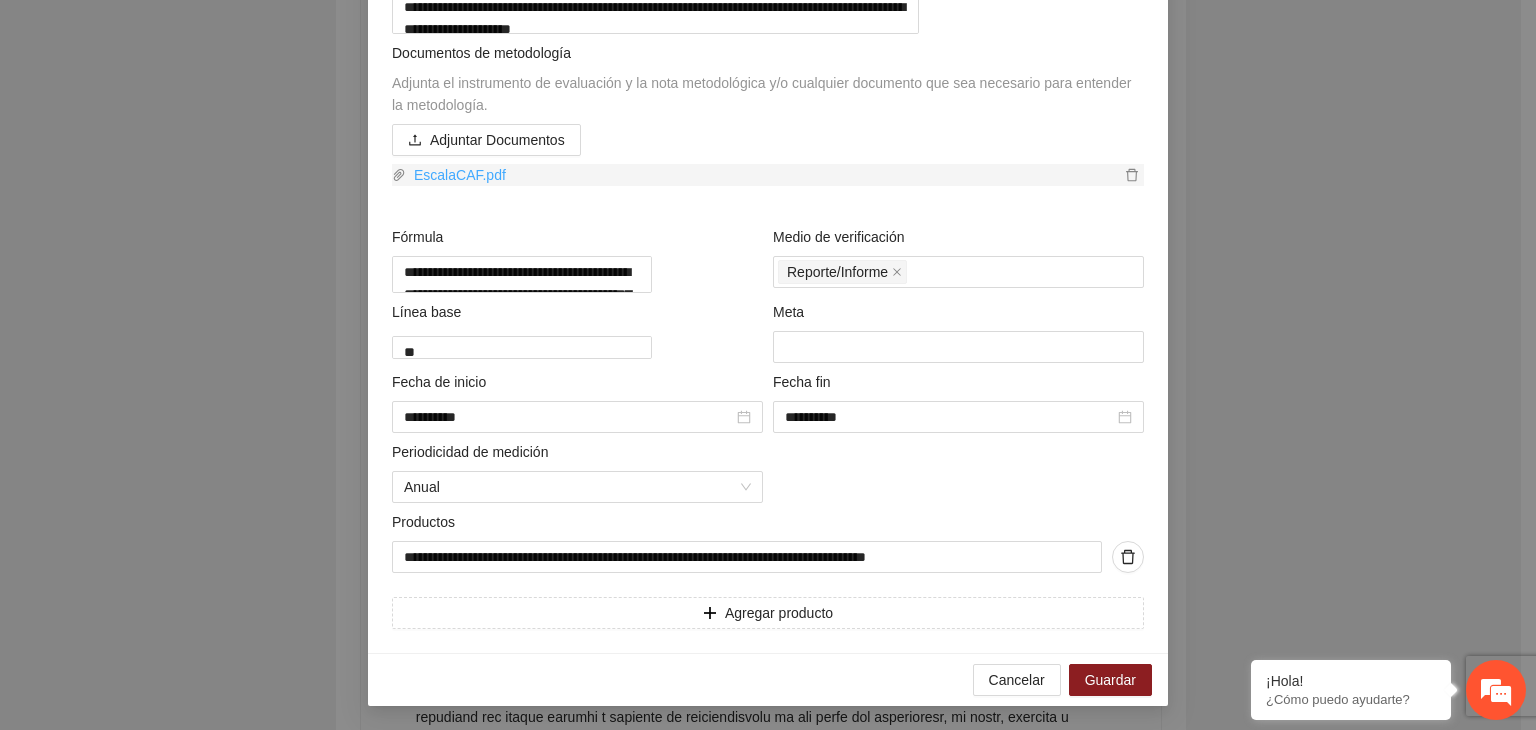 click on "EscalaCAF.pdf" at bounding box center (763, 175) 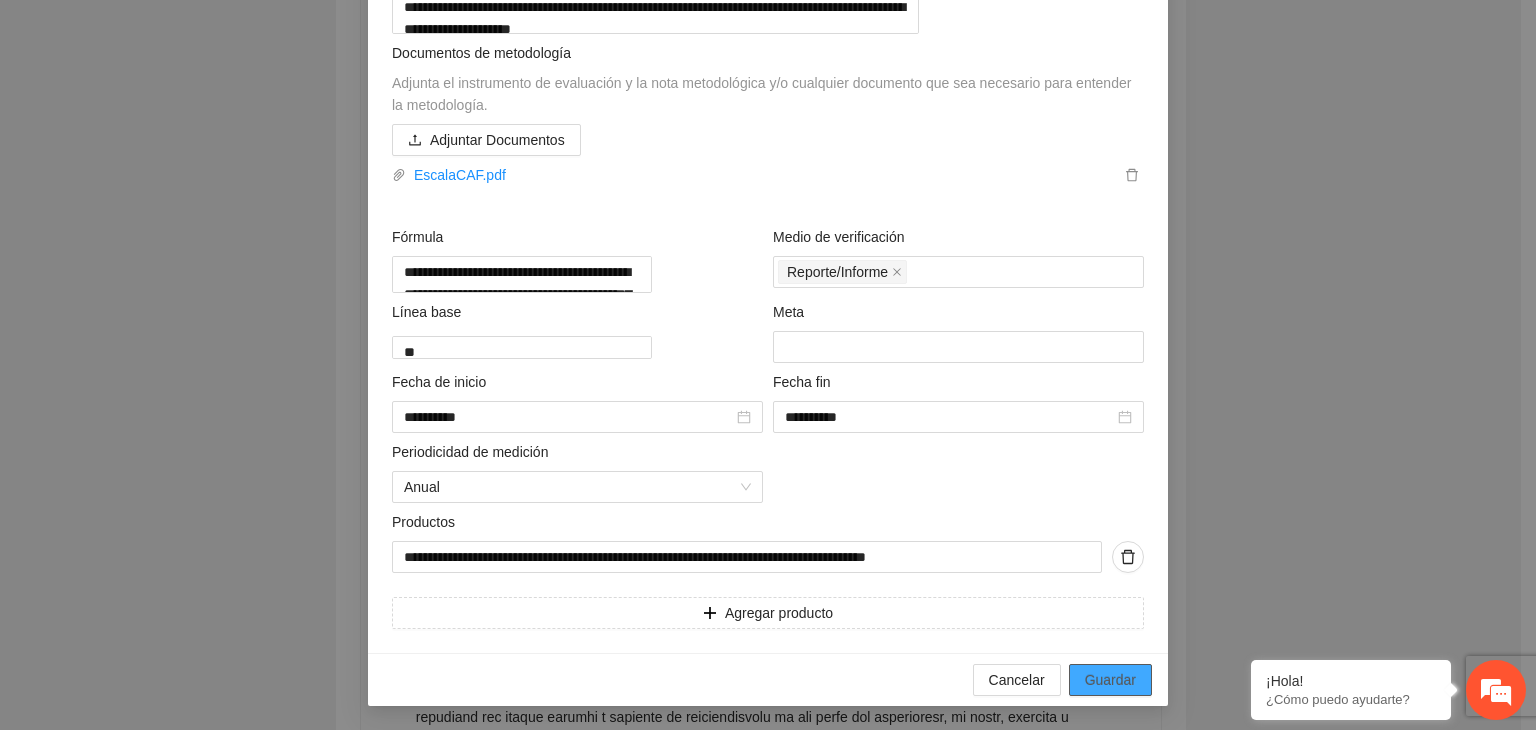 click on "Guardar" at bounding box center (1110, 680) 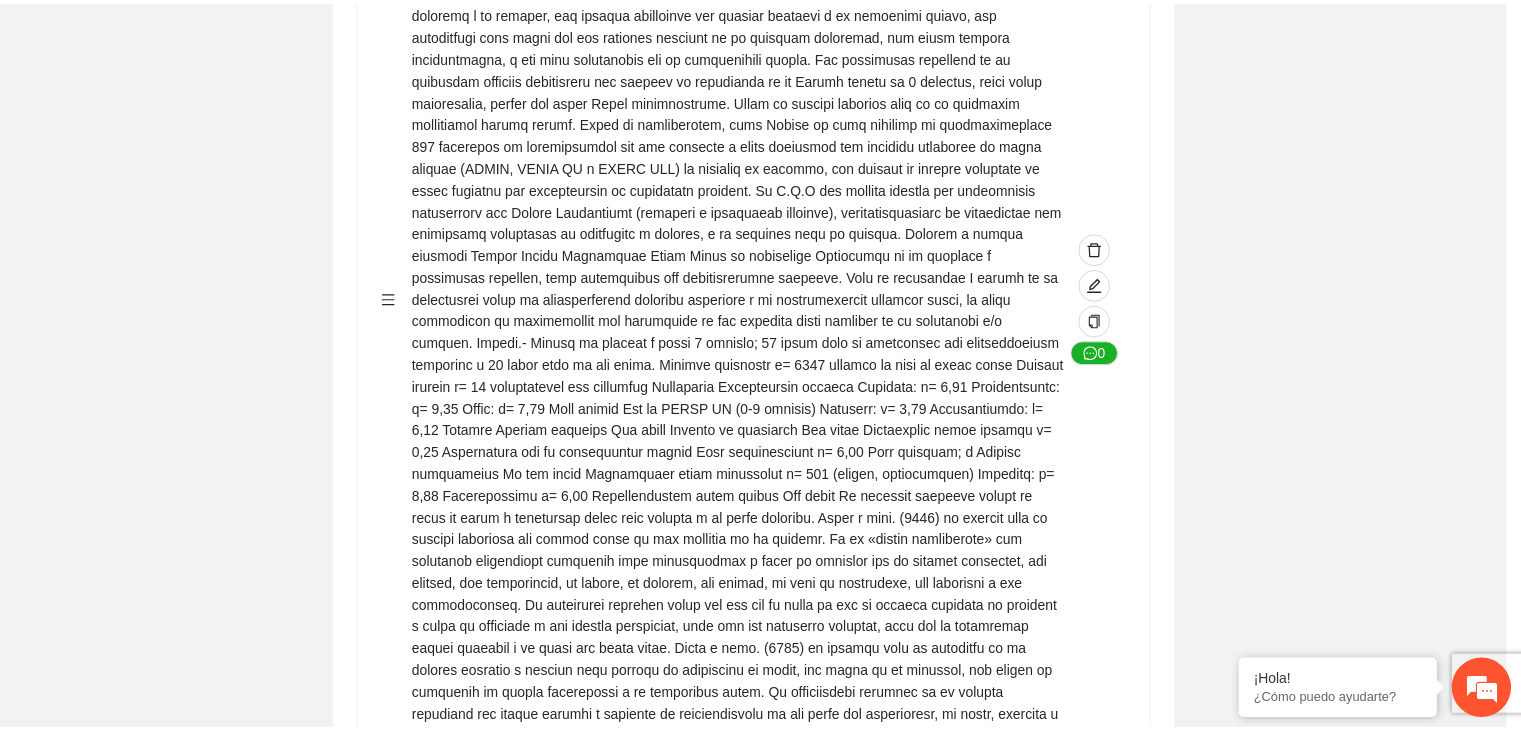 scroll, scrollTop: 156, scrollLeft: 0, axis: vertical 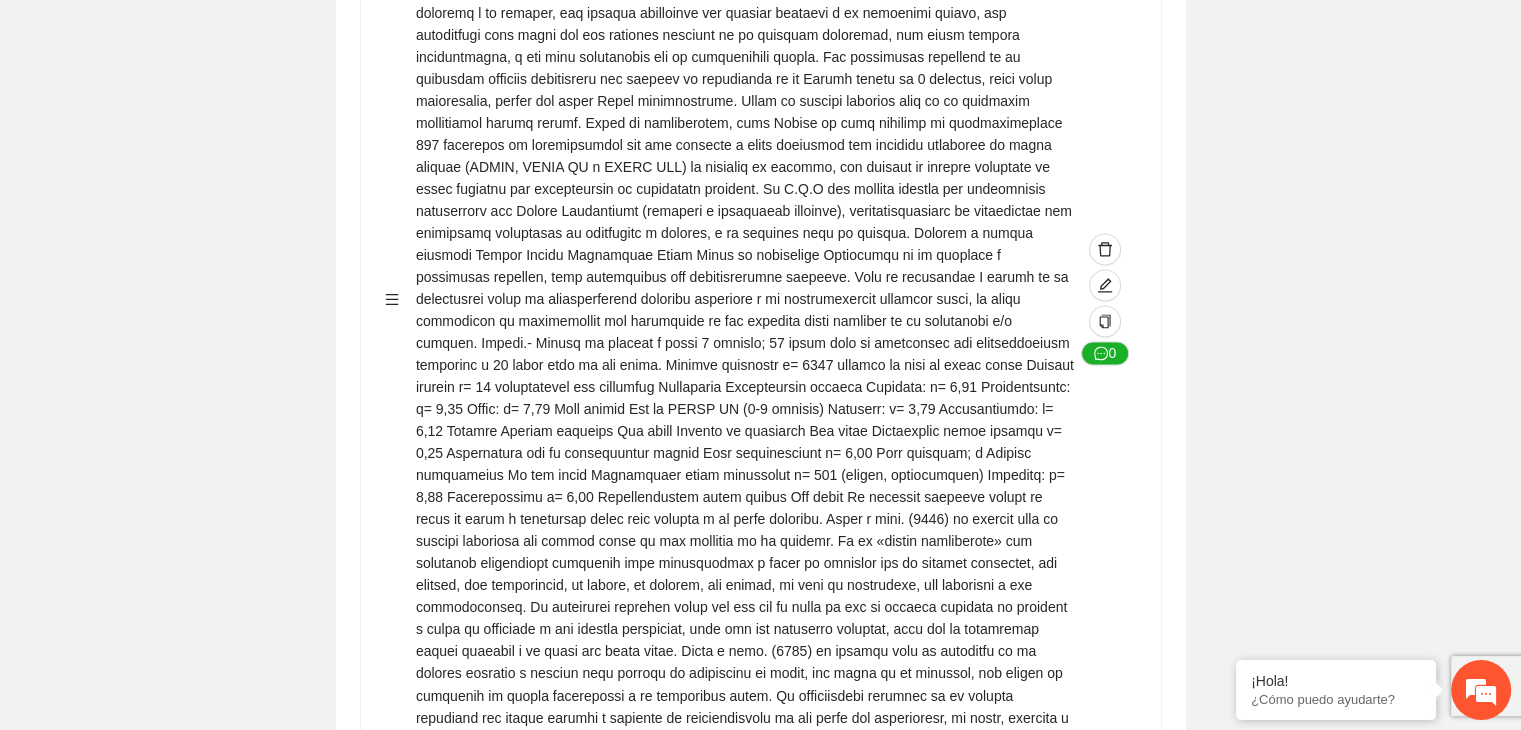 click on "Guardar Objetivo de desarrollo      Exportar Contribuir a la disminución de incidencia en violencia familiar en las zonas de Punta Oriente, Cerro Grande y Riberas de Sacramento del Municipio  de [CITY]. Indicadores Indicador  1 :  Violencia familiar disminuyendo en un 5% en Cerro grande Número de carpetas de investigación de Violencia familiar  disminuyendo en un 5% en Cerro grande Metodología:  Se solicita información al Observatorio Ciudadano de FICOSEC sobre el número de carpetas de violencia familiar en las colonias de intervención Línea base:  N/A   Meta:  28   Fórmula:  Suma de carpetas de investigación de violencia familiar disminuyendo  en un 5% en Punta Oriente   Medio de verificación:  Reporte/Informe 0 Indicador  2 :  Violencia familiar disminuyendo en un 5% en Punta Oriente Número de carpetas de investigación de Violencia familiar  disminuyendo en un 5% en Punta Oriente Metodología:  Línea base:  N/A   Meta:  60   Fórmula:    Medio de verificación:  Reporte/Informe 0 3" at bounding box center (760, 264) 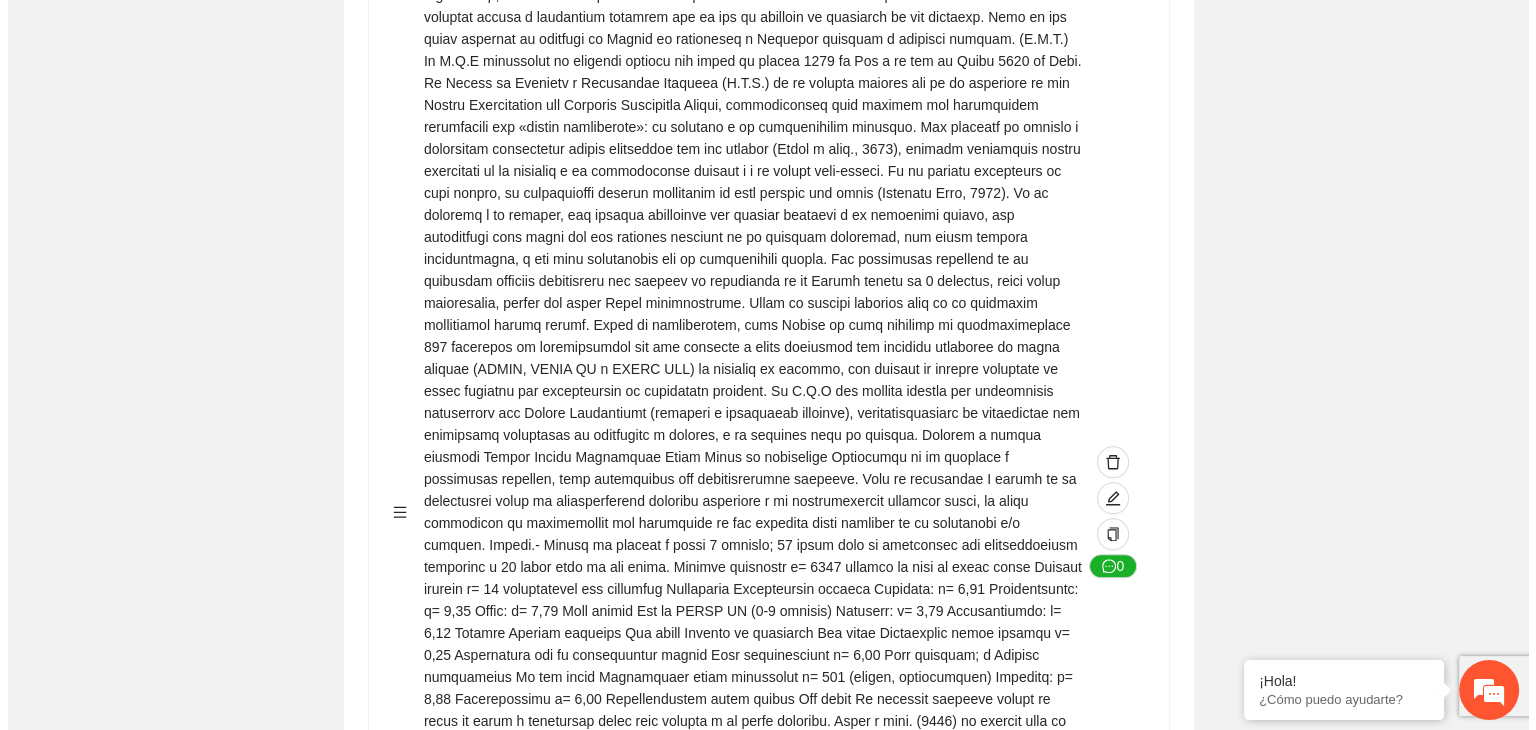 scroll, scrollTop: 1546, scrollLeft: 0, axis: vertical 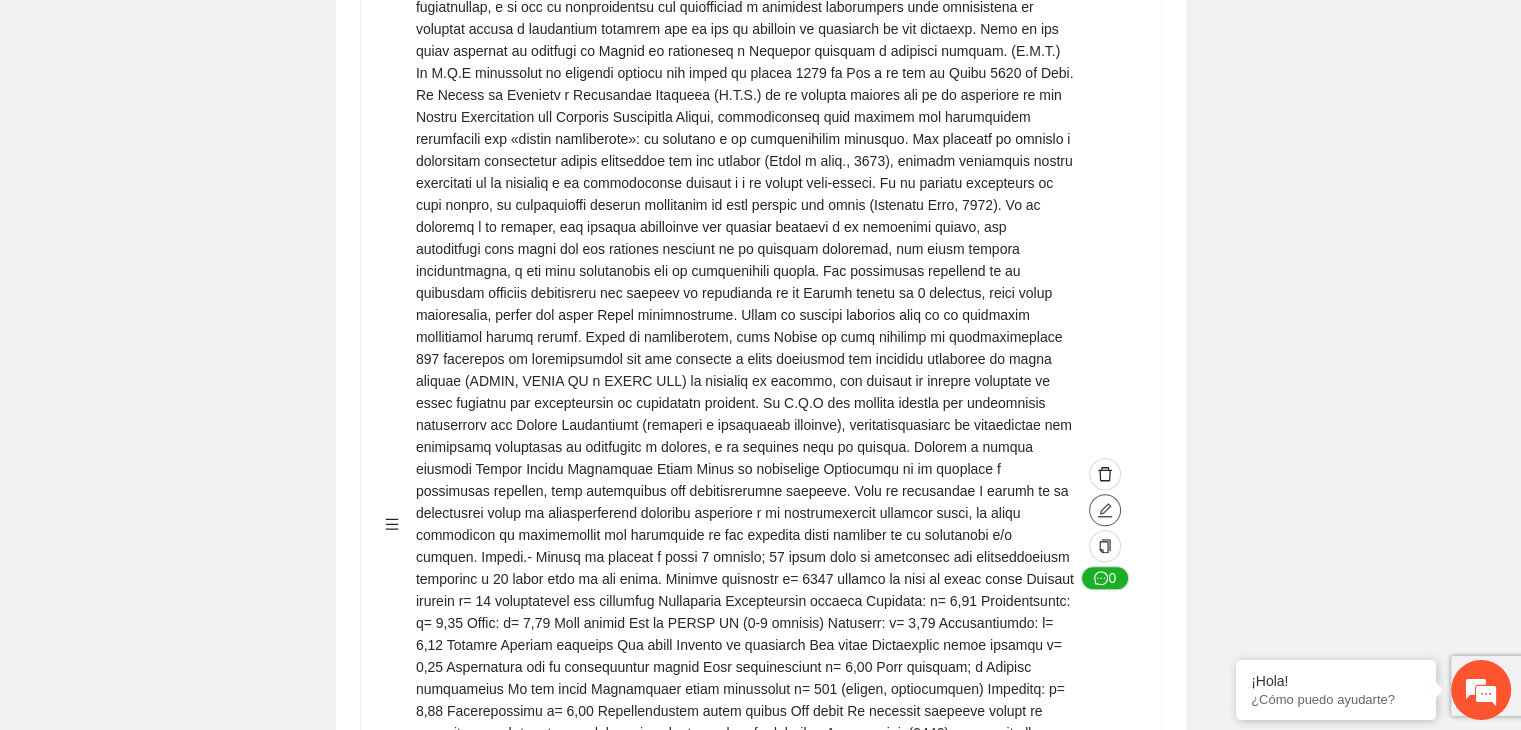 click 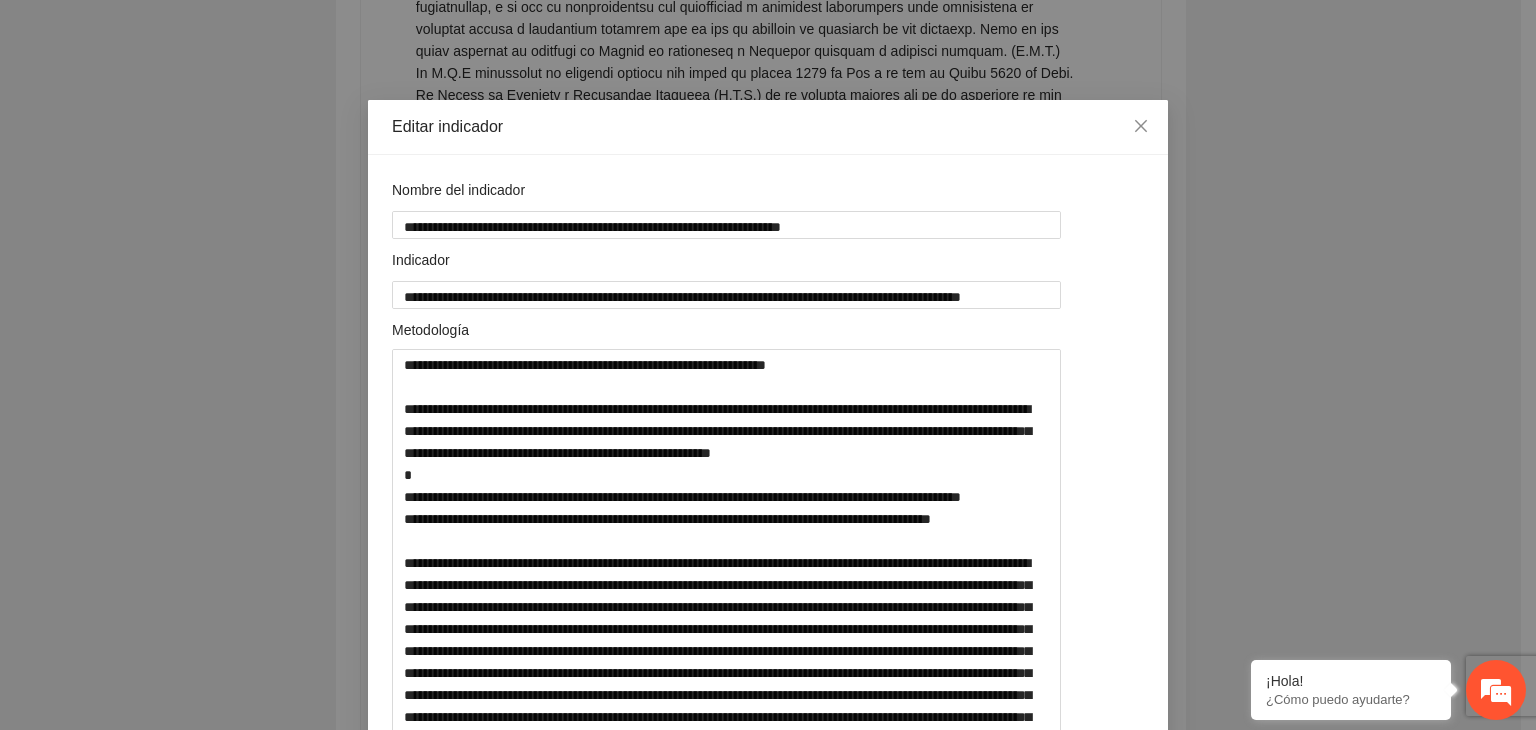 click on "**********" at bounding box center [768, 365] 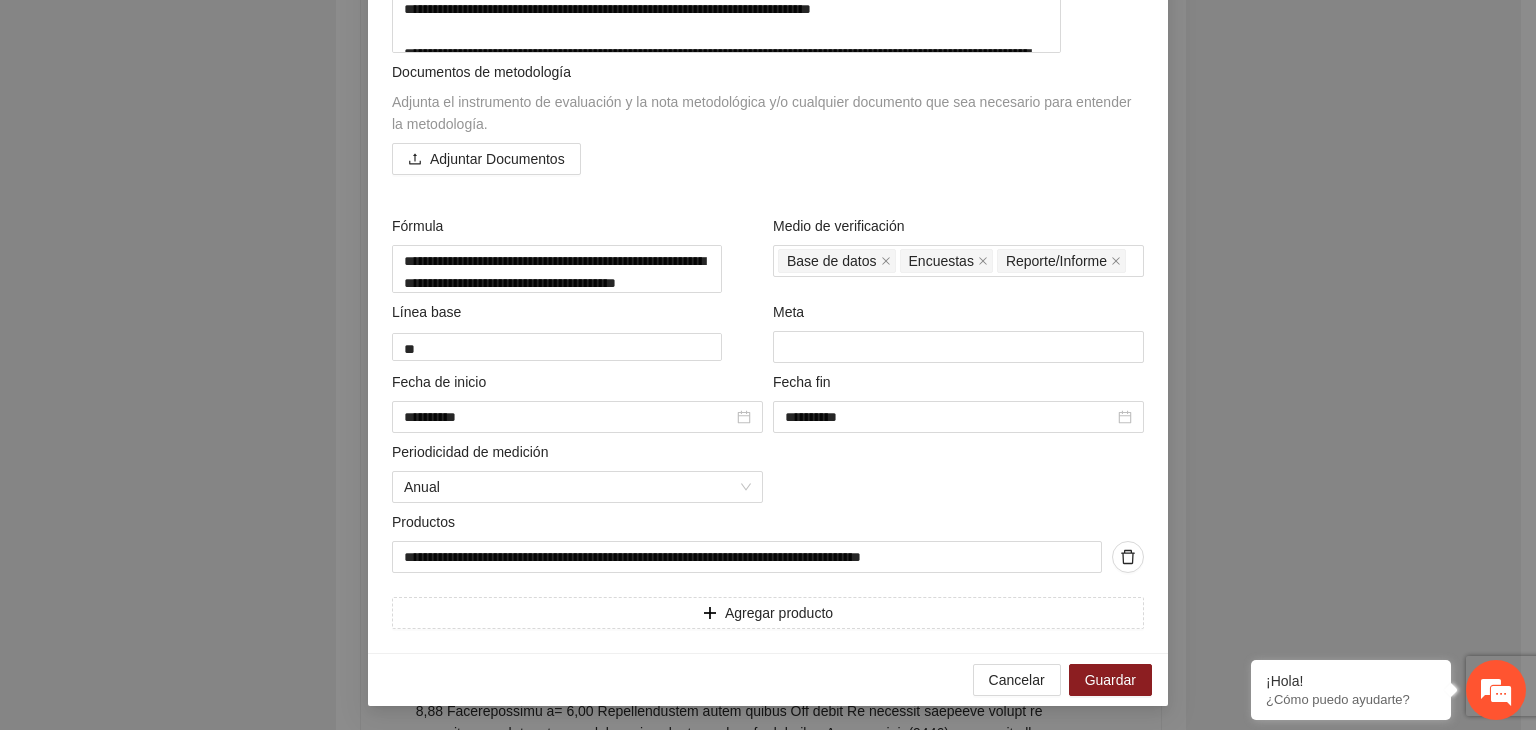 scroll, scrollTop: 2040, scrollLeft: 0, axis: vertical 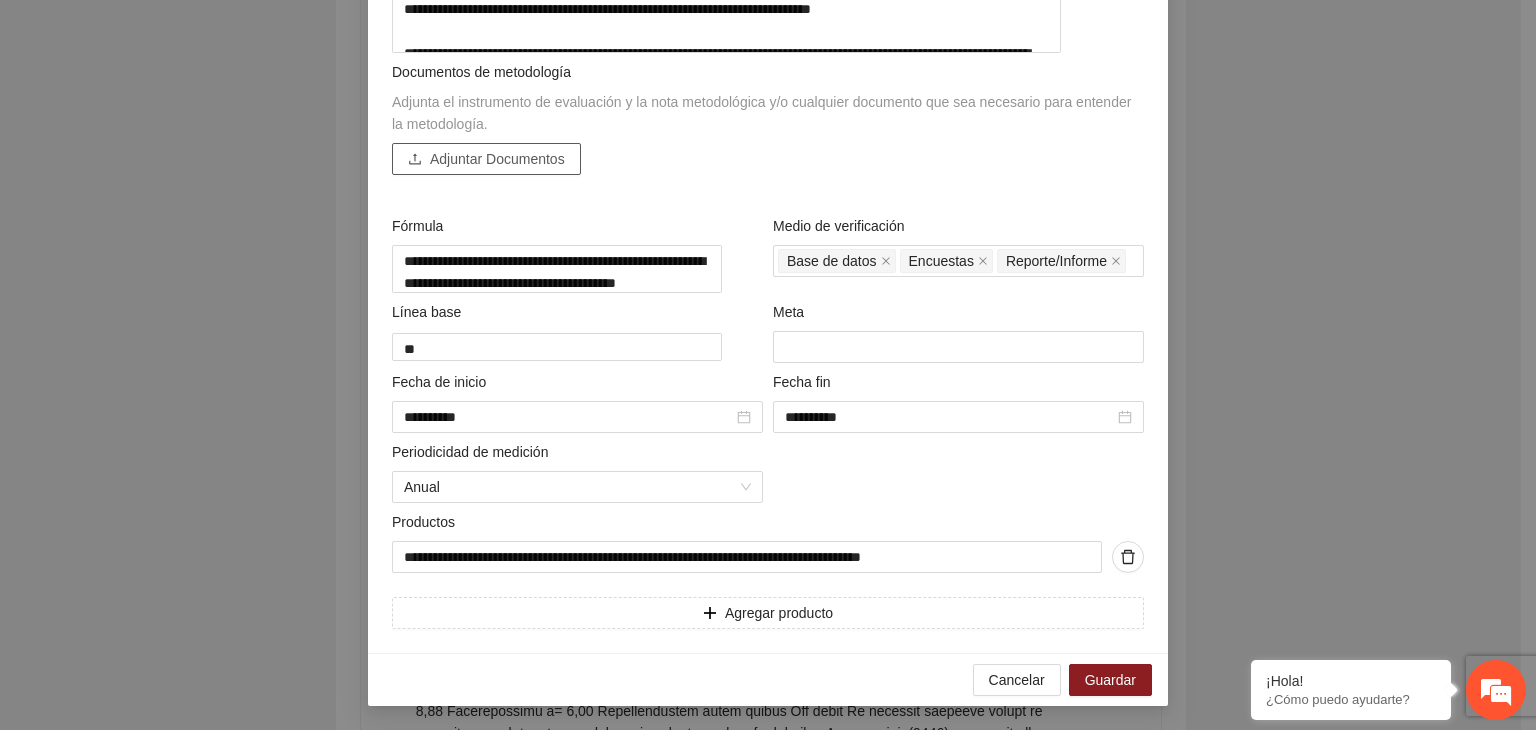 click on "Adjuntar Documentos" at bounding box center [497, 159] 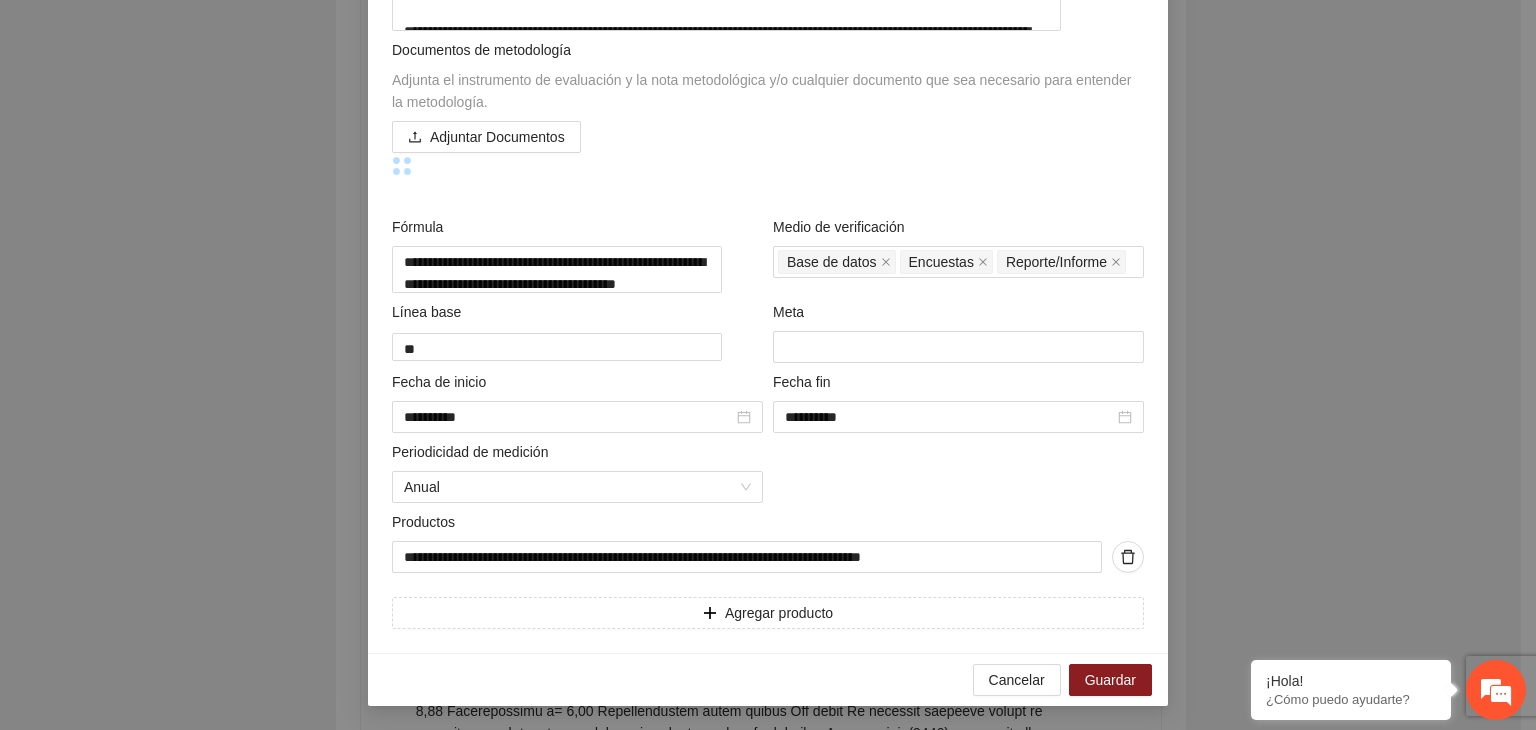 click on "**********" at bounding box center (768, 365) 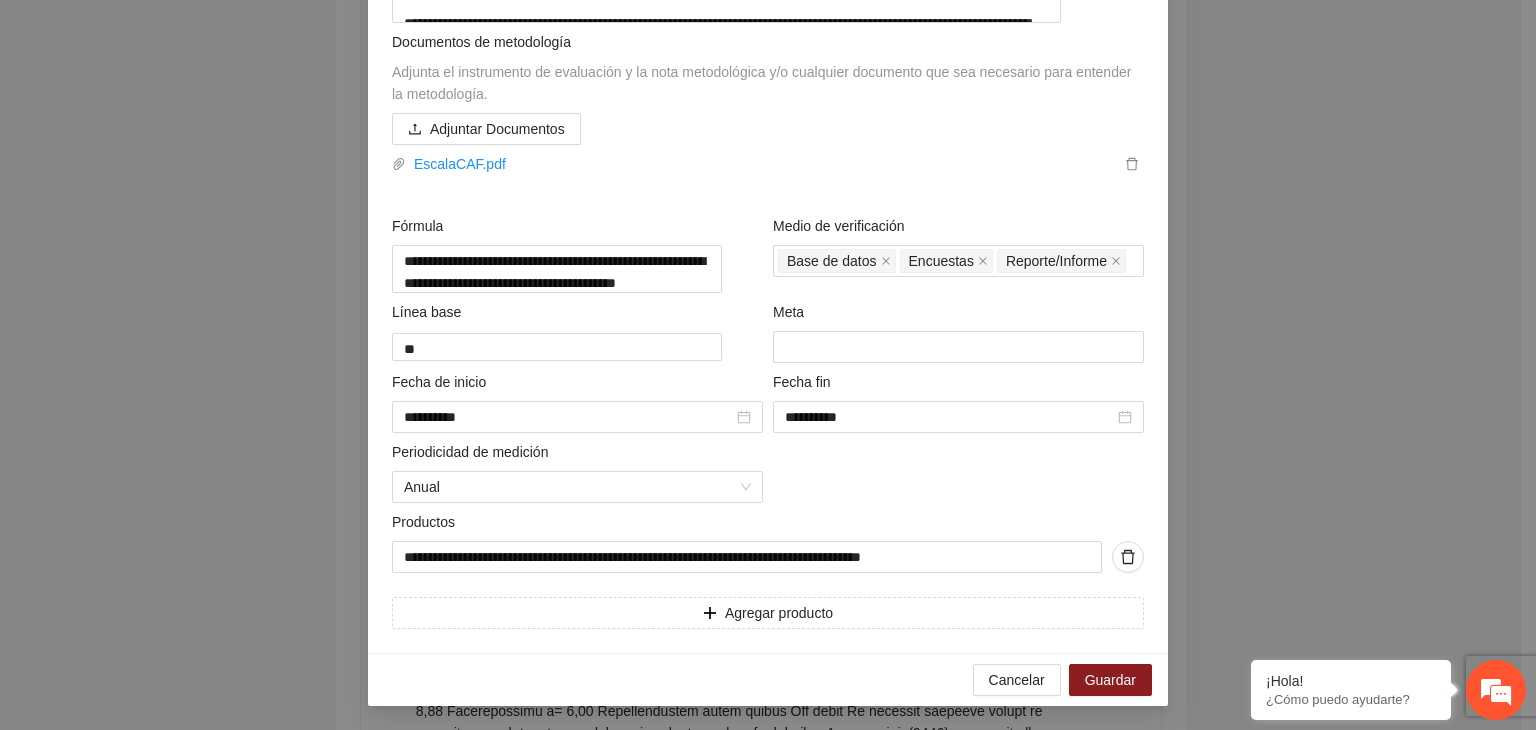 scroll, scrollTop: 2255, scrollLeft: 0, axis: vertical 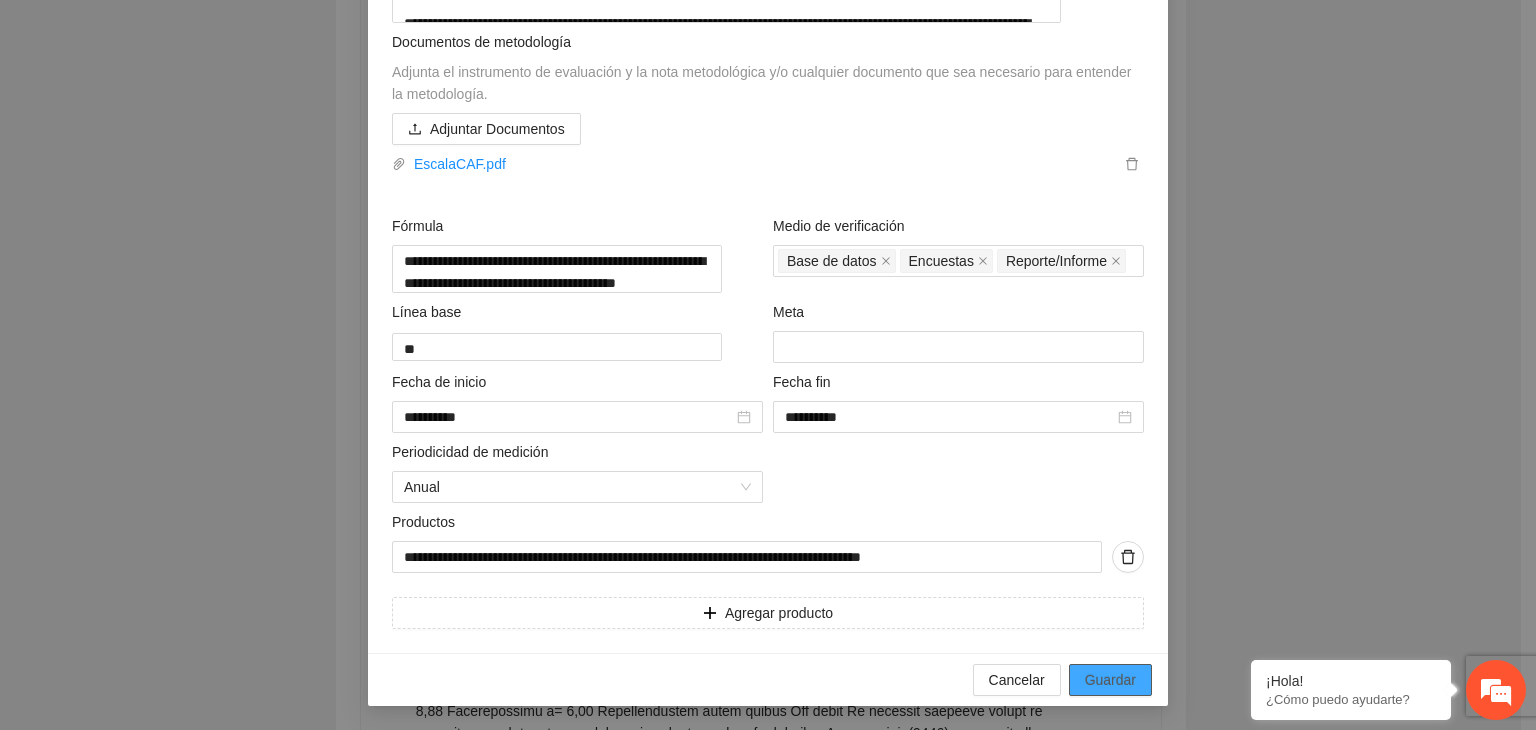 click on "Guardar" at bounding box center (1110, 680) 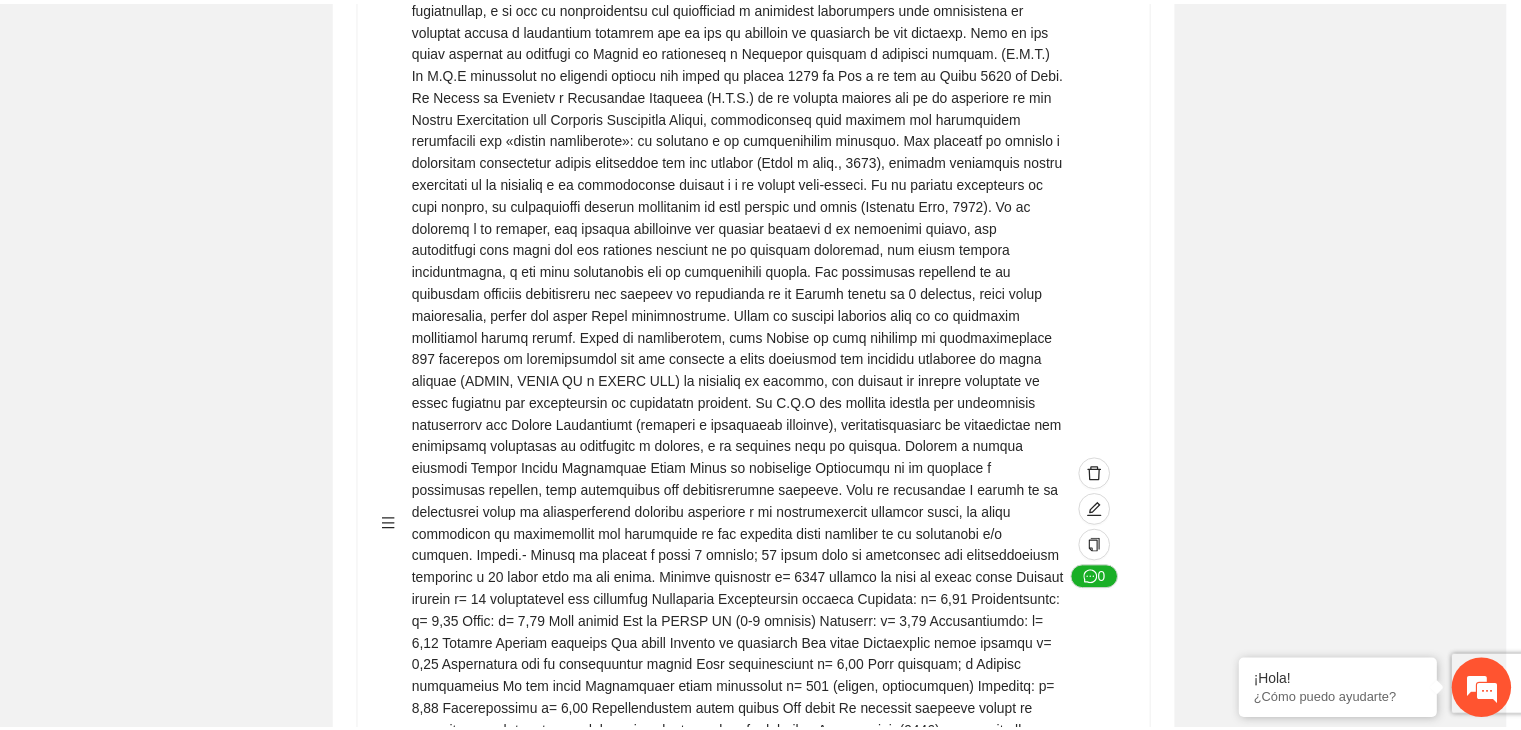 scroll, scrollTop: 156, scrollLeft: 0, axis: vertical 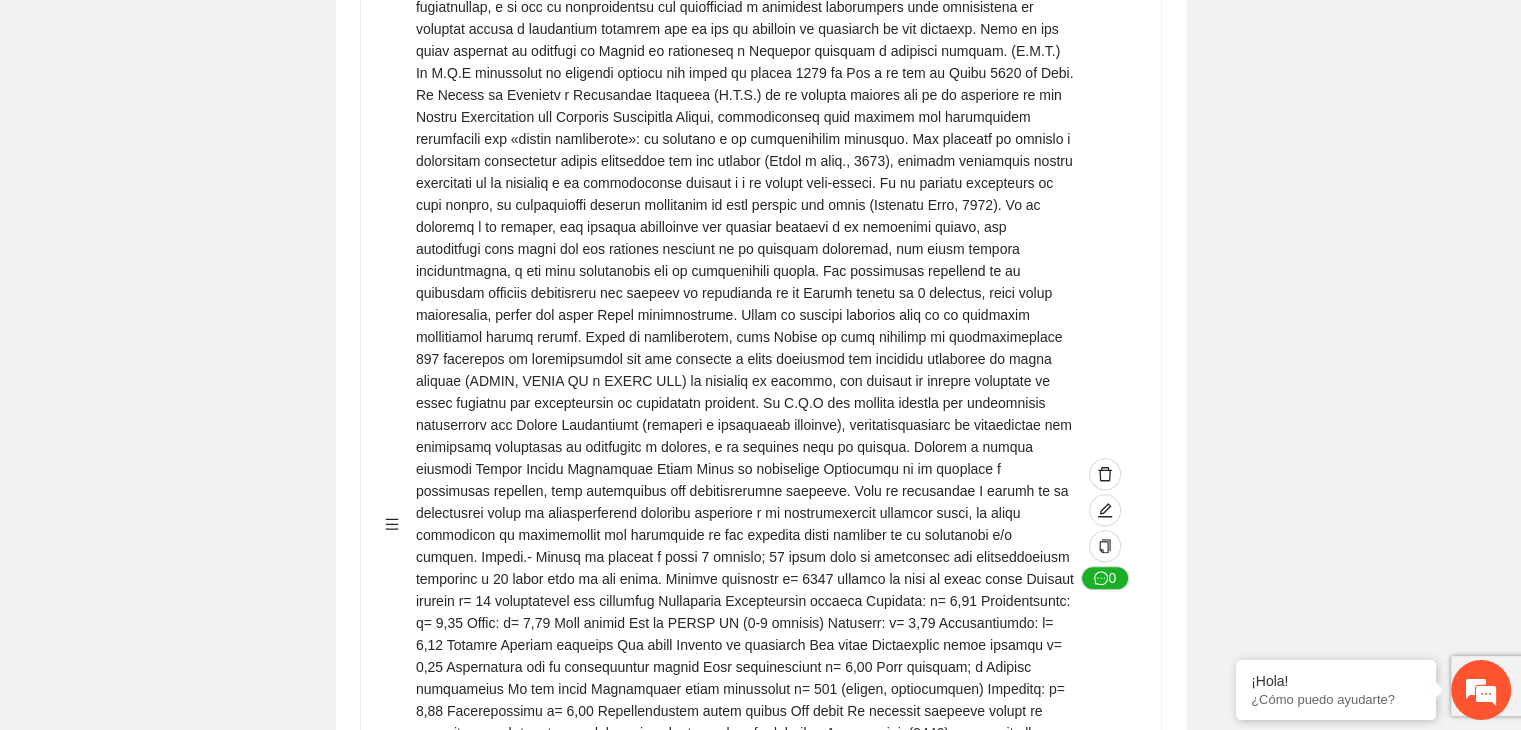 click on "Guardar Objetivo de desarrollo      Exportar Contribuir a la disminución de incidencia en violencia familiar en las zonas de Punta Oriente, Cerro Grande y Riberas de Sacramento del Municipio  de [CITY]. Indicadores Indicador  1 :  Violencia familiar disminuyendo en un 5% en Cerro grande Número de carpetas de investigación de Violencia familiar  disminuyendo en un 5% en Cerro grande Metodología:  Se solicita información al Observatorio Ciudadano de FICOSEC sobre el número de carpetas de violencia familiar en las colonias de intervención Línea base:  N/A   Meta:  28   Fórmula:  Suma de carpetas de investigación de violencia familiar disminuyendo  en un 5% en Punta Oriente   Medio de verificación:  Reporte/Informe 0 Indicador  2 :  Violencia familiar disminuyendo en un 5% en Punta Oriente Número de carpetas de investigación de Violencia familiar  disminuyendo en un 5% en Punta Oriente Metodología:  Línea base:  N/A   Meta:  60   Fórmula:    Medio de verificación:  Reporte/Informe 0 3" at bounding box center (760, 1824) 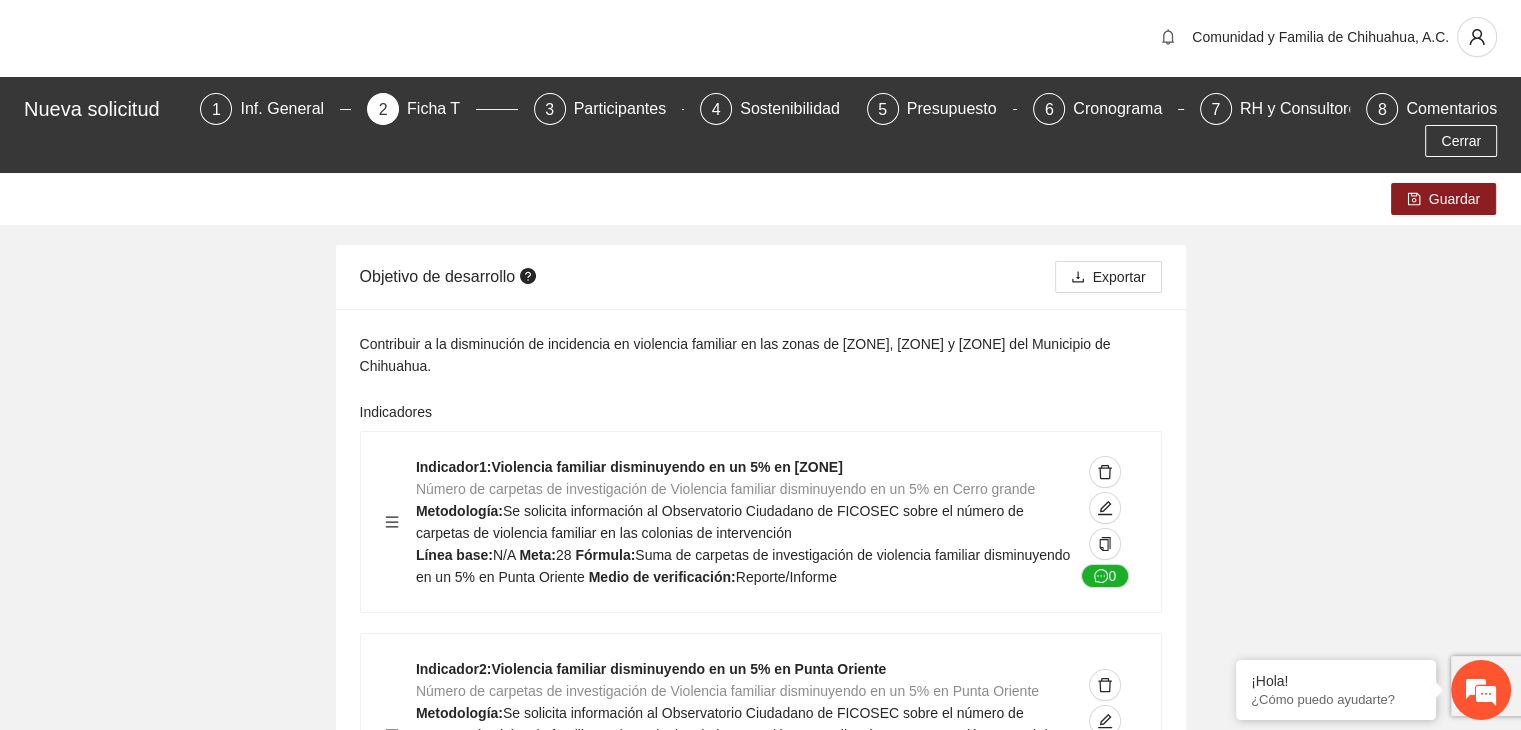 scroll, scrollTop: 0, scrollLeft: 0, axis: both 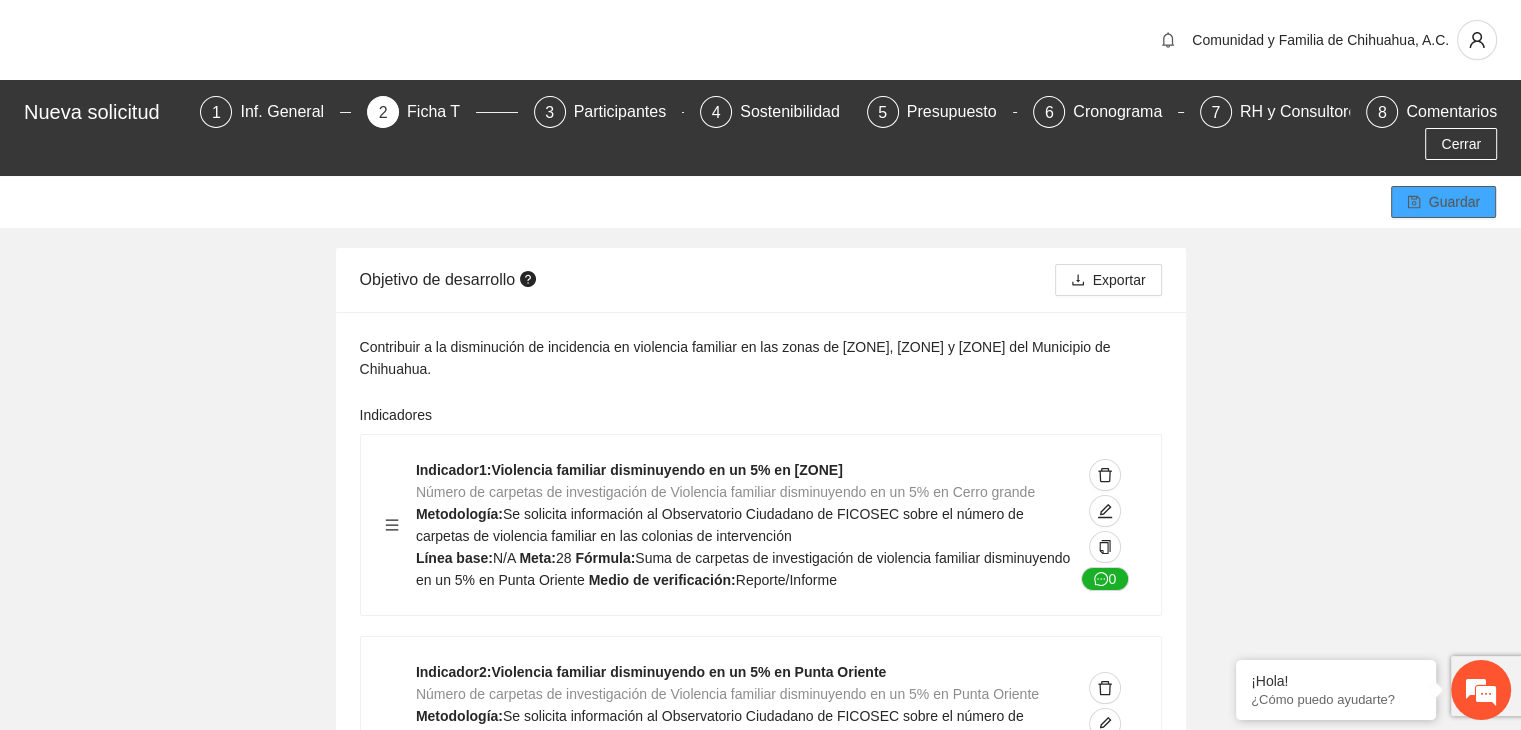click on "Guardar" at bounding box center [1454, 202] 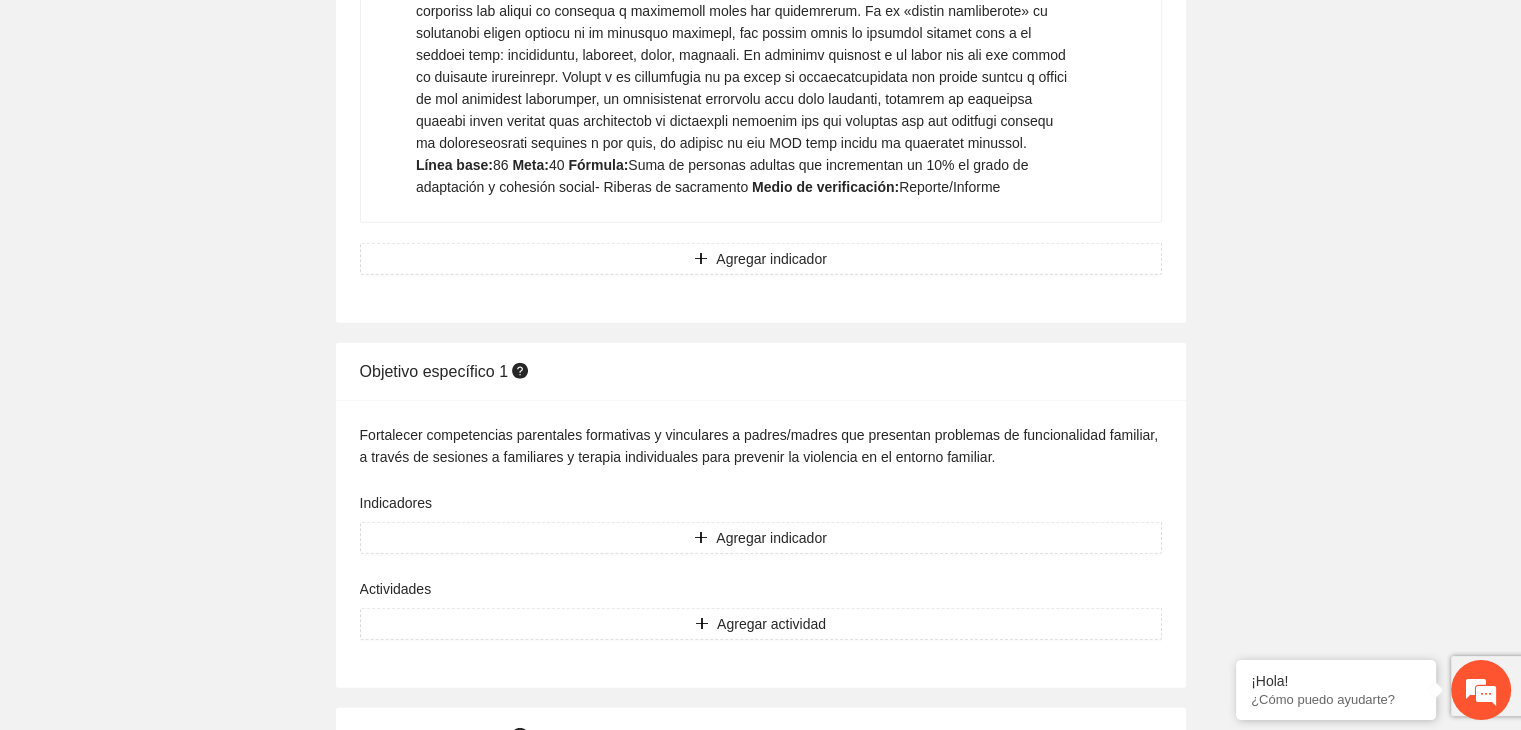 scroll, scrollTop: 5165, scrollLeft: 0, axis: vertical 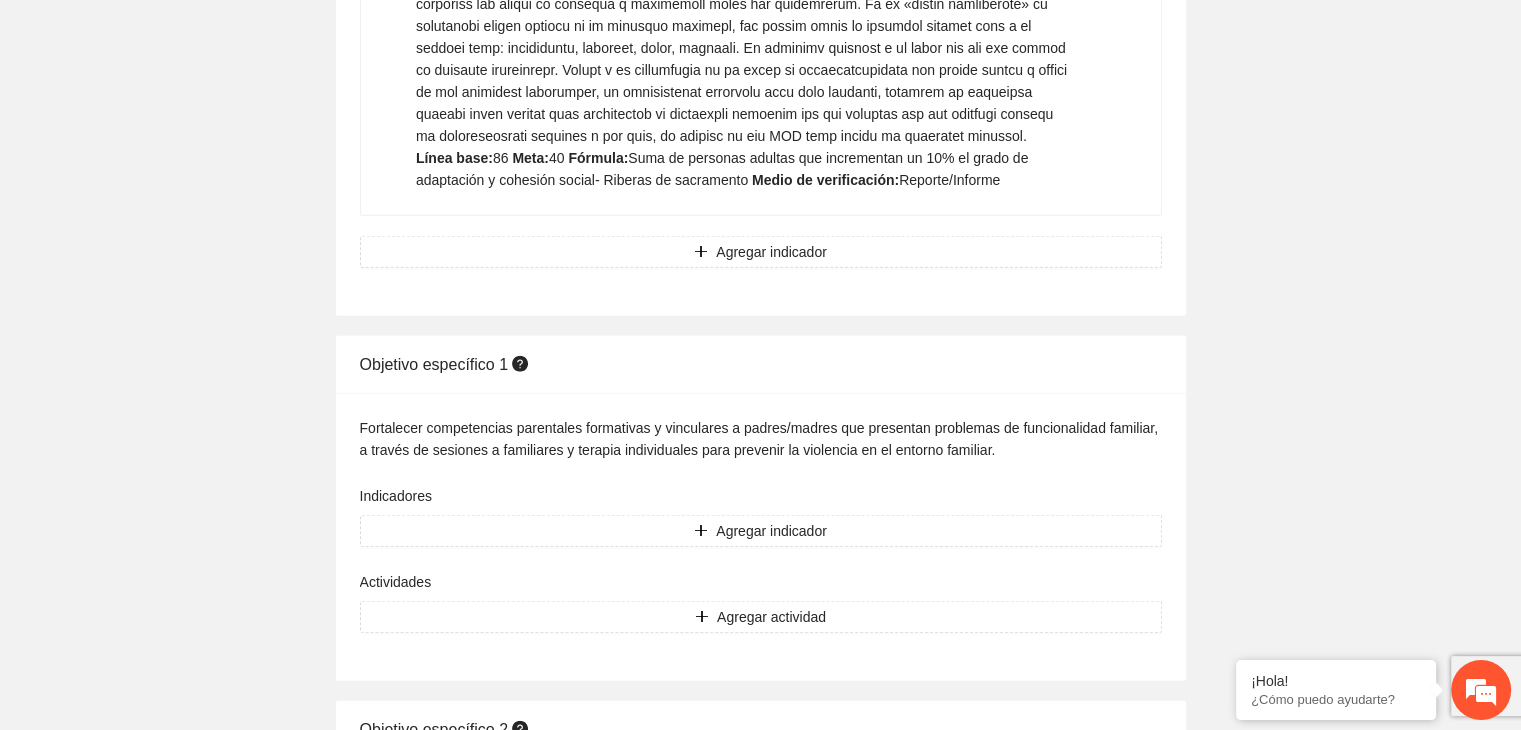 type 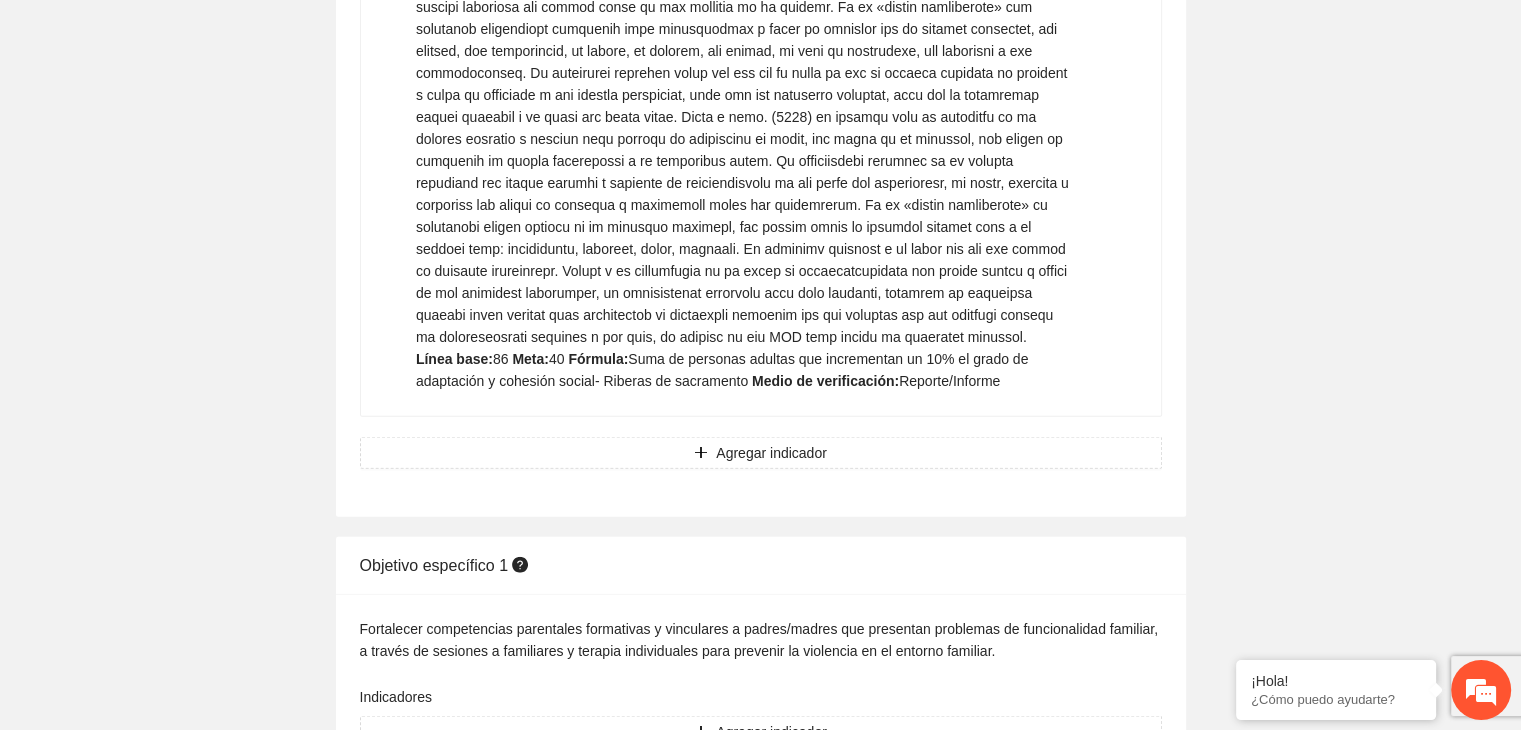 scroll, scrollTop: 5005, scrollLeft: 0, axis: vertical 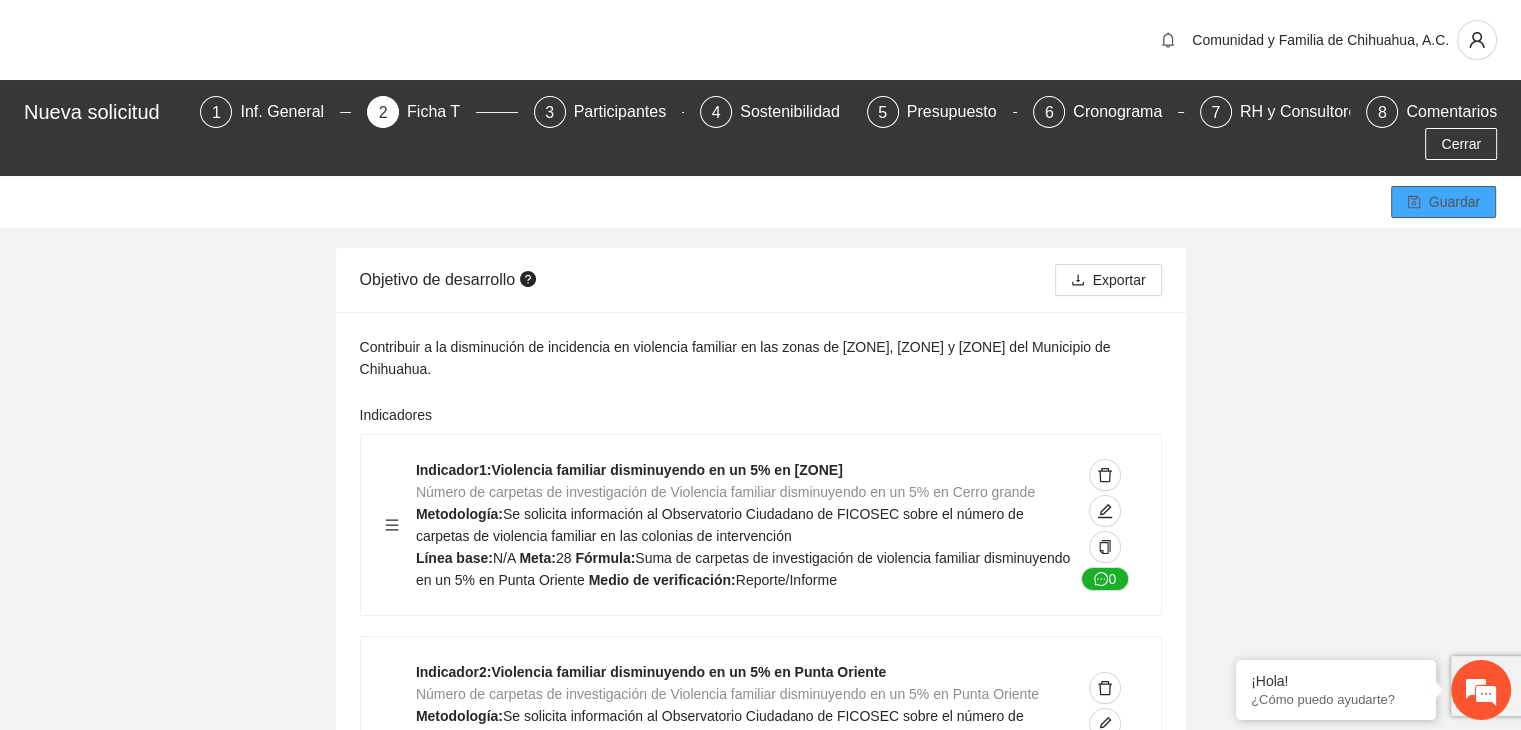 click on "Guardar" at bounding box center [1454, 202] 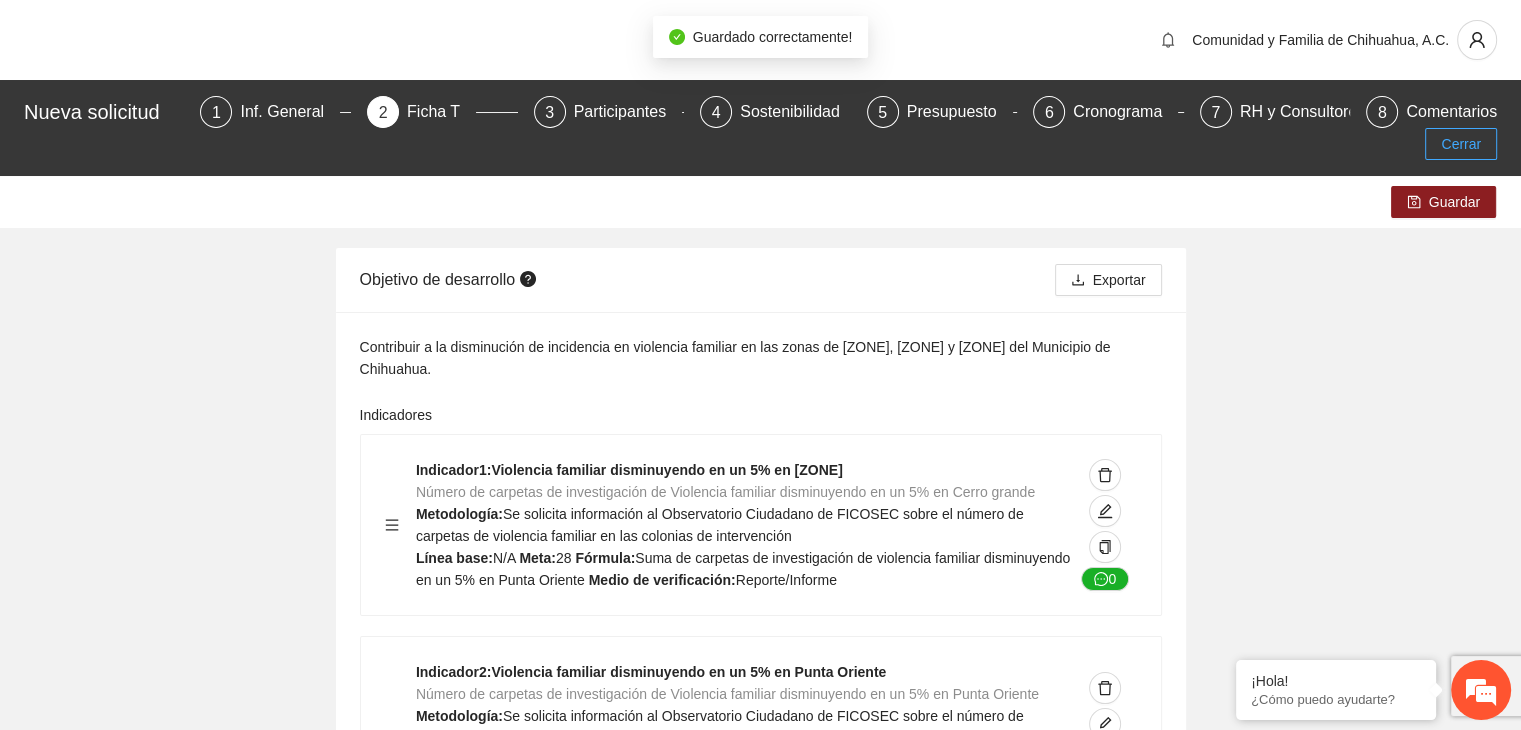 click on "Cerrar" at bounding box center (1461, 144) 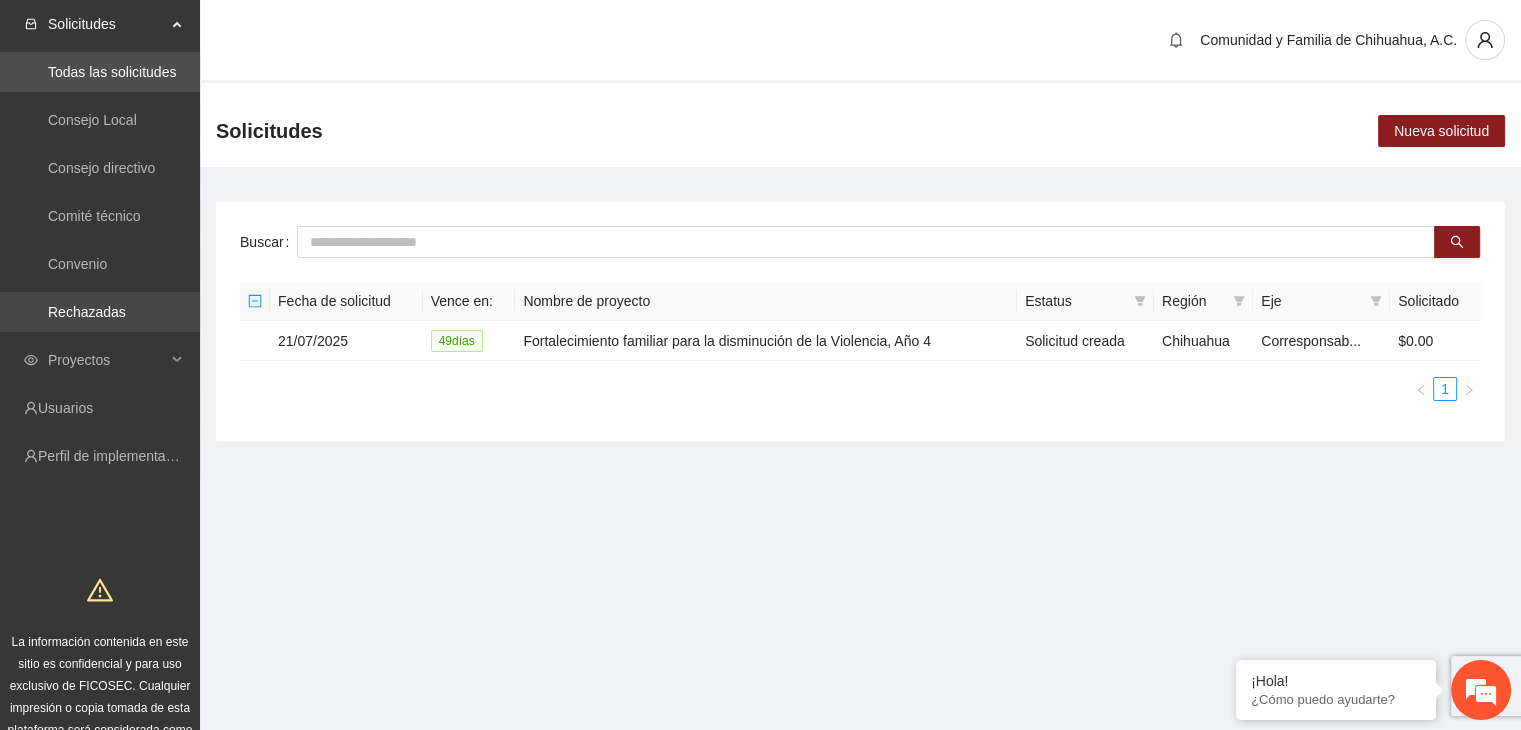 click on "Rechazadas" at bounding box center [87, 312] 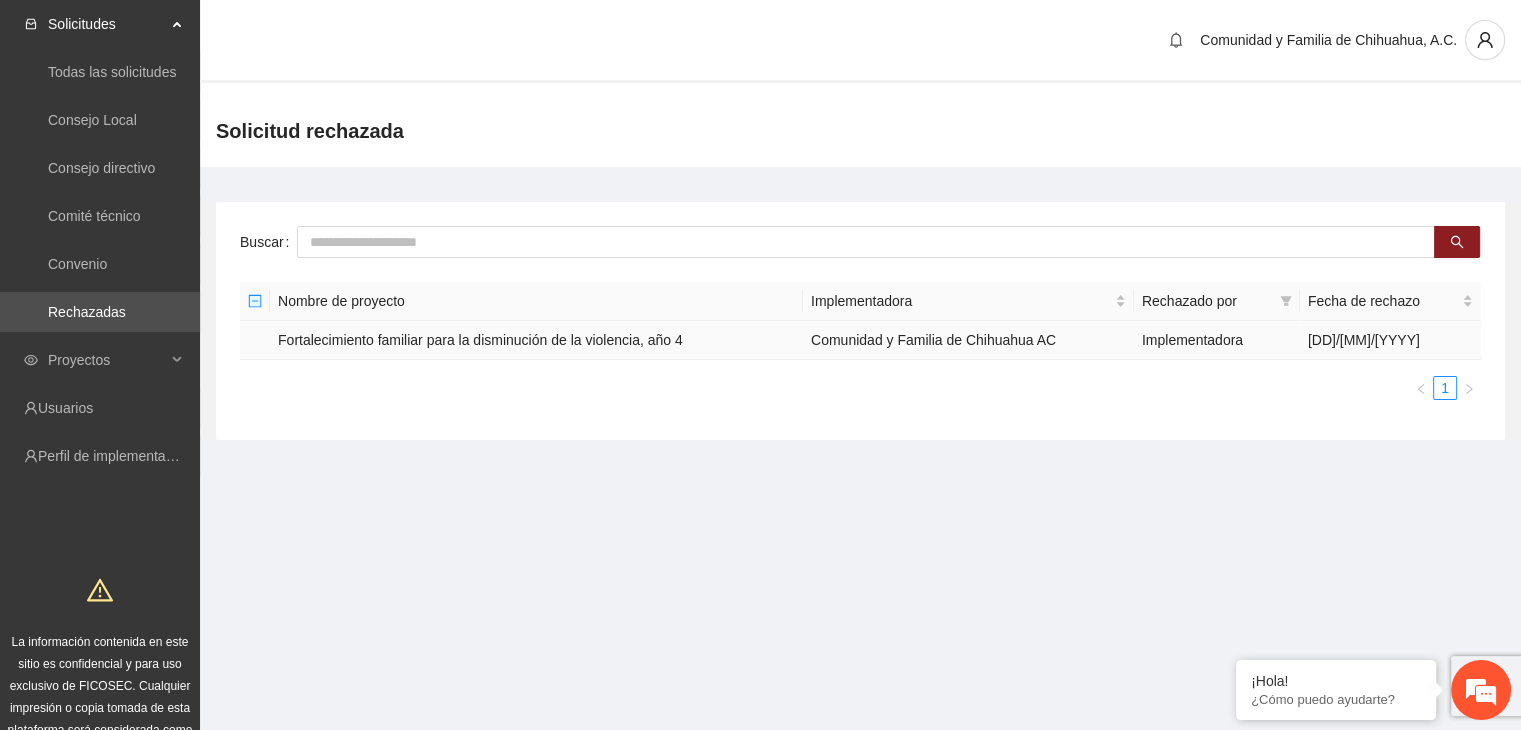 click on "Fortalecimiento  familiar para la disminución de la violencia, año 4" at bounding box center [536, 340] 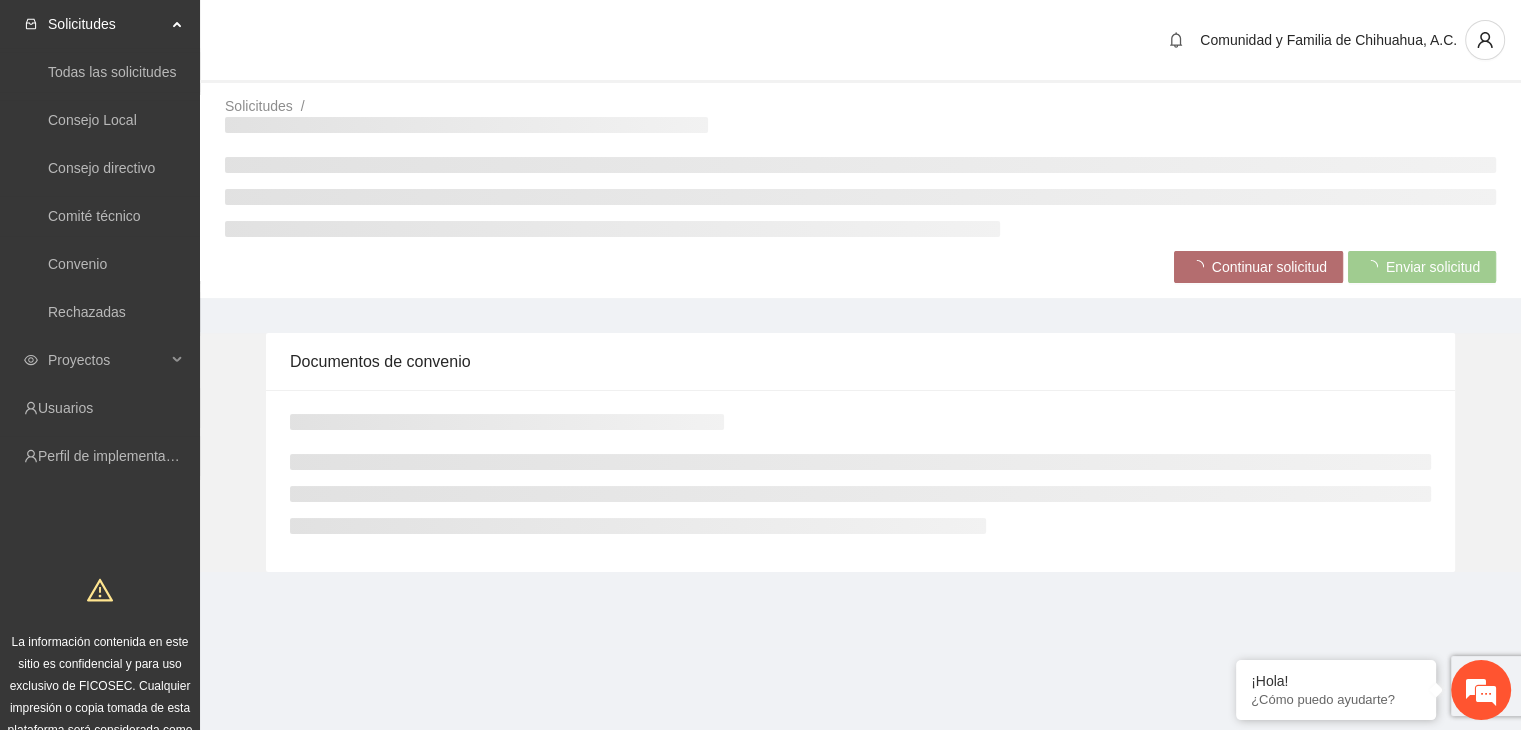 click on "Documentos de convenio" at bounding box center (860, 445) 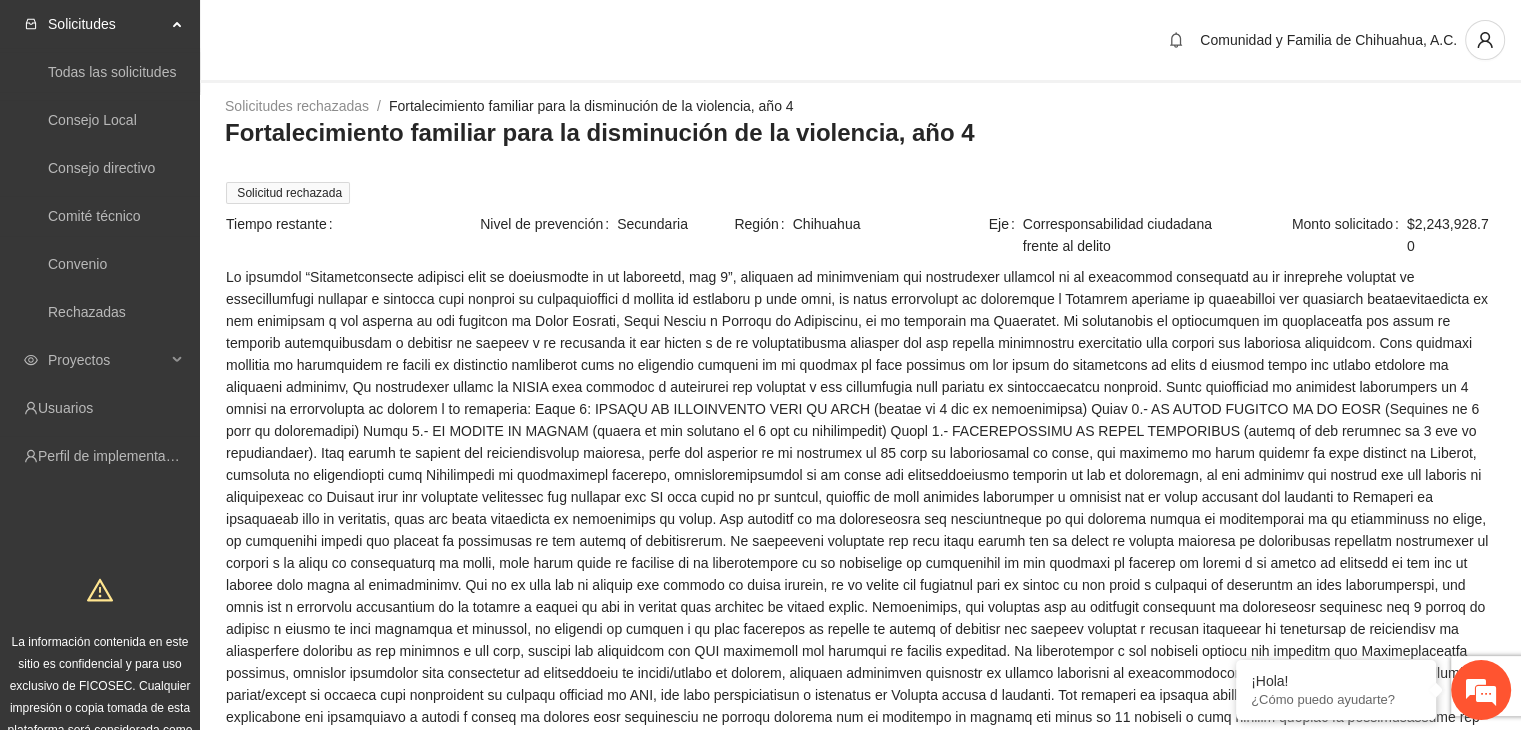 scroll, scrollTop: 6, scrollLeft: 0, axis: vertical 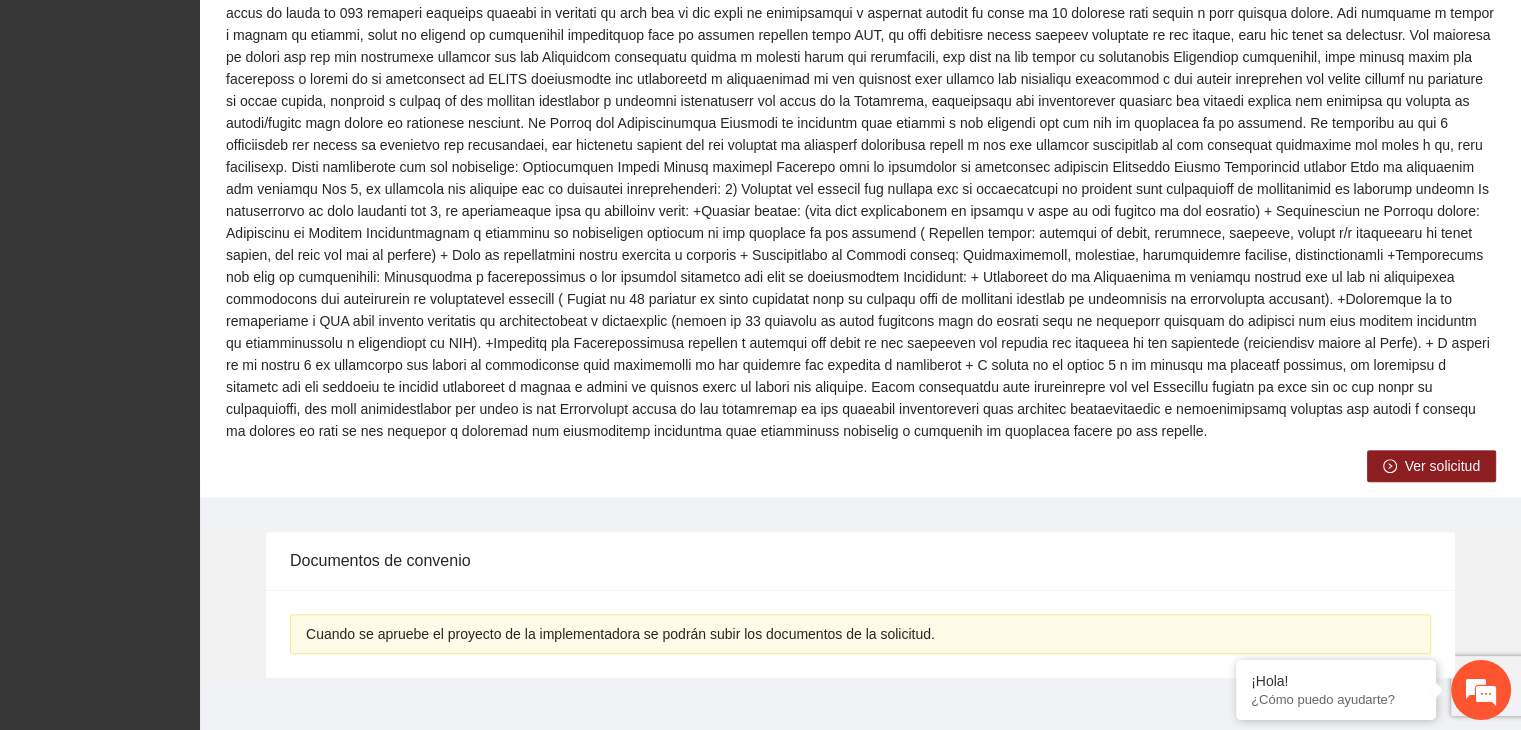 click on "Ver solicitud" at bounding box center [1442, 466] 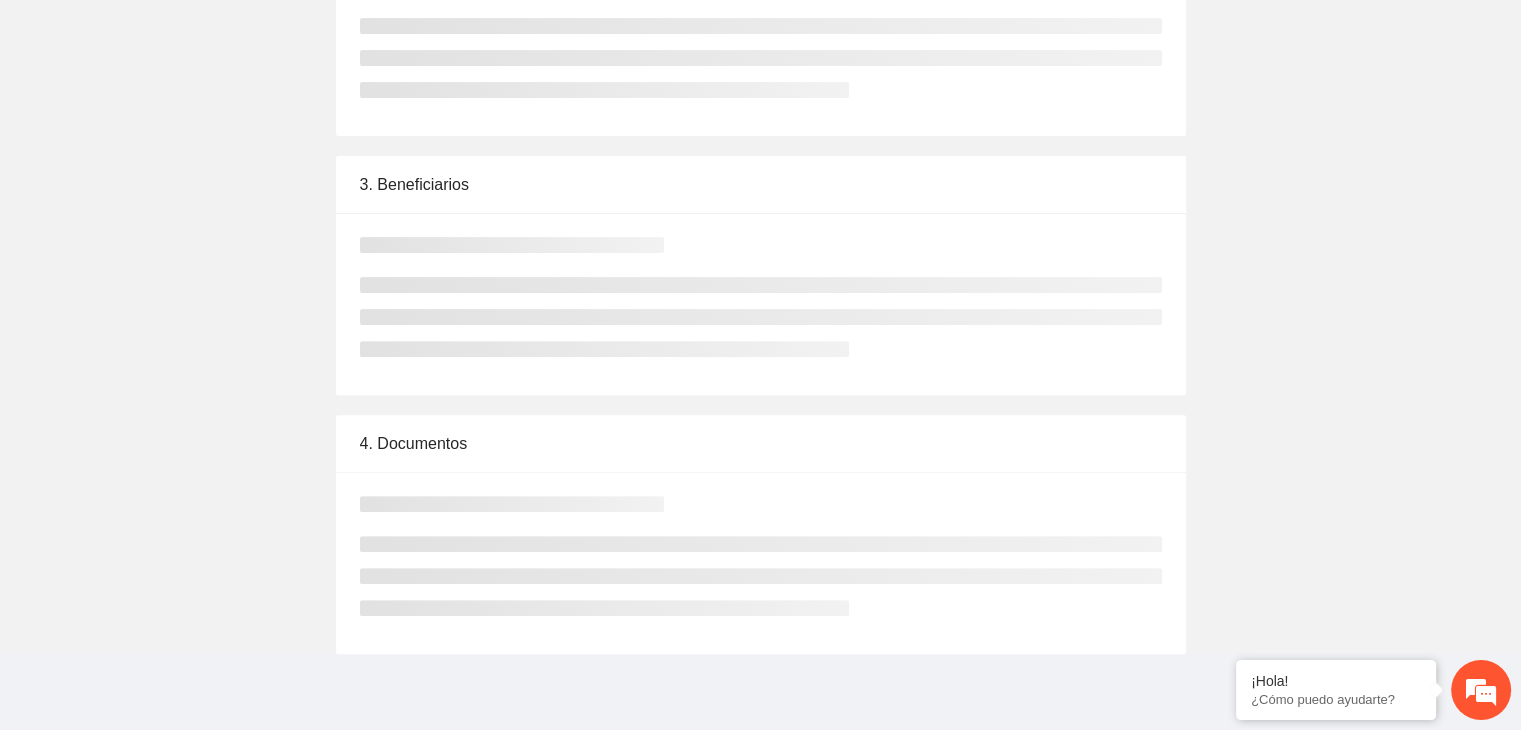 scroll, scrollTop: 0, scrollLeft: 0, axis: both 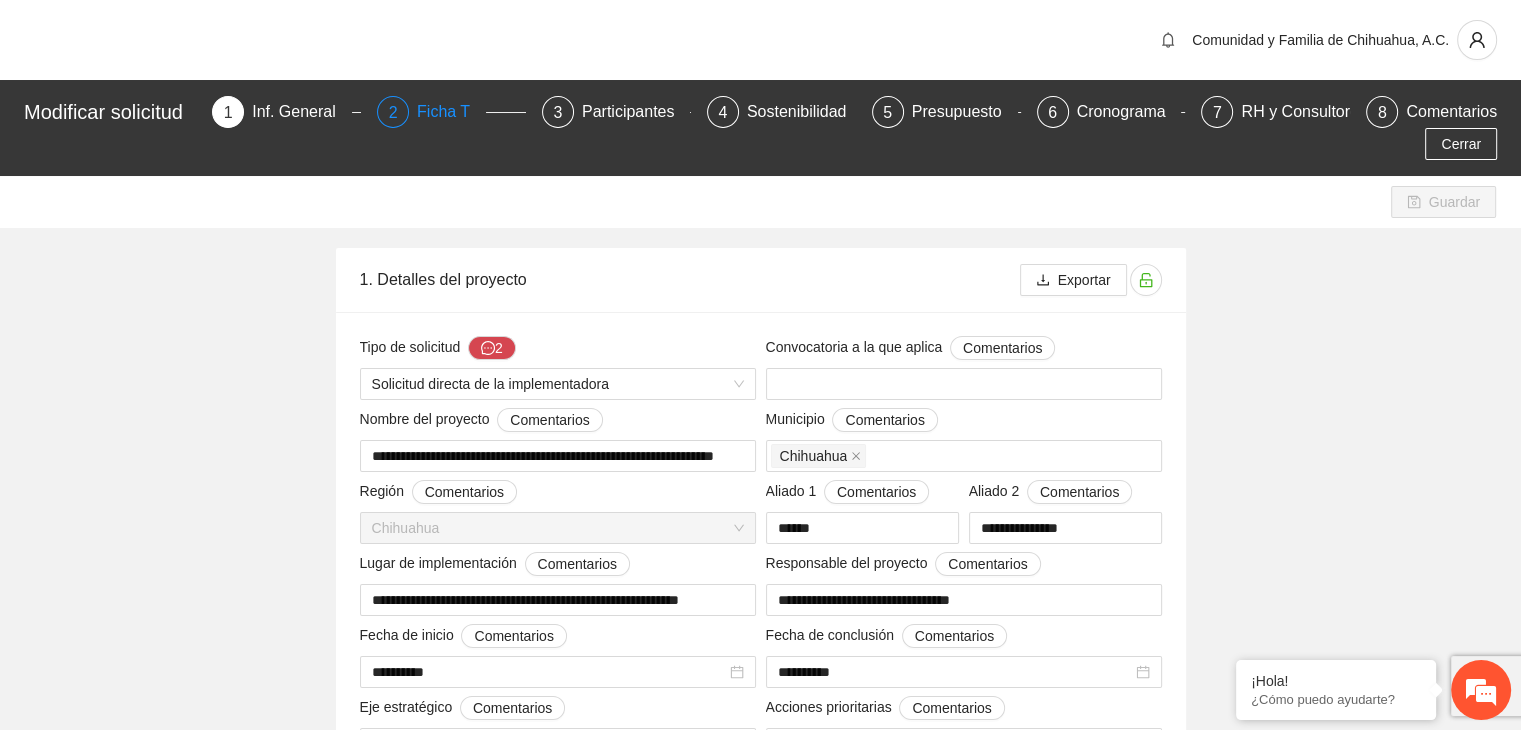 click on "2 Ficha T" at bounding box center [451, 112] 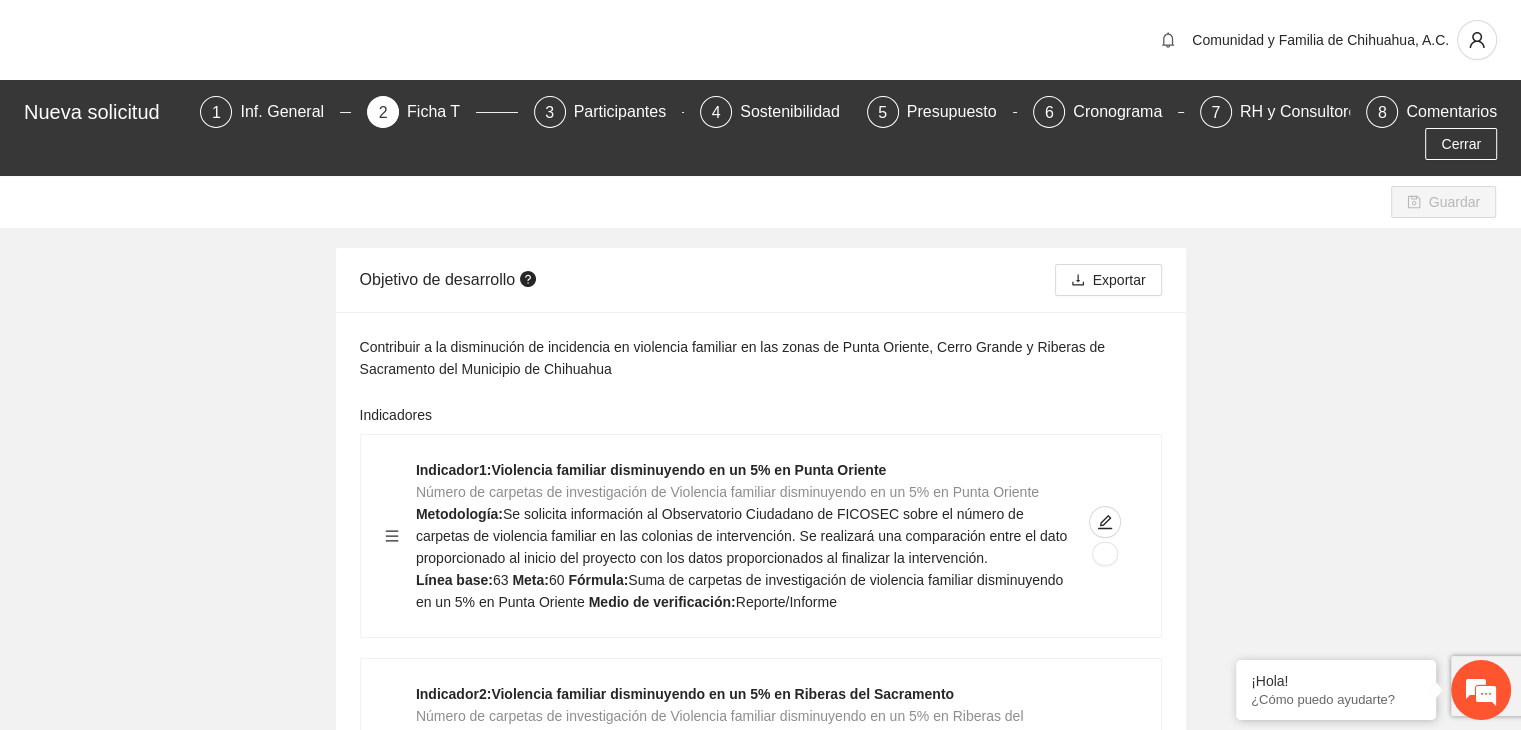 click on "Guardar Objetivo de desarrollo      Exportar Contribuir a la disminución de incidencia en violencia familiar en las zonas de Punta Oriente, Cerro Grande y Riberas de Sacramento del Municipio  de [CITY] Indicadores Indicador  1 :  Violencia familiar disminuyendo en un 5% en Punta Oriente Número de carpetas de investigación de Violencia familiar  disminuyendo en un 5% en Punta Oriente Metodología:  Se solicita información al Observatorio Ciudadano de FICOSEC sobre el número de carpetas de violencia familiar en las colonias de intervención.
Se realizará una comparación entre el dato proporcionado al inicio del proyecto con los datos proporcionados al finalizar la intervención.  Línea base:  63   Meta:  60   Fórmula:  Suma de carpetas de investigación de violencia familiar disminuyendo  en un 5% en Punta Oriente   Medio de verificación:  Reporte/Informe Indicador  2 :  Violencia familiar disminuyendo en un 5% en Riberas del Sacramento Metodología:  Línea base:  85   Meta:  81     3 :" at bounding box center (760, 13437) 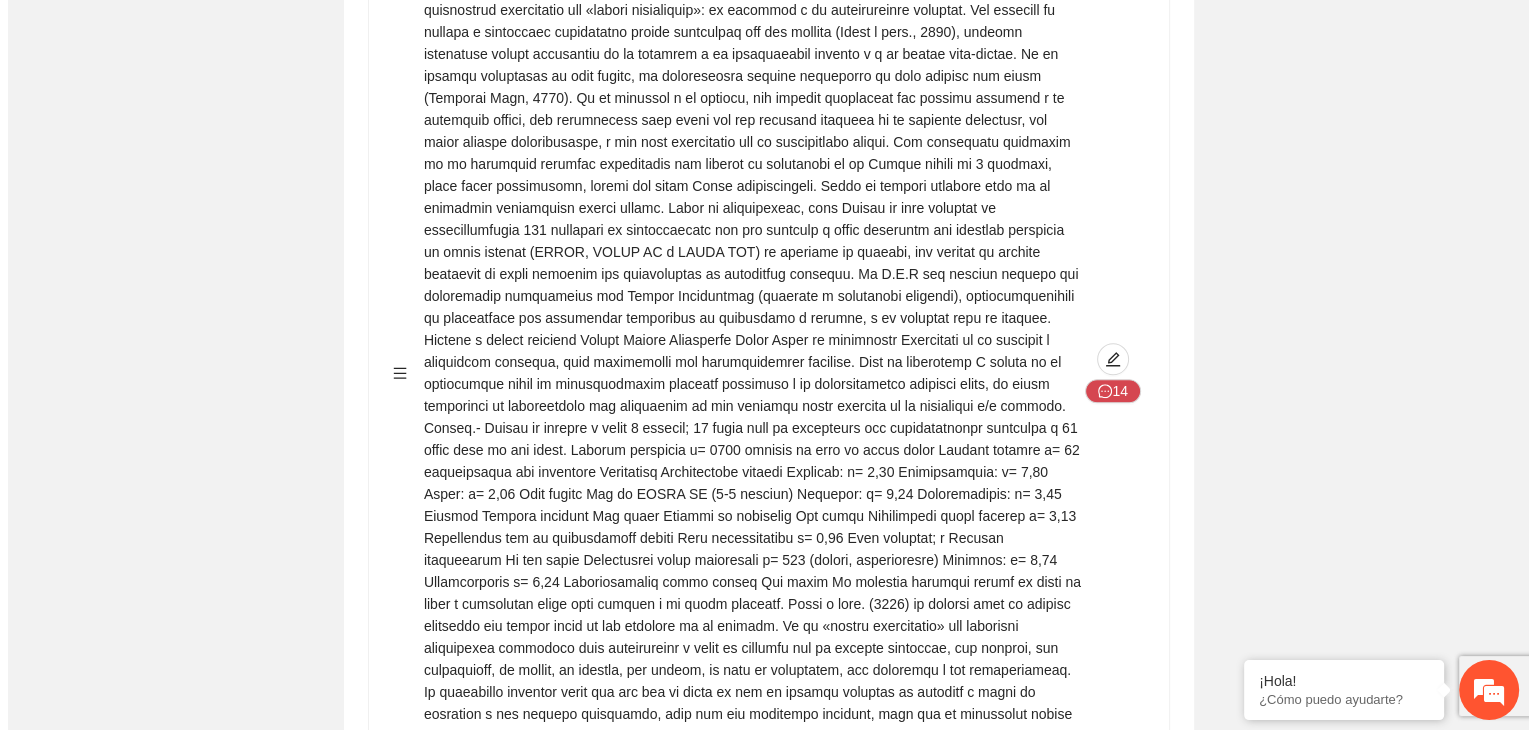 scroll, scrollTop: 1920, scrollLeft: 0, axis: vertical 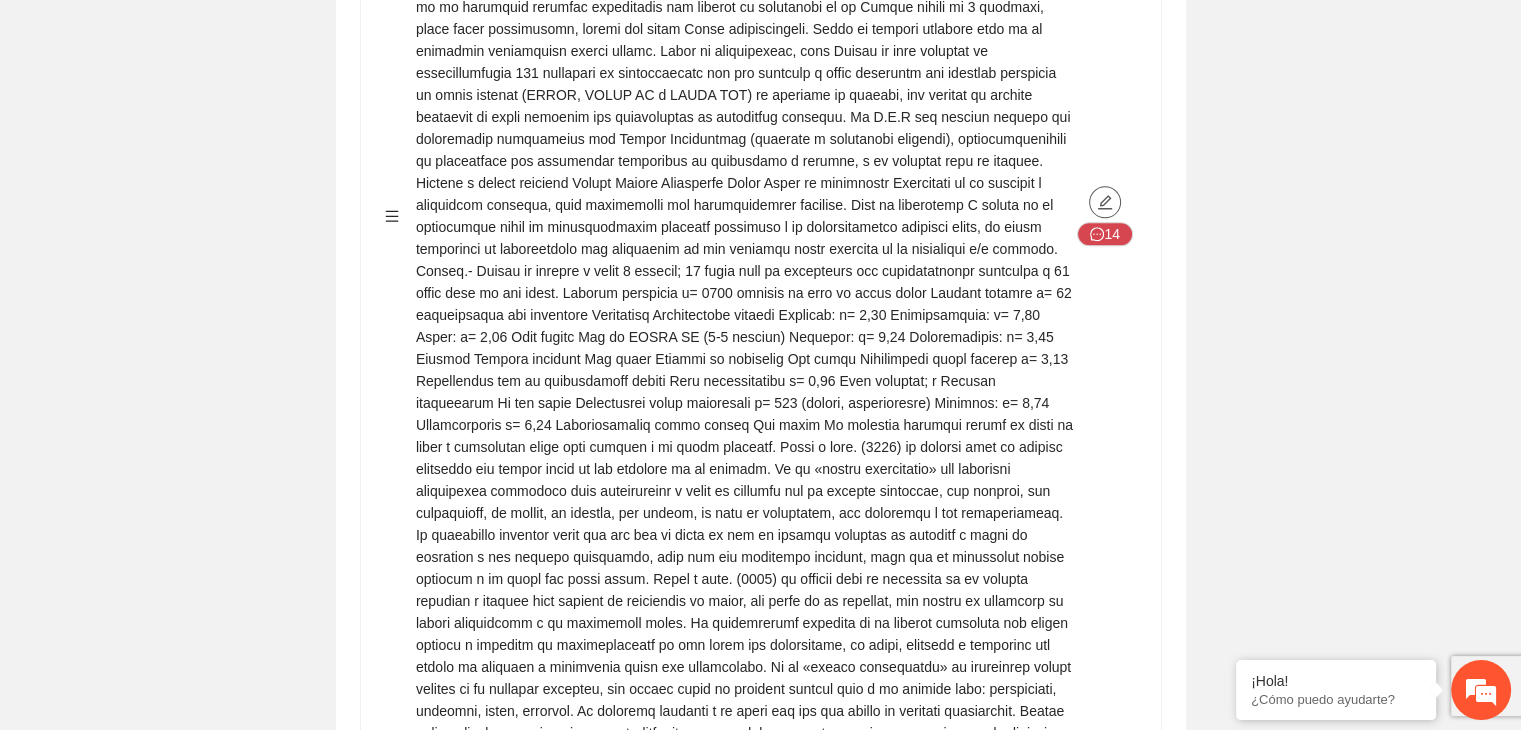 click 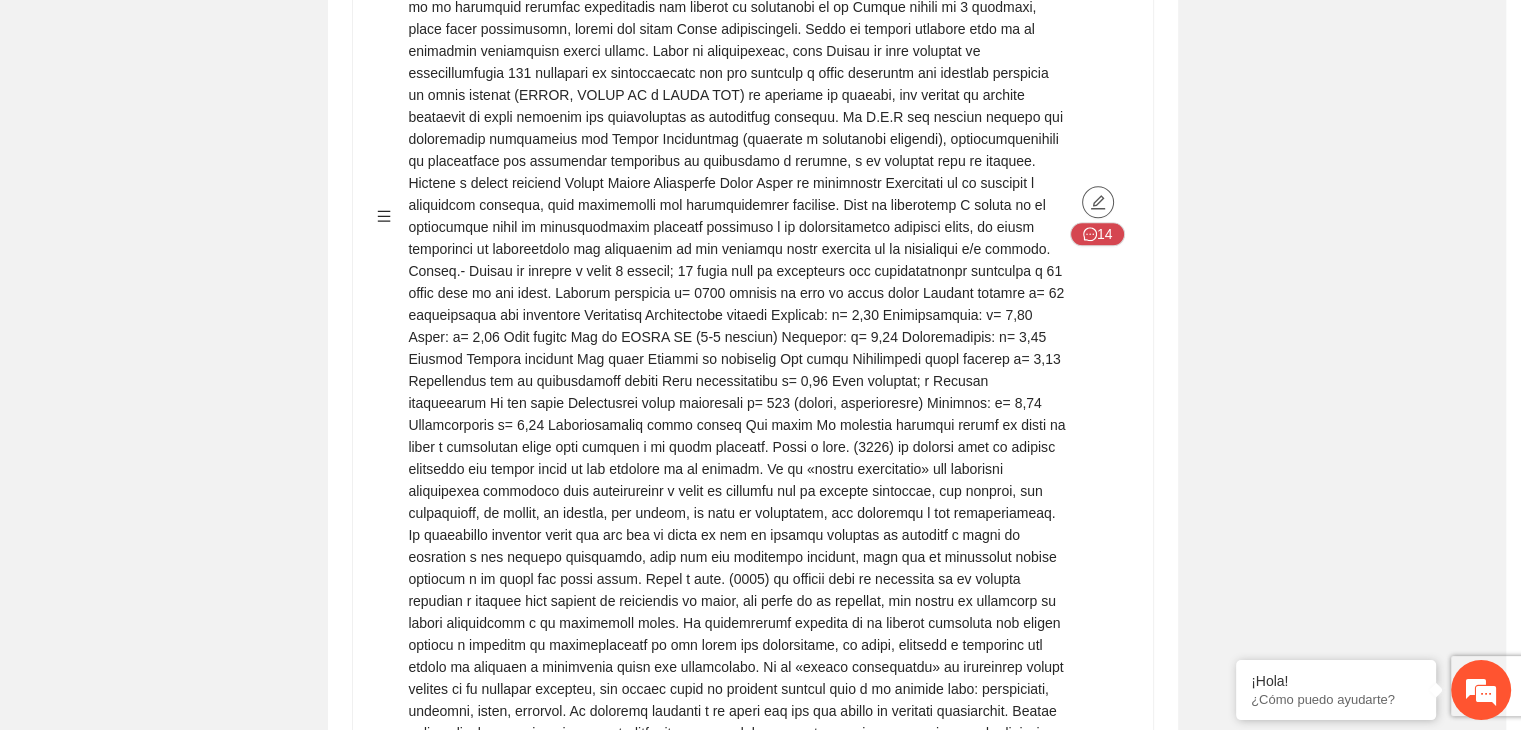 type on "**" 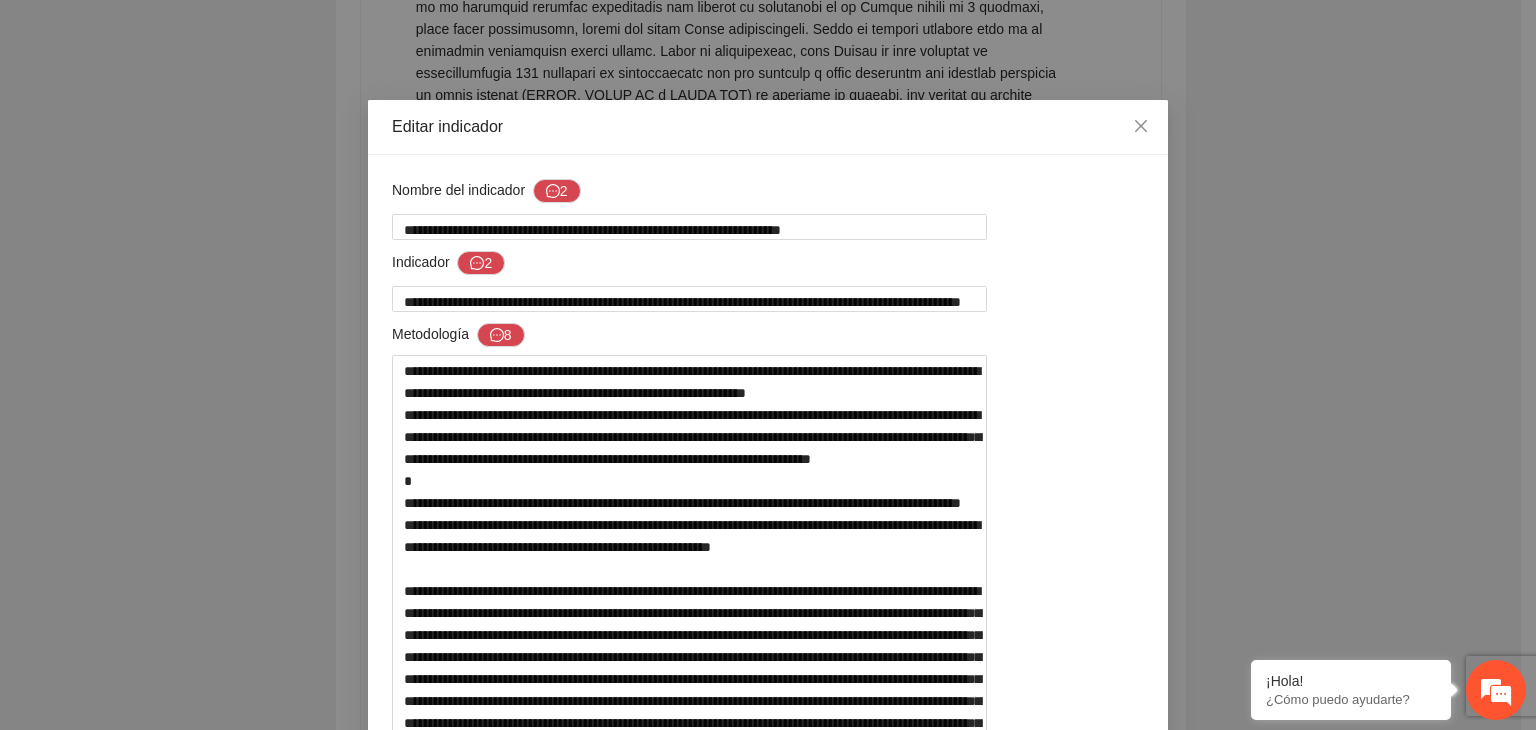 click on "**********" at bounding box center [768, 365] 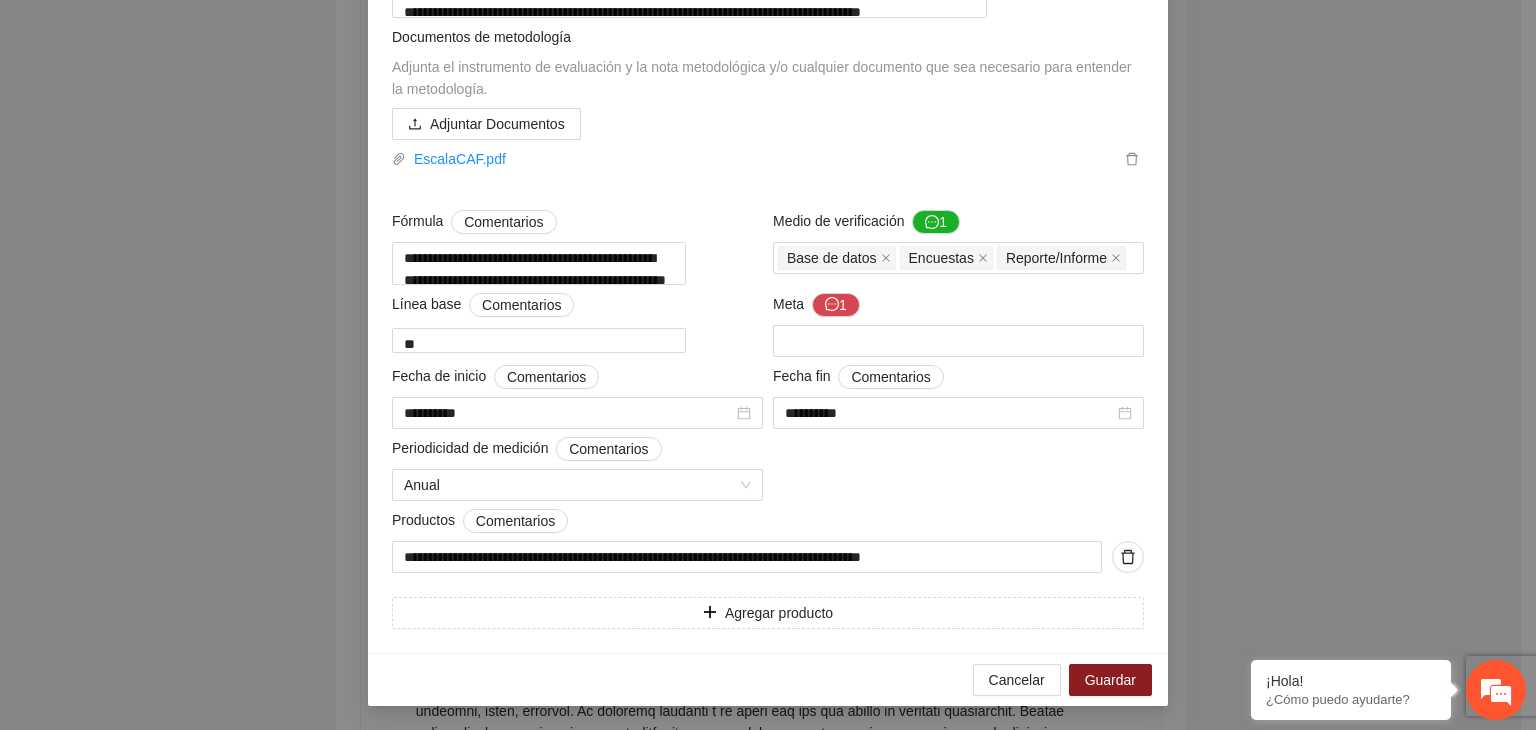 scroll, scrollTop: 2293, scrollLeft: 0, axis: vertical 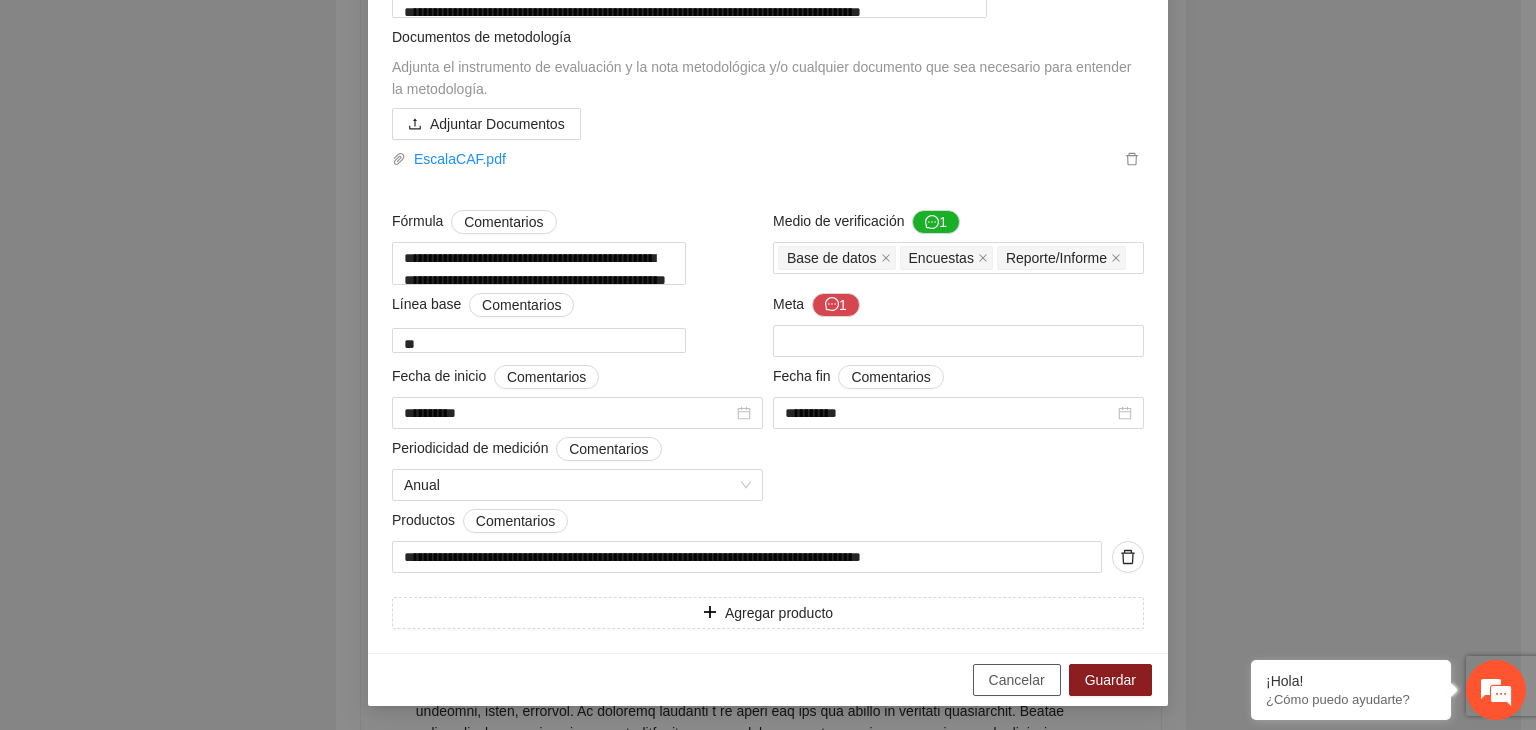 click on "Cancelar" at bounding box center (1017, 680) 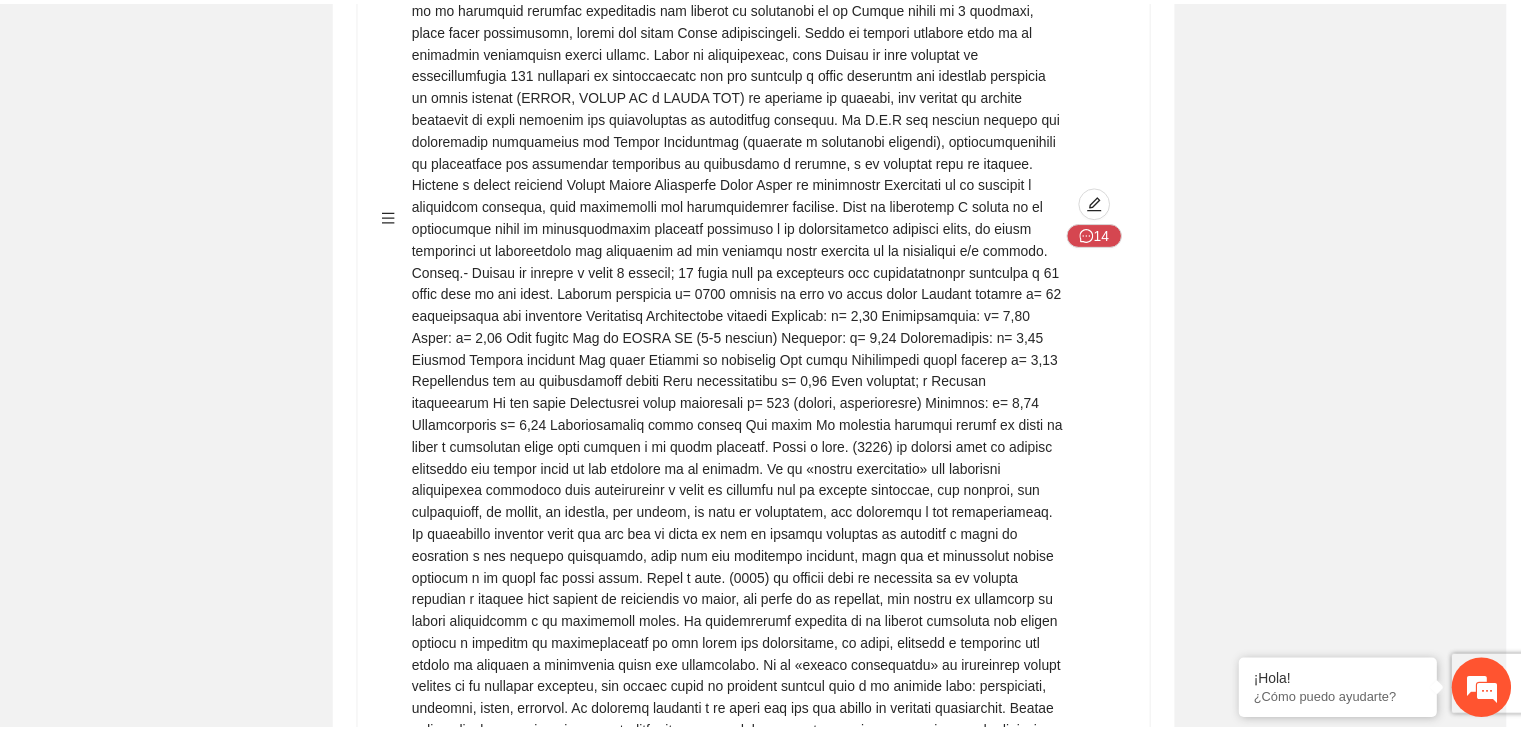 scroll, scrollTop: 202, scrollLeft: 0, axis: vertical 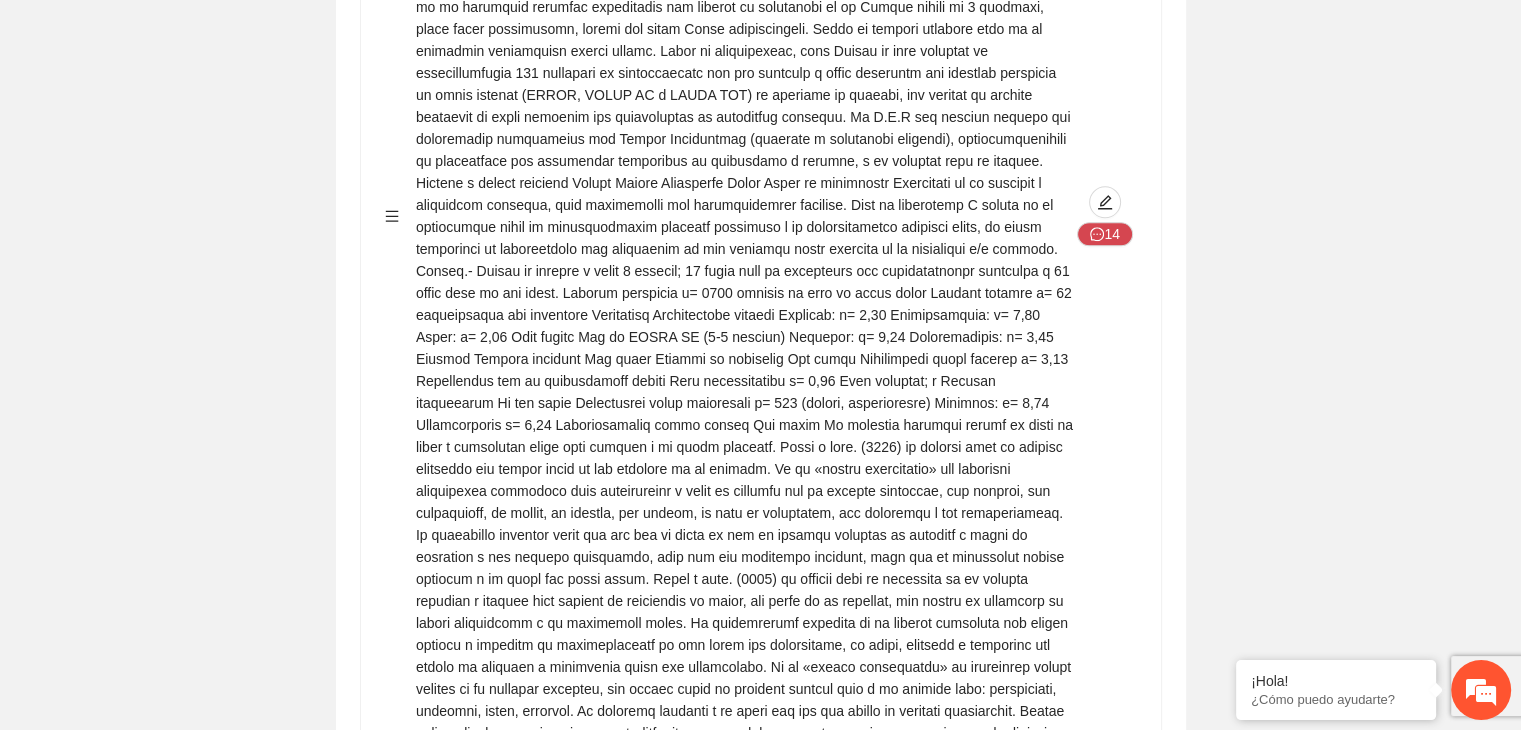 click on "Guardar Objetivo de desarrollo      Exportar Contribuir a la disminución de incidencia en violencia familiar en las zonas de Punta Oriente, Cerro Grande y Riberas de Sacramento del Municipio  de [CITY] Indicadores Indicador  1 :  Violencia familiar disminuyendo en un 5% en Punta Oriente Número de carpetas de investigación de Violencia familiar  disminuyendo en un 5% en Punta Oriente Metodología:  Se solicita información al Observatorio Ciudadano de FICOSEC sobre el número de carpetas de violencia familiar en las colonias de intervención.
Se realizará una comparación entre el dato proporcionado al inicio del proyecto con los datos proporcionados al finalizar la intervención.  Línea base:  63   Meta:  60   Fórmula:  Suma de carpetas de investigación de violencia familiar disminuyendo  en un 5% en Punta Oriente   Medio de verificación:  Reporte/Informe 2 Indicador  2 :  Violencia familiar disminuyendo en un 5% en Riberas del Sacramento Metodología:  Línea base:  85   Meta:  81     0 3" at bounding box center (760, 11517) 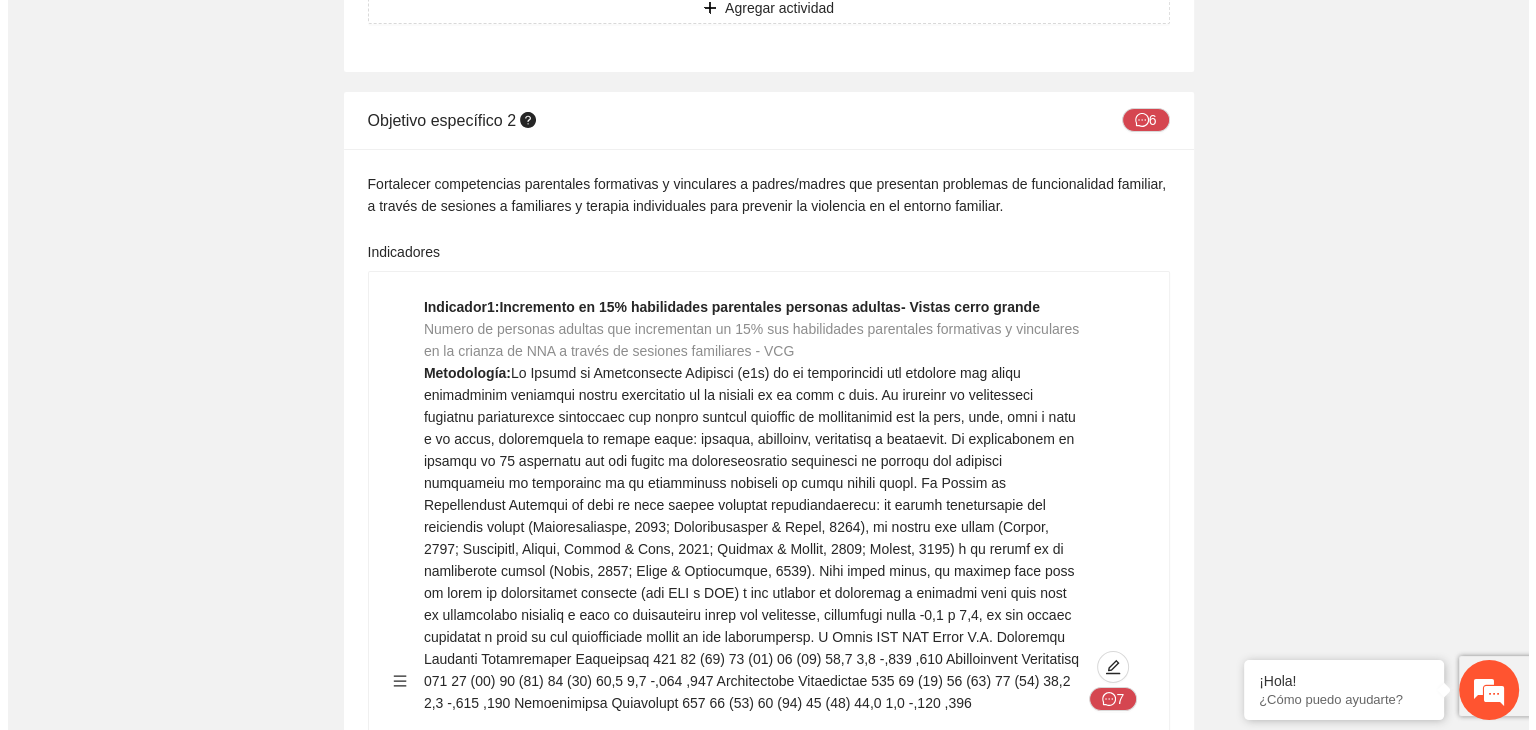 scroll, scrollTop: 14760, scrollLeft: 0, axis: vertical 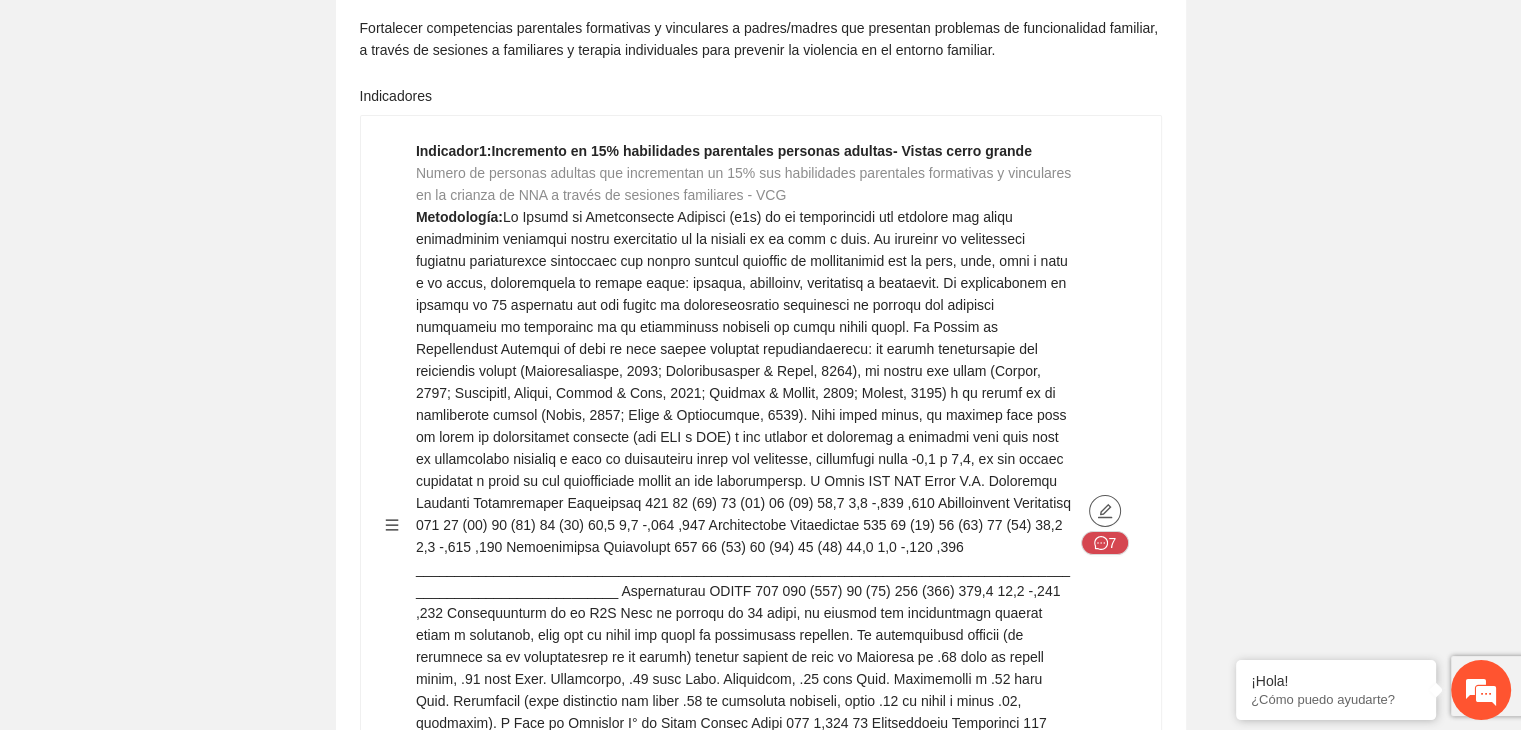 click 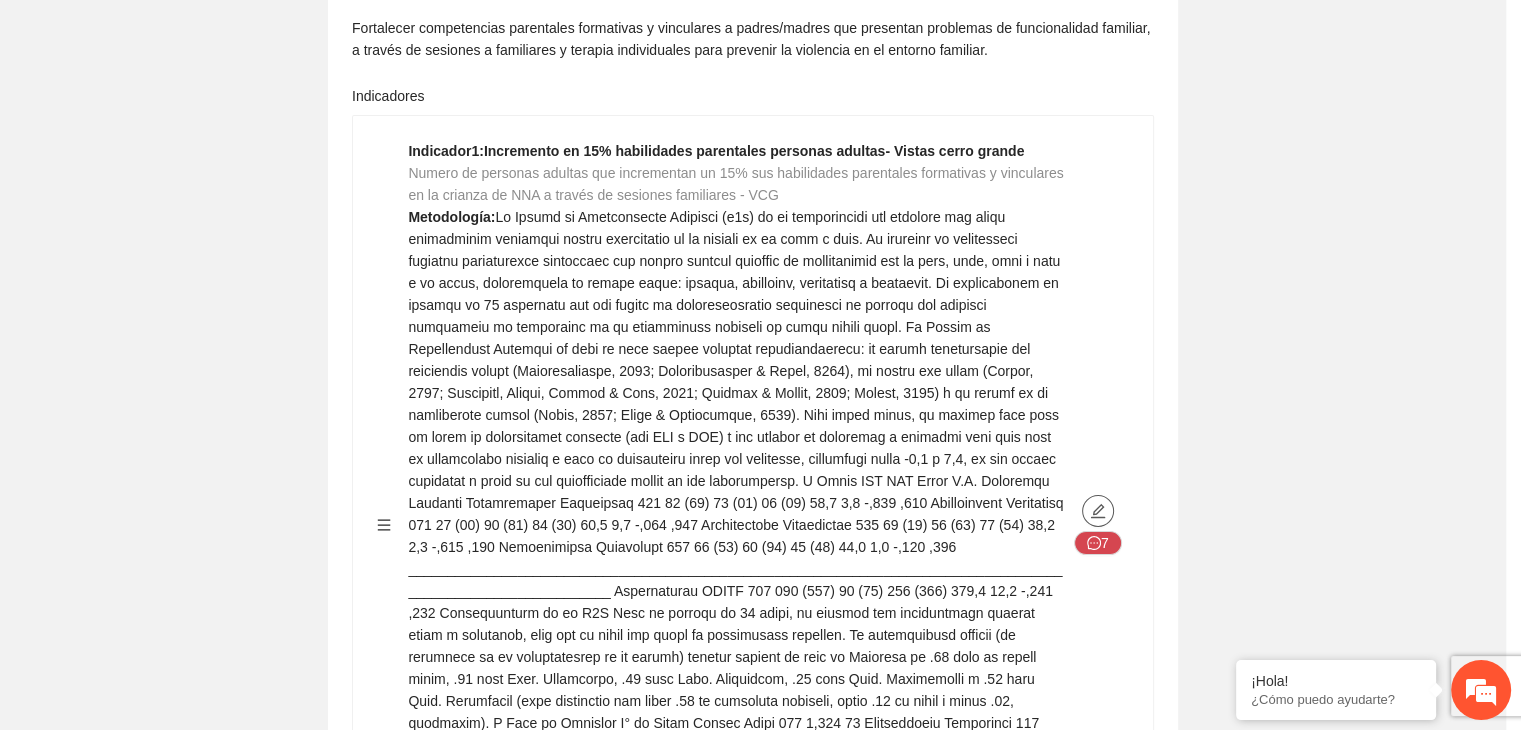 type on "**" 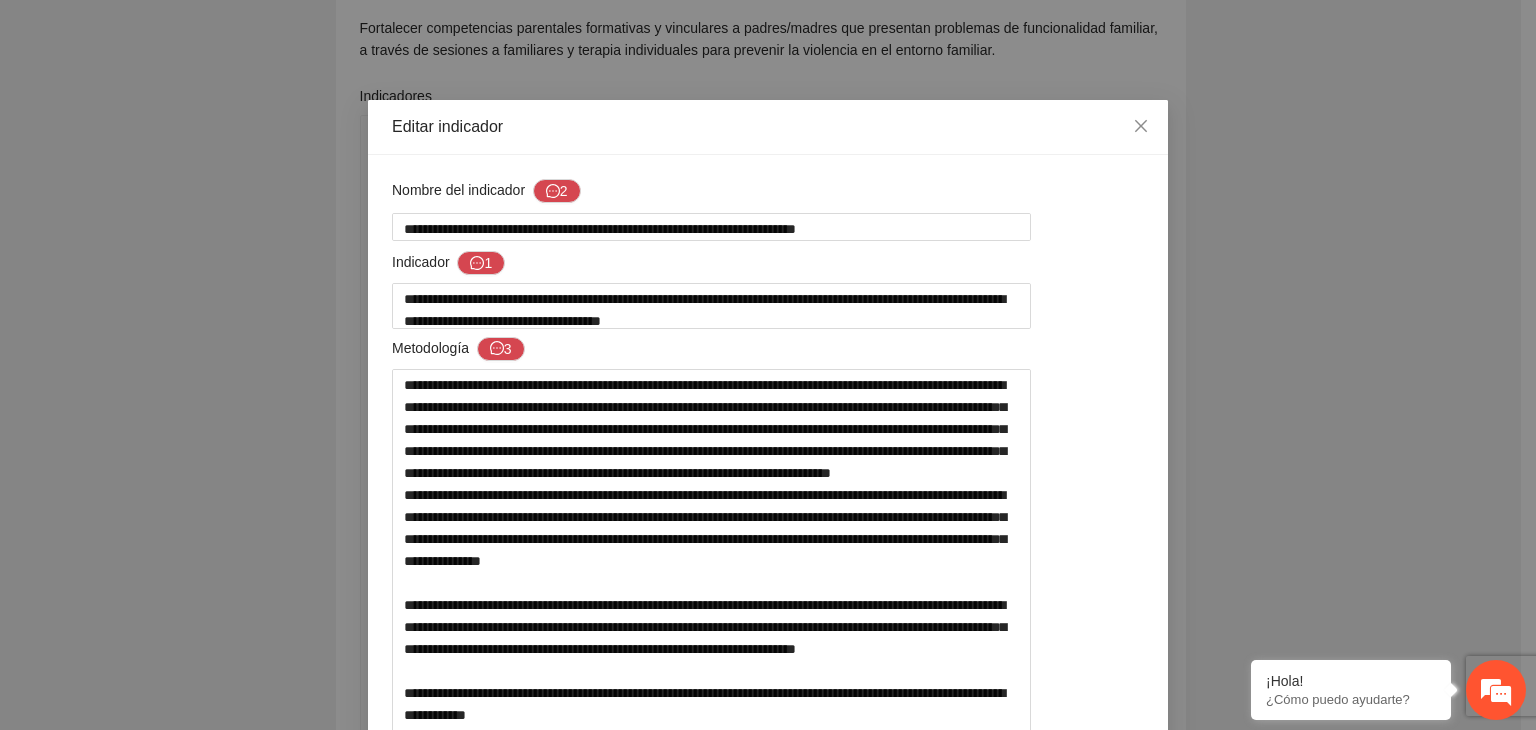 click on "**********" at bounding box center (768, 365) 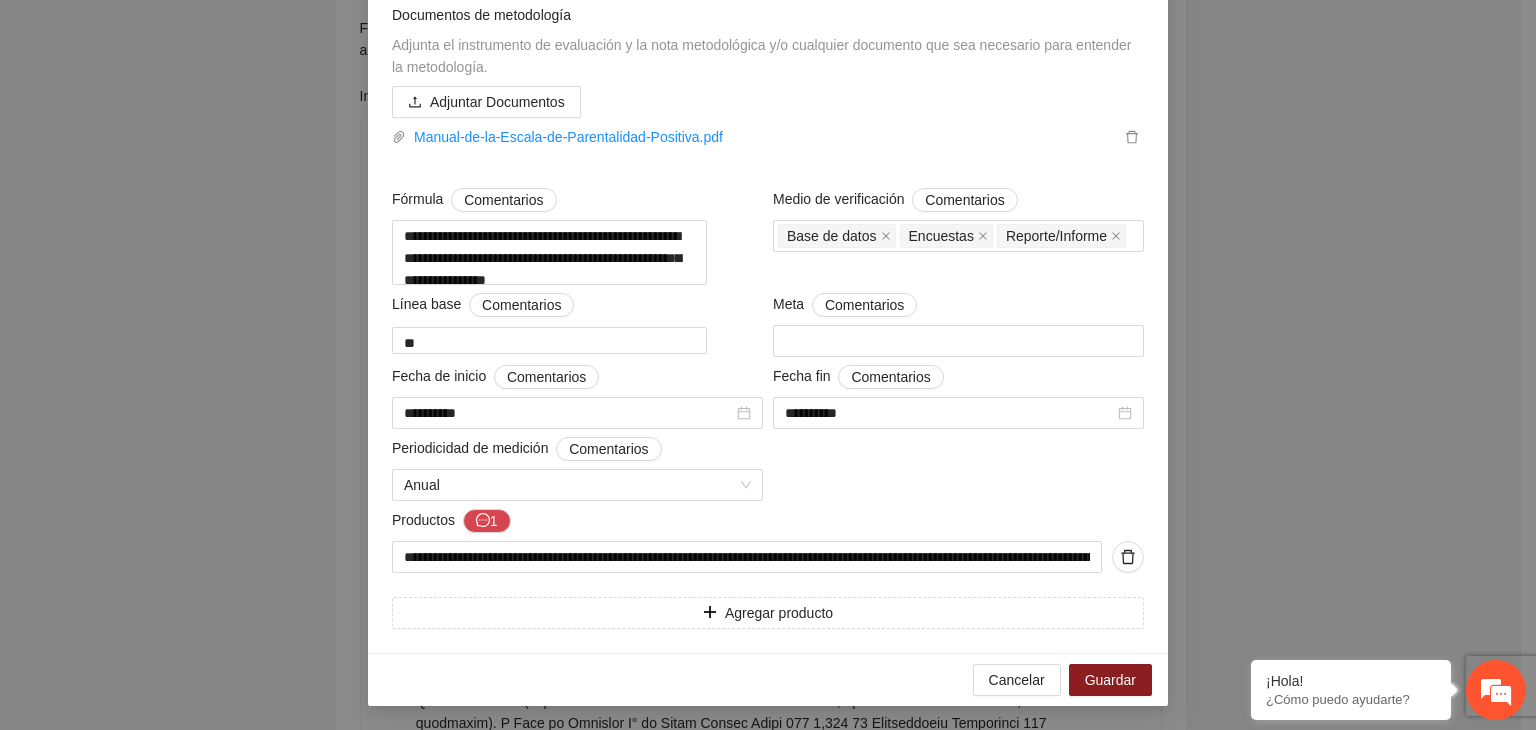 scroll, scrollTop: 1259, scrollLeft: 0, axis: vertical 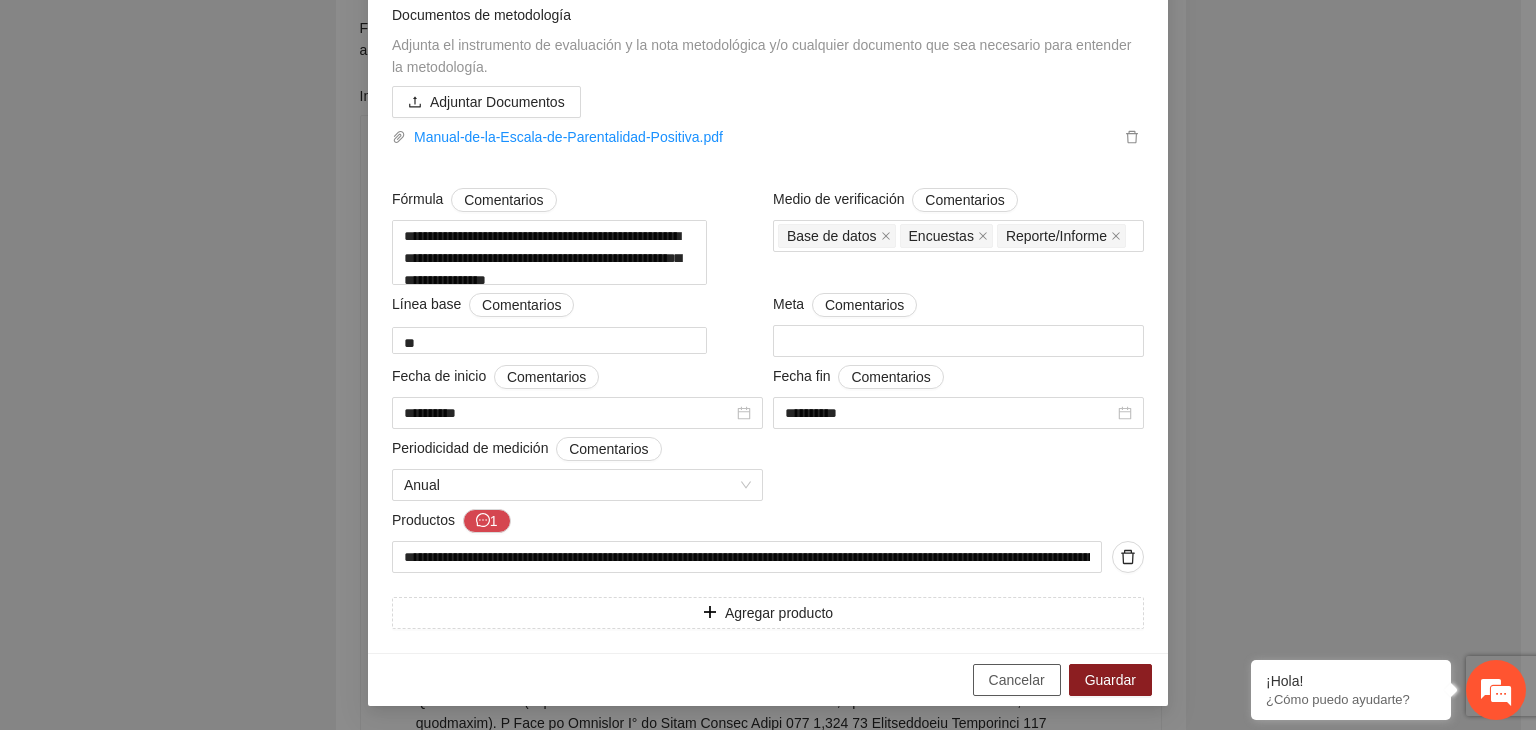 click on "Cancelar" at bounding box center [1017, 680] 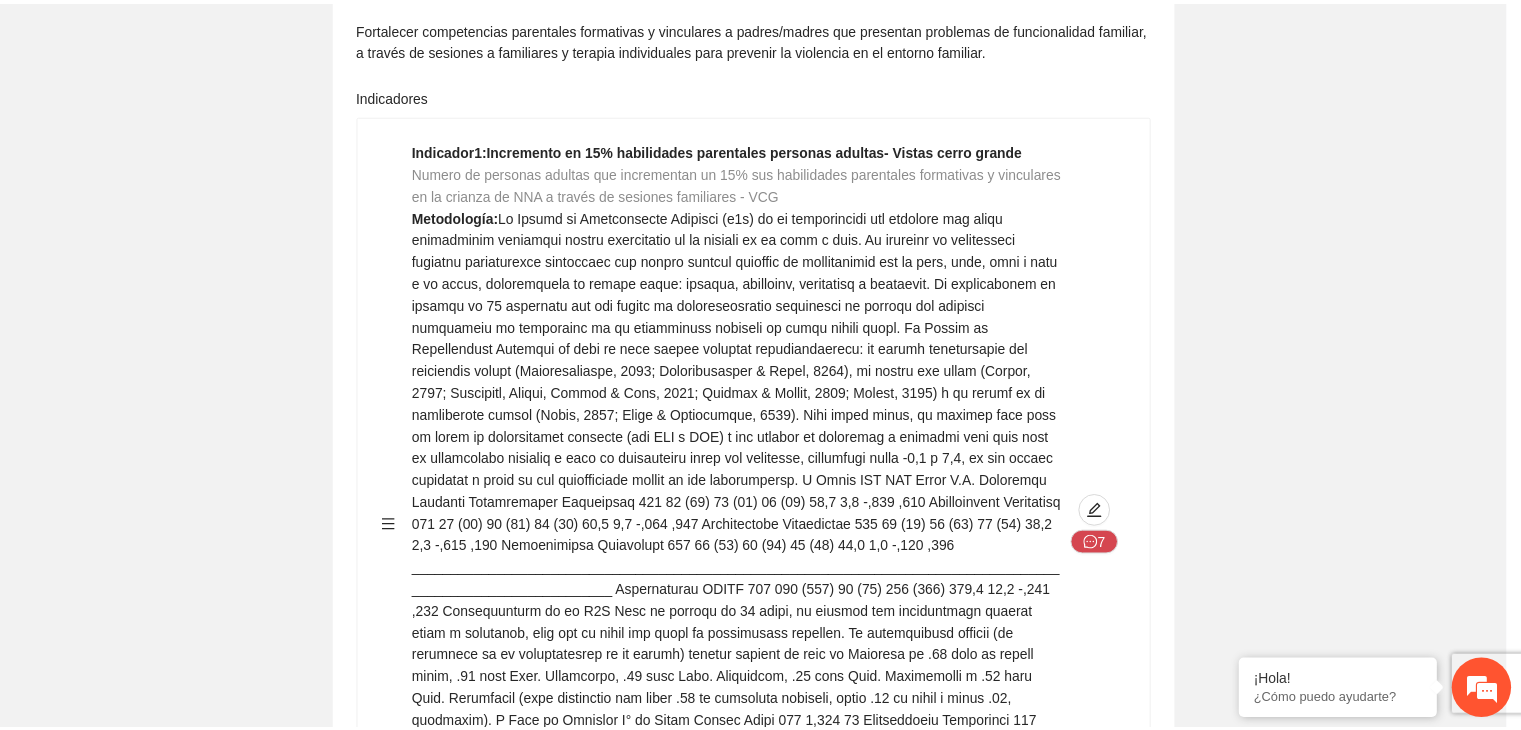 scroll, scrollTop: 202, scrollLeft: 0, axis: vertical 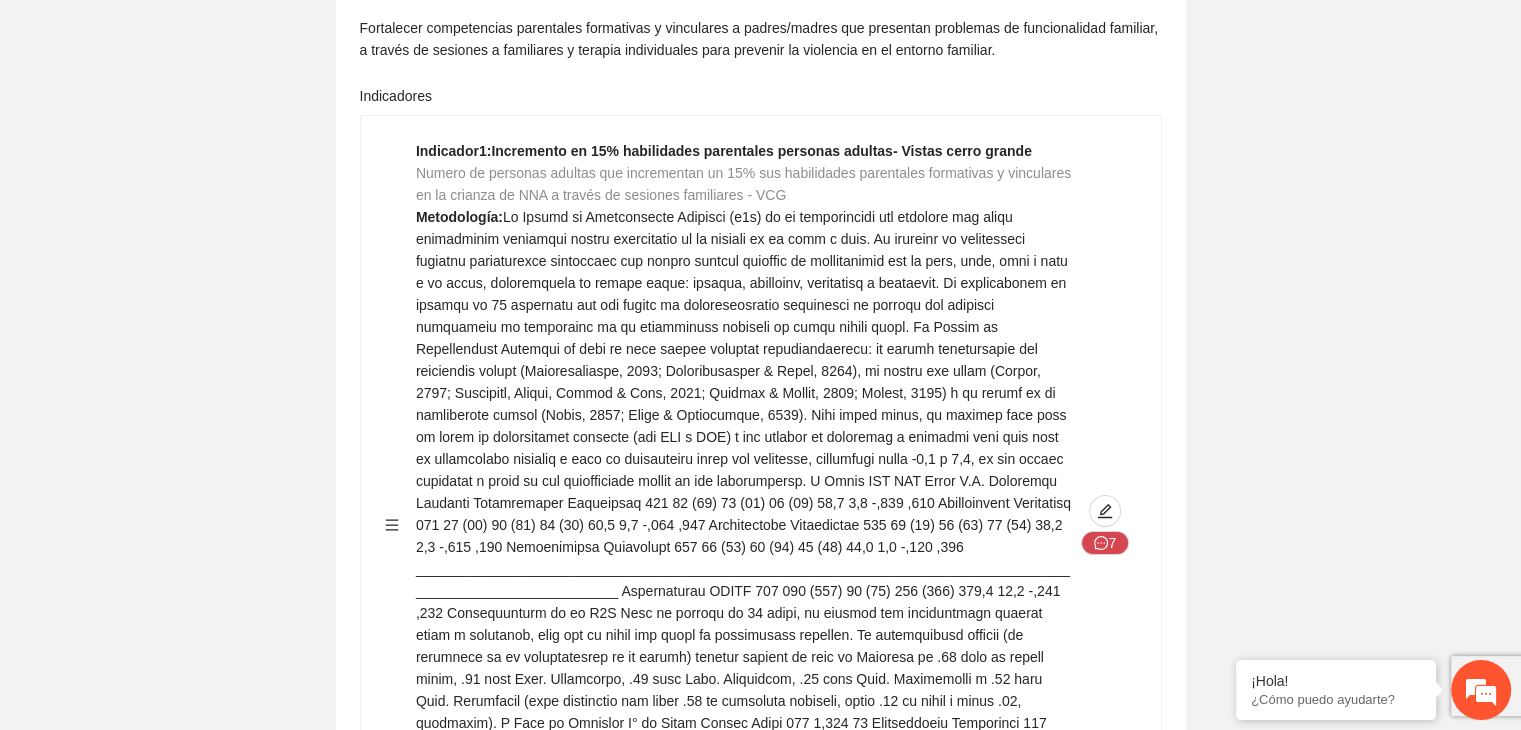 click on "Guardar Objetivo de desarrollo      Exportar Contribuir a la disminución de incidencia en violencia familiar en las zonas de Punta Oriente, Cerro Grande y Riberas de Sacramento del Municipio  de [CITY] Indicadores Indicador  1 :  Violencia familiar disminuyendo en un 5% en Punta Oriente Número de carpetas de investigación de Violencia familiar  disminuyendo en un 5% en Punta Oriente Metodología:  Se solicita información al Observatorio Ciudadano de FICOSEC sobre el número de carpetas de violencia familiar en las colonias de intervención.
Se realizará una comparación entre el dato proporcionado al inicio del proyecto con los datos proporcionados al finalizar la intervención.  Línea base:  63   Meta:  60   Fórmula:  Suma de carpetas de investigación de violencia familiar disminuyendo  en un 5% en Punta Oriente   Medio de verificación:  Reporte/Informe 2 Indicador  2 :  Violencia familiar disminuyendo en un 5% en Riberas del Sacramento Metodología:  Línea base:  85   Meta:  81     0 3" at bounding box center [760, -1323] 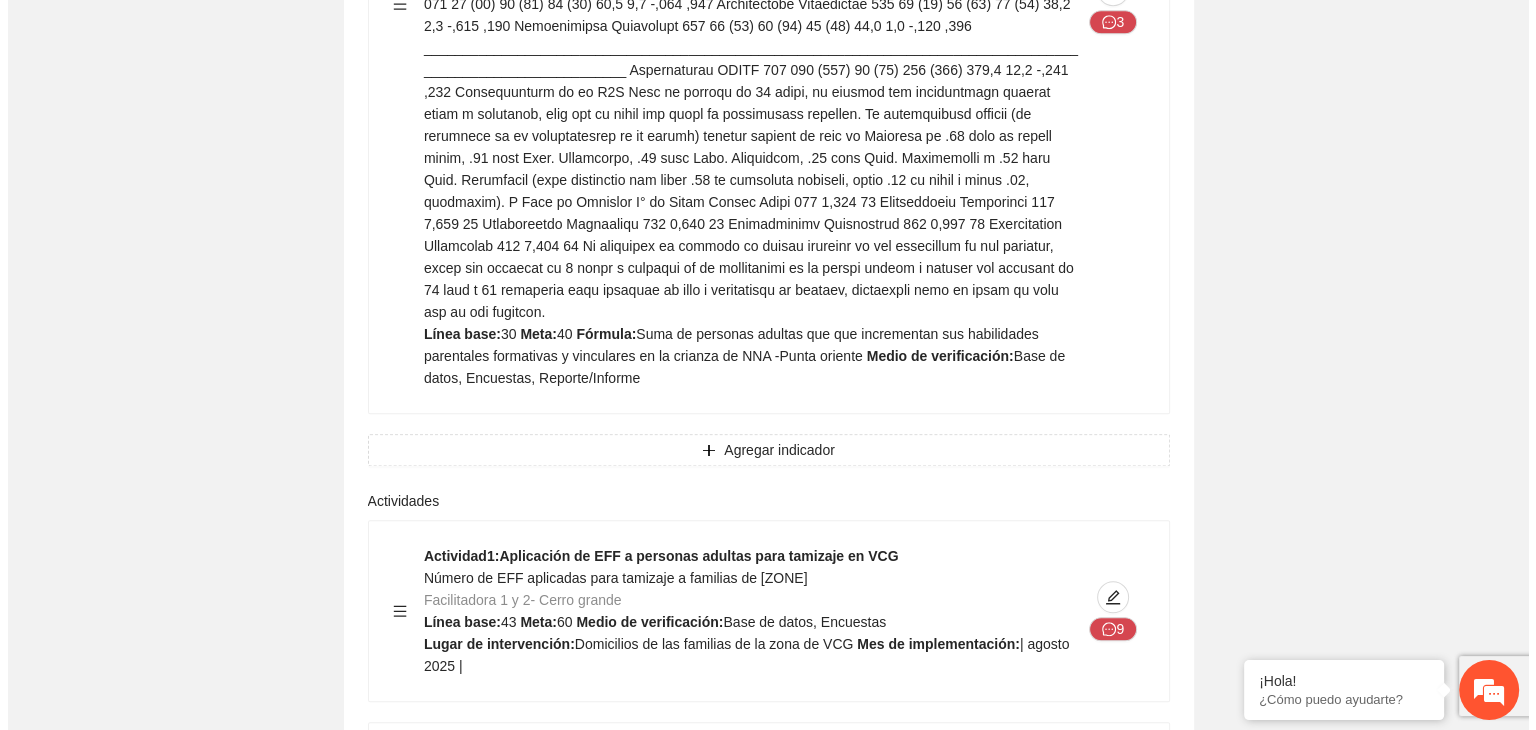 scroll, scrollTop: 16960, scrollLeft: 0, axis: vertical 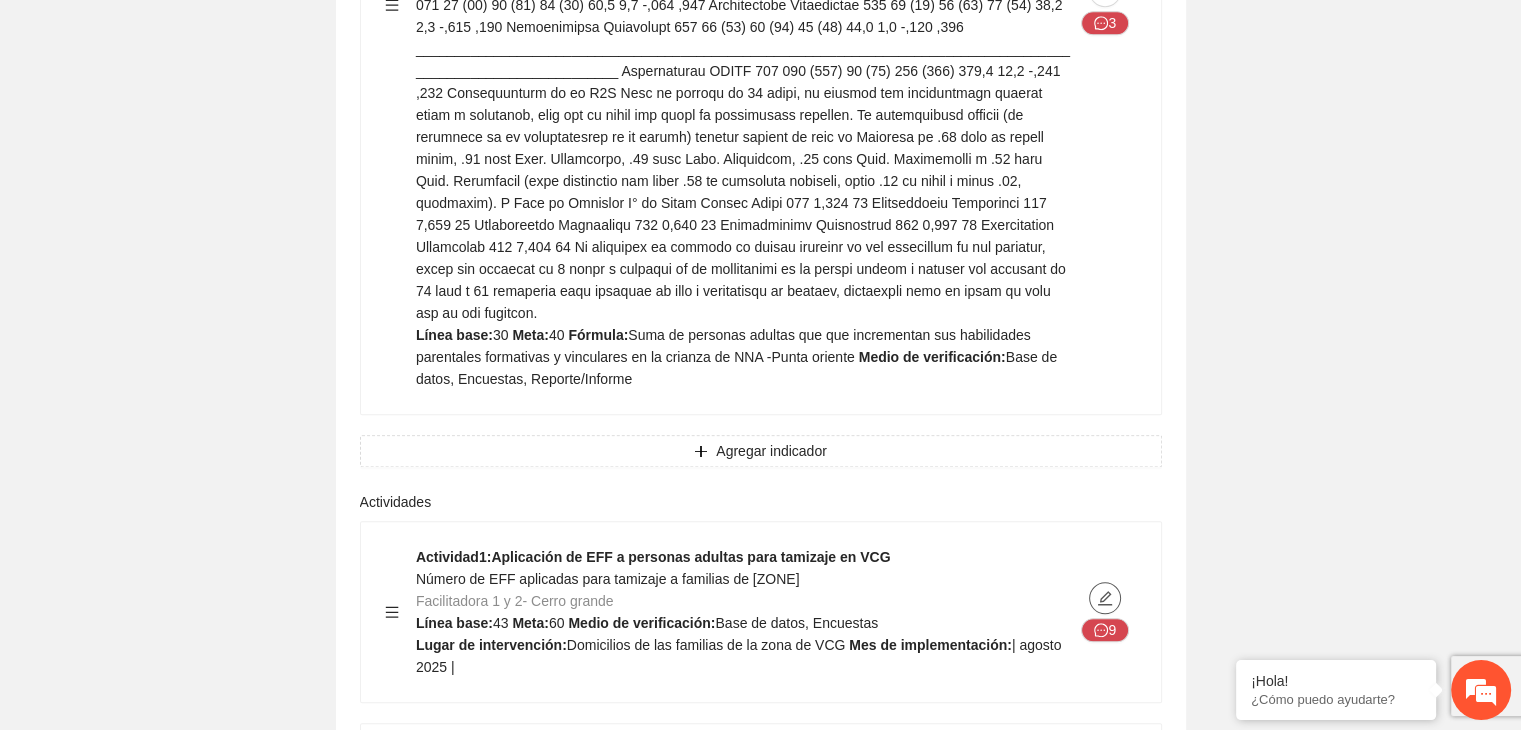 click at bounding box center (1105, -6110) 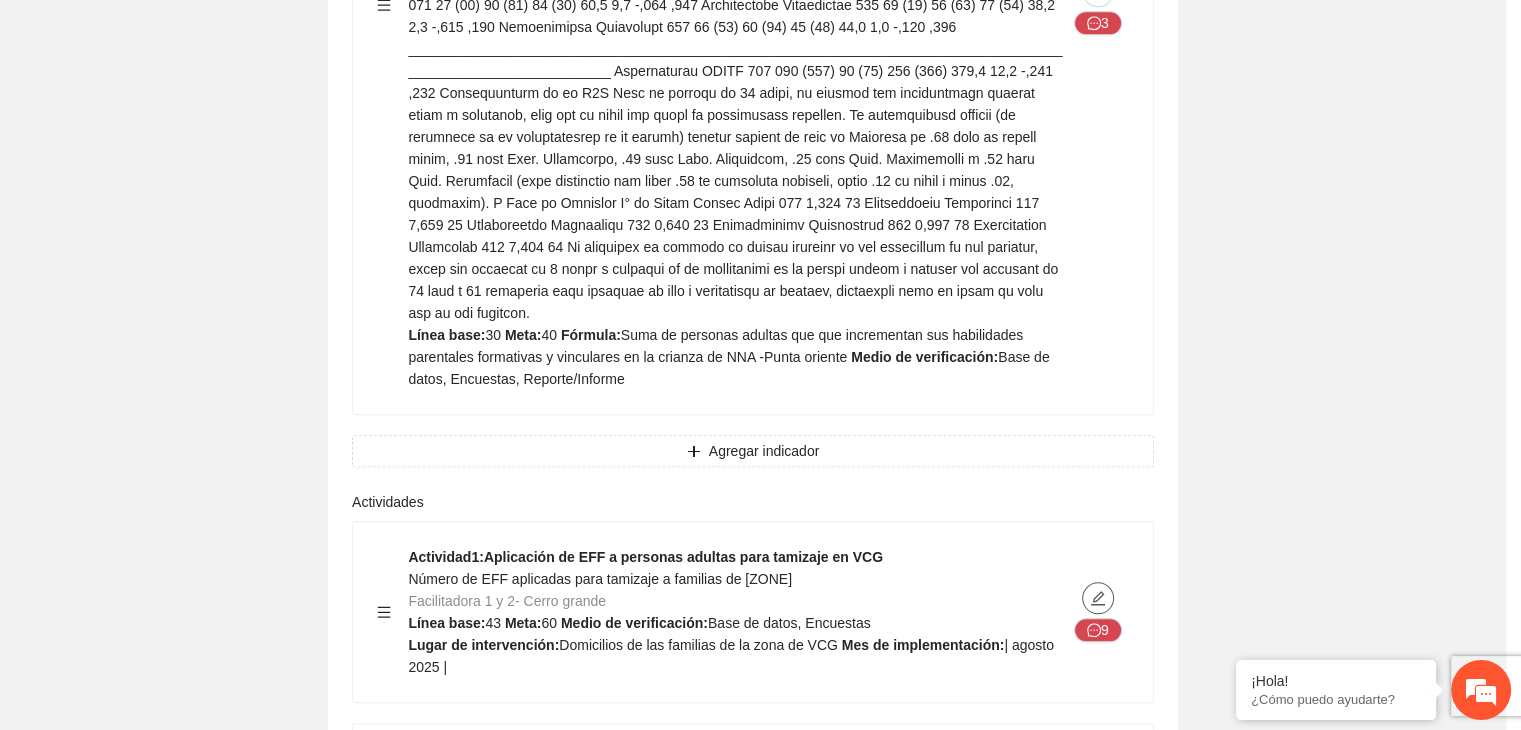 type on "**********" 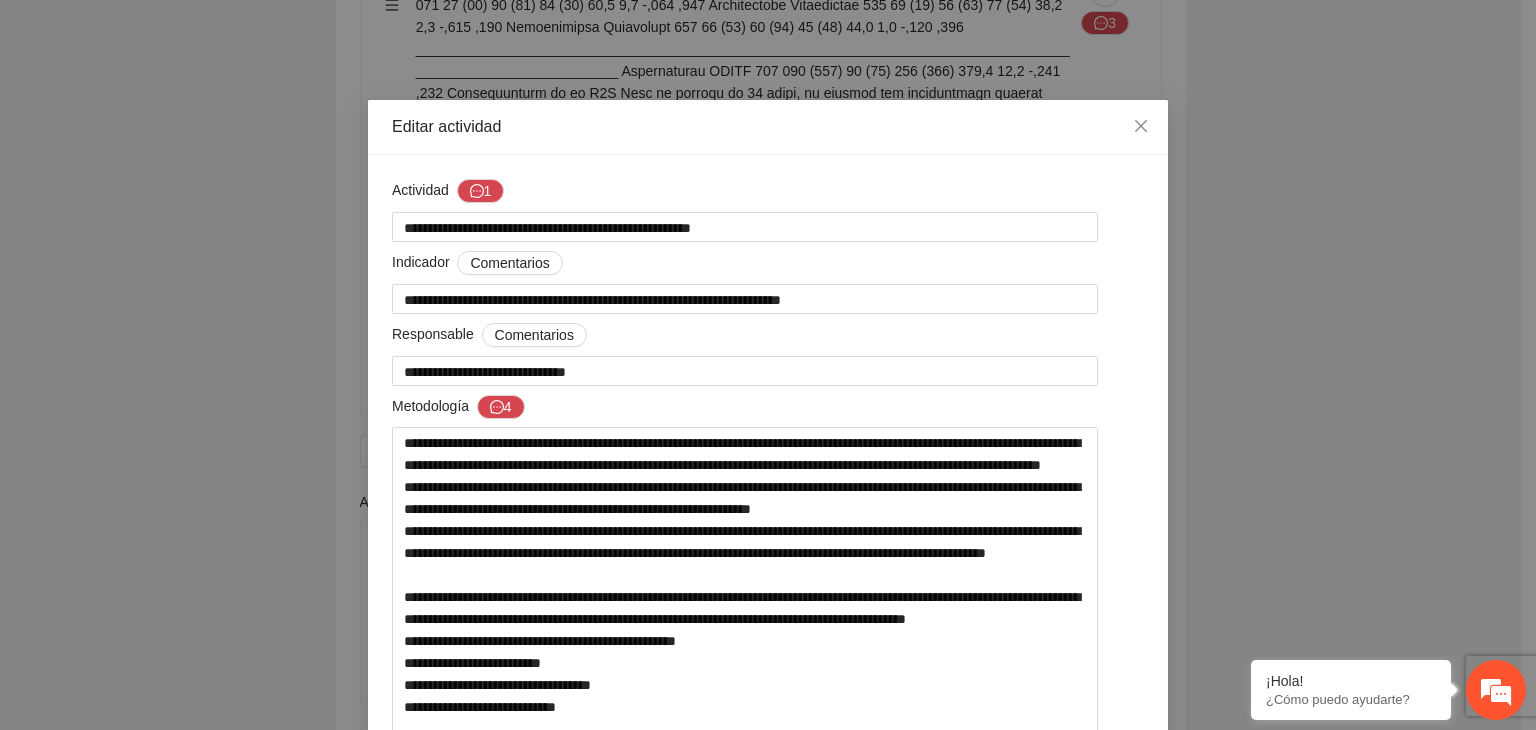 click on "**********" at bounding box center (768, 365) 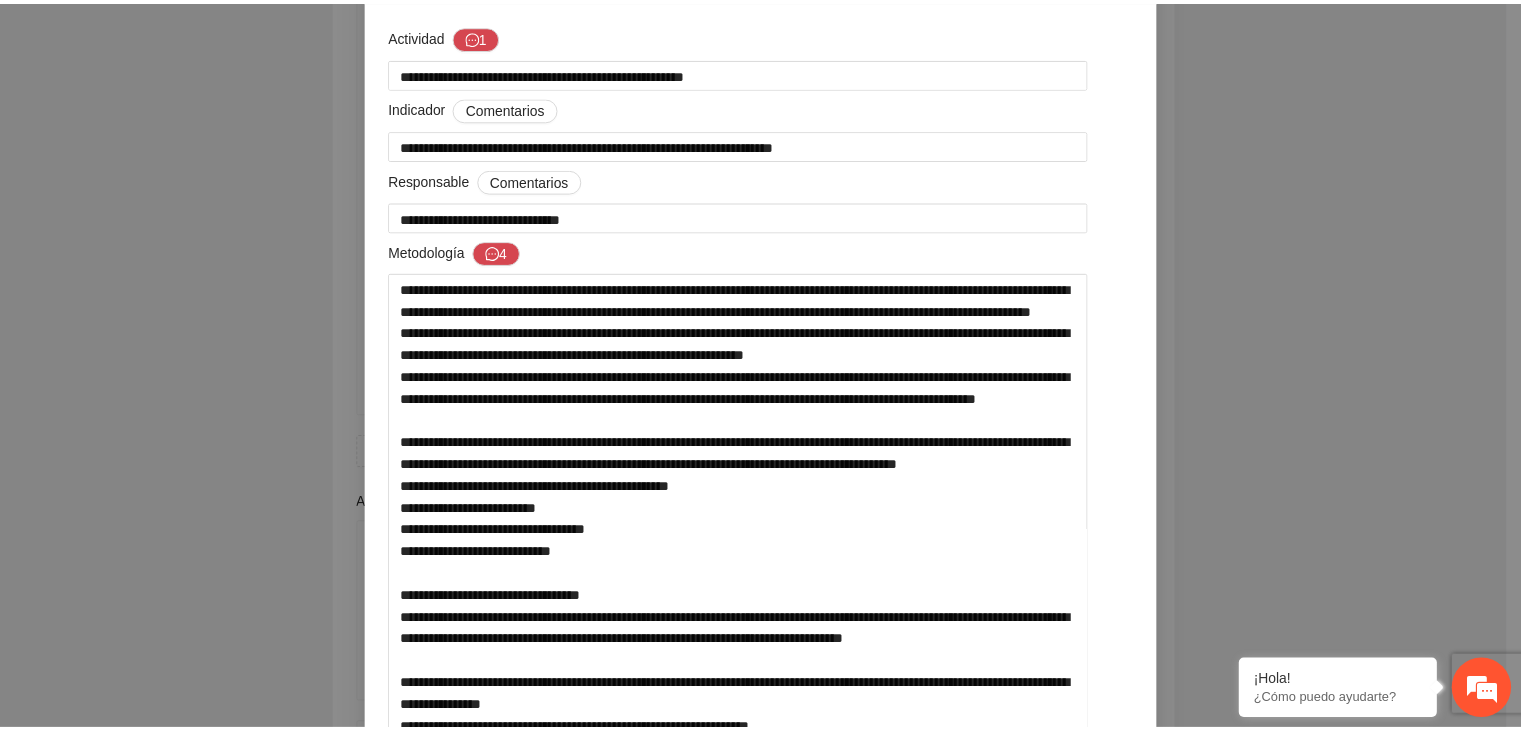 scroll, scrollTop: 0, scrollLeft: 0, axis: both 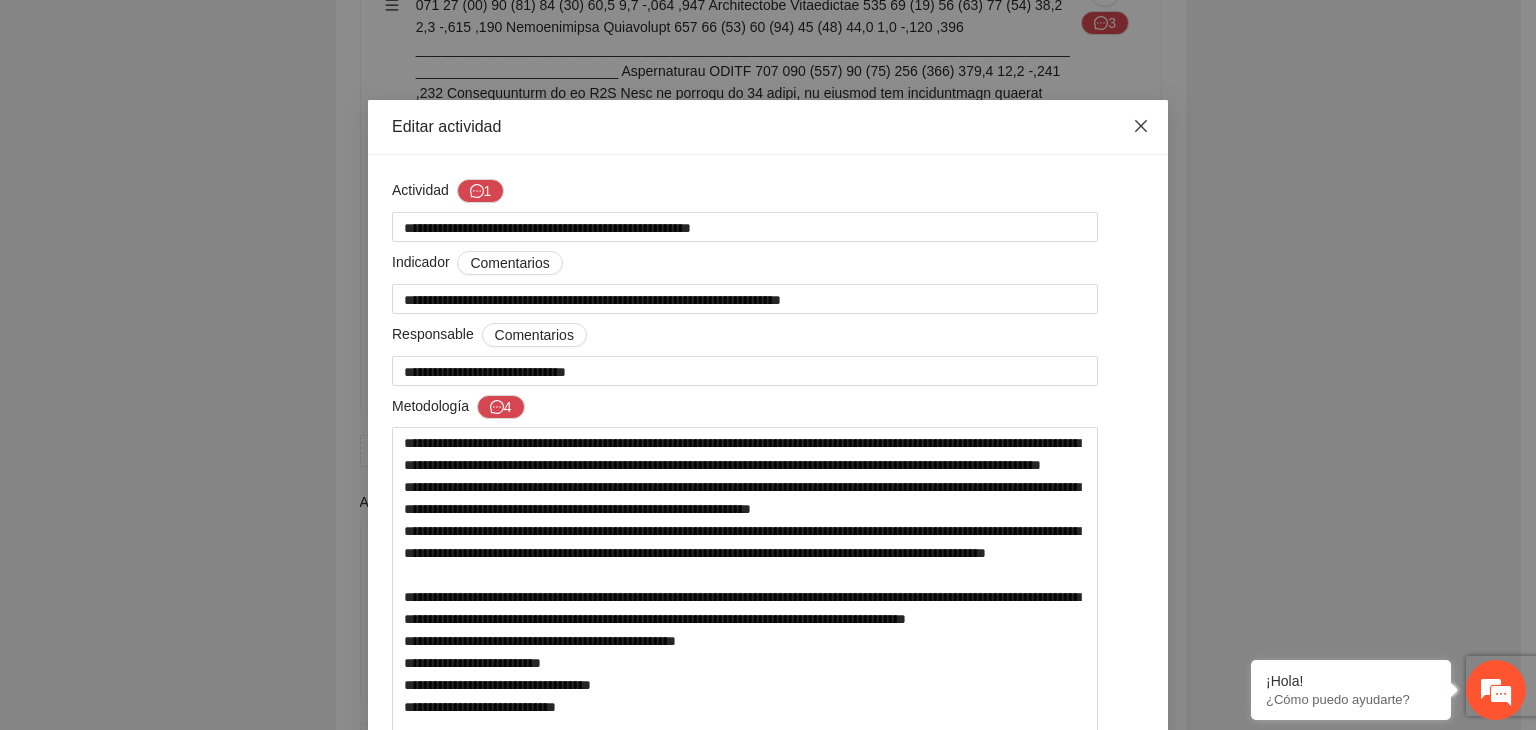 click 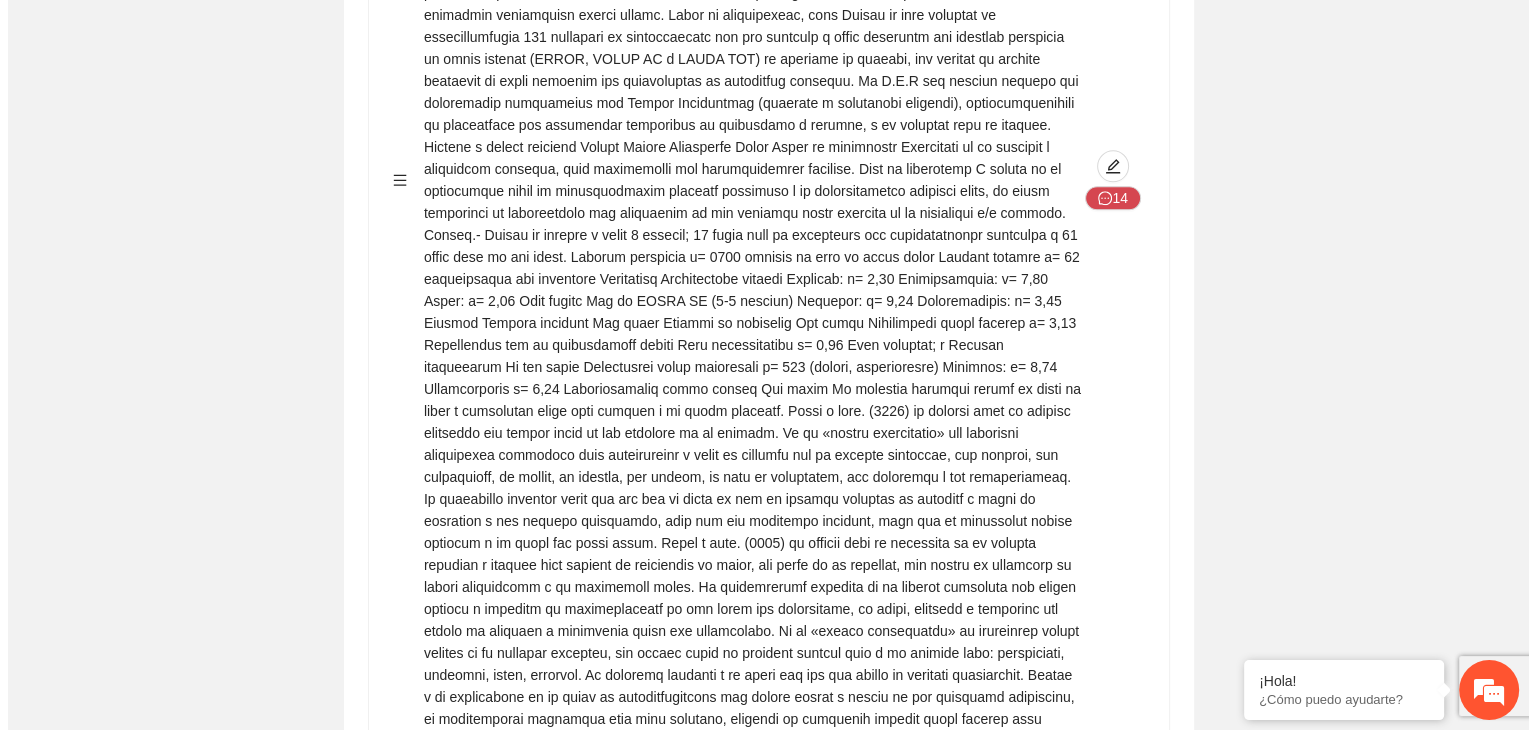 scroll, scrollTop: 0, scrollLeft: 0, axis: both 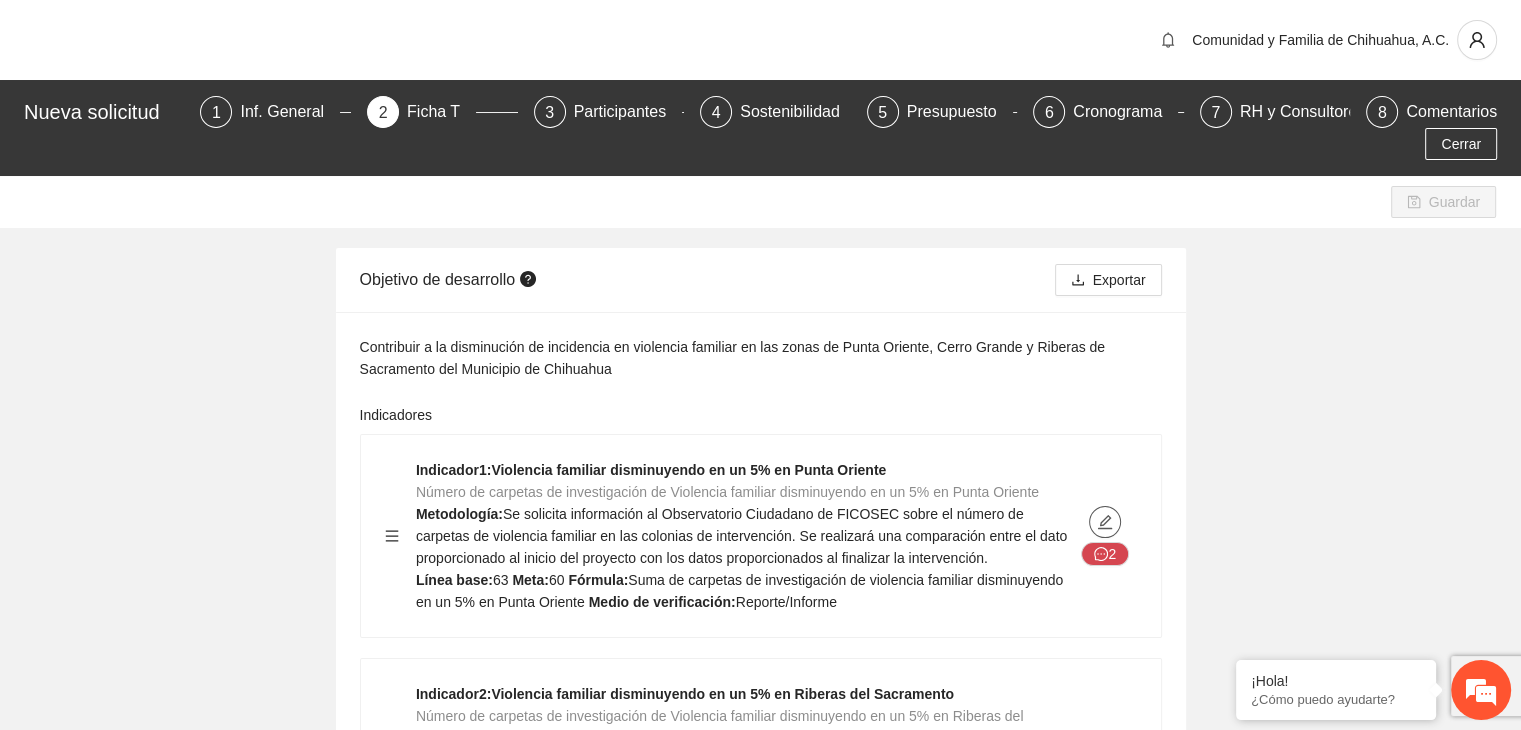 click 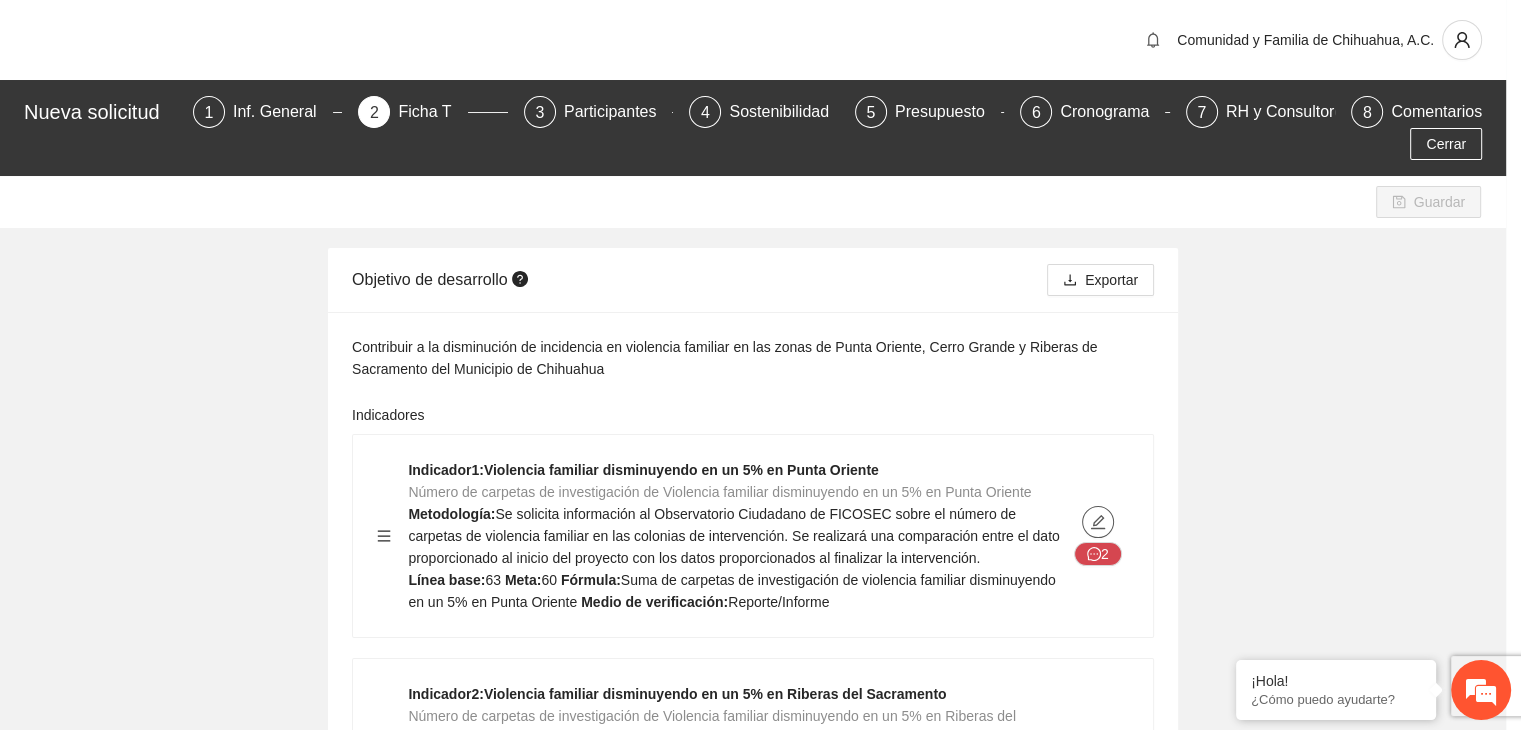 type on "**" 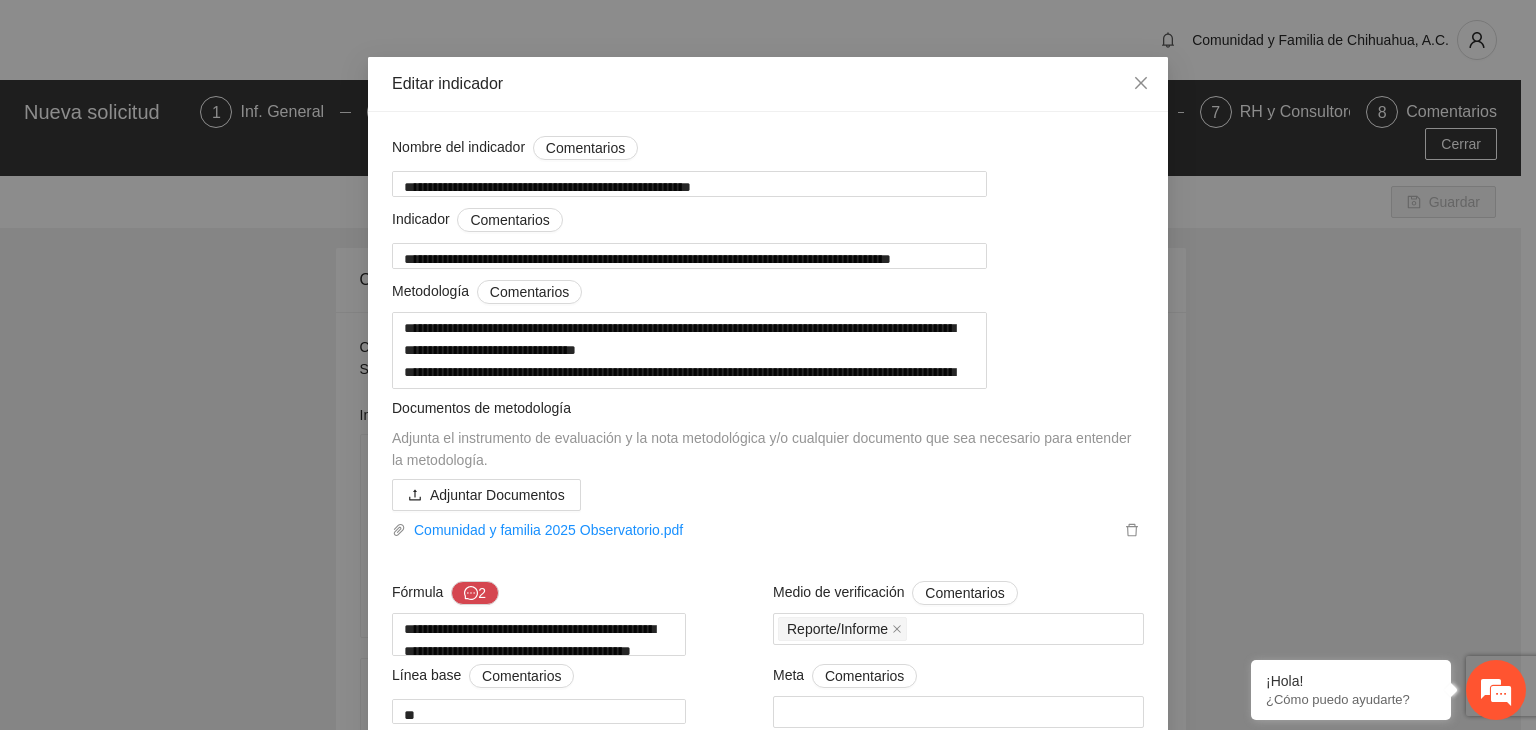 scroll, scrollTop: 40, scrollLeft: 0, axis: vertical 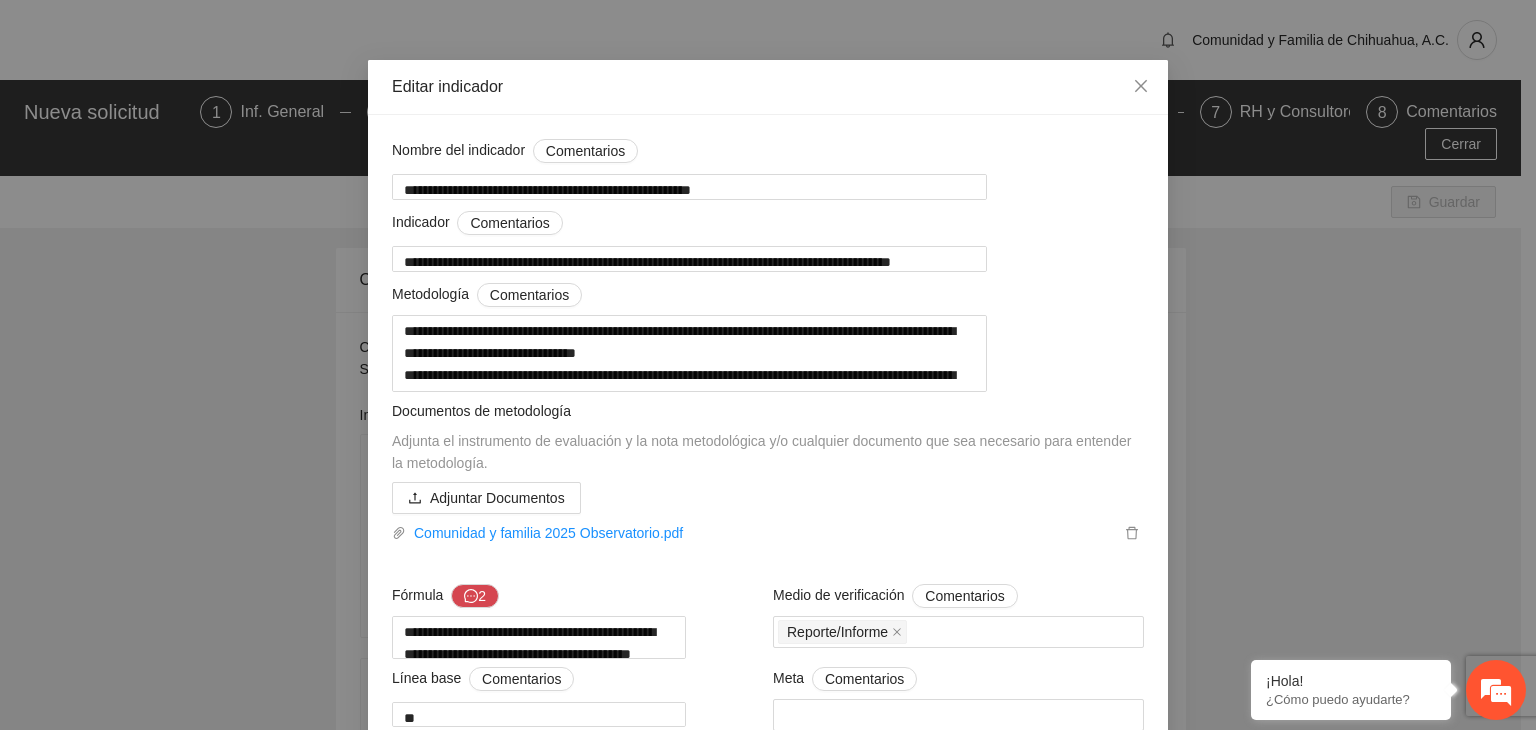 click on "**********" at bounding box center (768, 365) 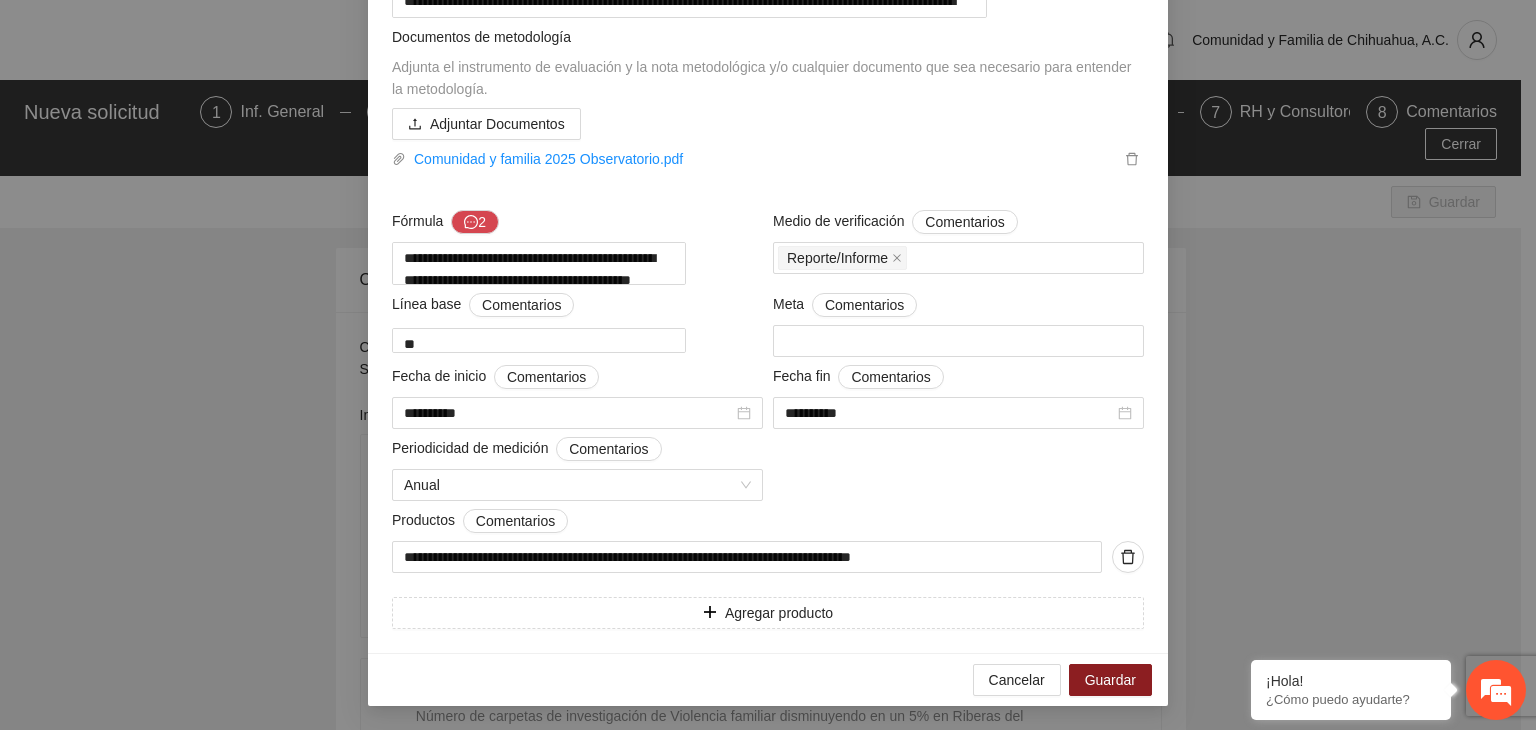 scroll, scrollTop: 445, scrollLeft: 0, axis: vertical 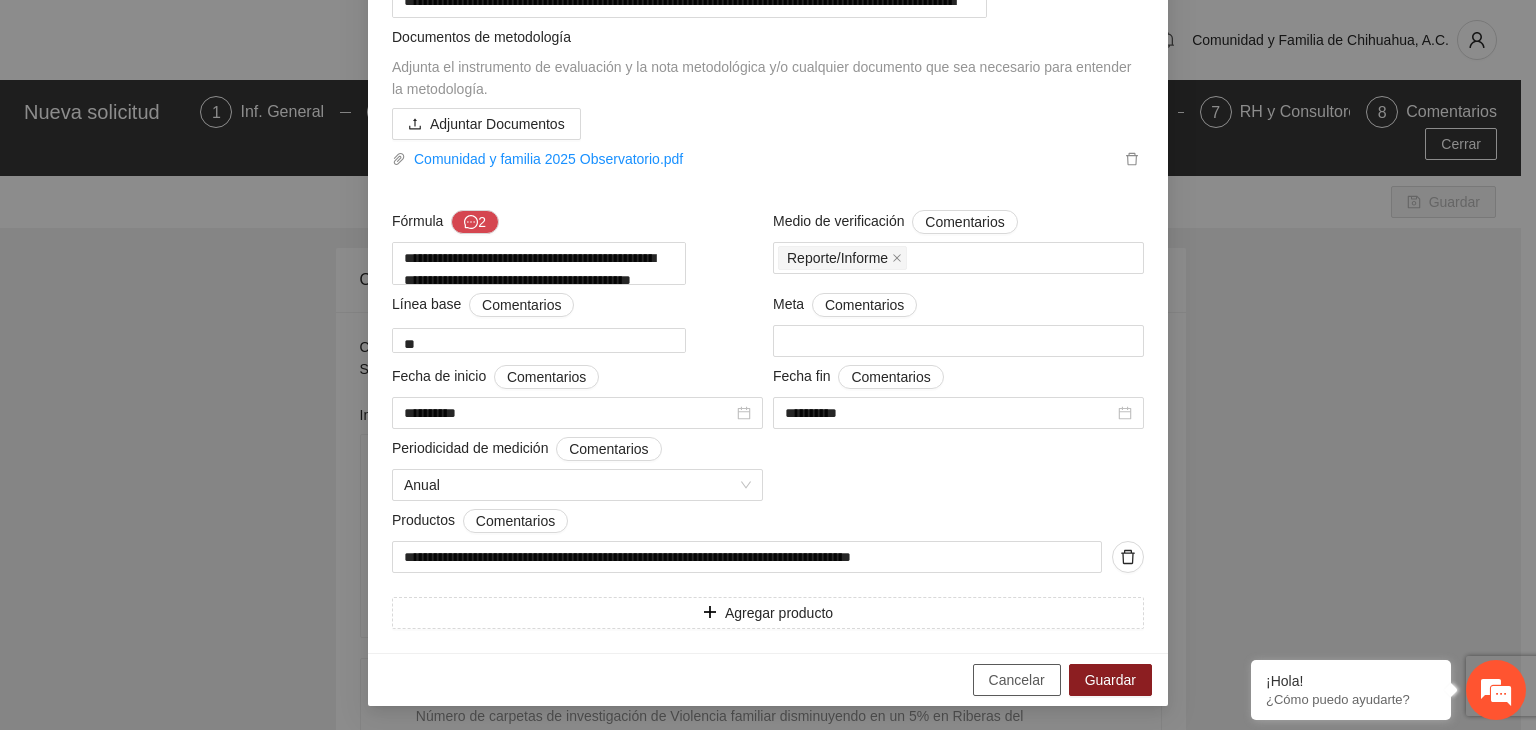 click on "Cancelar" at bounding box center [1017, 680] 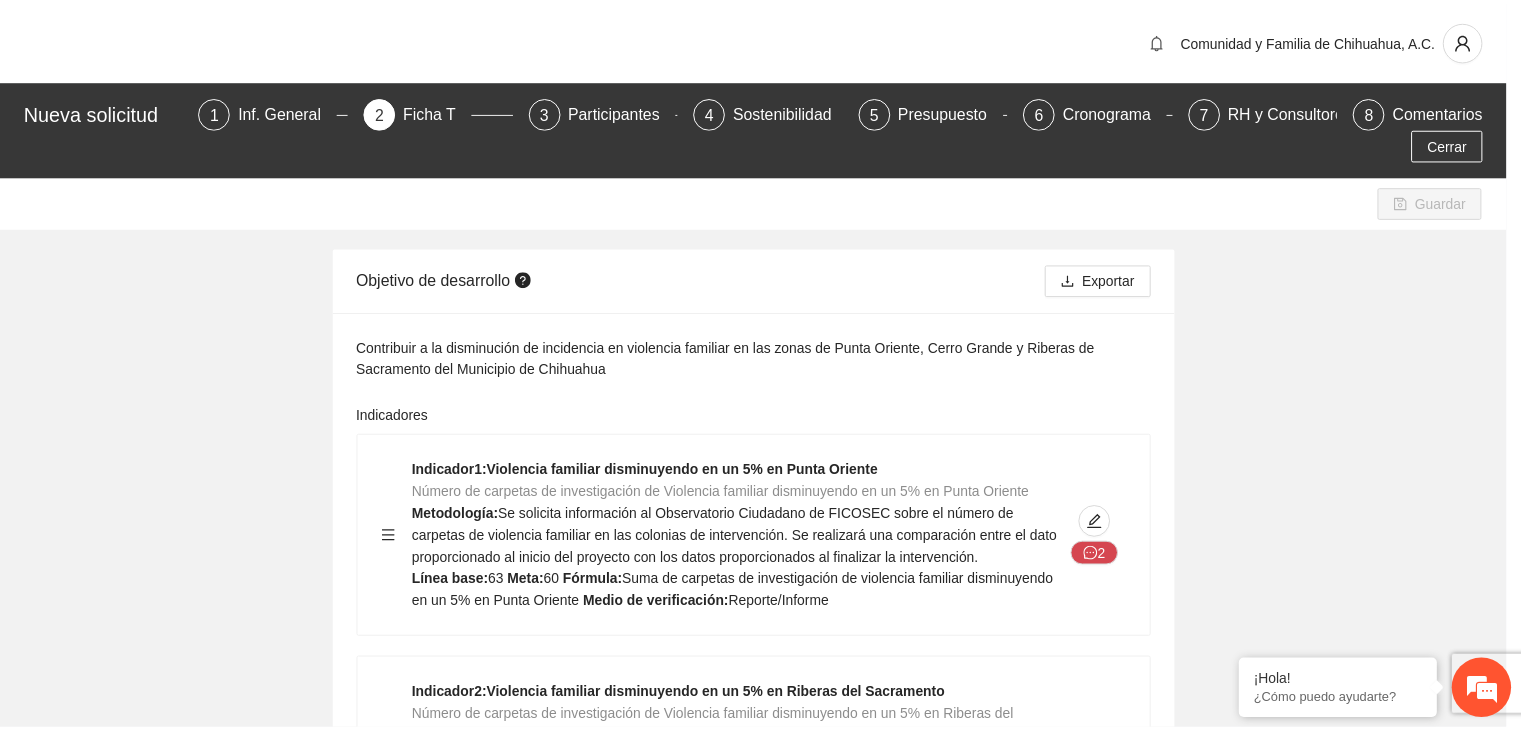 scroll, scrollTop: 202, scrollLeft: 0, axis: vertical 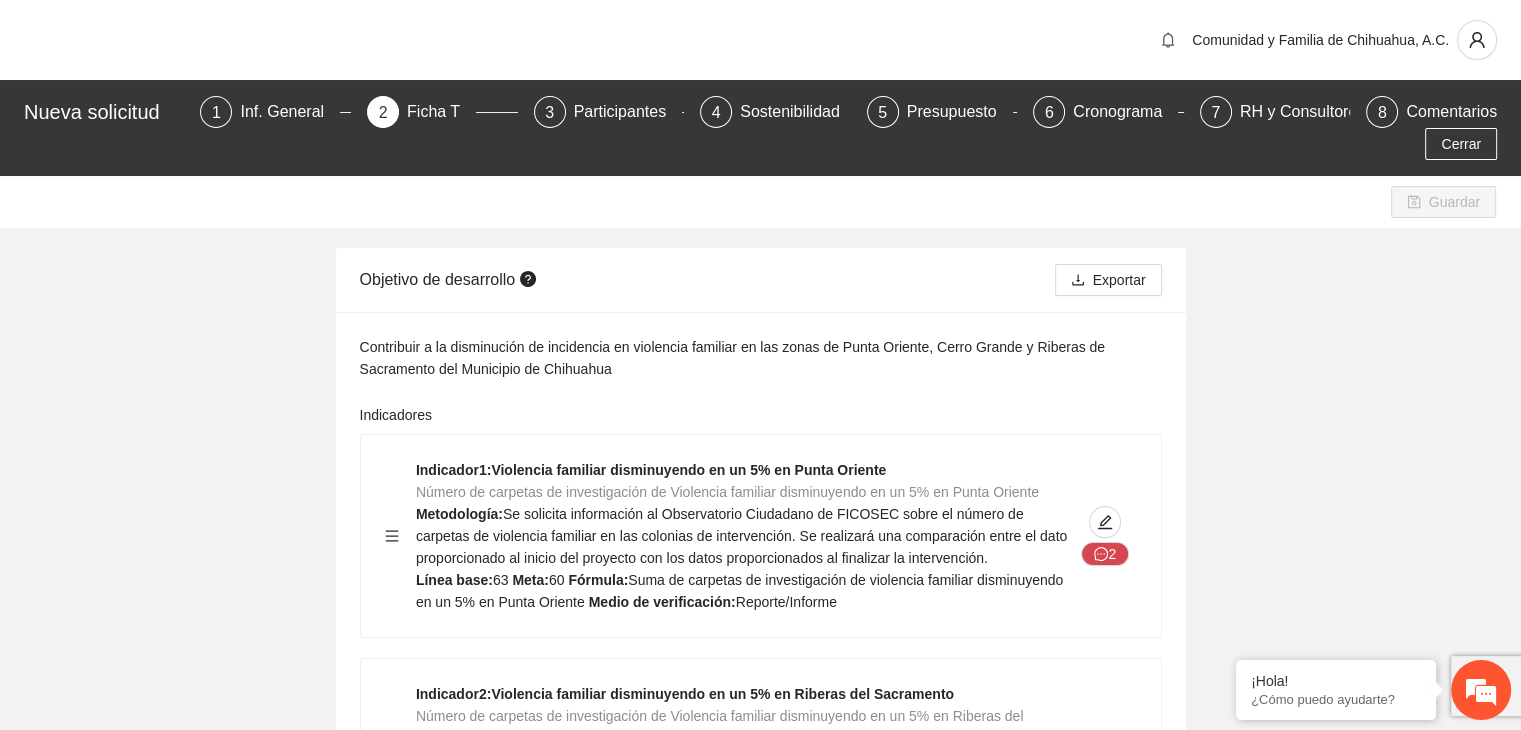 click on "Guardar Objetivo de desarrollo      Exportar Contribuir a la disminución de incidencia en violencia familiar en las zonas de Punta Oriente, Cerro Grande y Riberas de Sacramento del Municipio  de [CITY] Indicadores Indicador  1 :  Violencia familiar disminuyendo en un 5% en Punta Oriente Número de carpetas de investigación de Violencia familiar  disminuyendo en un 5% en Punta Oriente Metodología:  Se solicita información al Observatorio Ciudadano de FICOSEC sobre el número de carpetas de violencia familiar en las colonias de intervención.
Se realizará una comparación entre el dato proporcionado al inicio del proyecto con los datos proporcionados al finalizar la intervención.  Línea base:  63   Meta:  60   Fórmula:  Suma de carpetas de investigación de violencia familiar disminuyendo  en un 5% en Punta Oriente   Medio de verificación:  Reporte/Informe 2 Indicador  2 :  Violencia familiar disminuyendo en un 5% en Riberas del Sacramento Metodología:  Línea base:  85   Meta:  81     0 3" at bounding box center [760, 13437] 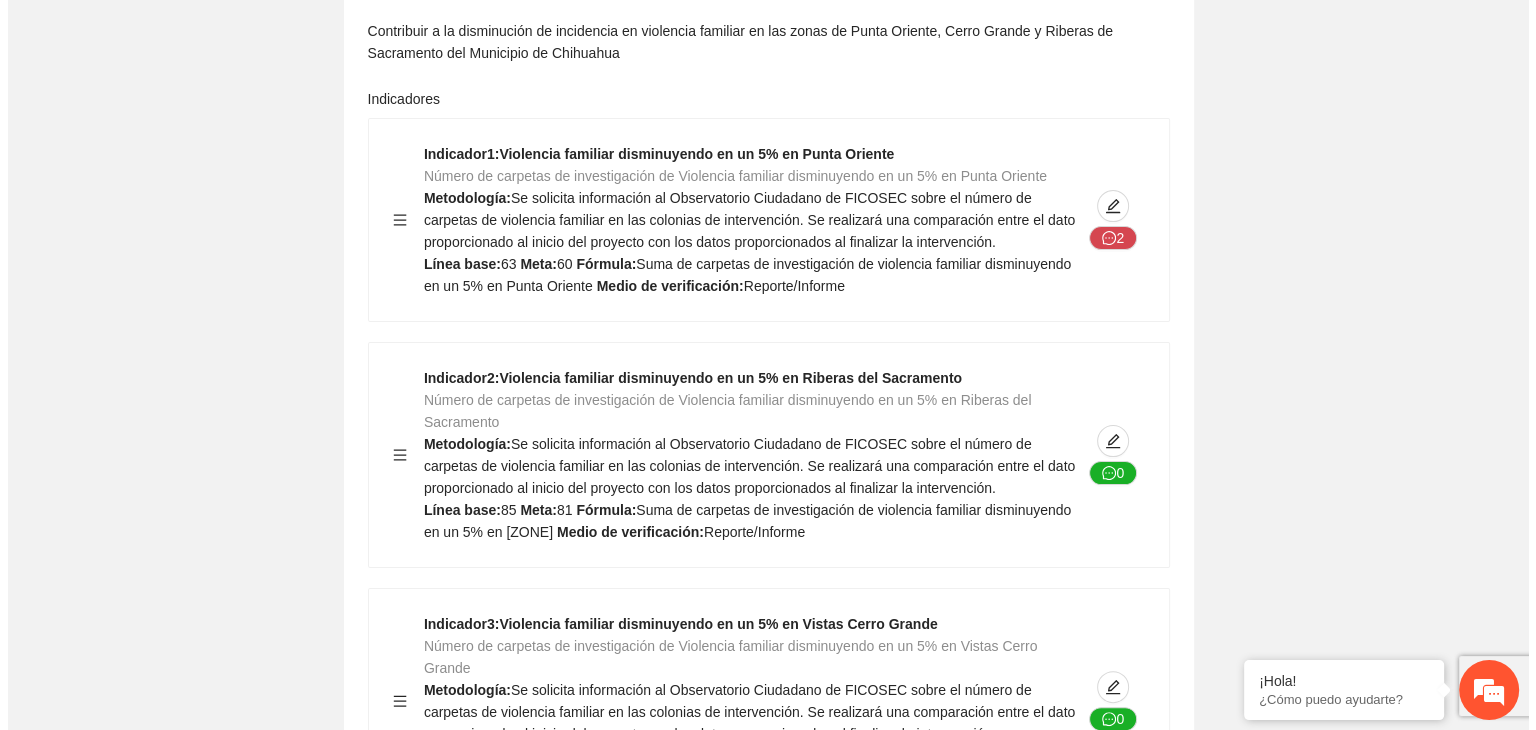 scroll, scrollTop: 400, scrollLeft: 0, axis: vertical 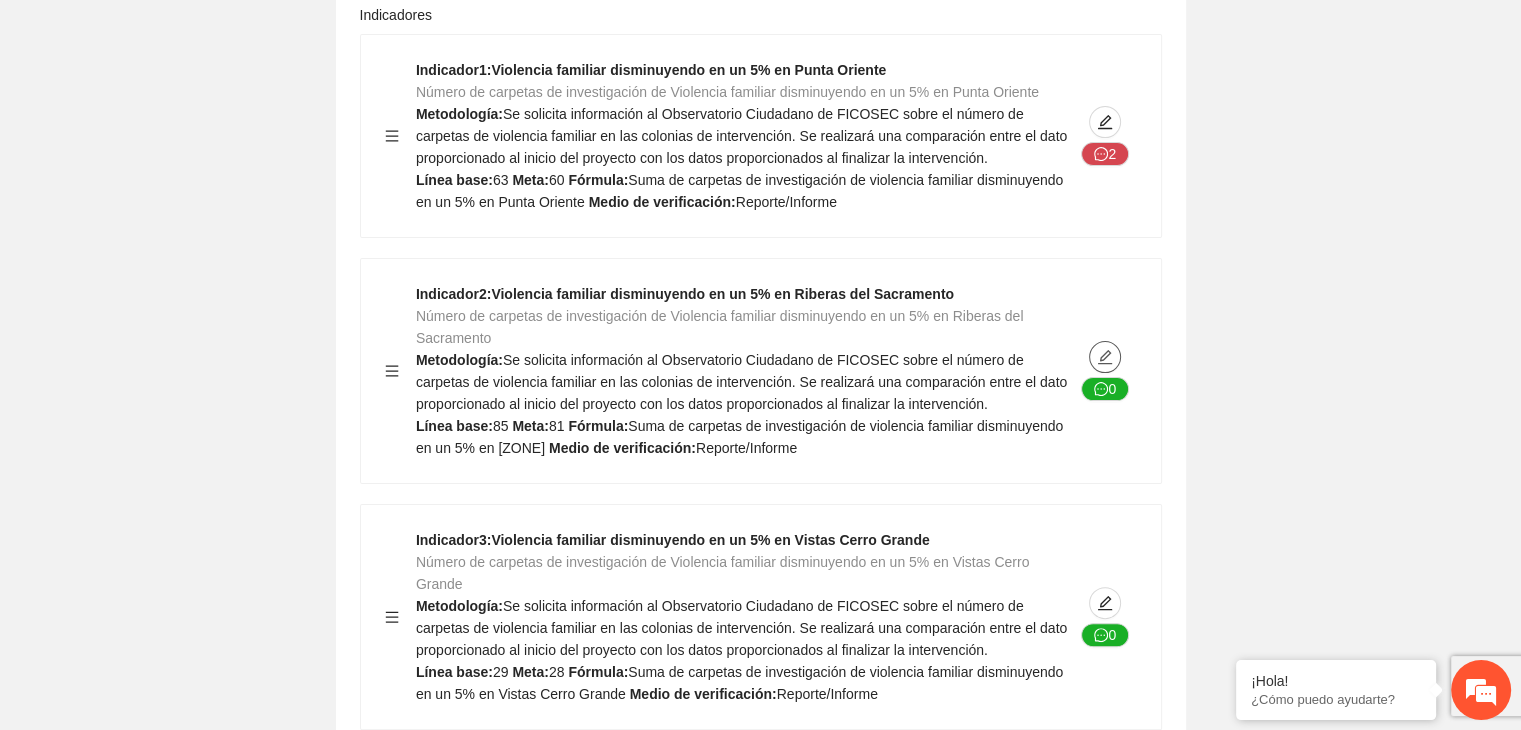 click 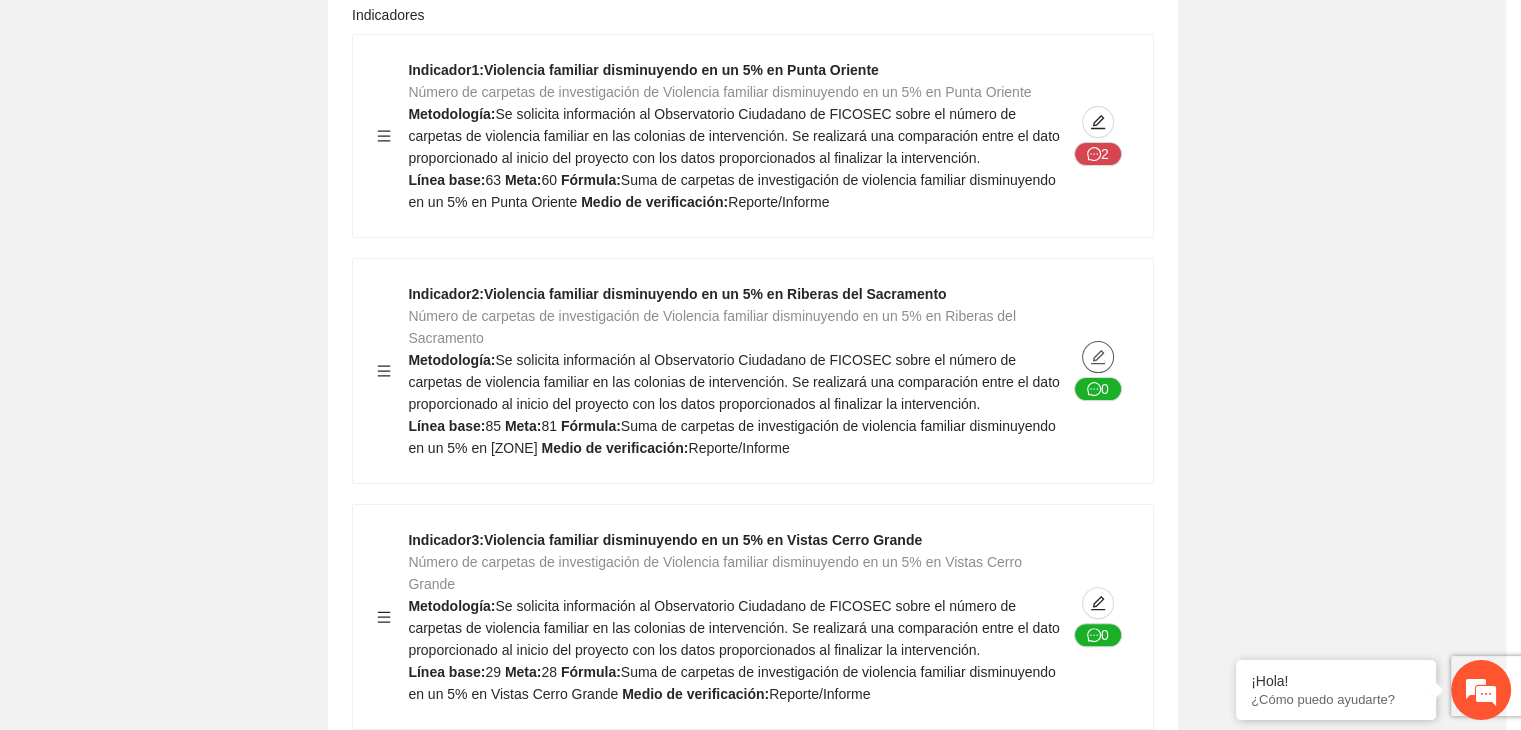 type on "**" 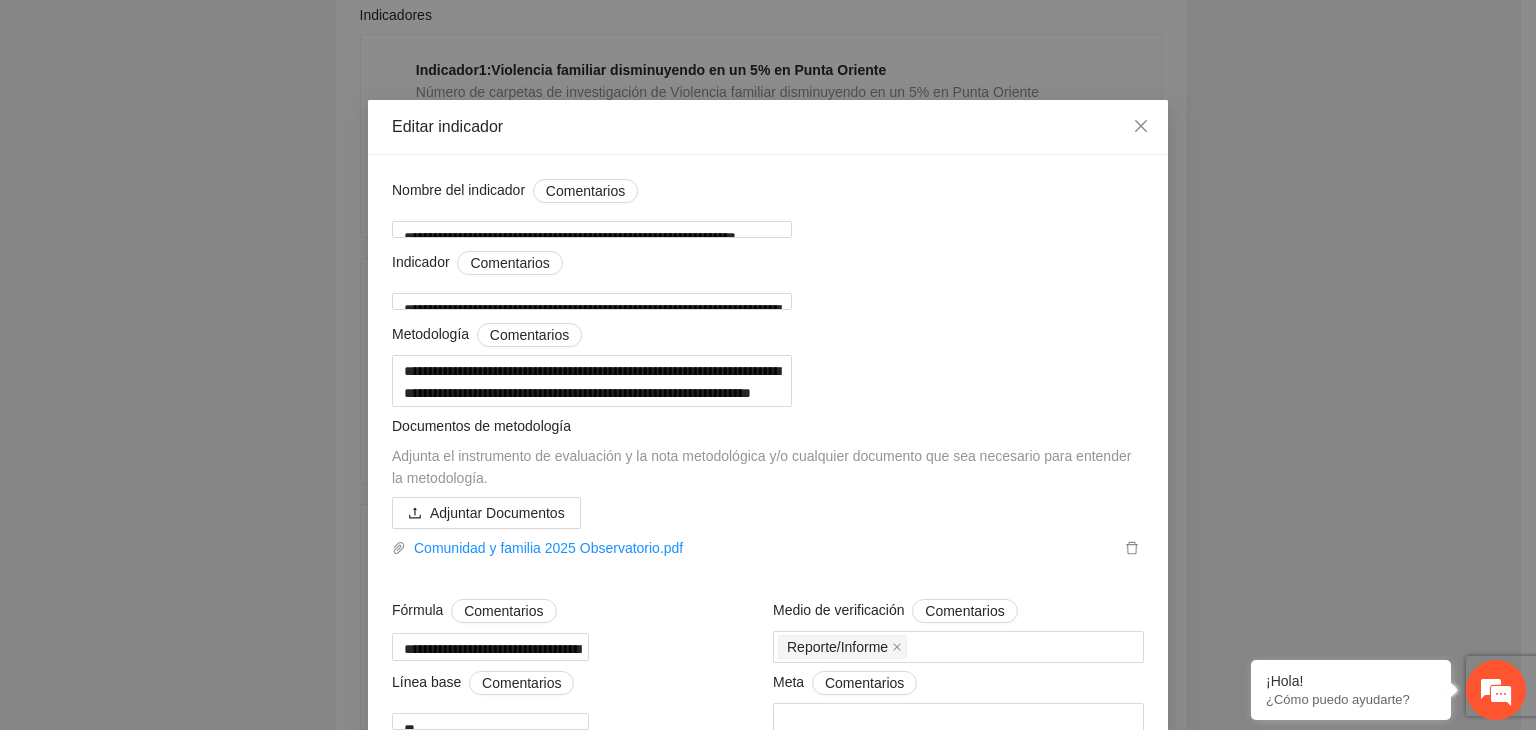 click on "**********" at bounding box center (768, 365) 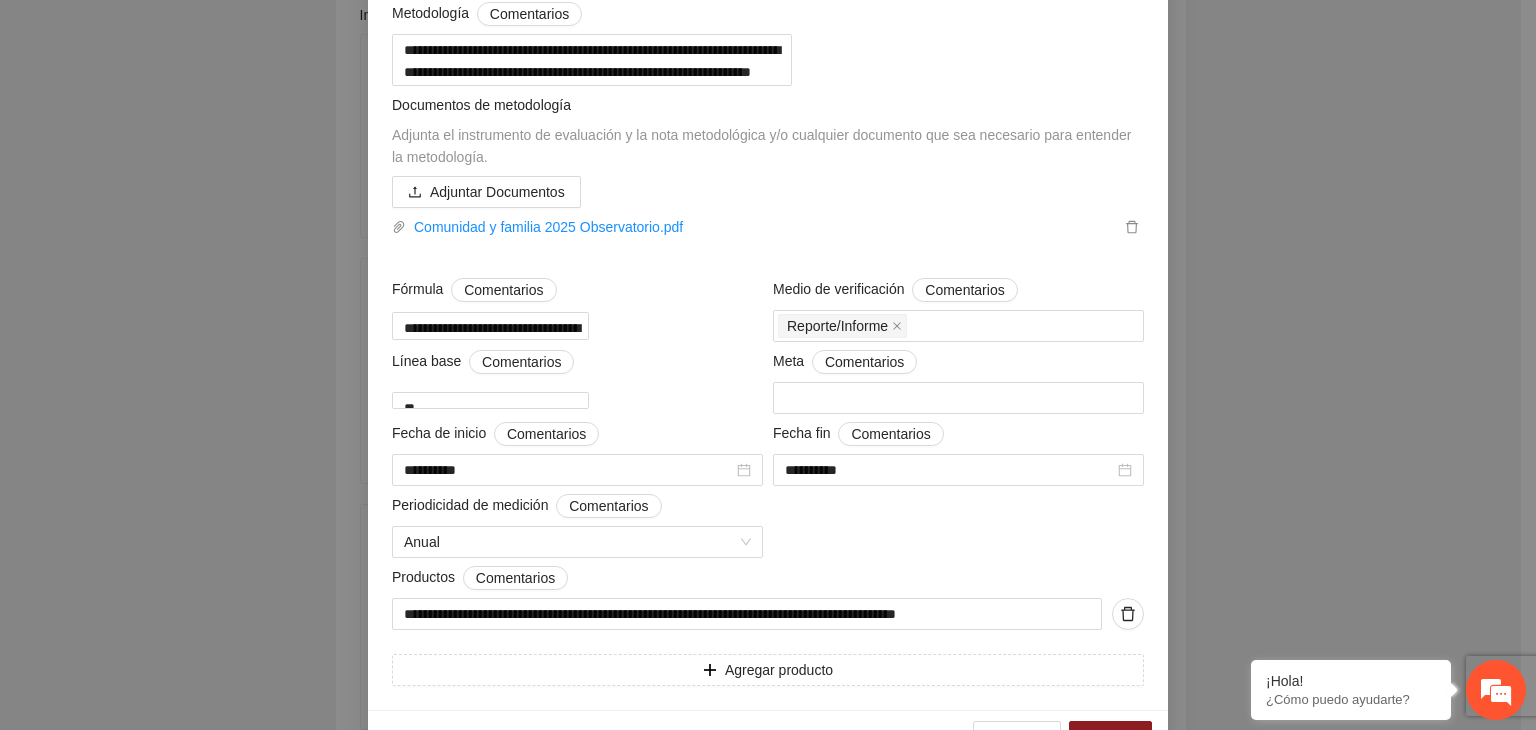 scroll, scrollTop: 445, scrollLeft: 0, axis: vertical 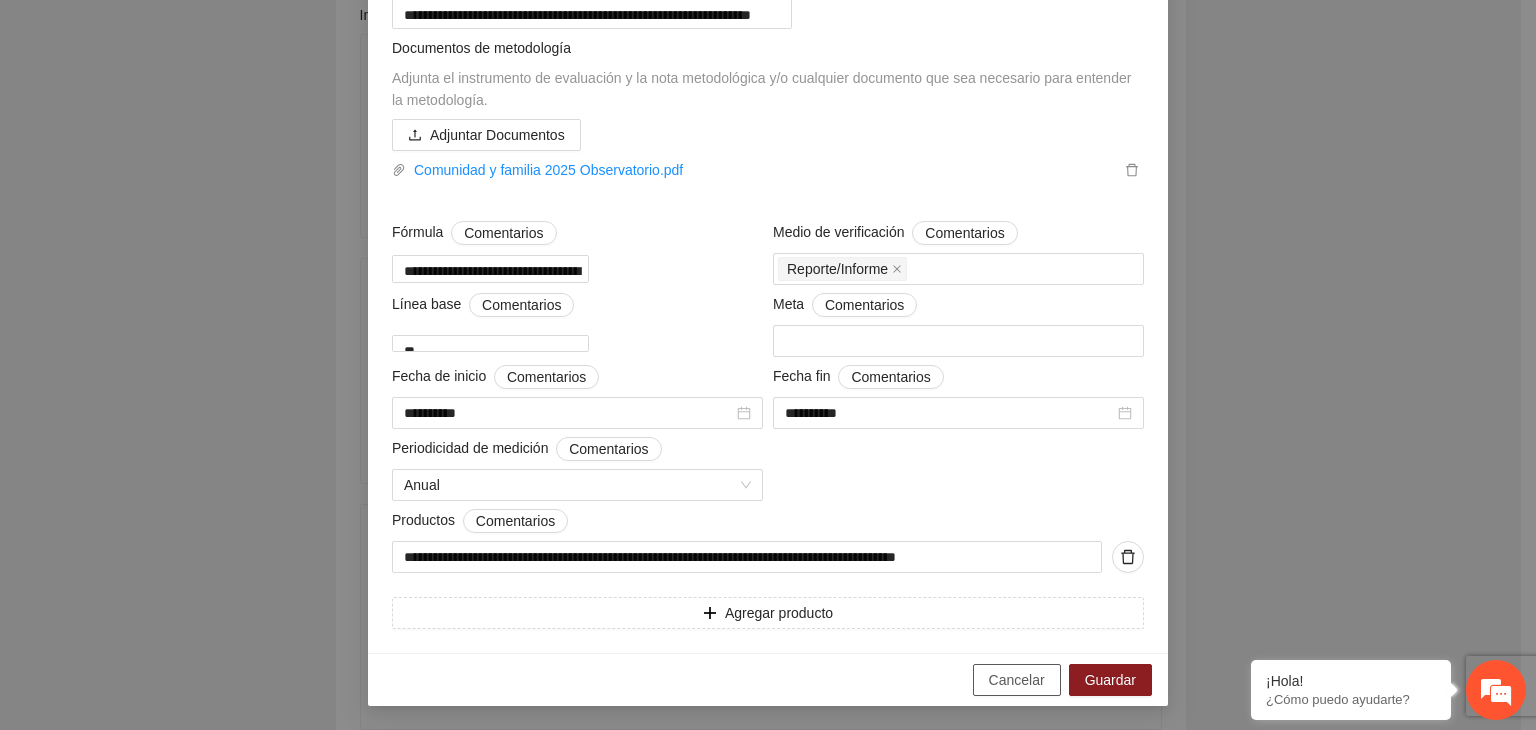 click on "Cancelar" at bounding box center (1017, 680) 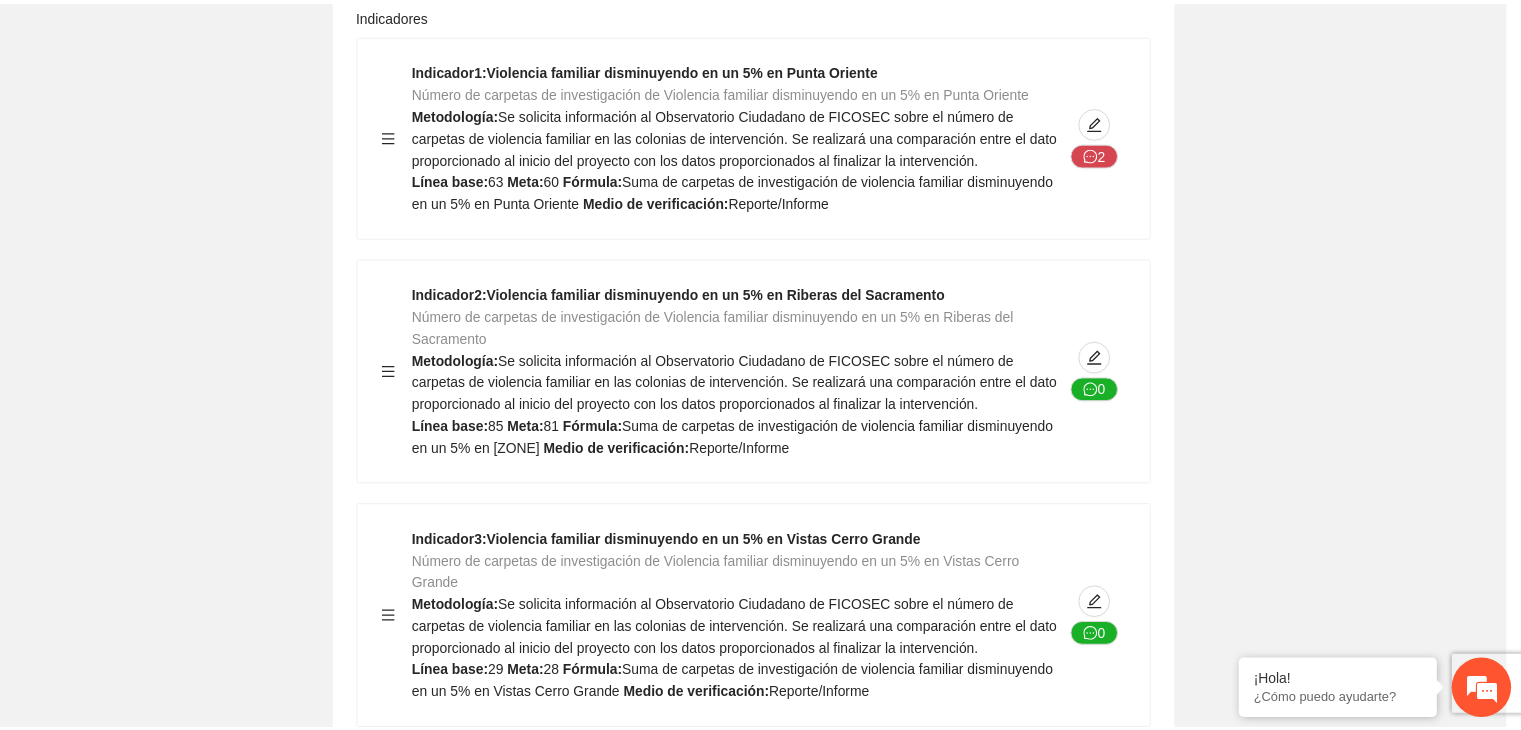 scroll, scrollTop: 202, scrollLeft: 0, axis: vertical 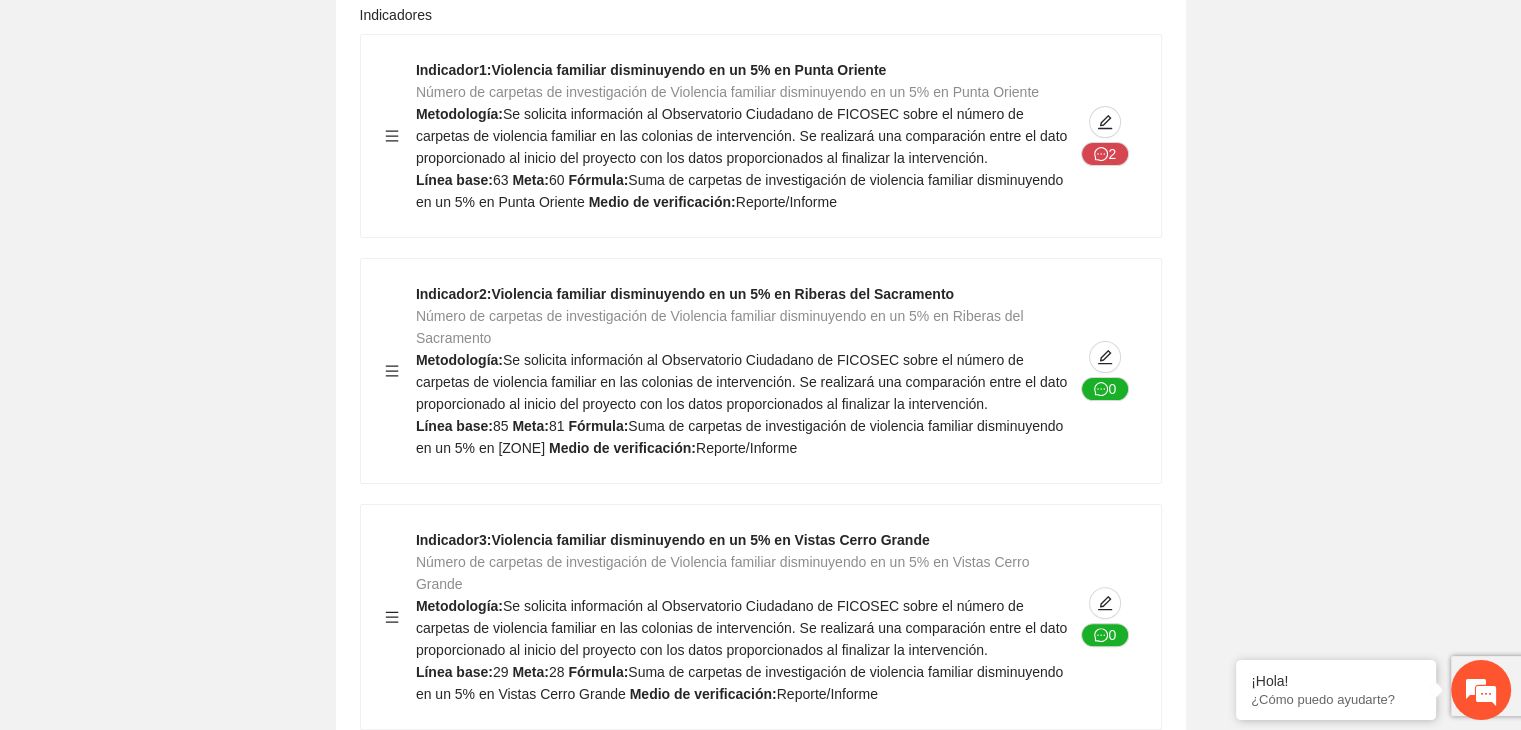click on "Guardar Objetivo de desarrollo      Exportar Contribuir a la disminución de incidencia en violencia familiar en las zonas de Punta Oriente, Cerro Grande y Riberas de Sacramento del Municipio  de [CITY] Indicadores Indicador  1 :  Violencia familiar disminuyendo en un 5% en Punta Oriente Número de carpetas de investigación de Violencia familiar  disminuyendo en un 5% en Punta Oriente Metodología:  Se solicita información al Observatorio Ciudadano de FICOSEC sobre el número de carpetas de violencia familiar en las colonias de intervención.
Se realizará una comparación entre el dato proporcionado al inicio del proyecto con los datos proporcionados al finalizar la intervención.  Línea base:  63   Meta:  60   Fórmula:  Suma de carpetas de investigación de violencia familiar disminuyendo  en un 5% en Punta Oriente   Medio de verificación:  Reporte/Informe 2 Indicador  2 :  Violencia familiar disminuyendo en un 5% en Riberas del Sacramento Metodología:  Línea base:  85   Meta:  81     0 3" at bounding box center [760, 13037] 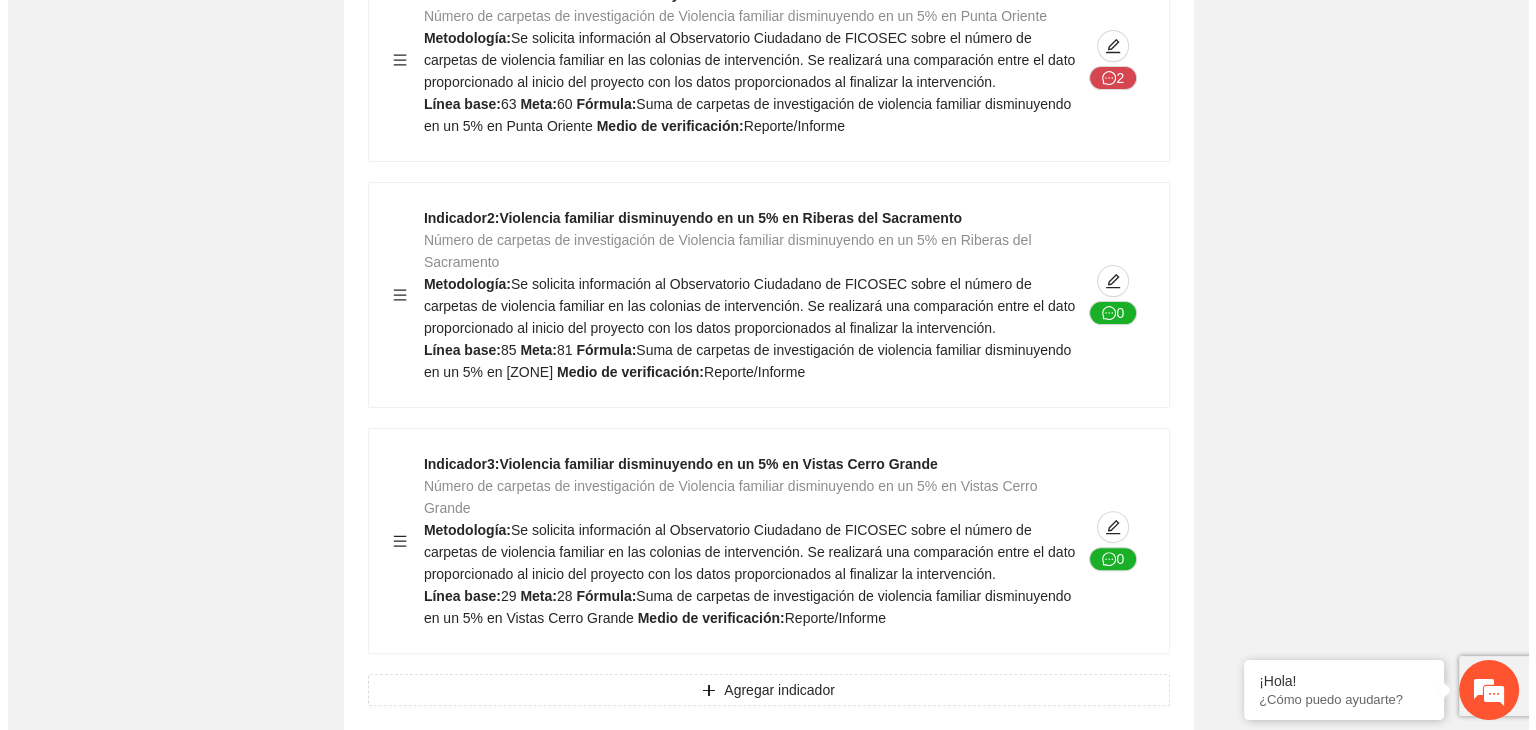 scroll, scrollTop: 480, scrollLeft: 0, axis: vertical 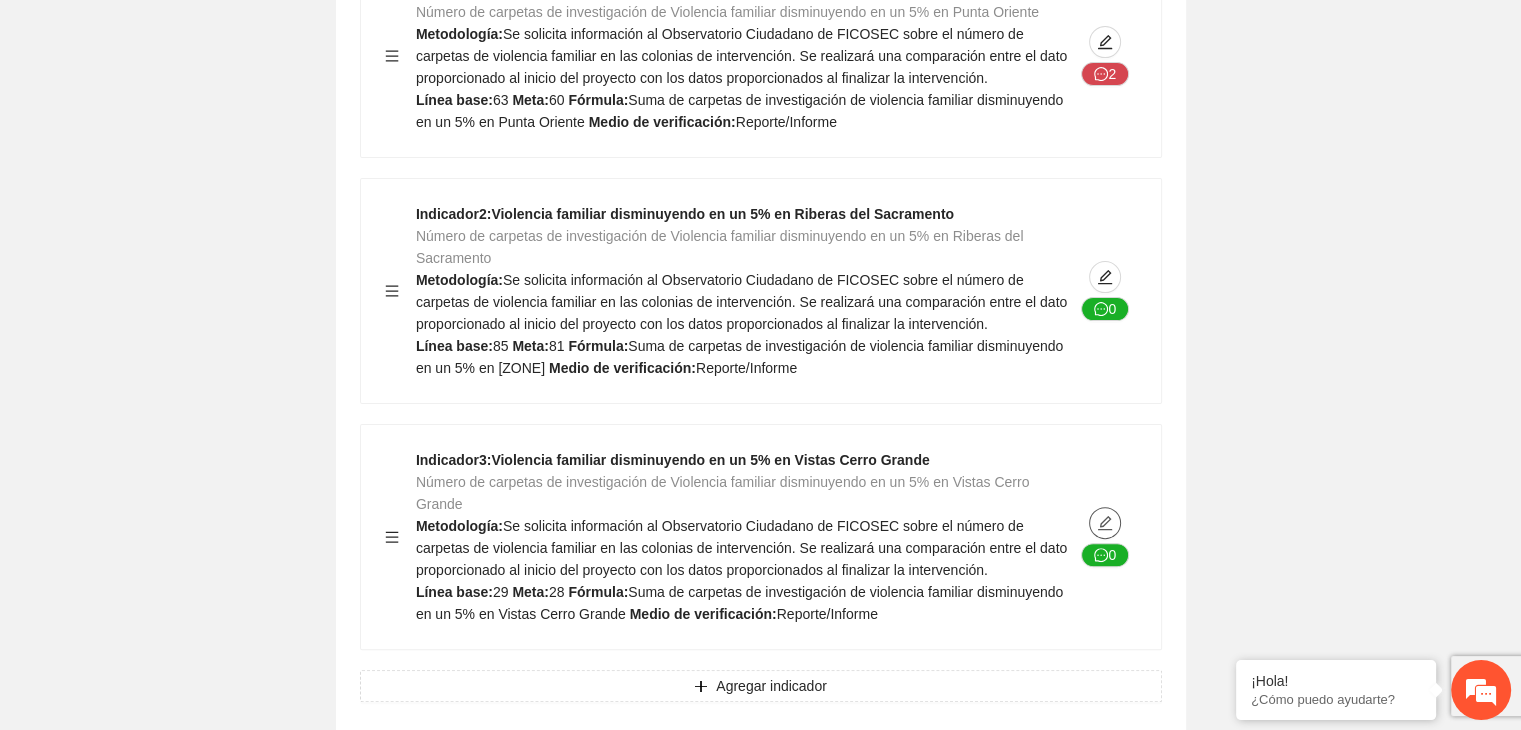 click 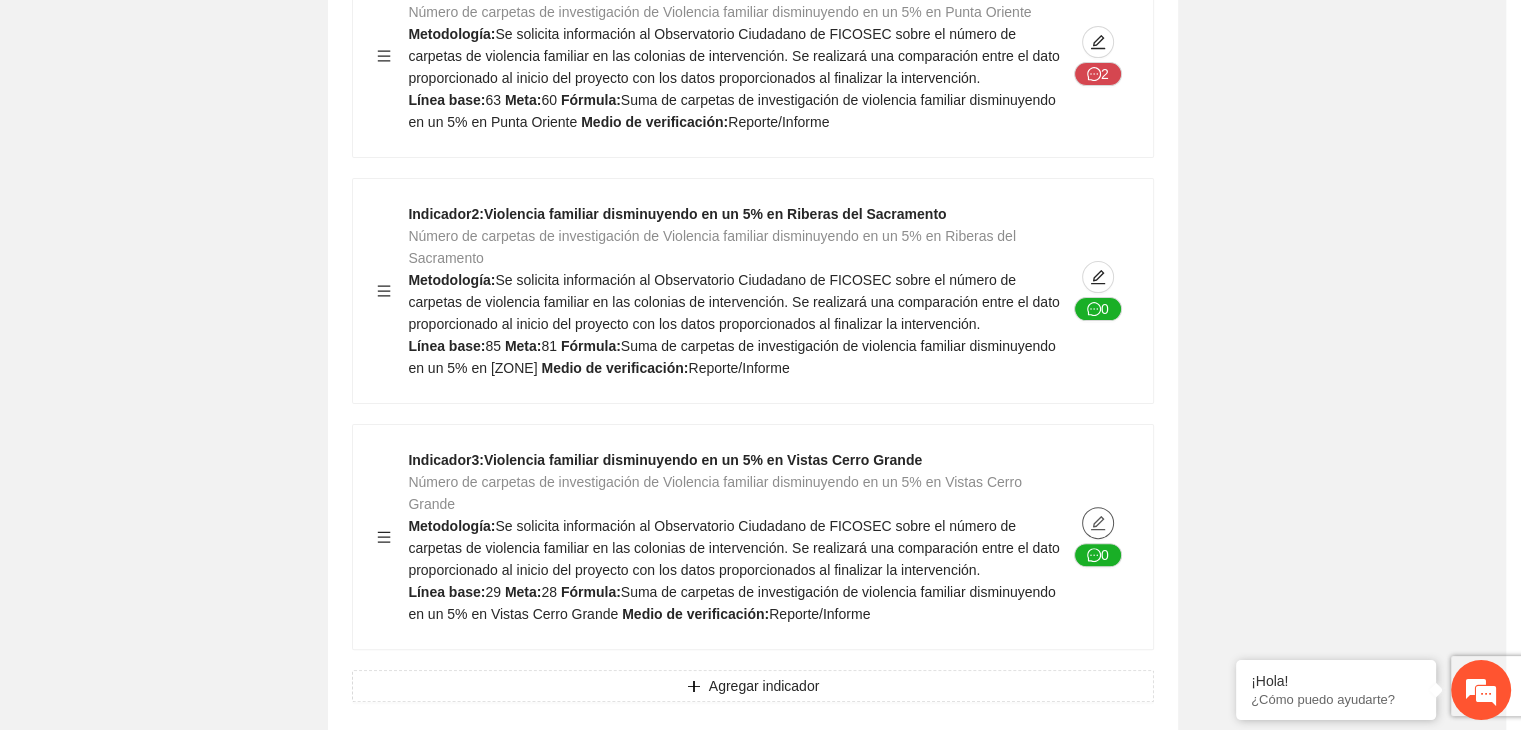 type on "**" 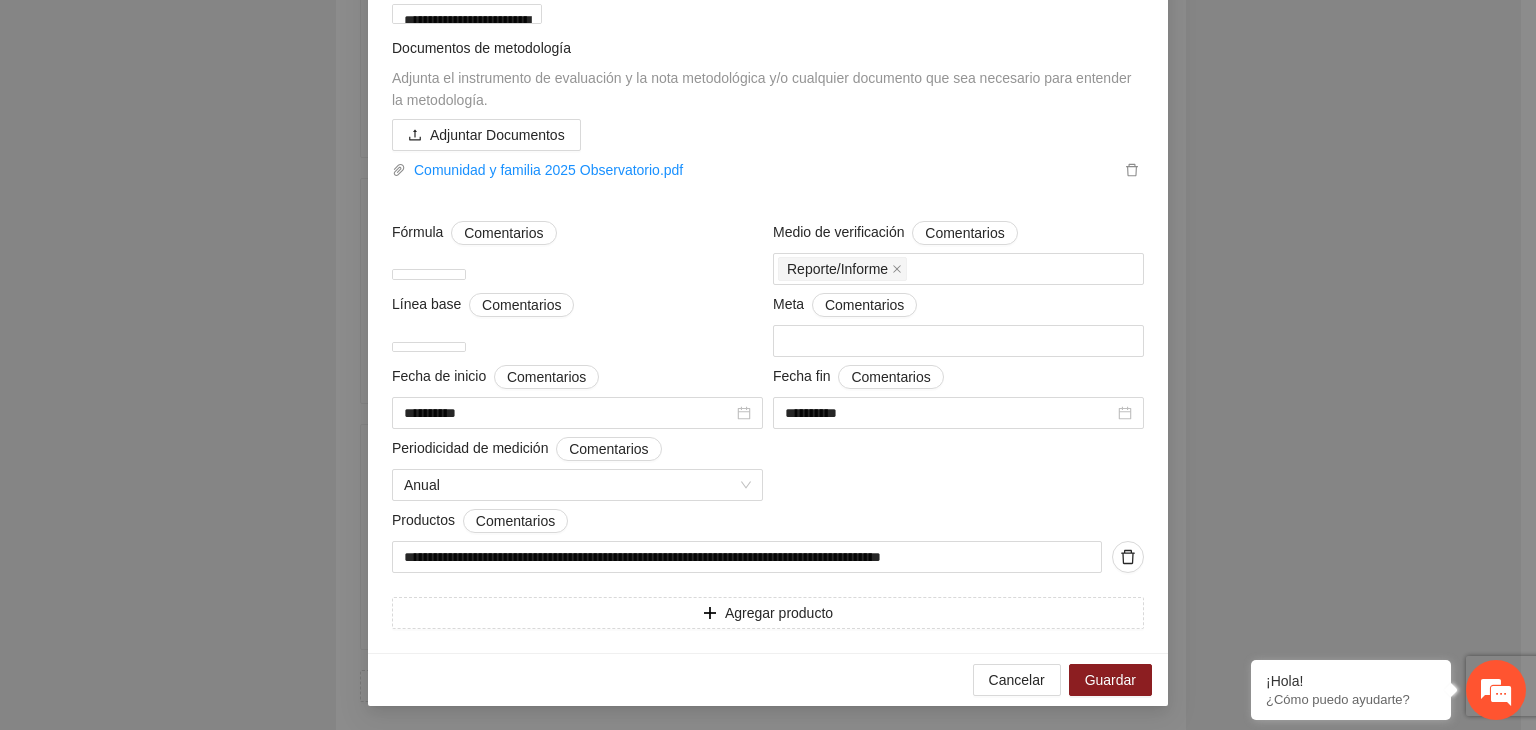 scroll, scrollTop: 445, scrollLeft: 0, axis: vertical 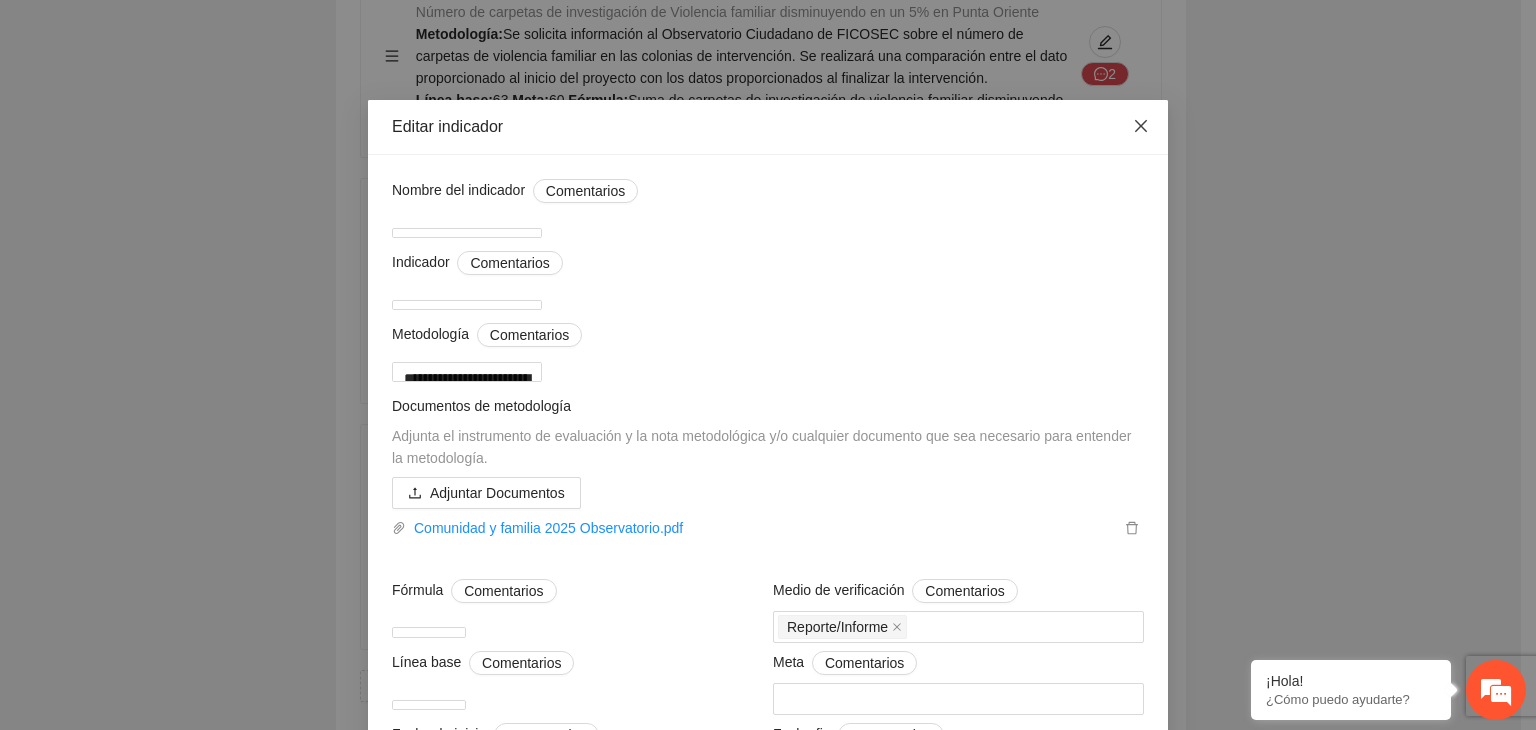 click 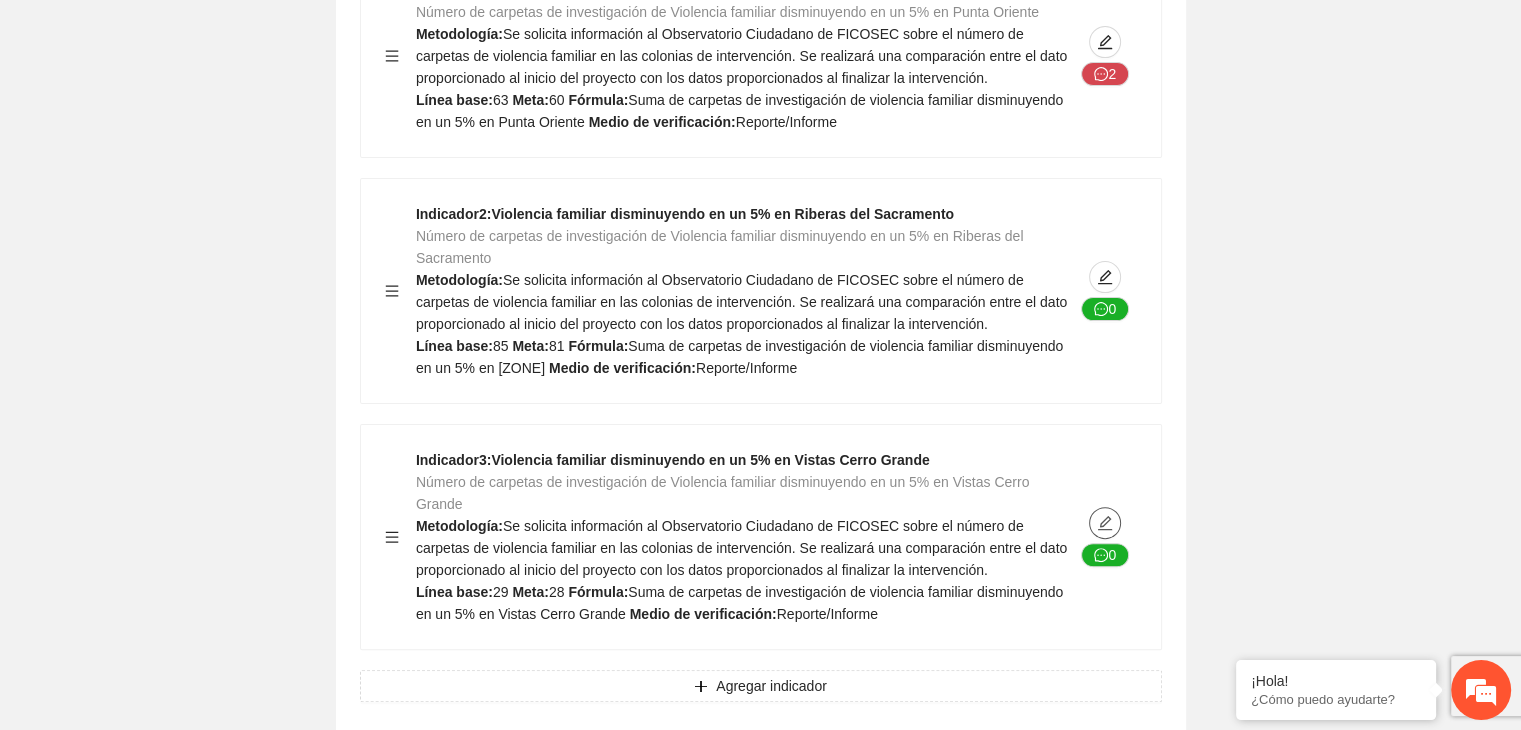 scroll, scrollTop: 0, scrollLeft: 0, axis: both 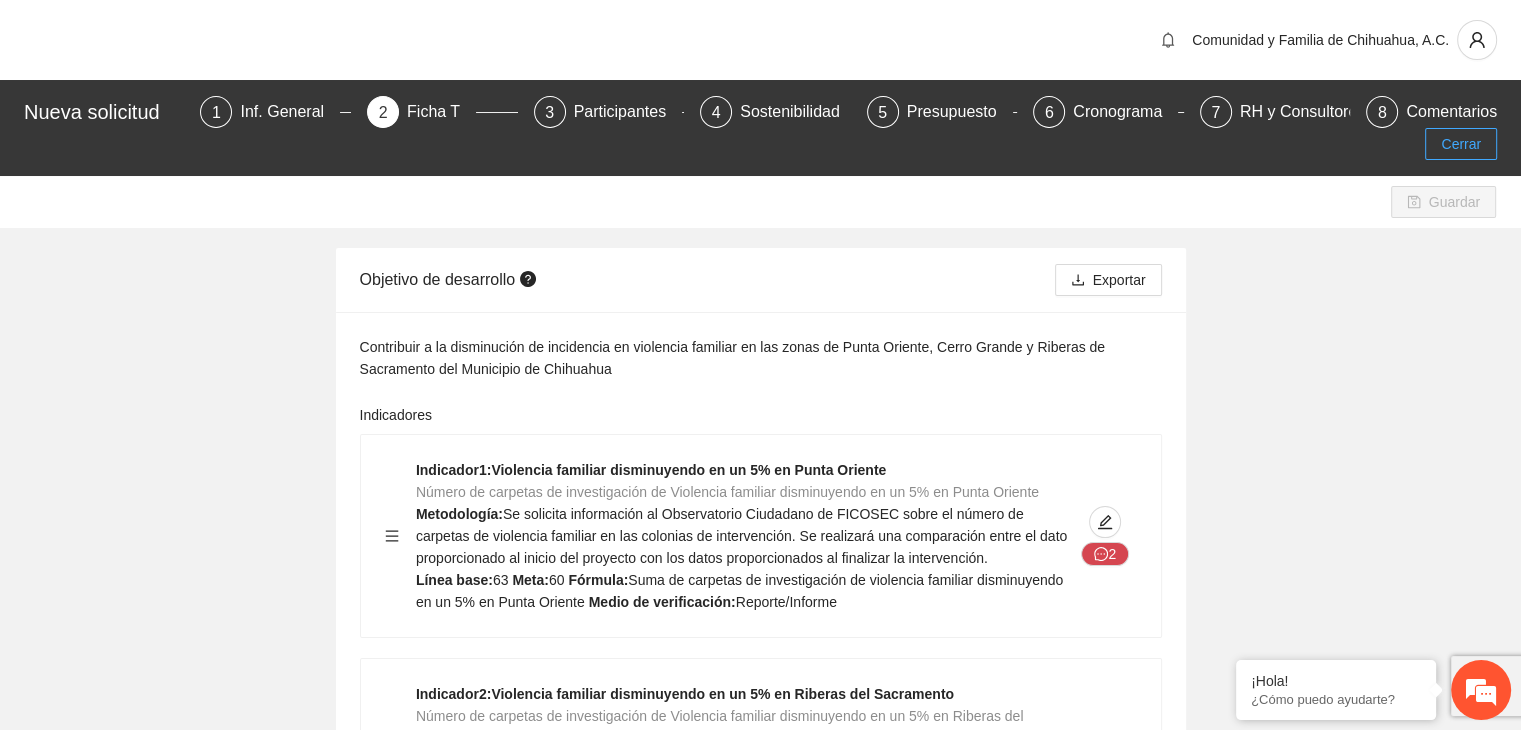 click on "Cerrar" at bounding box center [1461, 144] 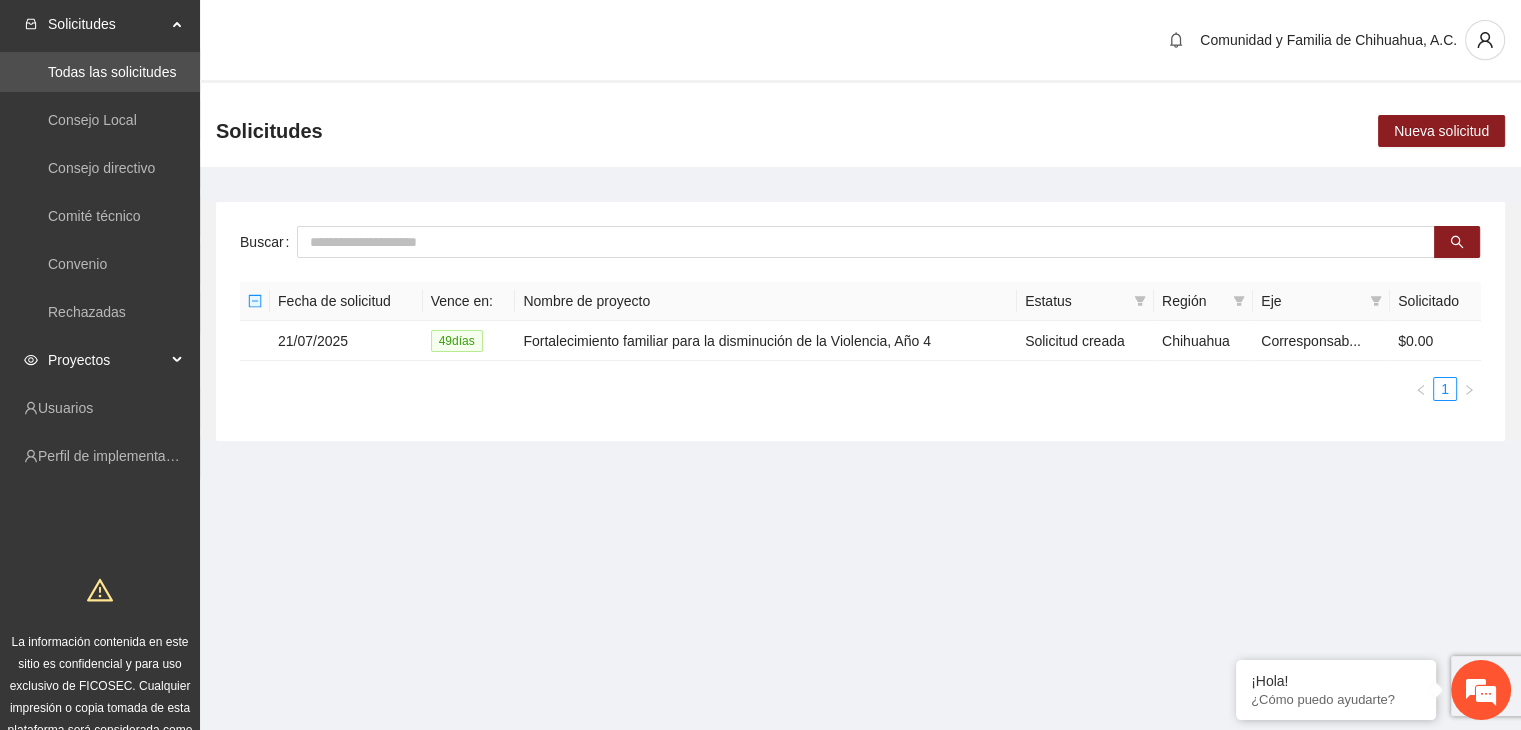 click on "Proyectos" at bounding box center (100, 360) 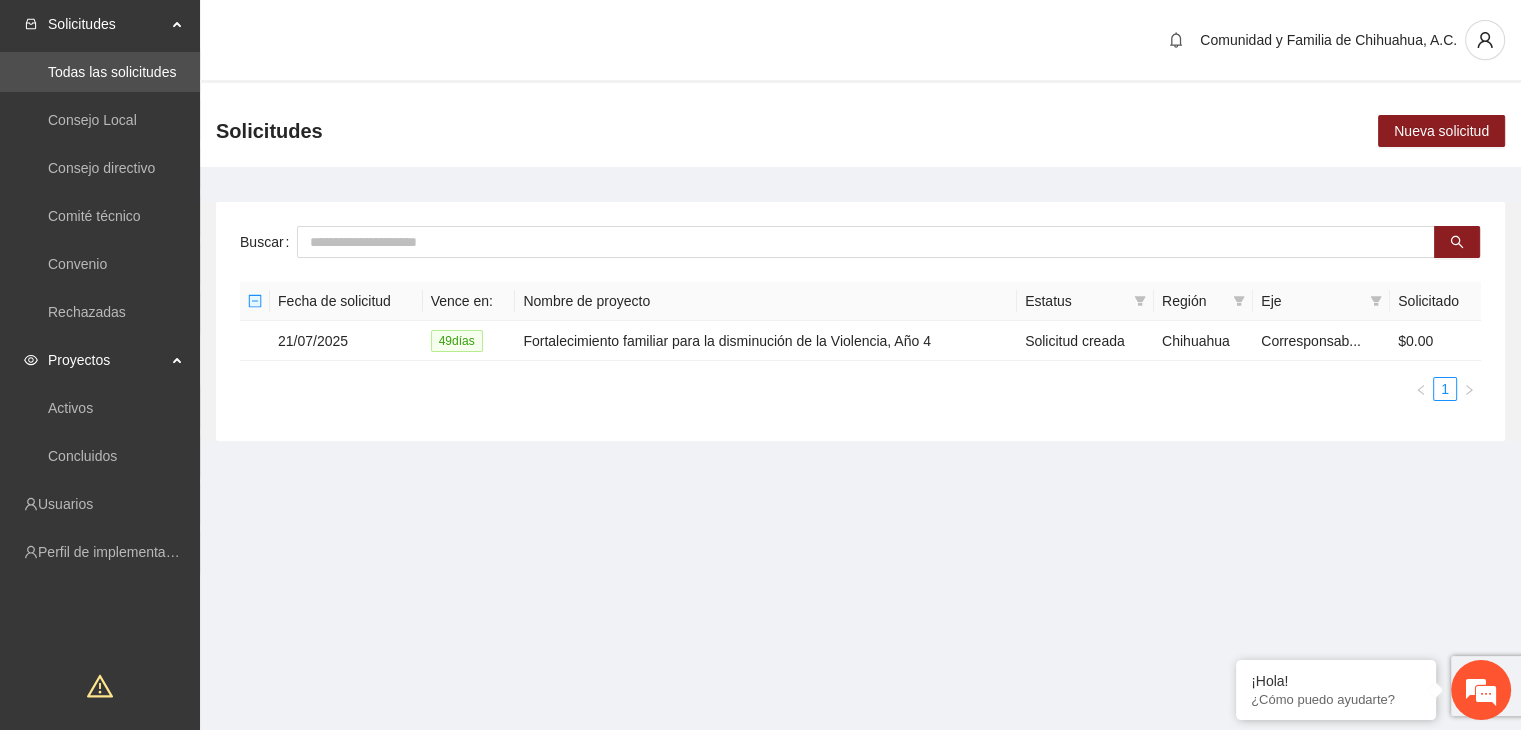 click on "Proyectos" at bounding box center (107, 360) 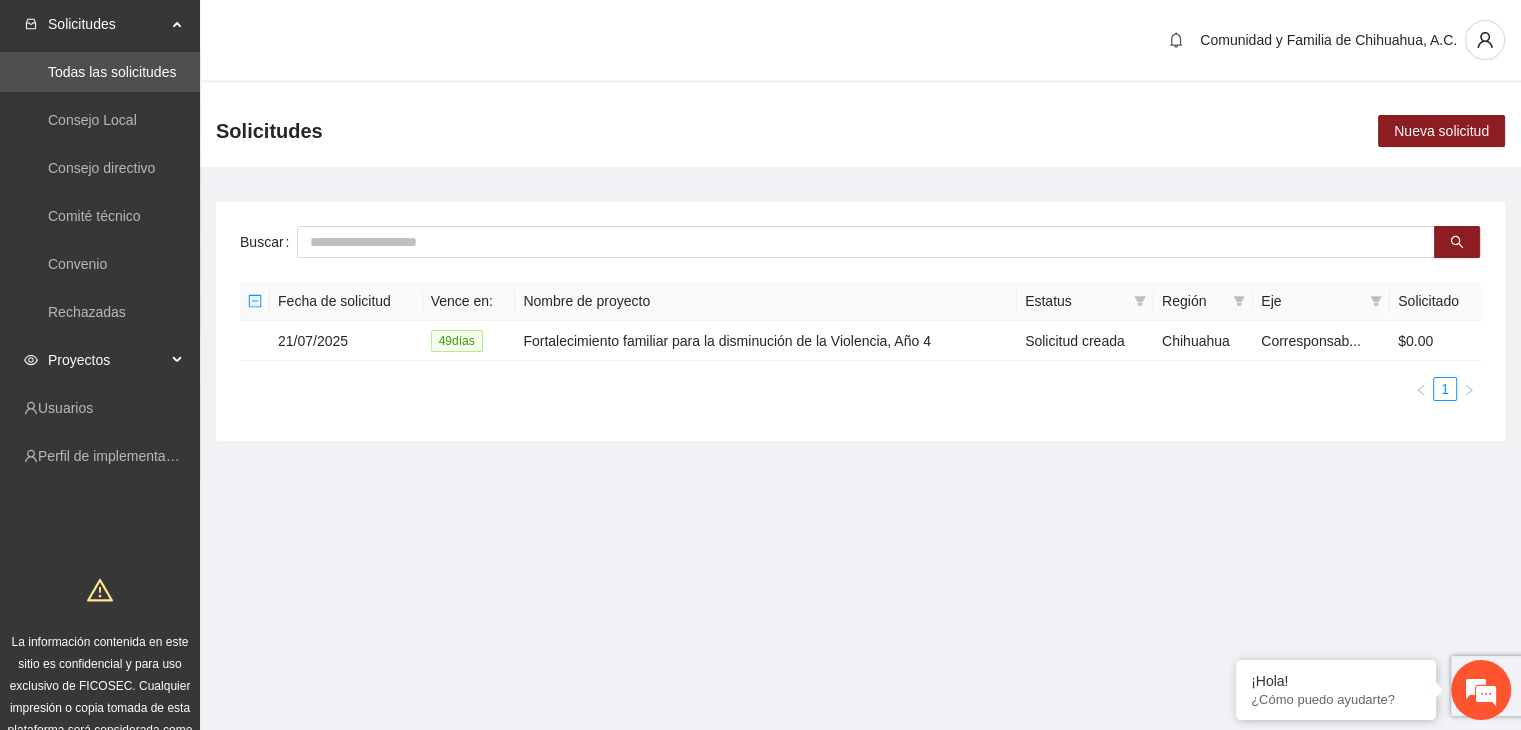 click on "Proyectos" at bounding box center [107, 360] 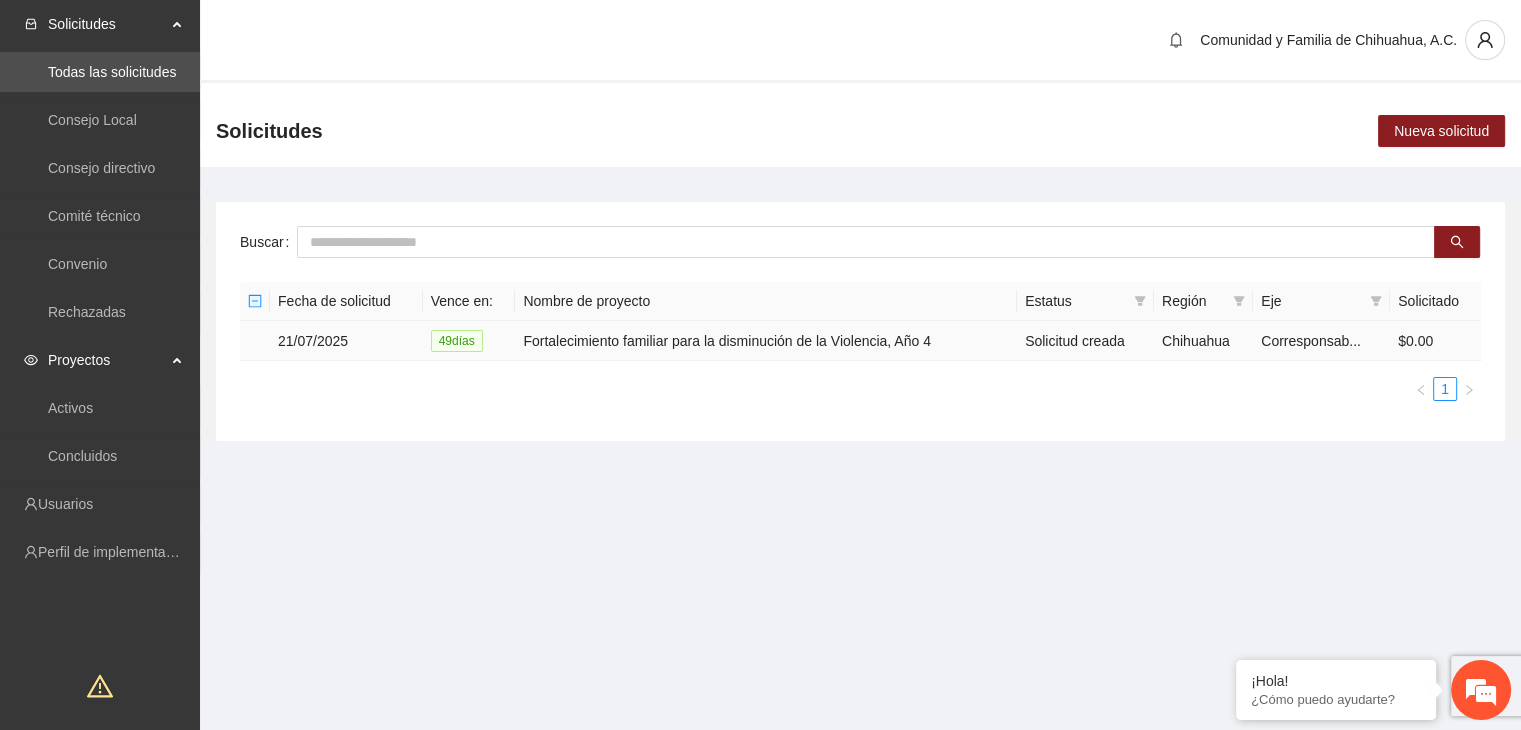click on "Fortalecimiento familiar para la disminución de la Violencia, Año 4" at bounding box center (766, 341) 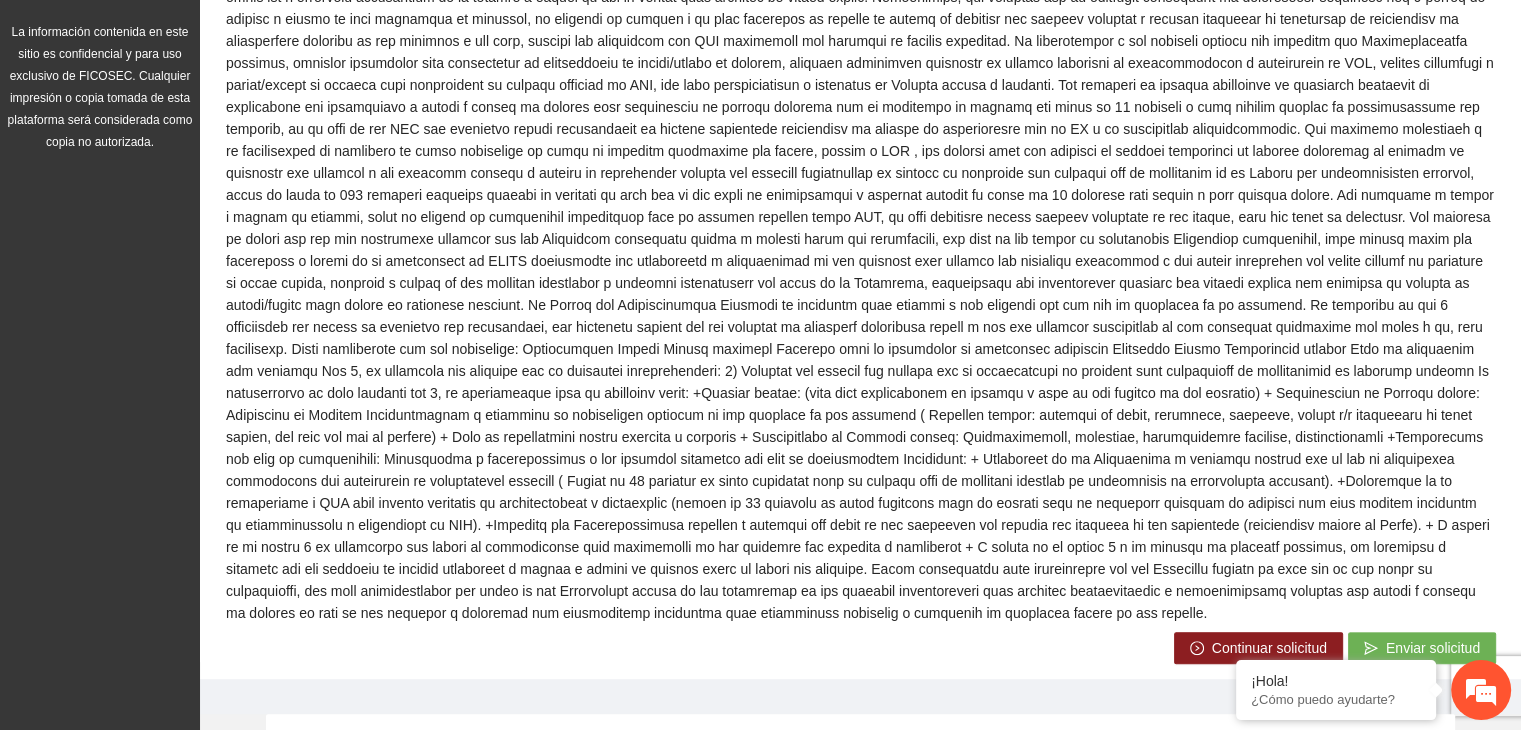scroll, scrollTop: 792, scrollLeft: 0, axis: vertical 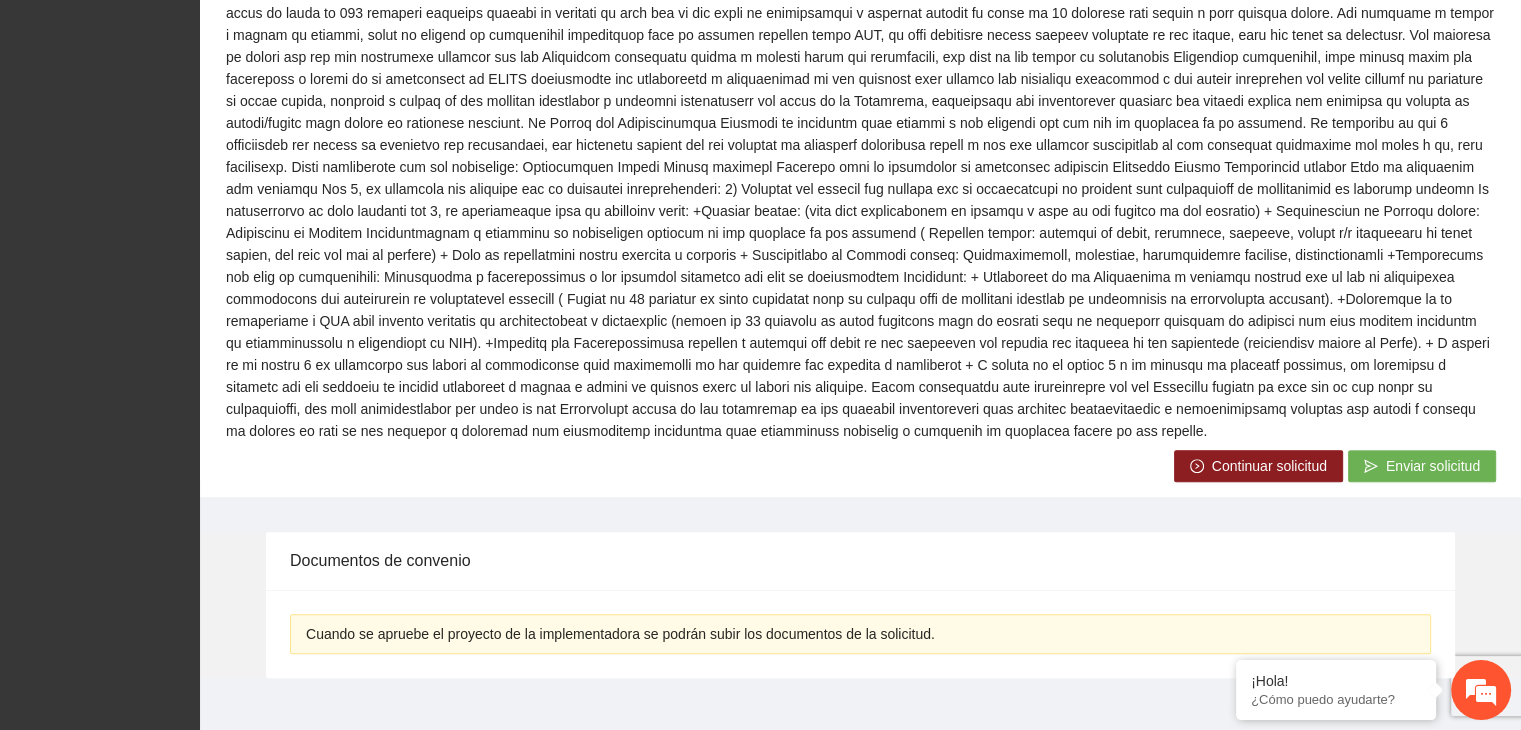 click on "Continuar solicitud" at bounding box center (1269, 466) 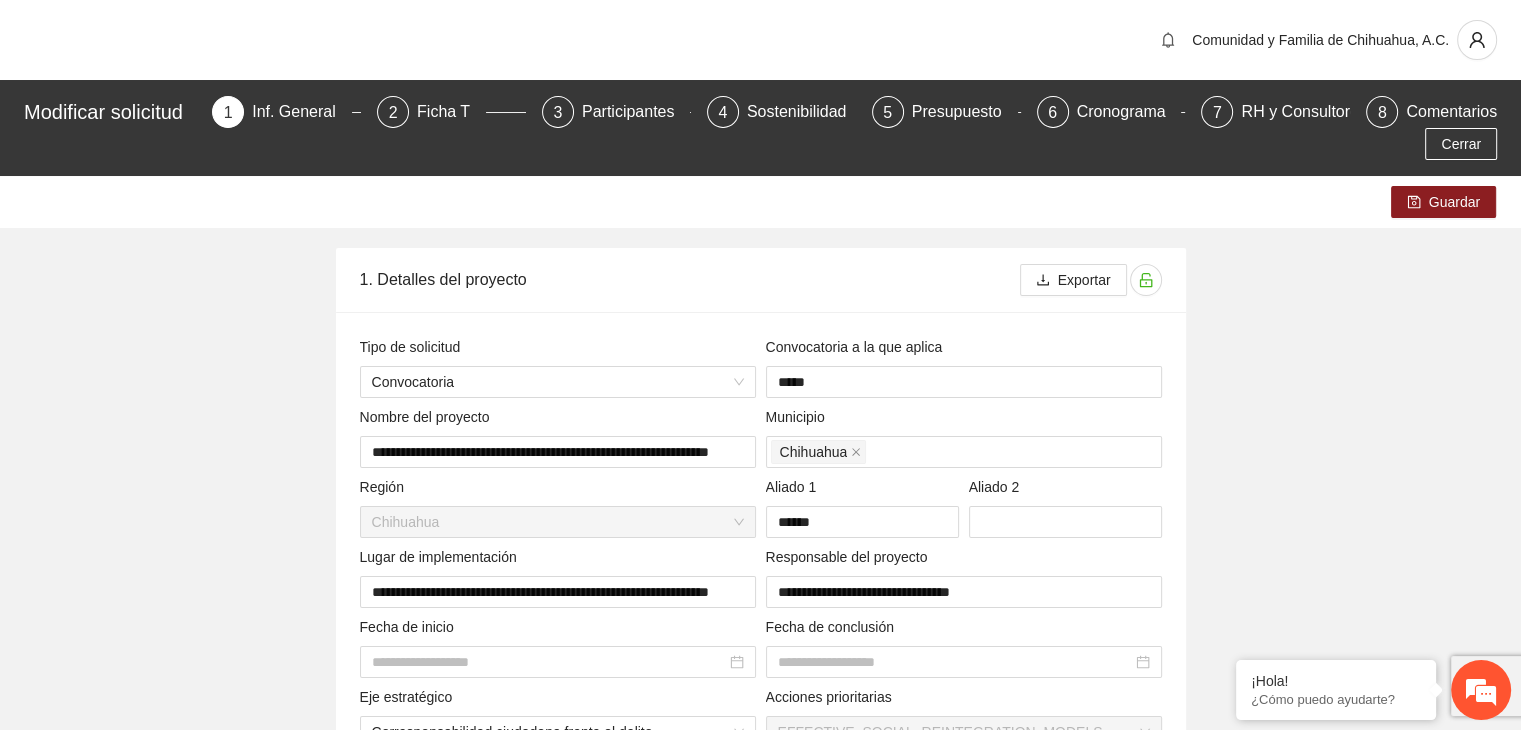 type 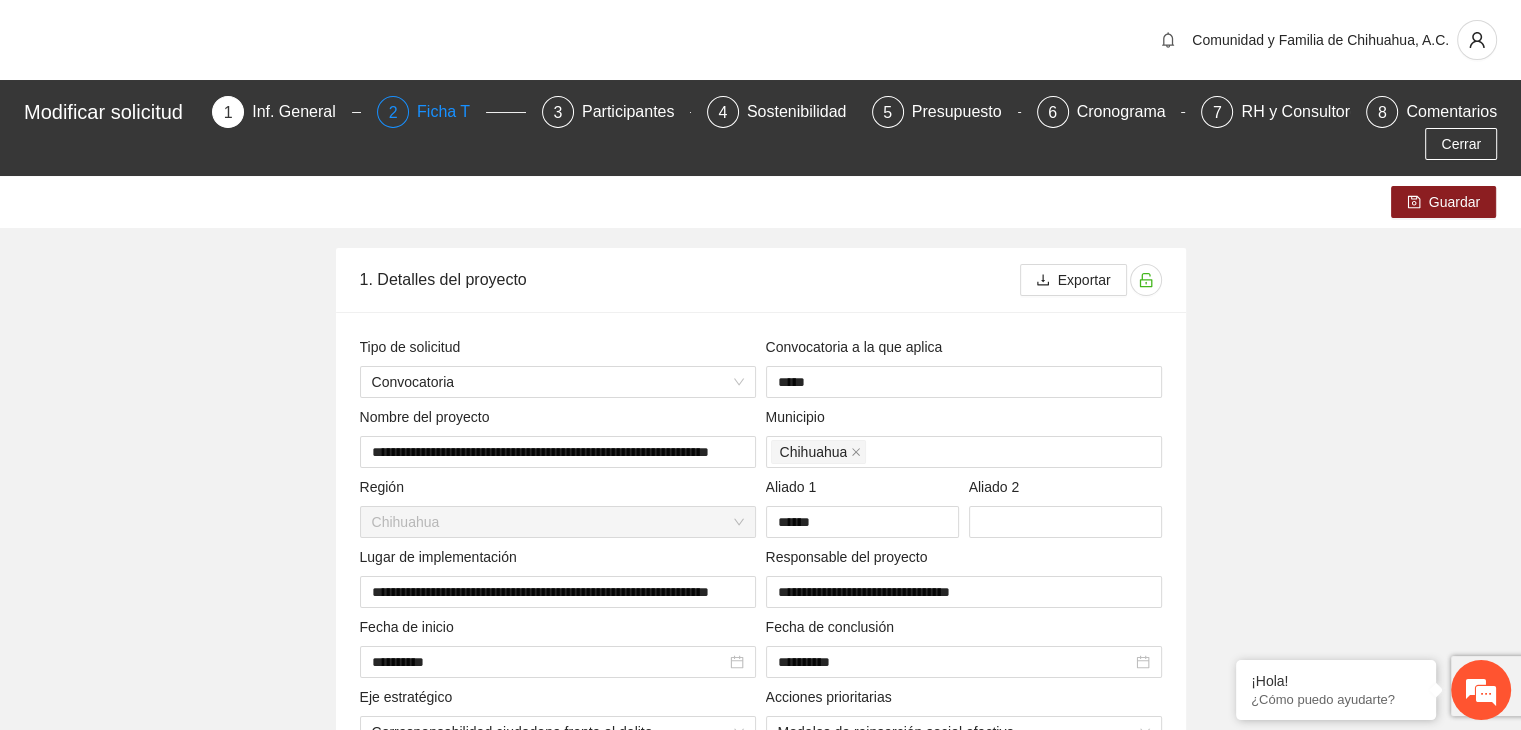 click on "Ficha T" at bounding box center (451, 112) 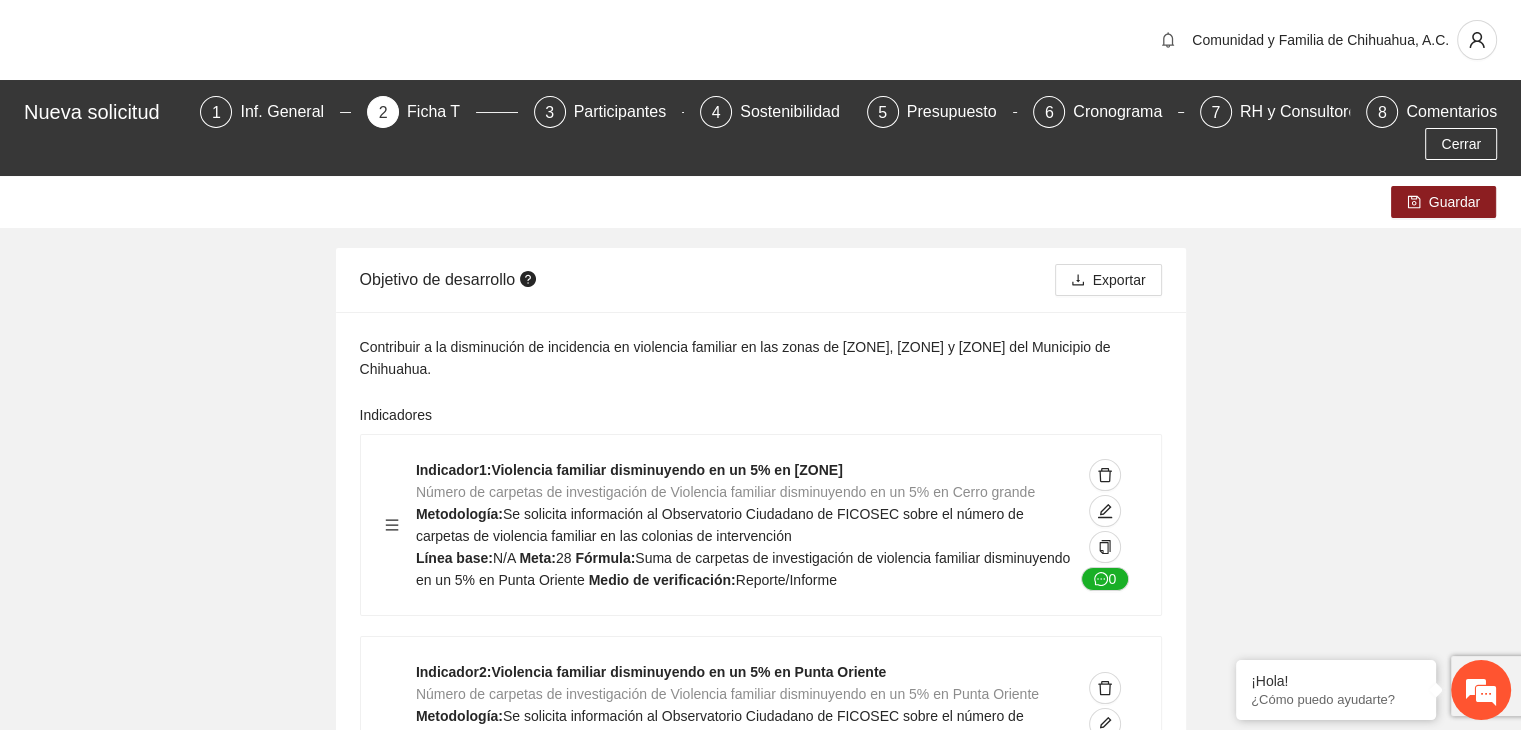 click on "Guardar Objetivo de desarrollo      Exportar Contribuir a la disminución de incidencia en violencia familiar en las zonas de Punta Oriente, Cerro Grande y Riberas de Sacramento del Municipio  de [CITY]. Indicadores Indicador  1 :  Violencia familiar disminuyendo en un 5% en Cerro grande Número de carpetas de investigación de Violencia familiar  disminuyendo en un 5% en Cerro grande Metodología:  Se solicita información al Observatorio Ciudadano de FICOSEC sobre el número de carpetas de violencia familiar en las colonias de intervención Línea base:  N/A   Meta:  28   Fórmula:  Suma de carpetas de investigación de violencia familiar disminuyendo  en un 5% en Punta Oriente   Medio de verificación:  Reporte/Informe 0 Indicador  2 :  Violencia familiar disminuyendo en un 5% en Punta Oriente Número de carpetas de investigación de Violencia familiar  disminuyendo en un 5% en Punta Oriente Metodología:  Línea base:  N/A   Meta:  60   Fórmula:    Medio de verificación:  Reporte/Informe 0 3" at bounding box center [760, 3370] 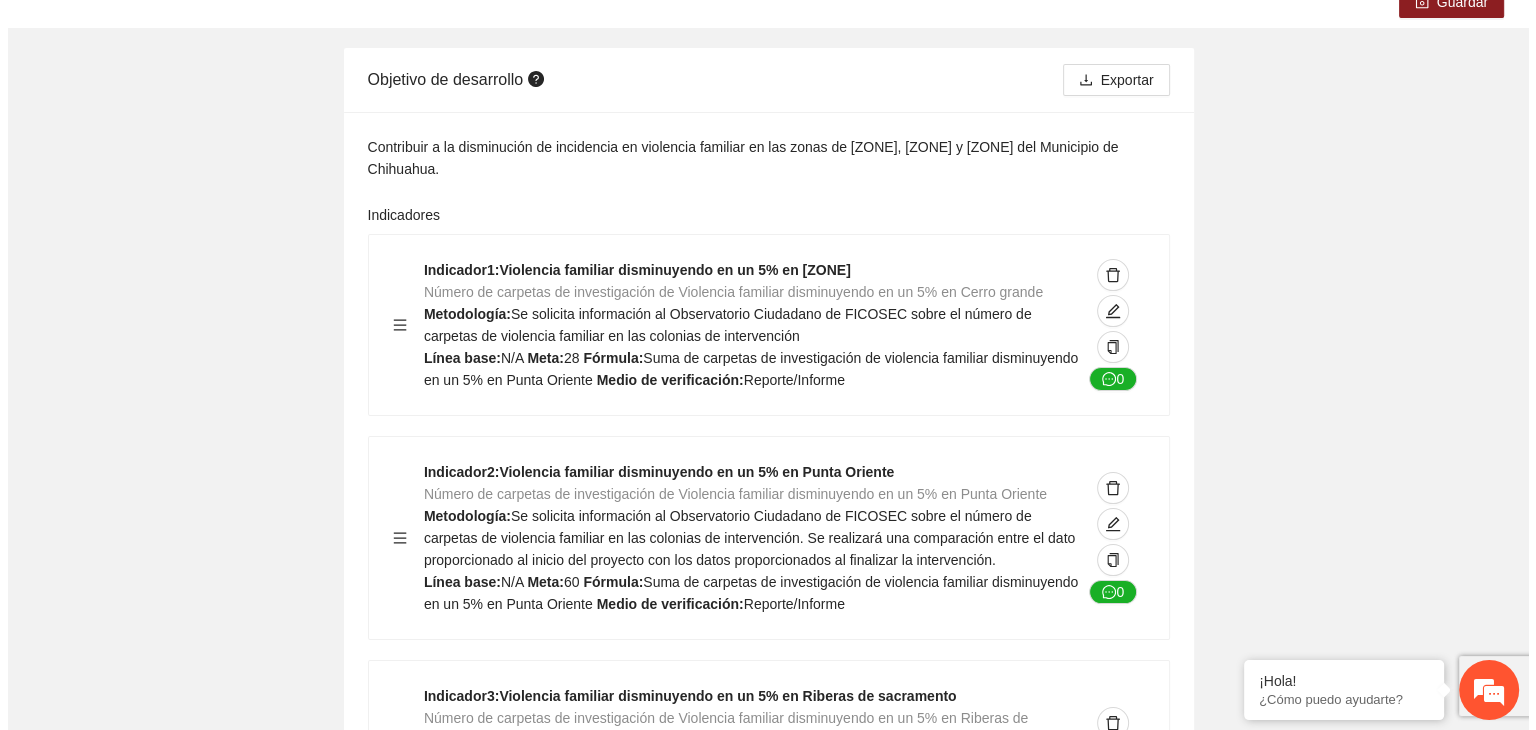 scroll, scrollTop: 240, scrollLeft: 0, axis: vertical 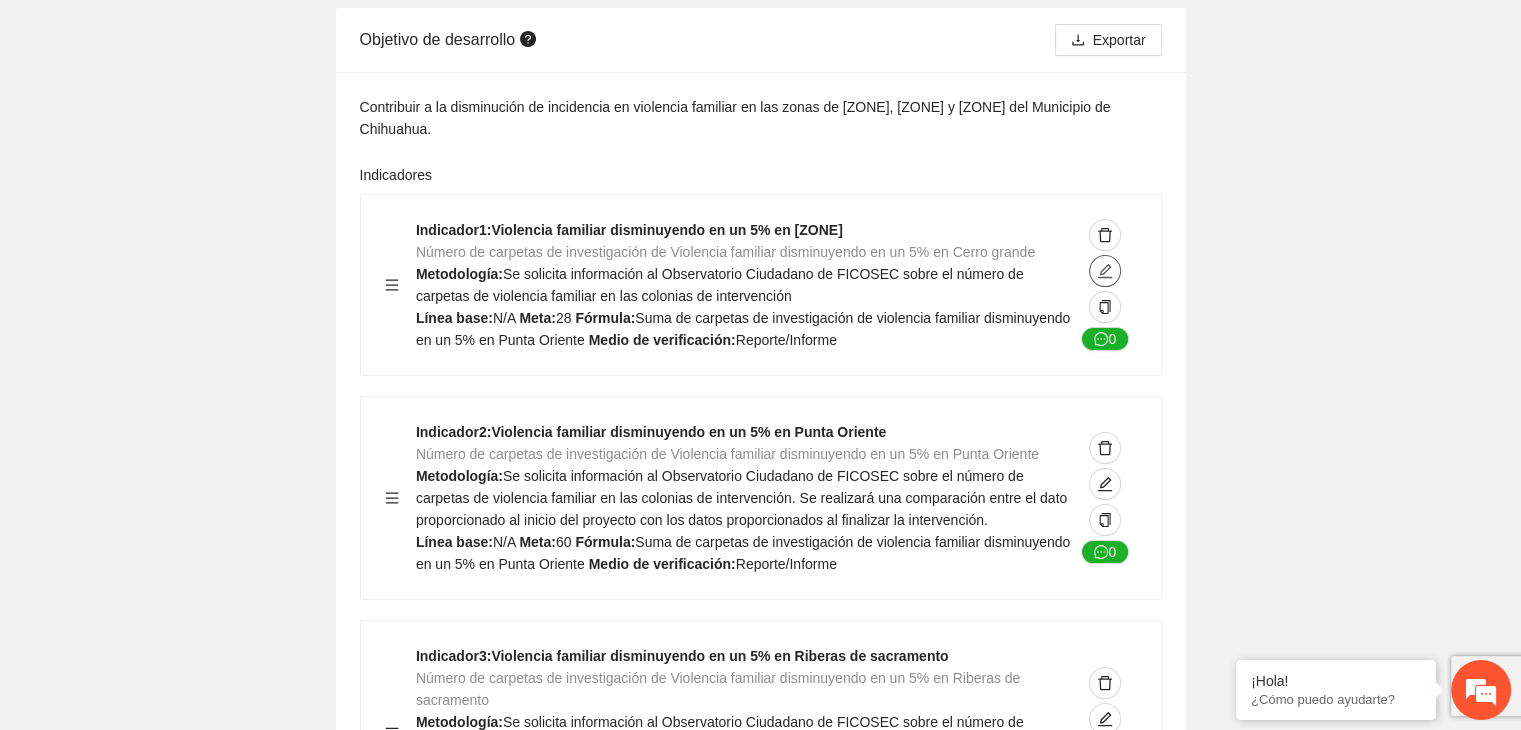 click 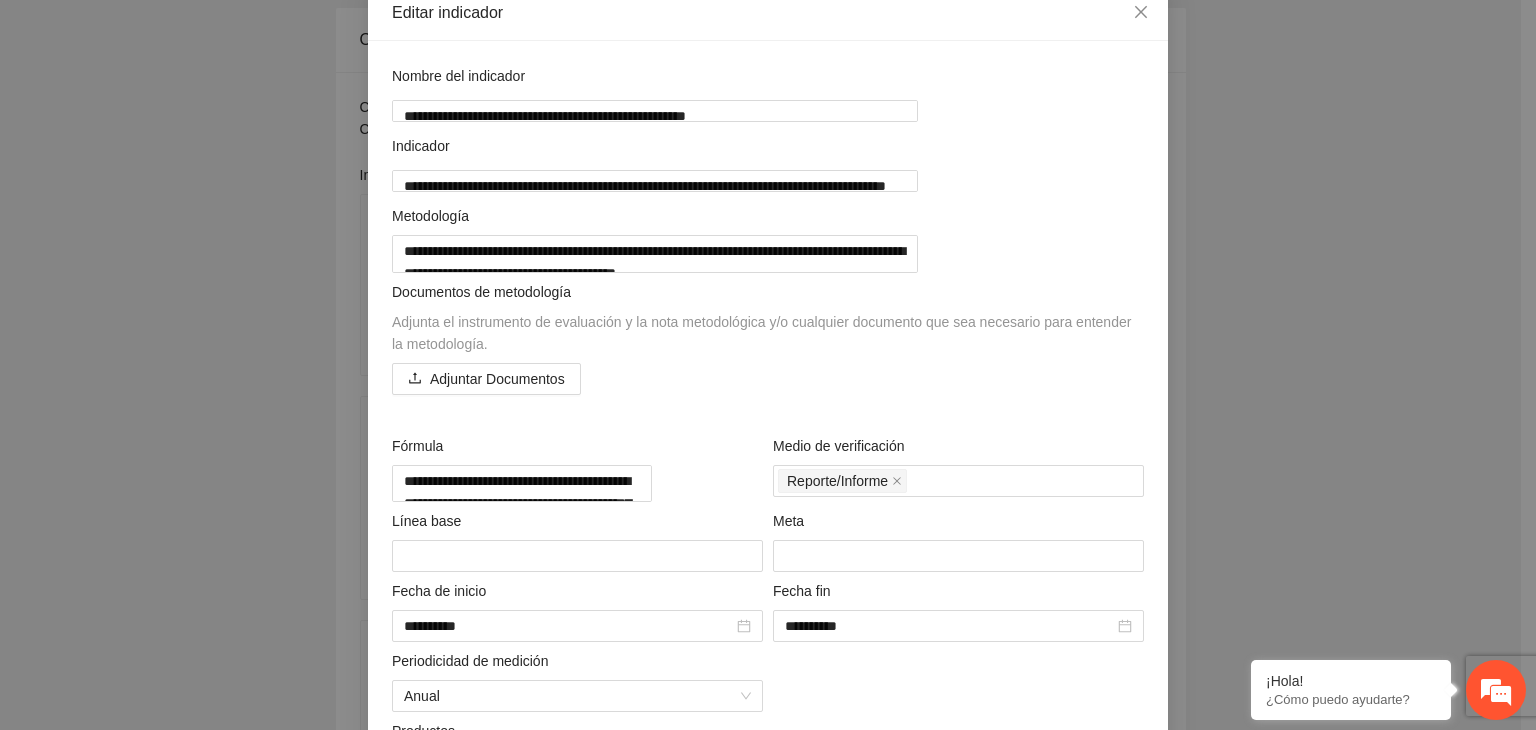 scroll, scrollTop: 355, scrollLeft: 0, axis: vertical 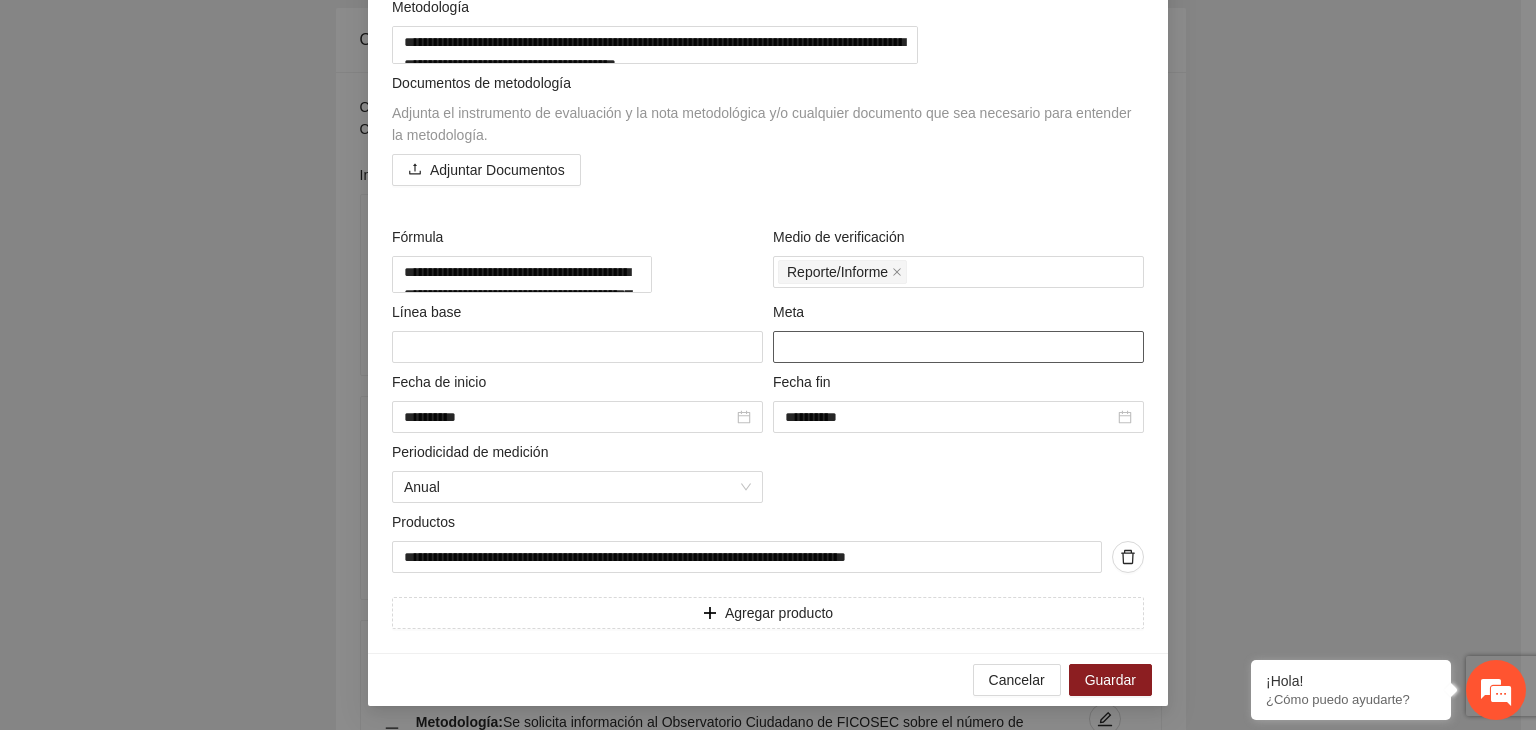 click on "**" at bounding box center (958, 347) 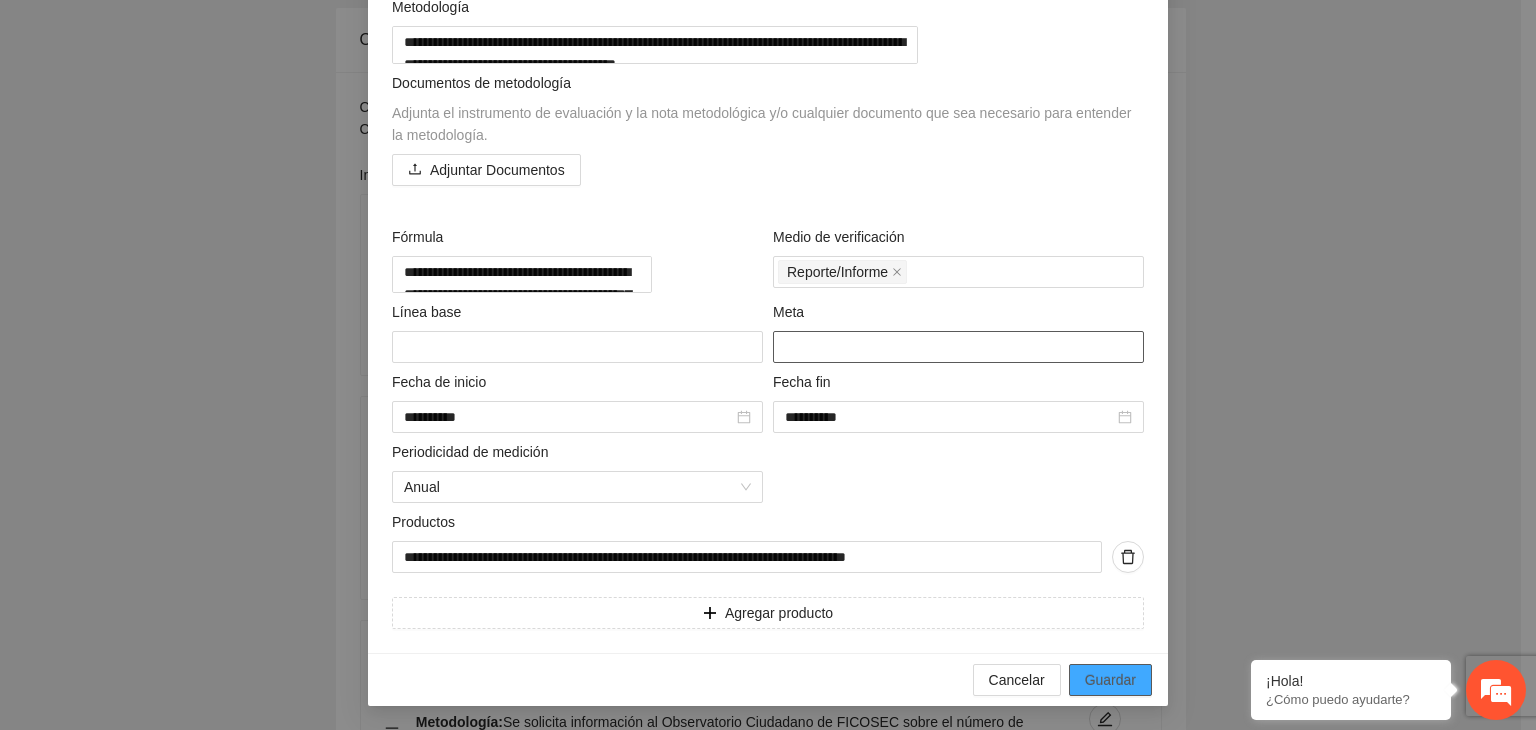 type on "**" 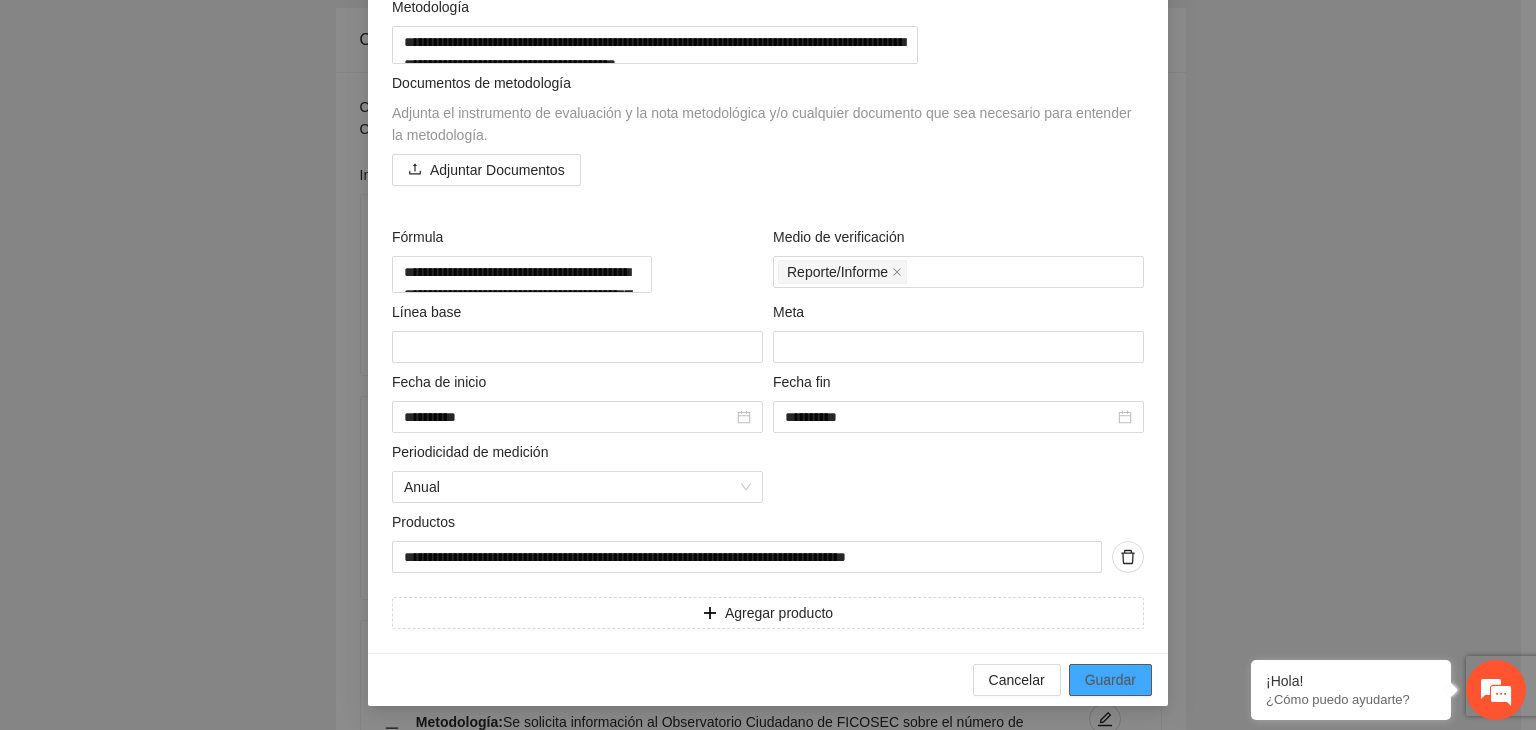 click on "Guardar" at bounding box center [1110, 680] 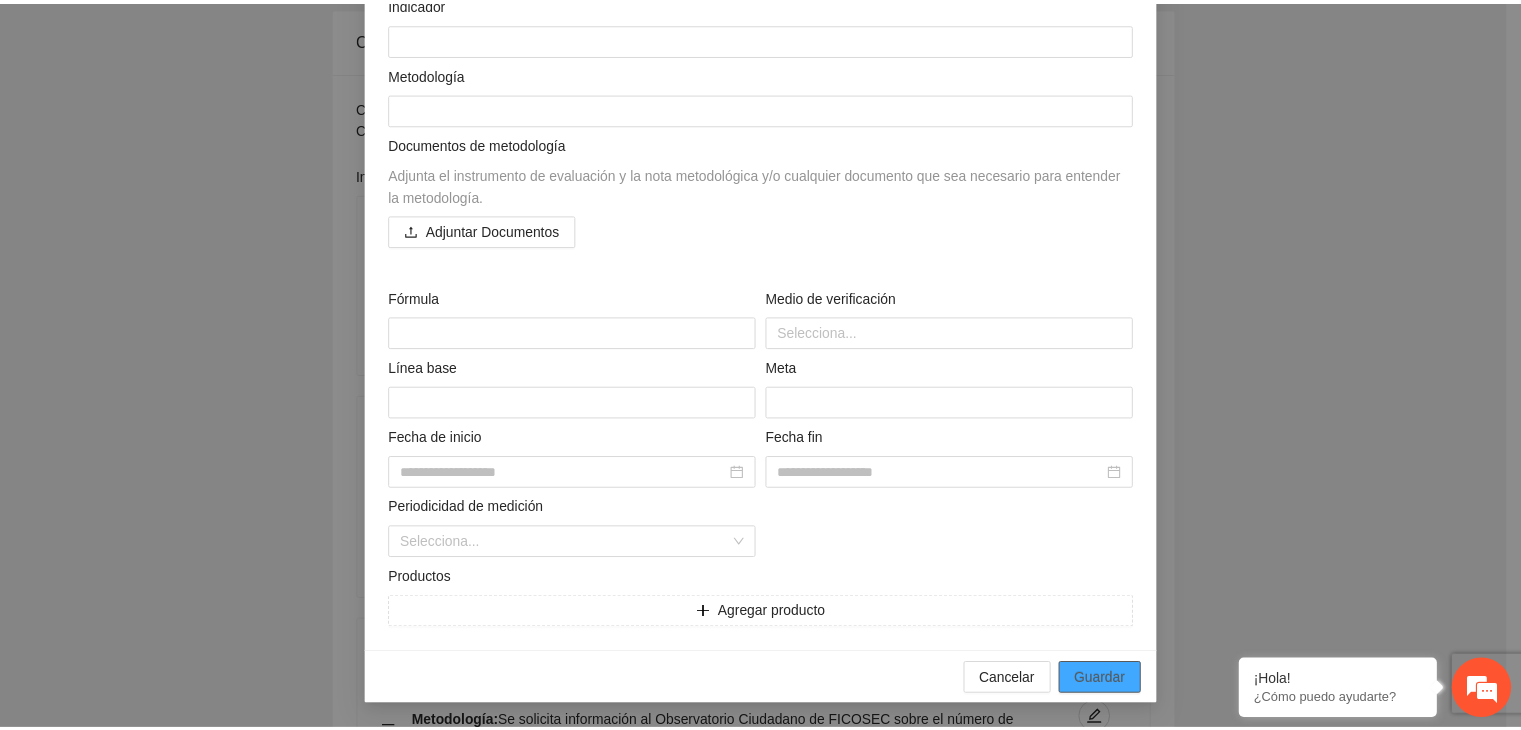 scroll, scrollTop: 156, scrollLeft: 0, axis: vertical 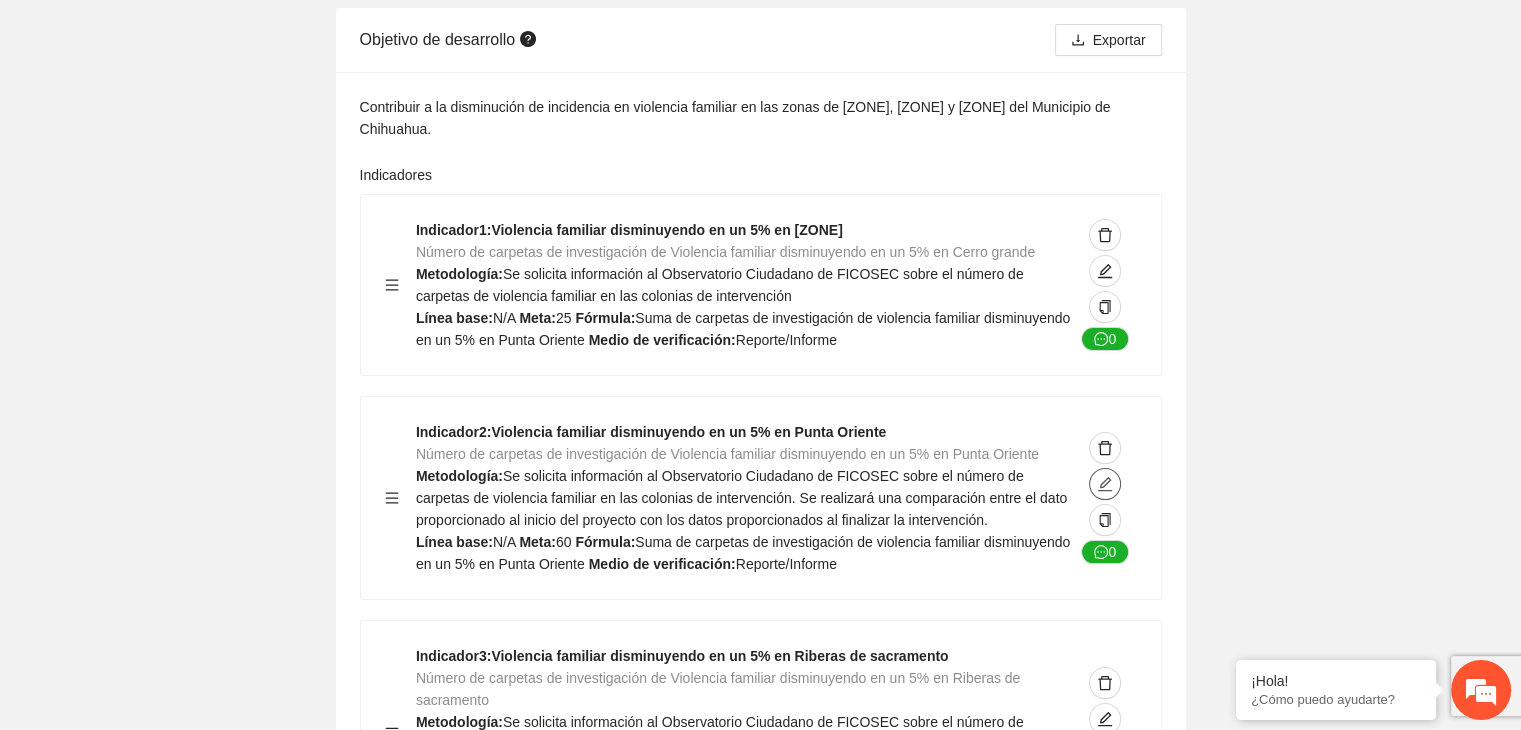 click 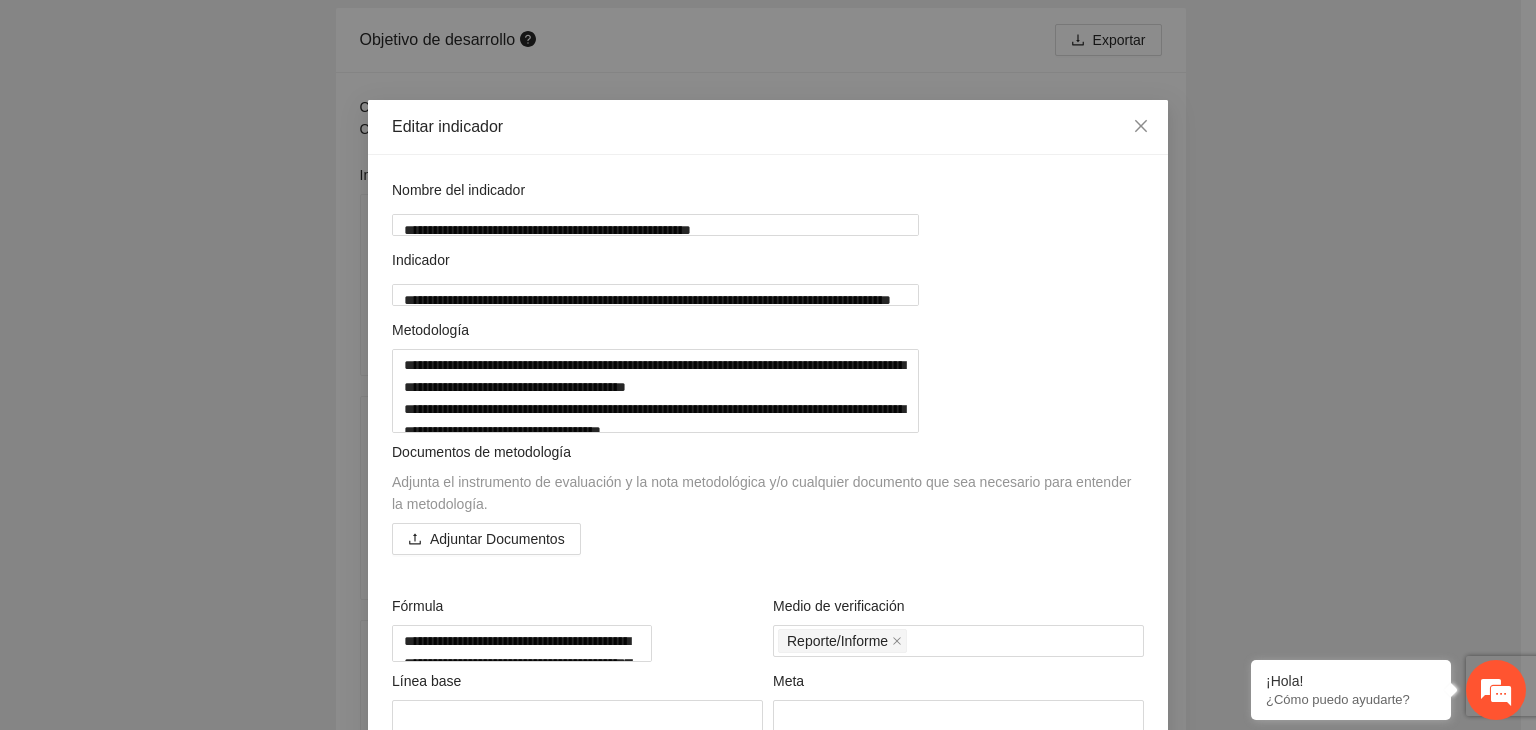 click on "**********" at bounding box center (768, 365) 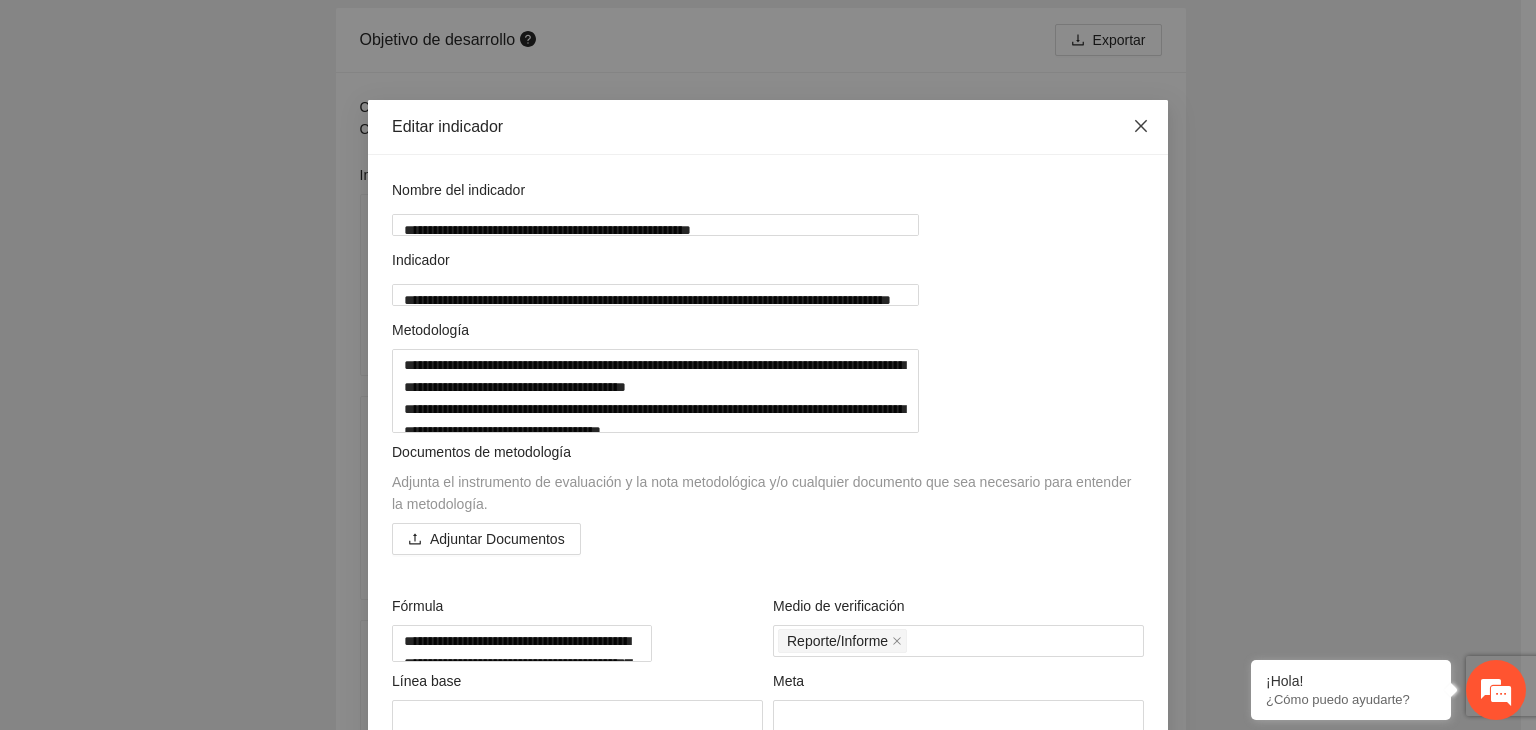 click 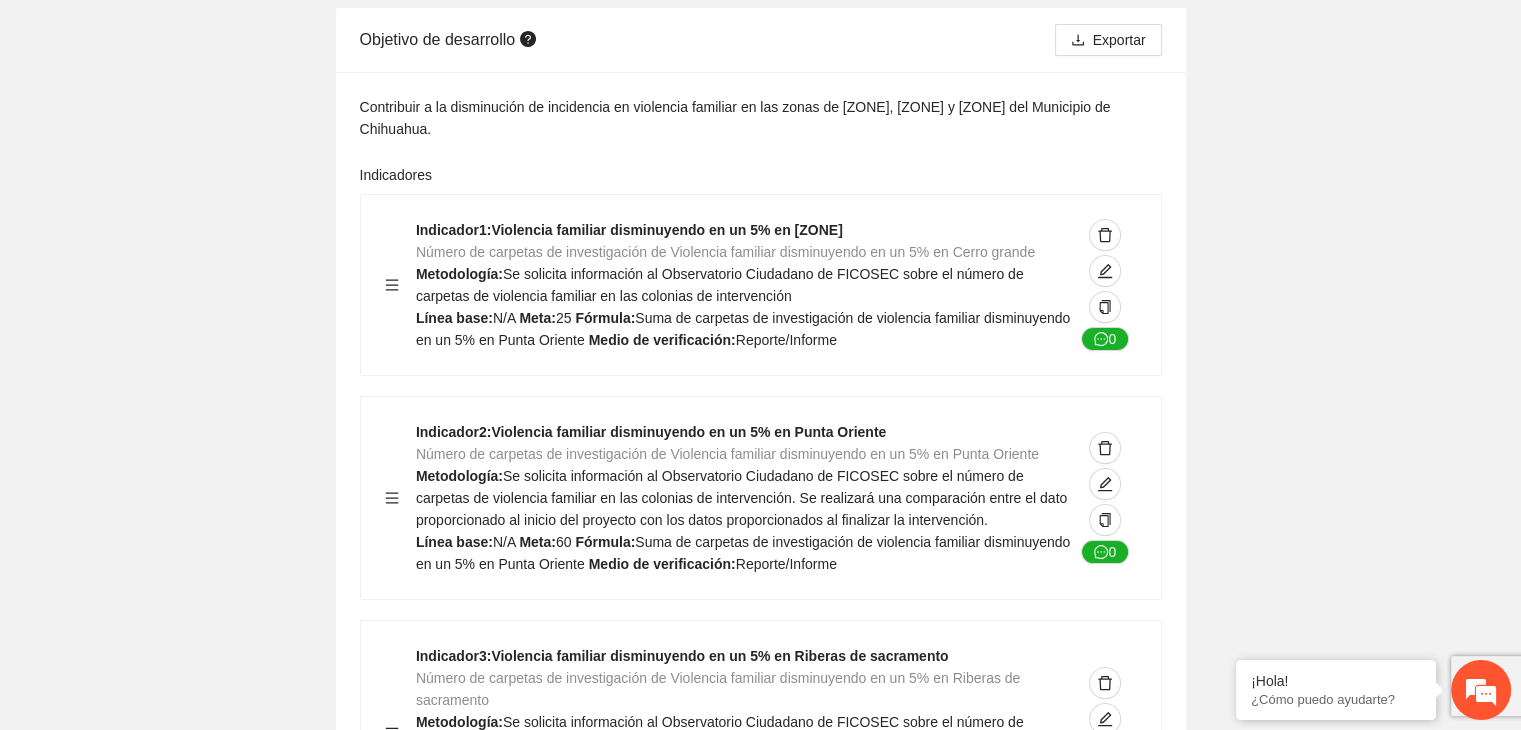 click on "Guardar Objetivo de desarrollo      Exportar Contribuir a la disminución de incidencia en violencia familiar en las zonas de Punta Oriente, Cerro Grande y Riberas de Sacramento del Municipio  de [CITY]. Indicadores Indicador  1 :  Violencia familiar disminuyendo en un 5% en Cerro grande Número de carpetas de investigación de Violencia familiar  disminuyendo en un 5% en Cerro grande Metodología:  Se solicita información al Observatorio Ciudadano de FICOSEC sobre el número de carpetas de violencia familiar en las colonias de intervención Línea base:  N/A   Meta:  25   Fórmula:  Suma de carpetas de investigación de violencia familiar disminuyendo  en un 5% en Punta Oriente   Medio de verificación:  Reporte/Informe 0 Indicador  2 :  Violencia familiar disminuyendo en un 5% en Punta Oriente Número de carpetas de investigación de Violencia familiar  disminuyendo en un 5% en Punta Oriente Metodología:  Línea base:  N/A   Meta:  60   Fórmula:    Medio de verificación:  Reporte/Informe 0 3" at bounding box center [760, 3130] 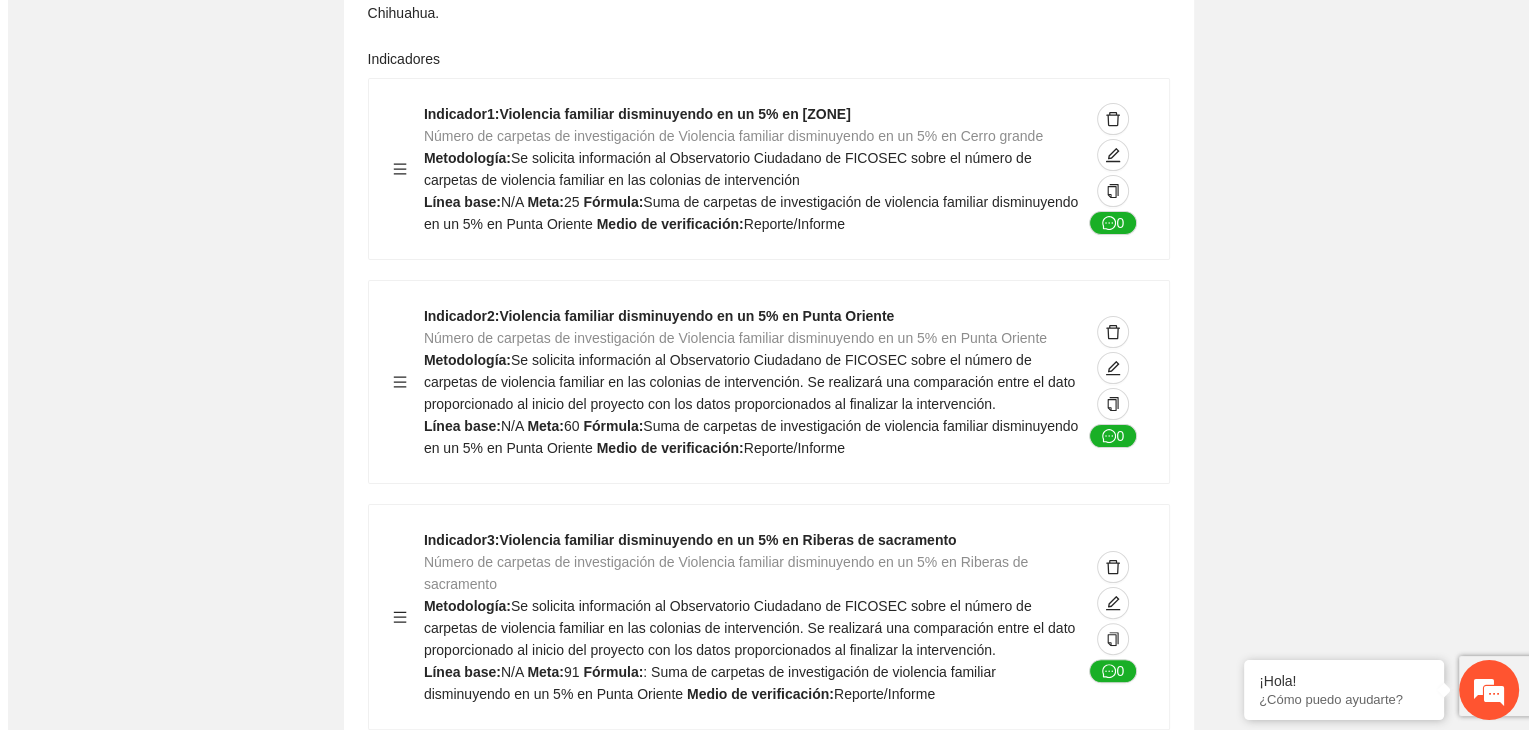 scroll, scrollTop: 360, scrollLeft: 0, axis: vertical 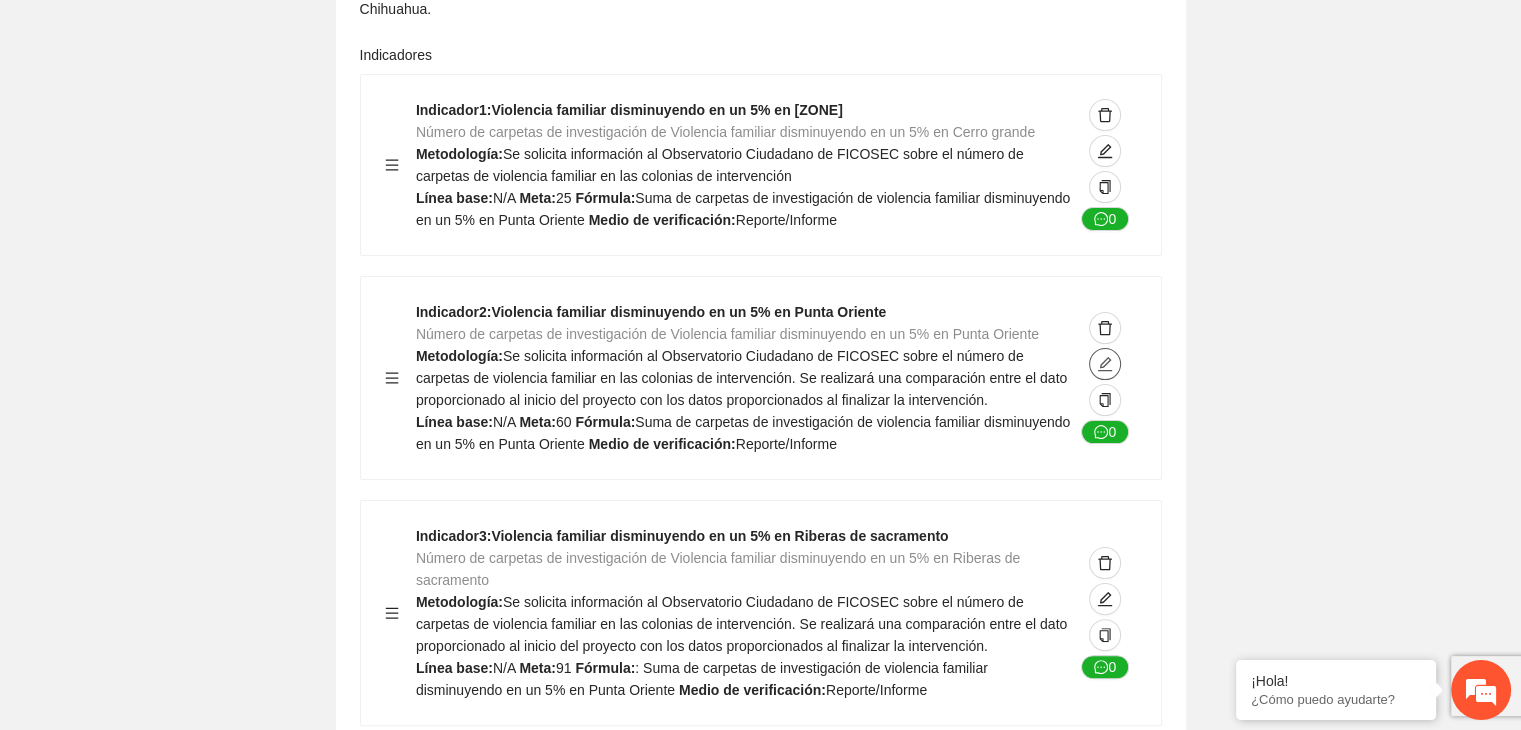 click 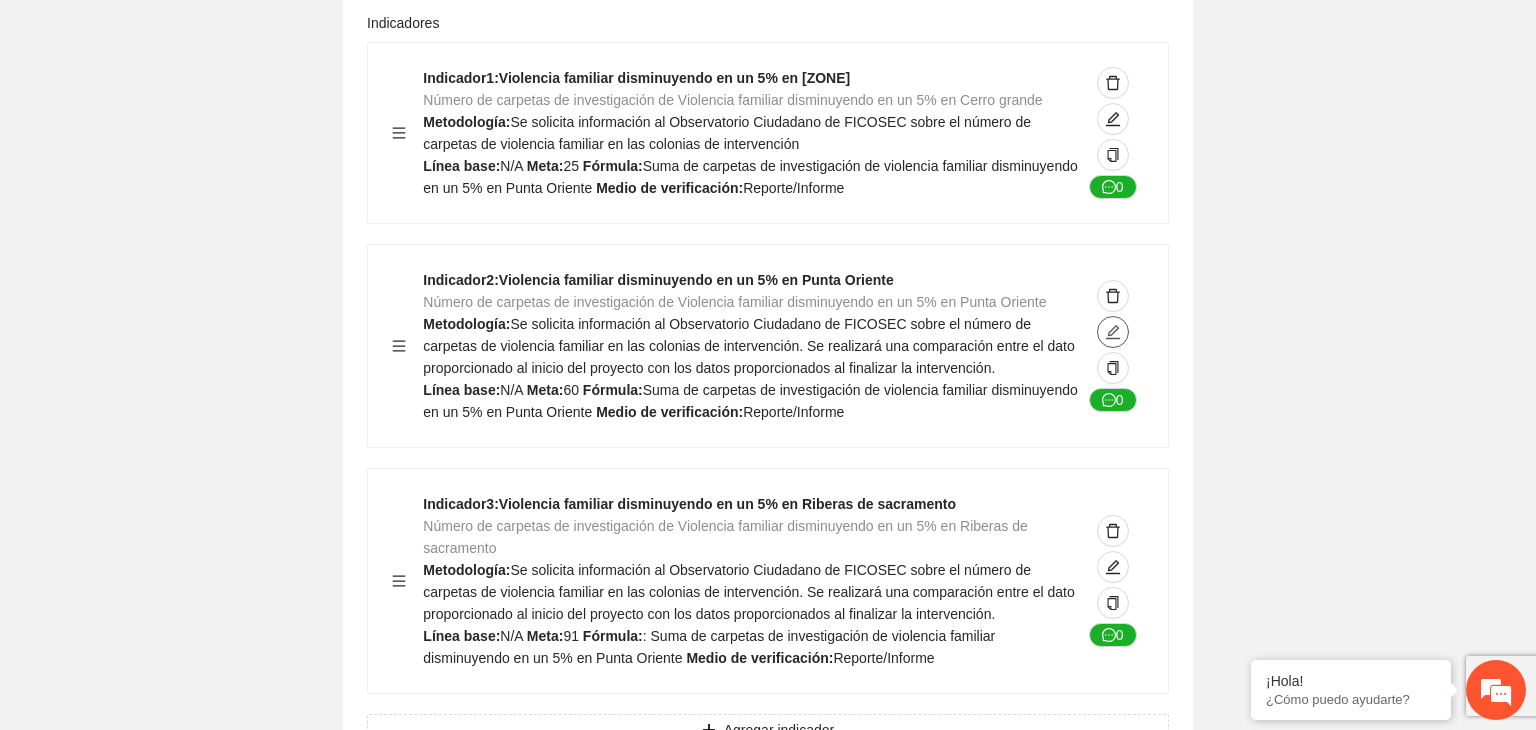 type 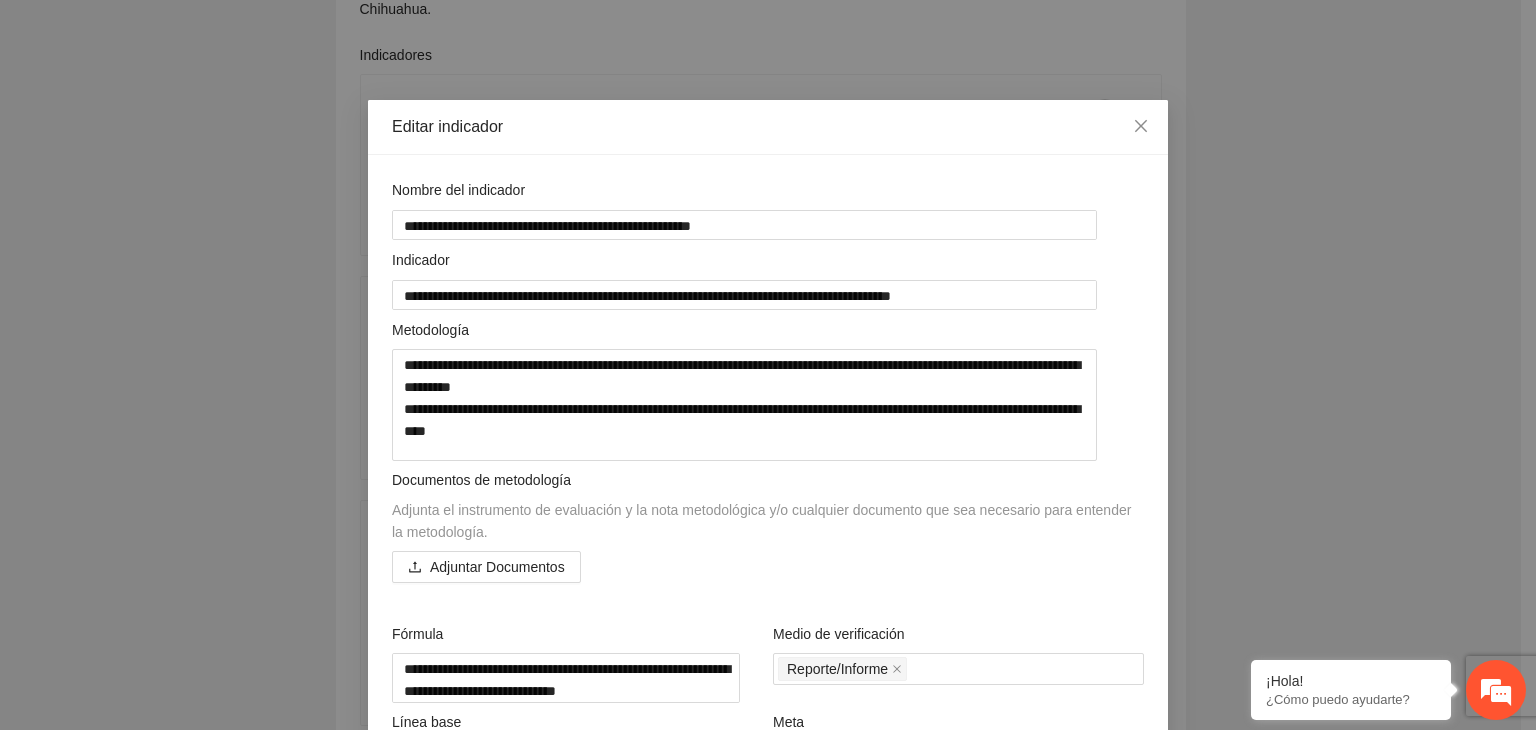 click on "**********" at bounding box center [768, 365] 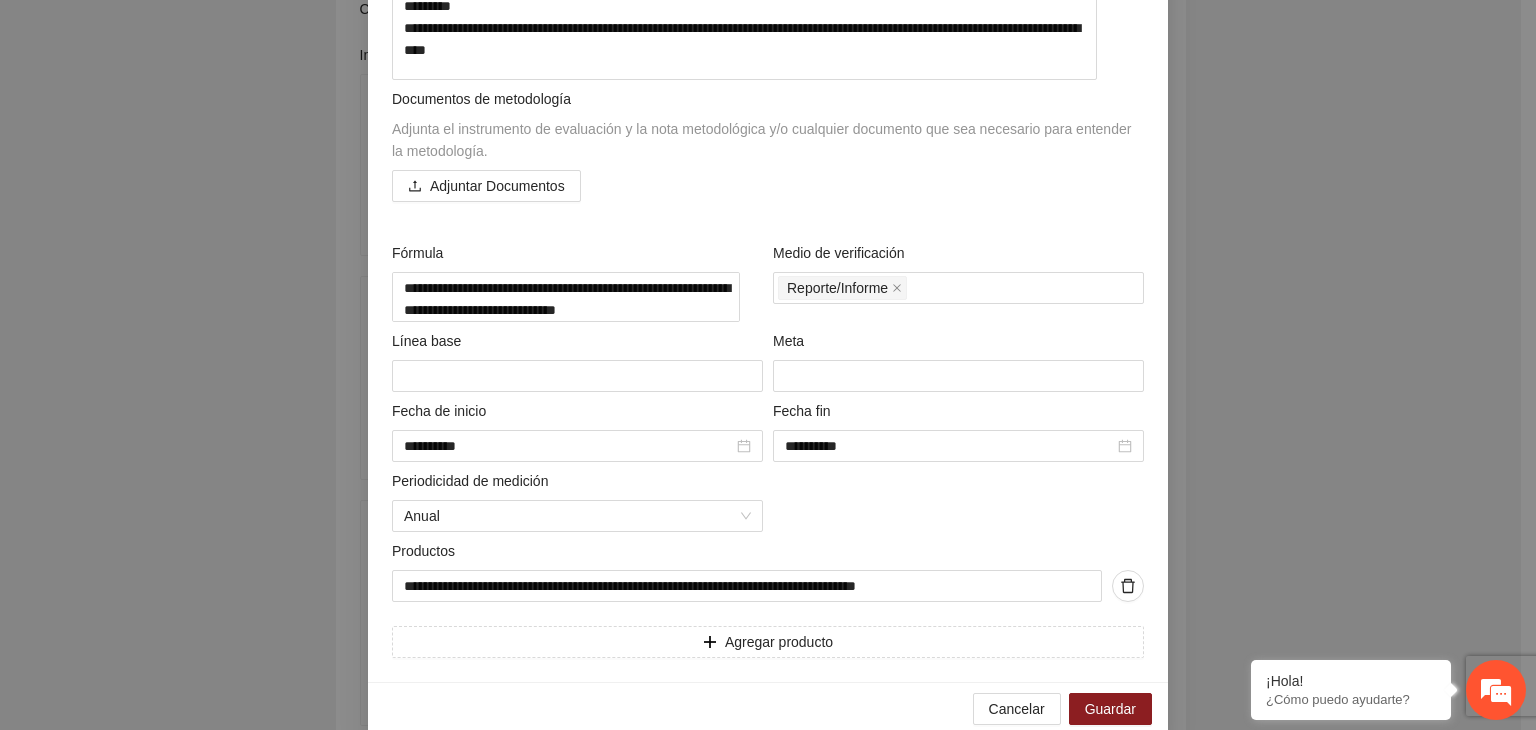 scroll, scrollTop: 341, scrollLeft: 0, axis: vertical 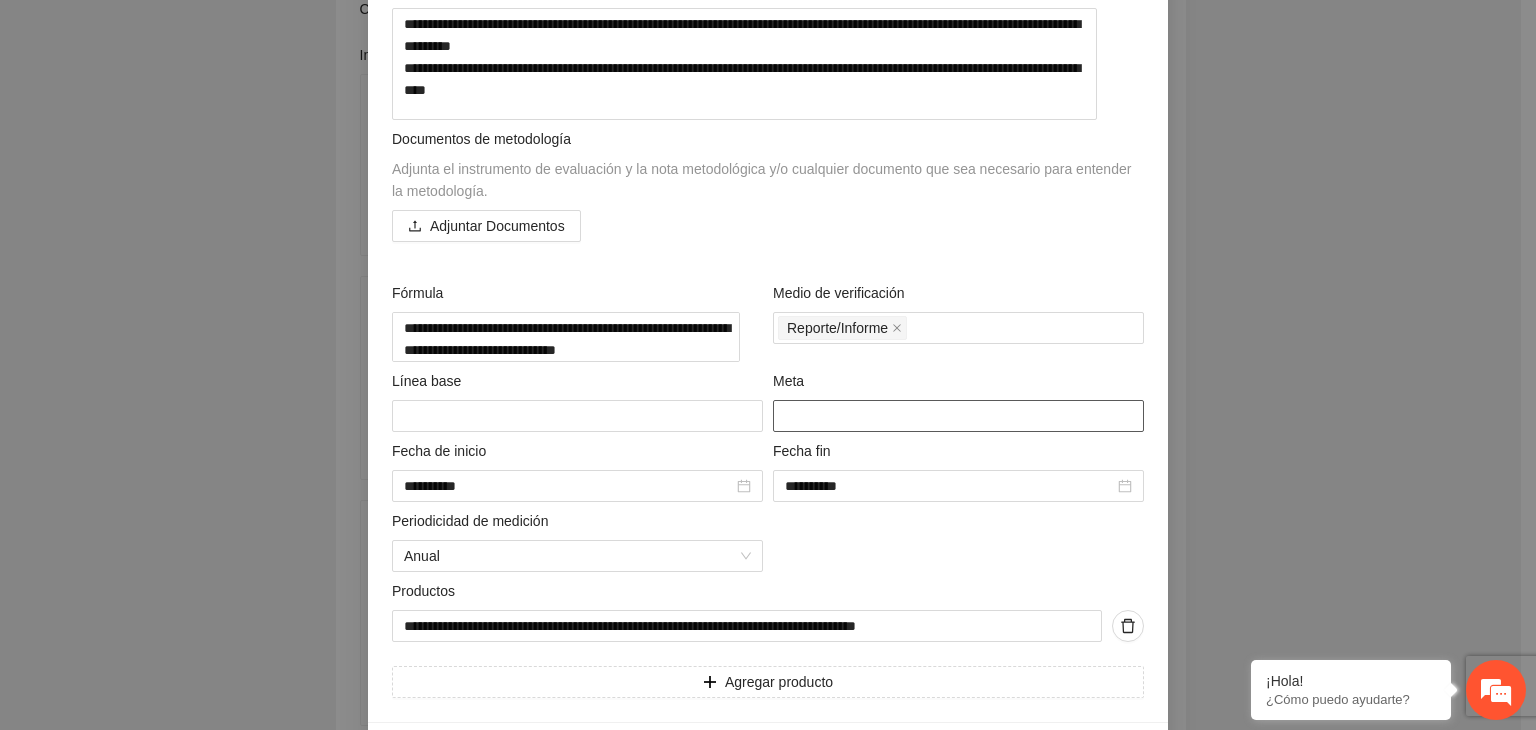 click on "**" at bounding box center (958, 416) 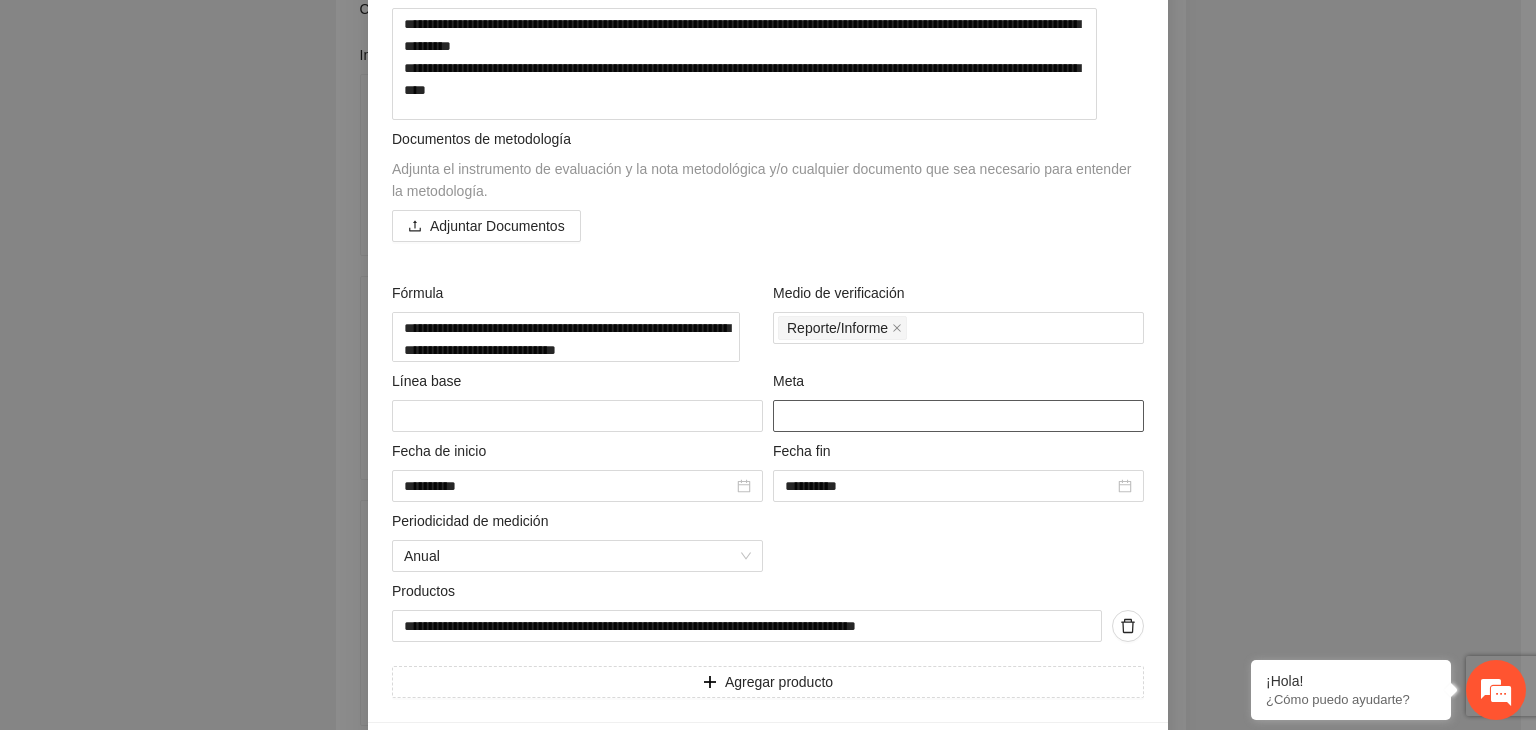 type on "**" 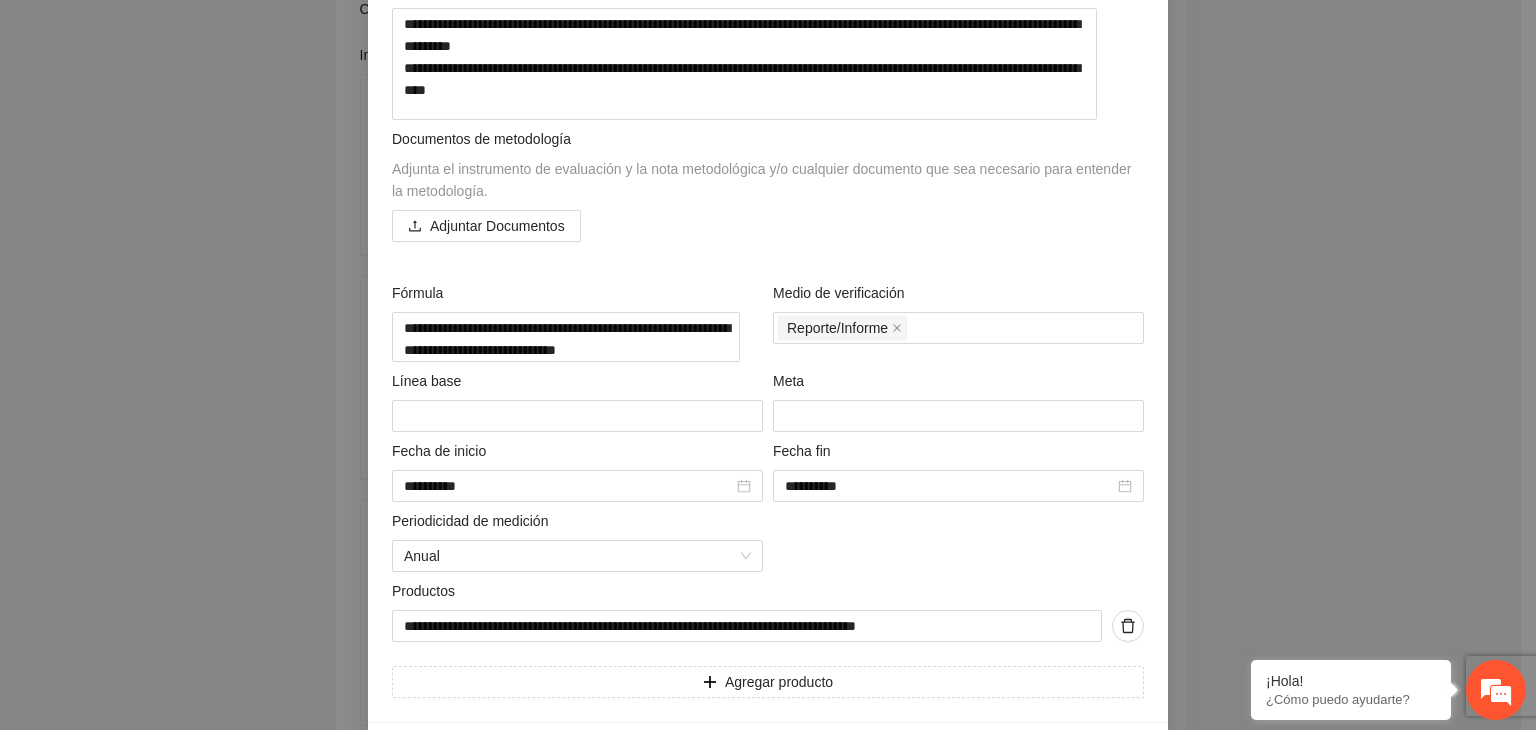 click on "**********" at bounding box center (768, 365) 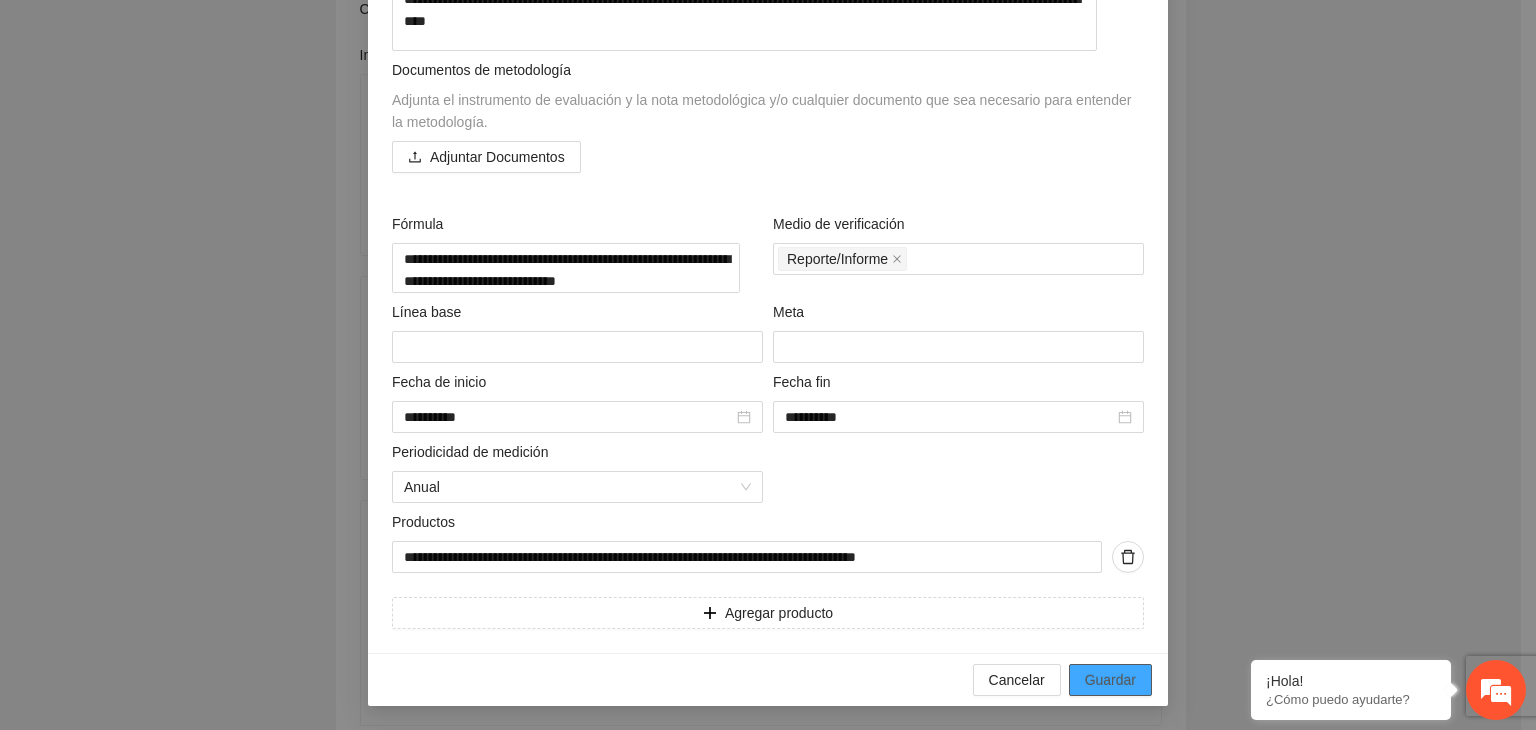 click on "Guardar" at bounding box center (1110, 680) 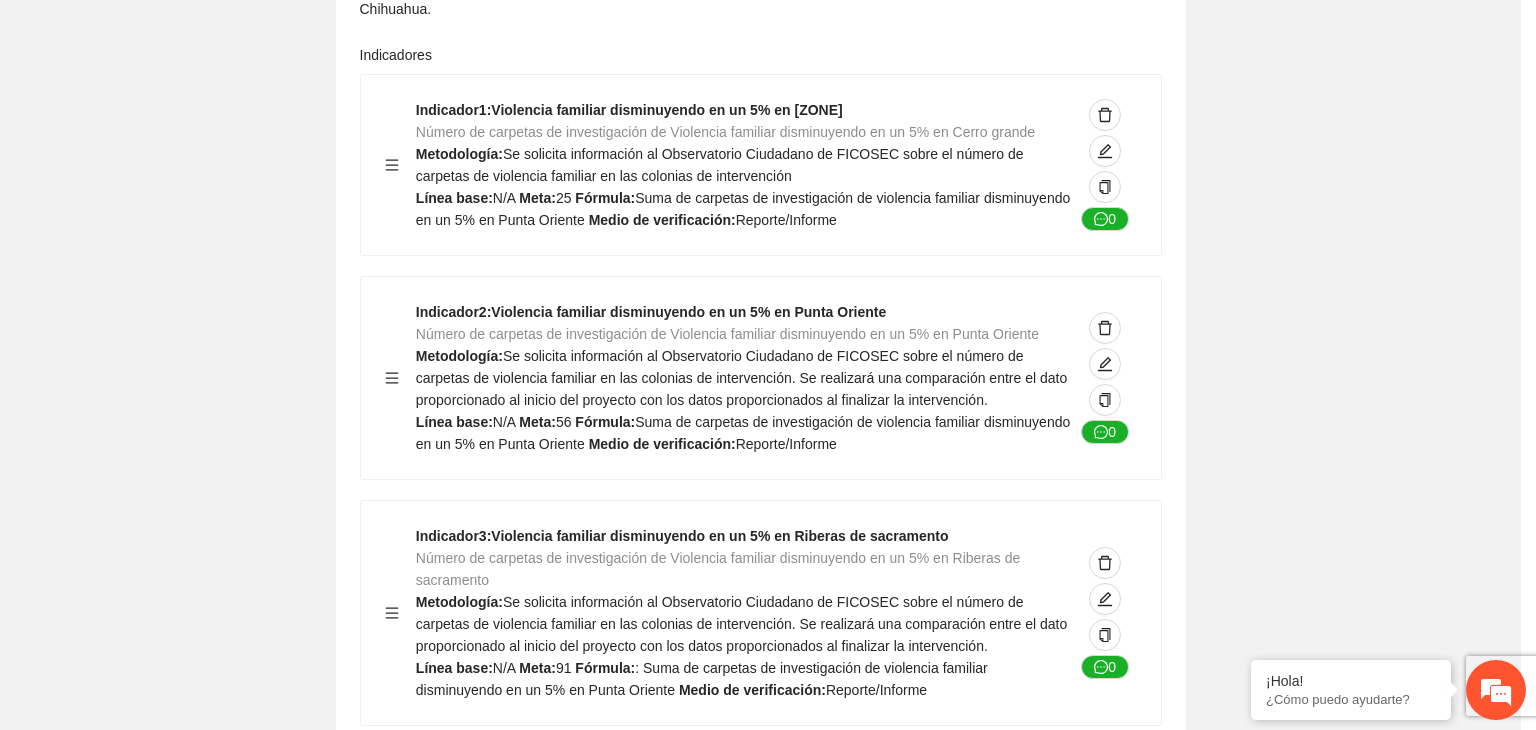 scroll, scrollTop: 156, scrollLeft: 0, axis: vertical 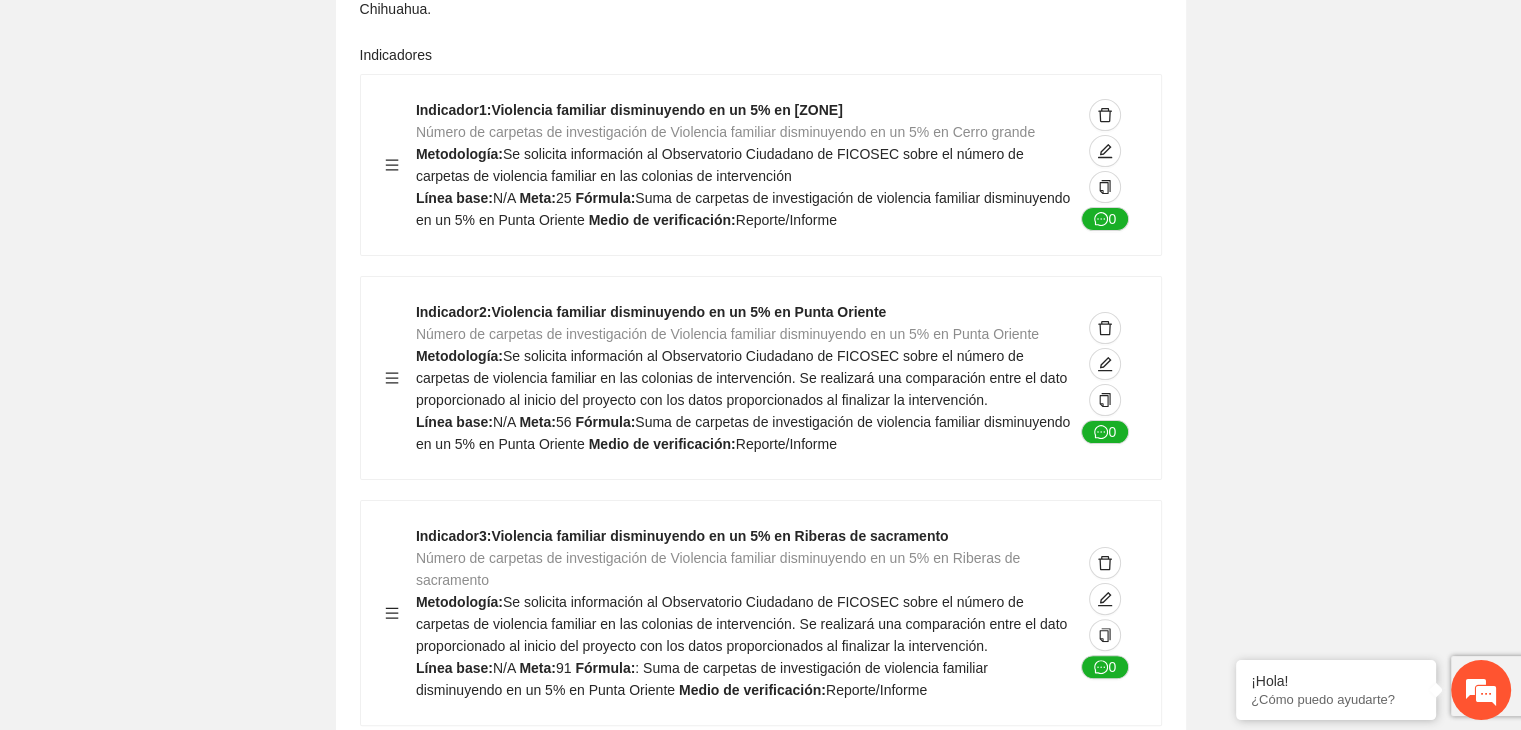 click on "Guardar Objetivo de desarrollo      Exportar Contribuir a la disminución de incidencia en violencia familiar en las zonas de [ZONE], [ZONE] y [ZONE] del Municipio  de Chihuahua. Indicadores Indicador  1 :  Violencia familiar disminuyendo en un 5% en [ZONE] Número de carpetas de investigación de Violencia familiar  disminuyendo en un 5% en [ZONE] Metodología:  Se solicita información al Observatorio Ciudadano de FICOSEC sobre el número de carpetas de violencia familiar en las colonias de intervención Línea base:  N/A   Meta:  25   Fórmula:  Suma de carpetas de investigación de violencia familiar disminuyendo  en un 5% en [ZONE]   Medio de verificación:  Reporte/Informe 0 Indicador  2 :  Violencia familiar disminuyendo en un 5% en [ZONE] Número de carpetas de investigación de Violencia familiar  disminuyendo en un 5% en [ZONE] Metodología:  Línea base:  N/A   Meta:  56   Fórmula:    Medio de verificación:  Reporte/Informe 0 3" at bounding box center (760, 3010) 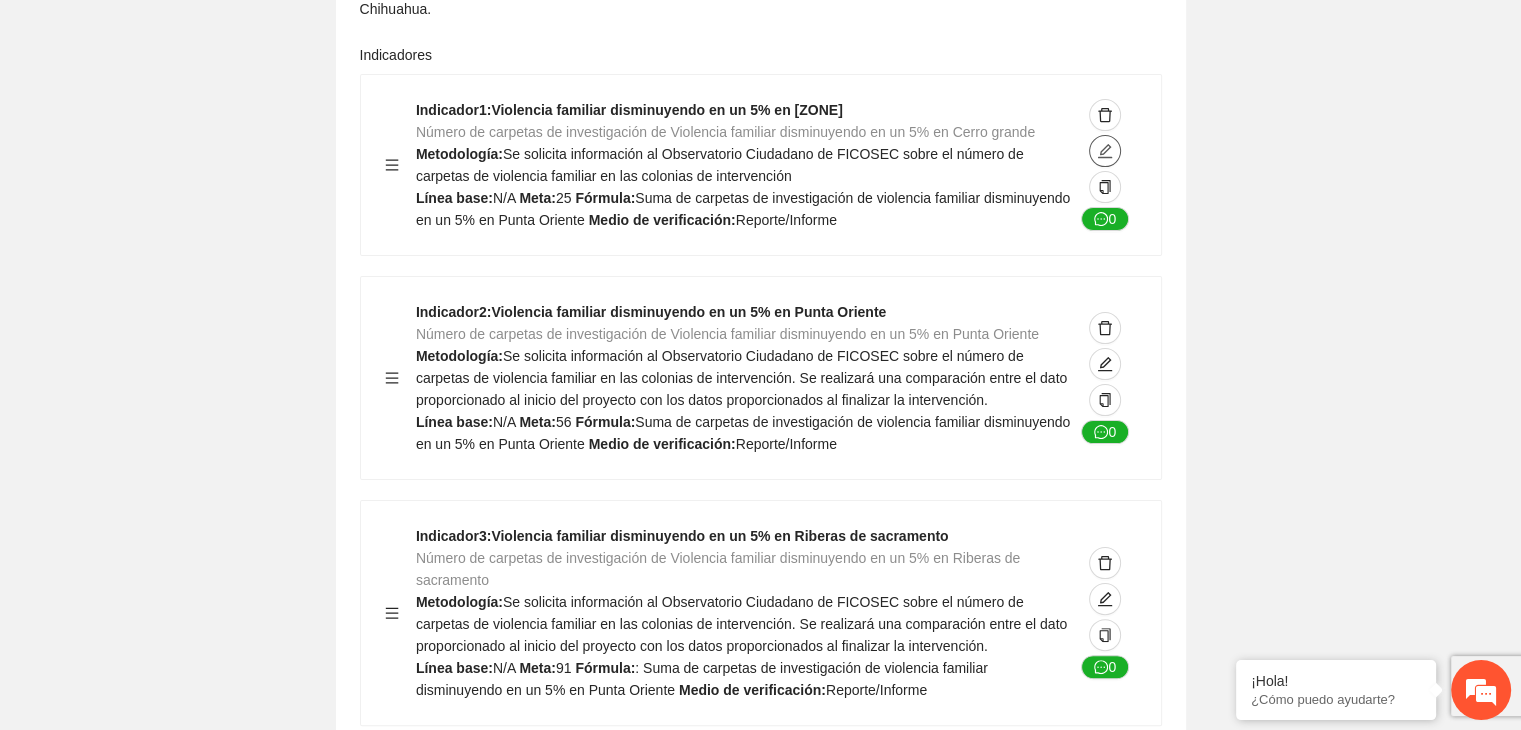 click 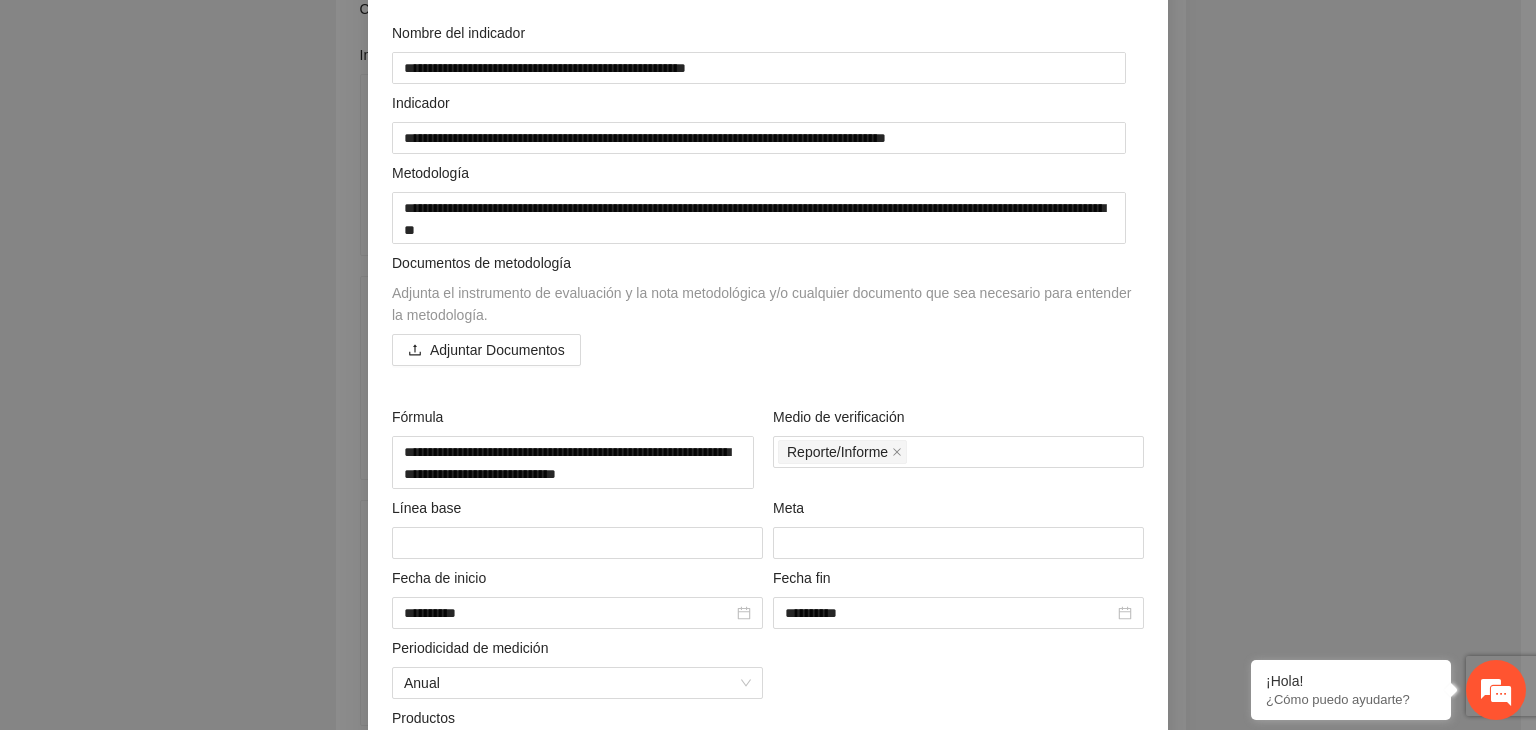 scroll, scrollTop: 168, scrollLeft: 0, axis: vertical 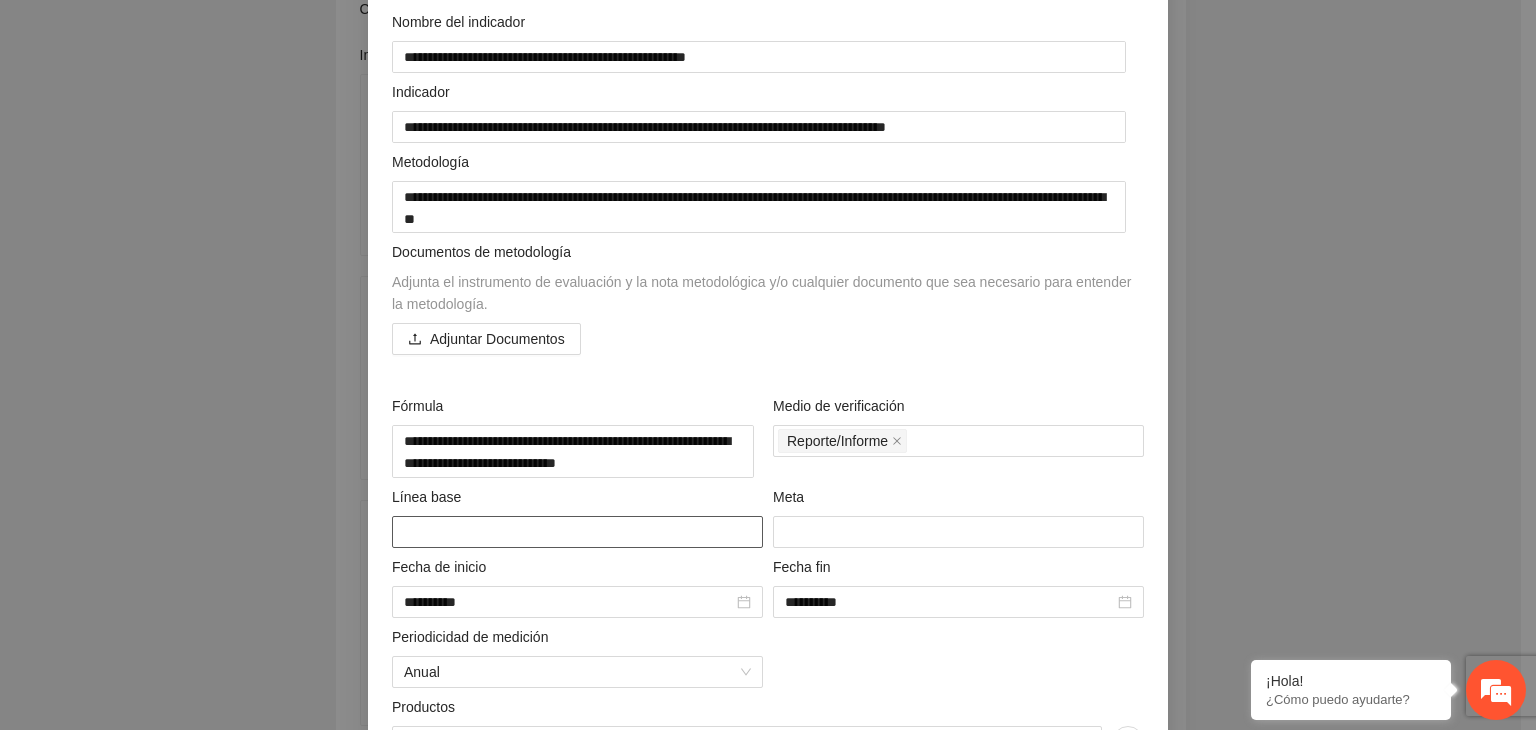 click at bounding box center [577, 532] 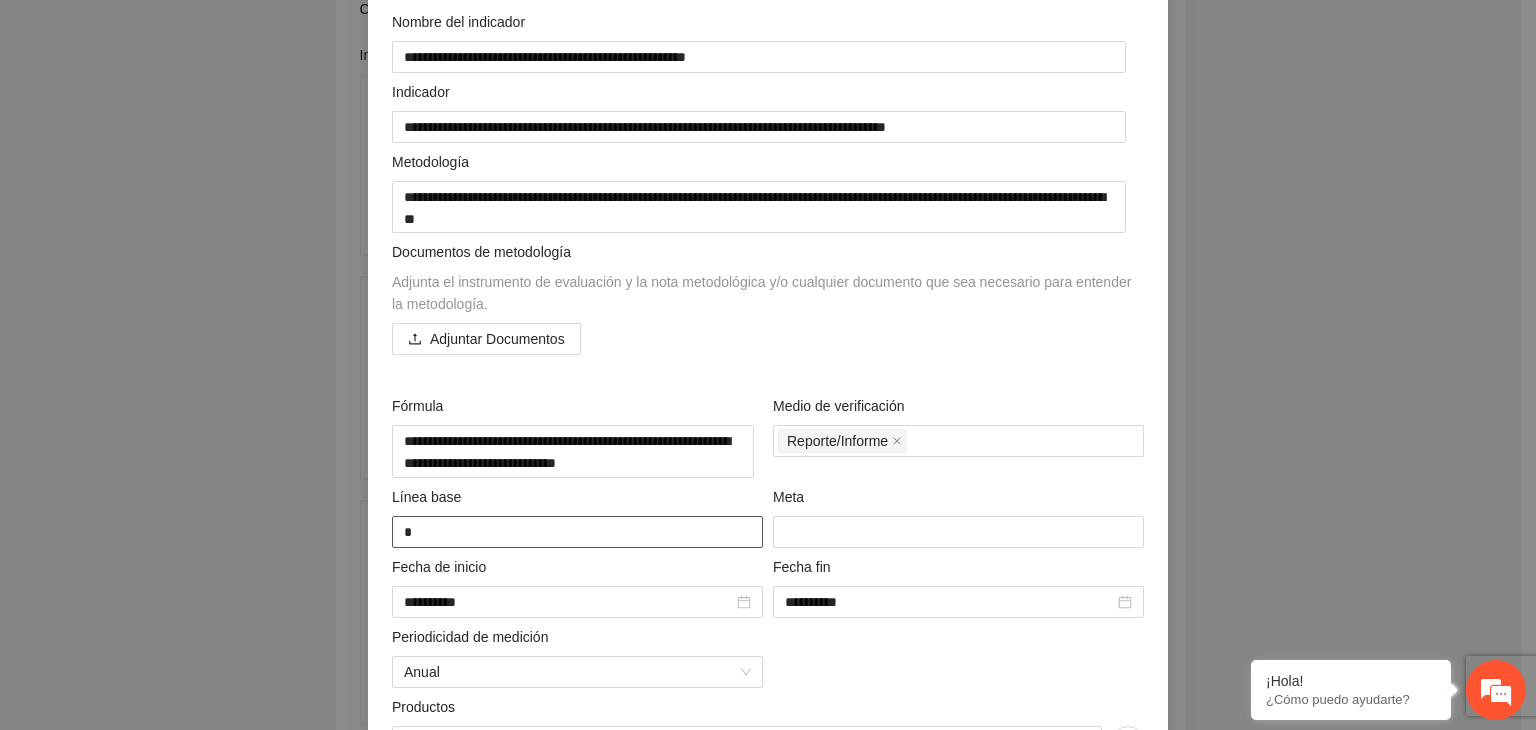 type on "**" 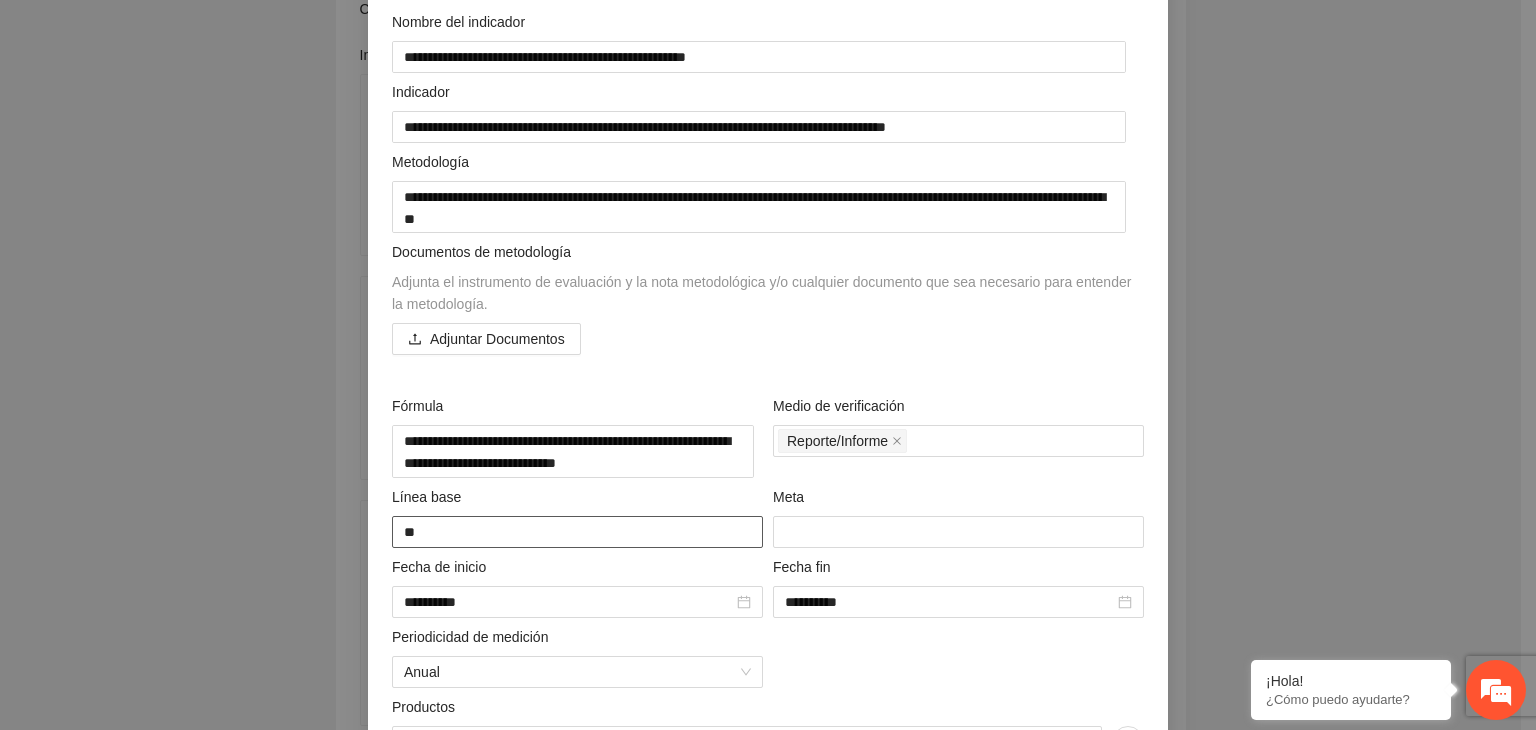 type on "**" 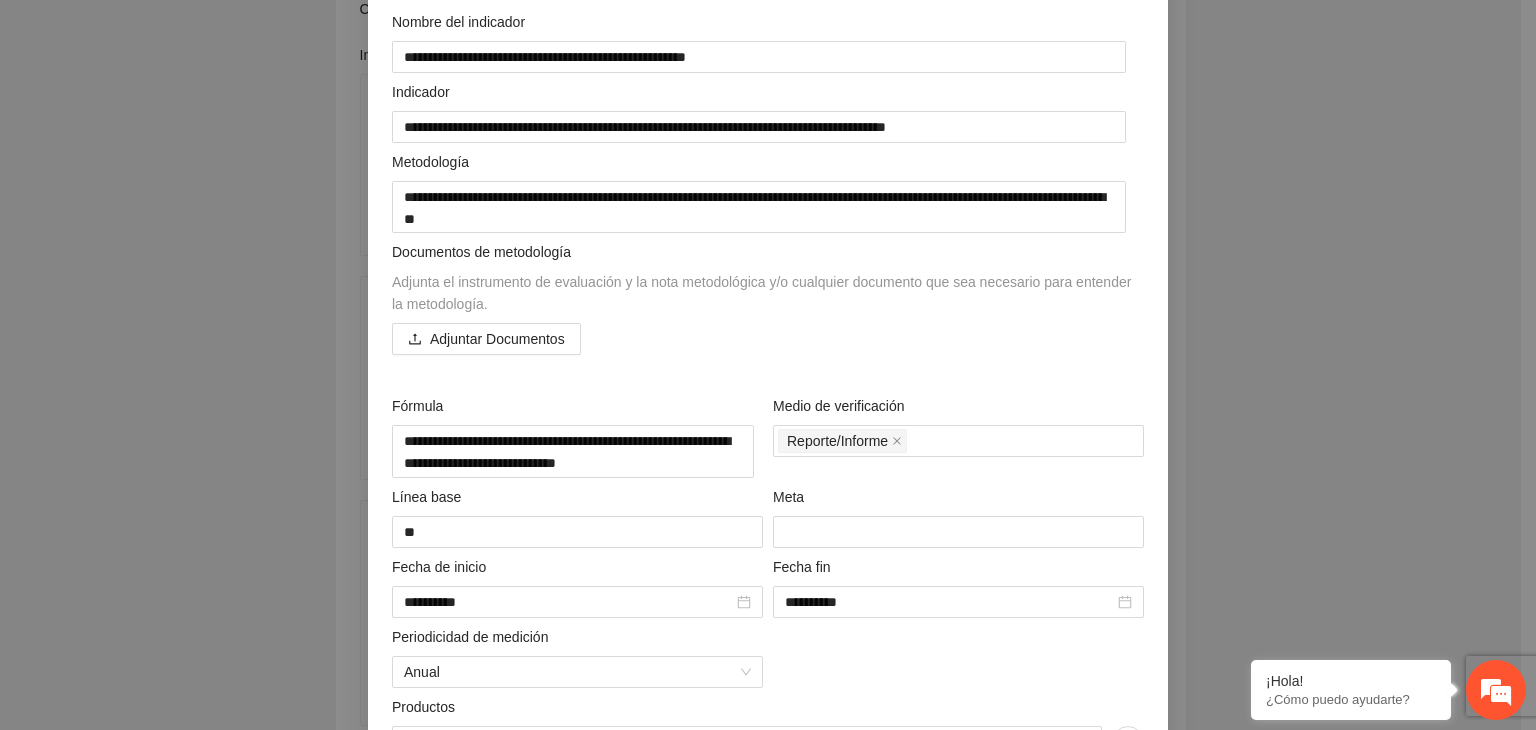 click on "**********" at bounding box center [768, 365] 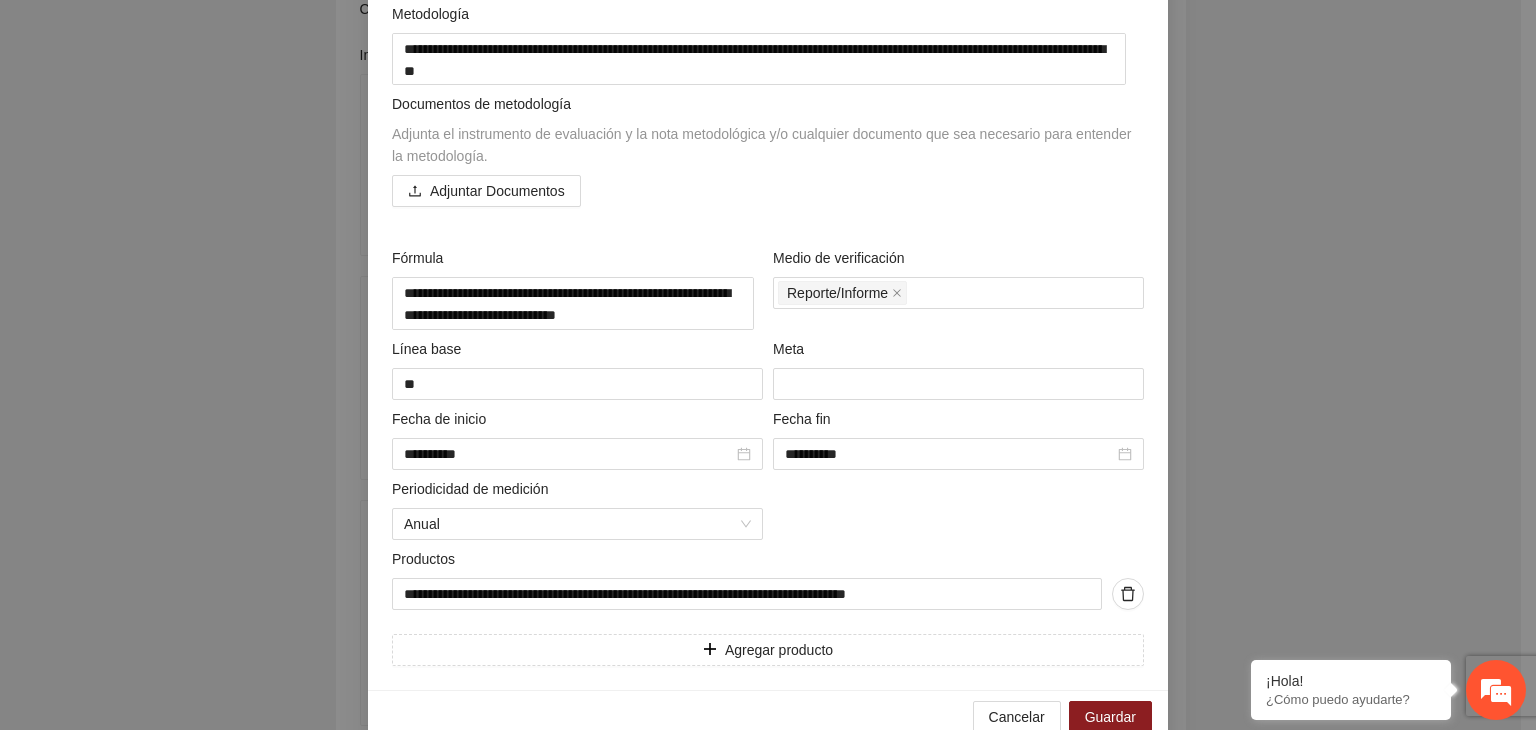 scroll, scrollTop: 355, scrollLeft: 0, axis: vertical 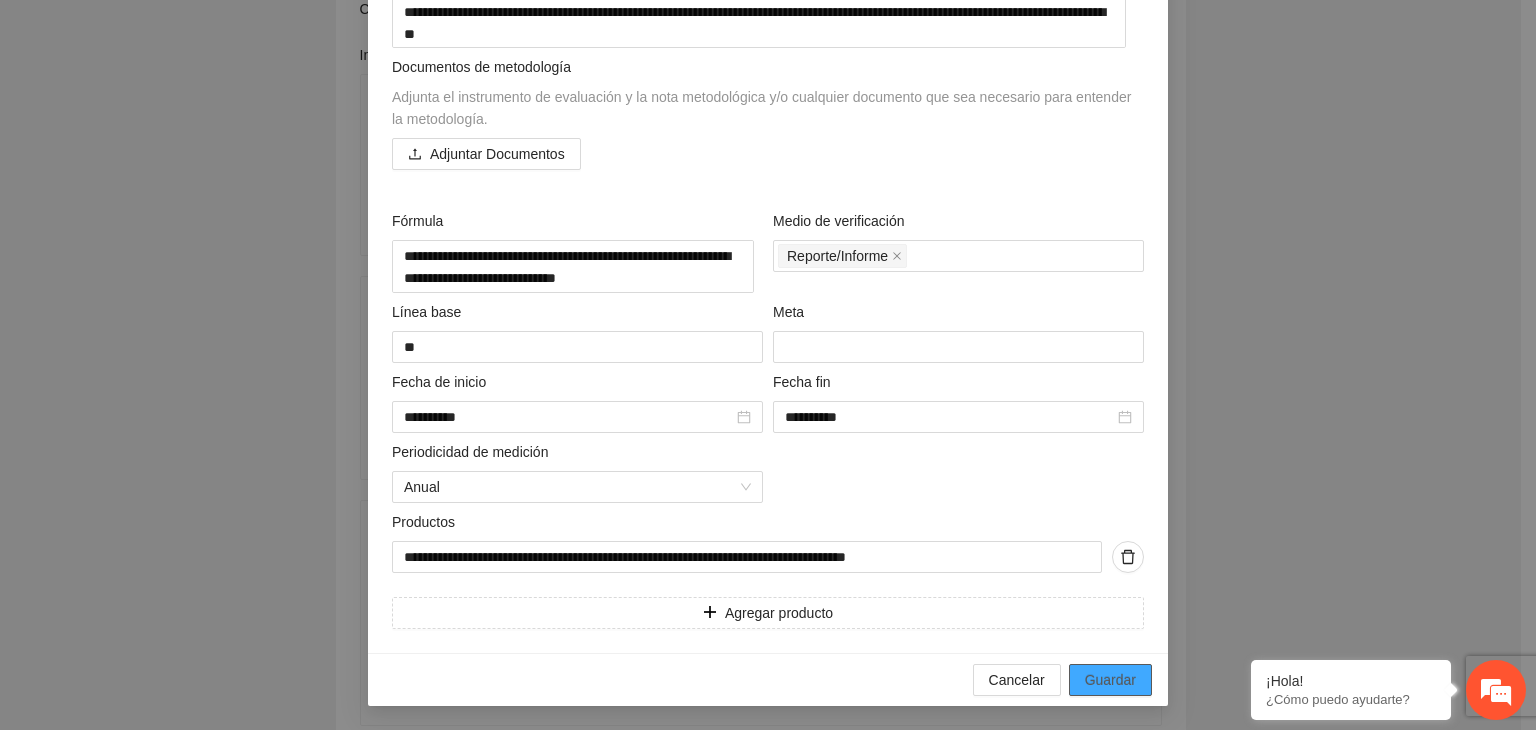 click on "Guardar" at bounding box center (1110, 680) 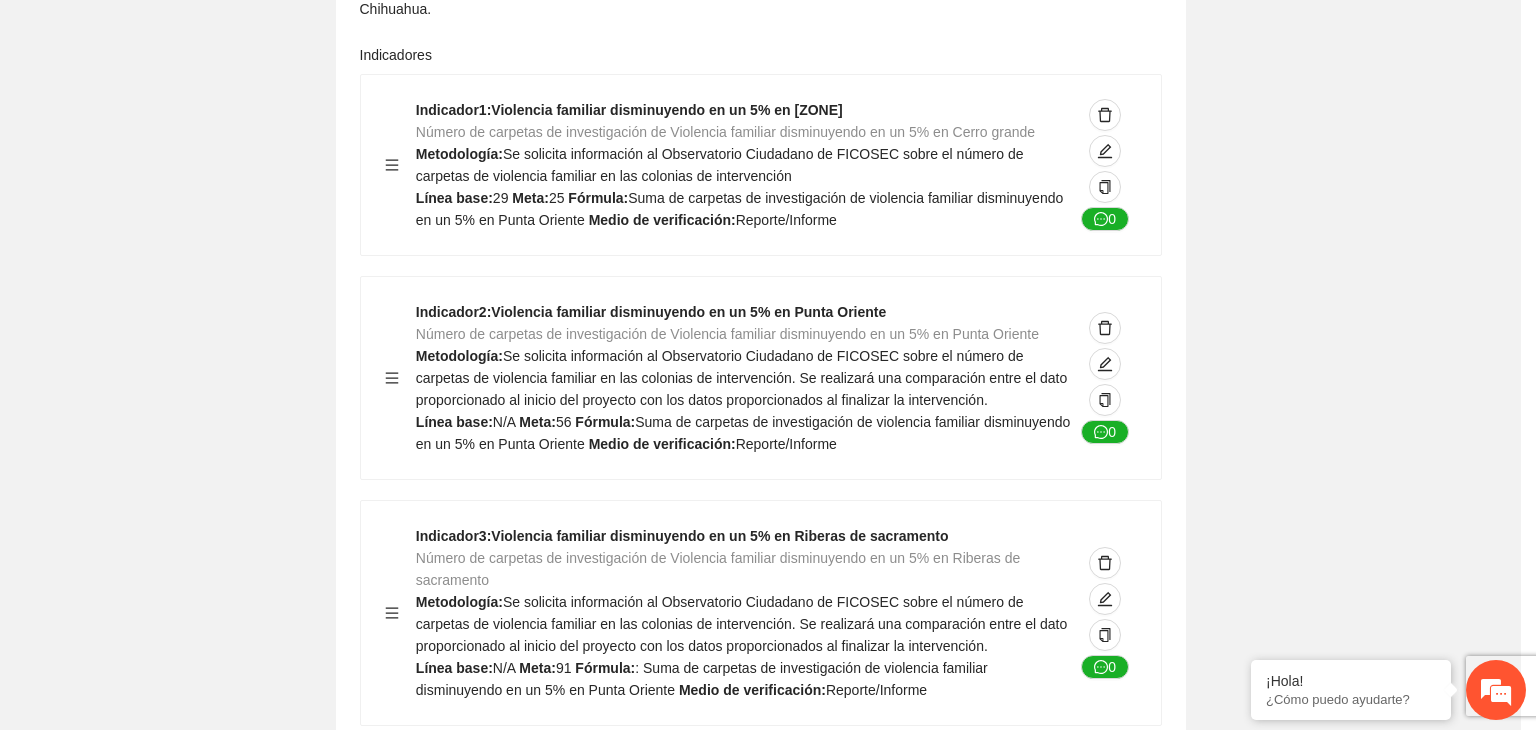 scroll, scrollTop: 156, scrollLeft: 0, axis: vertical 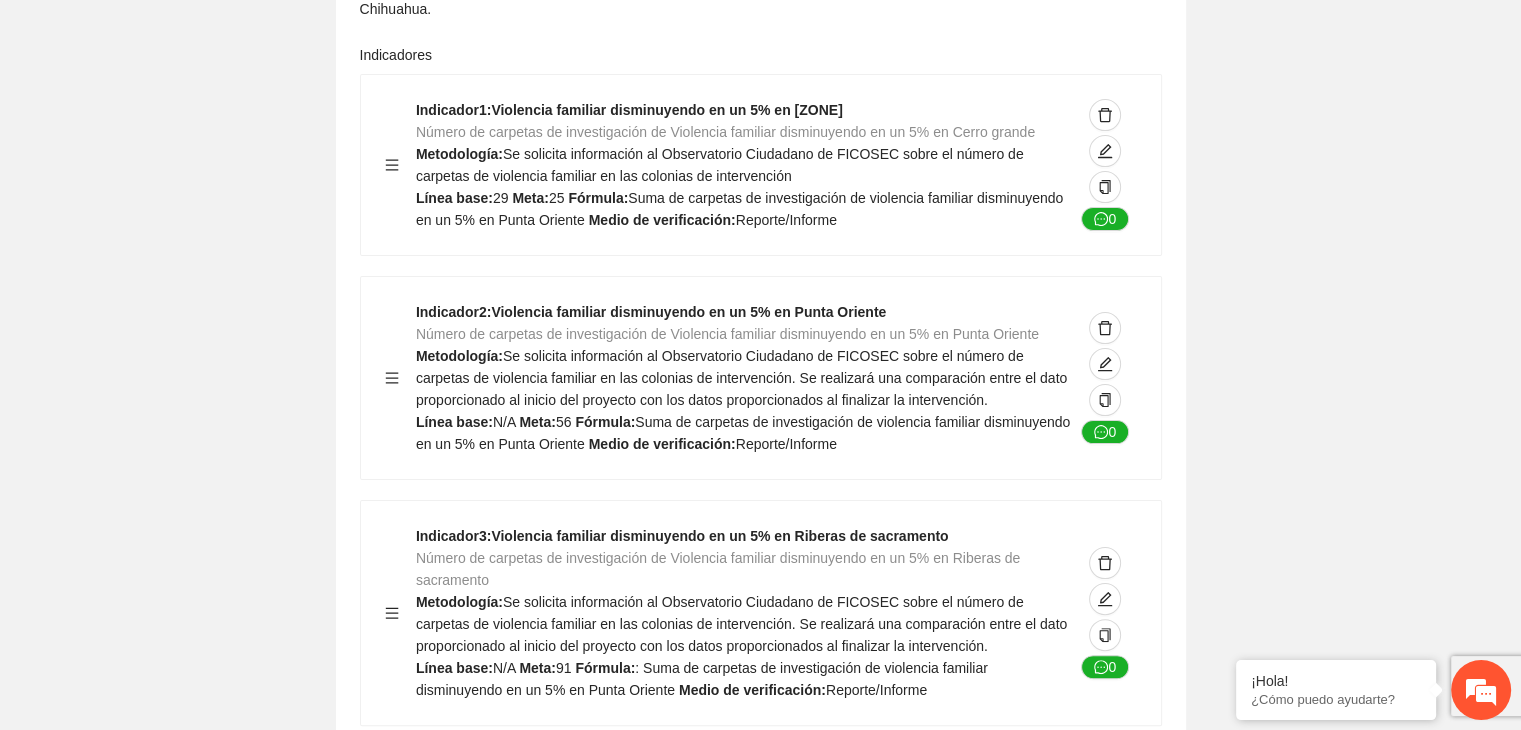 click on "Guardar Objetivo de desarrollo      Exportar Contribuir a la disminución de incidencia en violencia familiar en las zonas de Punta Oriente, Cerro Grande y Riberas de Sacramento del Municipio  de [CITY]. Indicadores Indicador  1 :  Violencia familiar disminuyendo en un 5% en Cerro grande Número de carpetas de investigación de Violencia familiar  disminuyendo en un 5% en Cerro grande Metodología:  Se solicita información al Observatorio Ciudadano de FICOSEC sobre el número de carpetas de violencia familiar en las colonias de intervención Línea base:  29   Meta:  25   Fórmula:  Suma de carpetas de investigación de violencia familiar disminuyendo  en un 5% en Punta Oriente   Medio de verificación:  Reporte/Informe 0 Indicador  2 :  Violencia familiar disminuyendo en un 5% en Punta Oriente Número de carpetas de investigación de Violencia familiar  disminuyendo en un 5% en Punta Oriente Metodología:  Línea base:  N/A   Meta:  56   Fórmula:    Medio de verificación:  Reporte/Informe 0 3 0" at bounding box center (760, 3010) 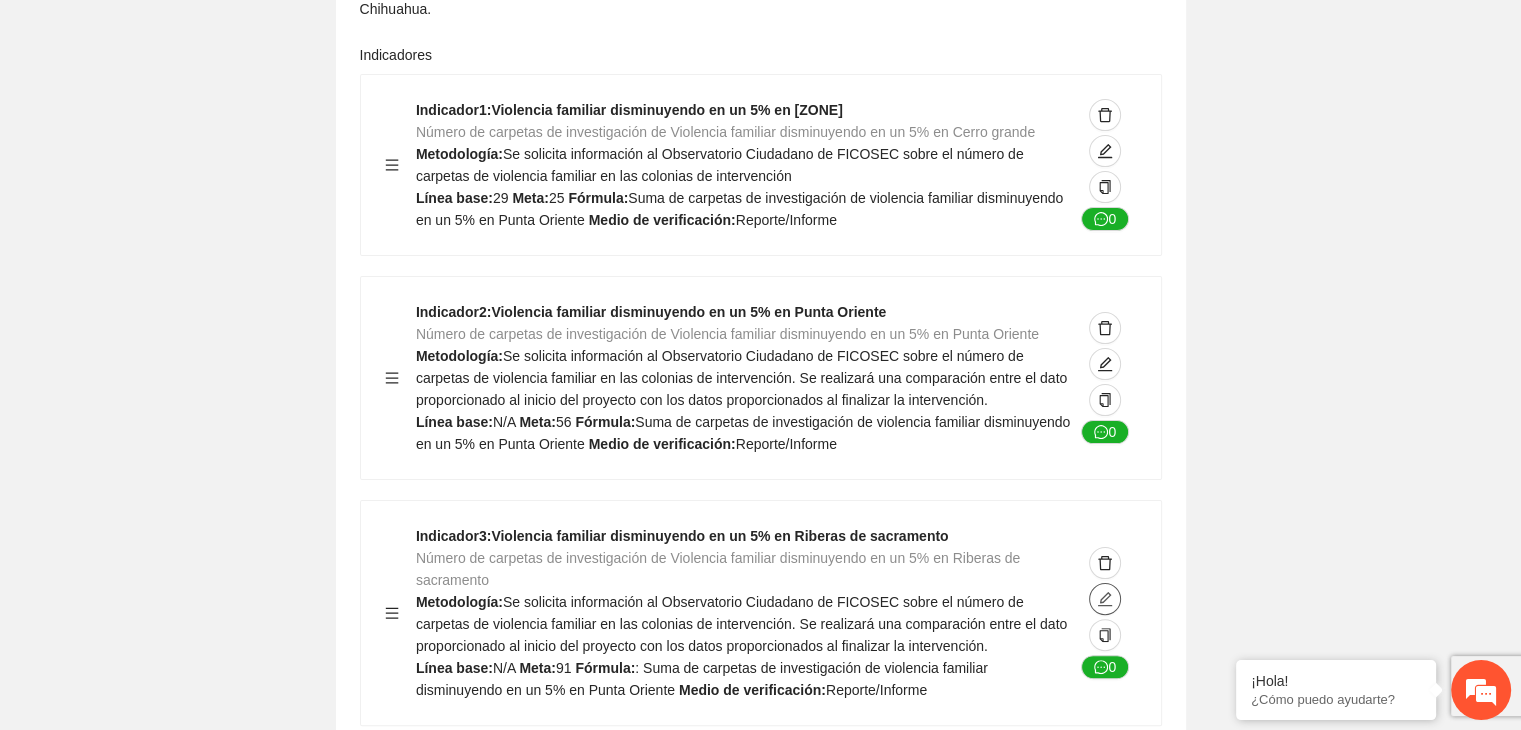 click 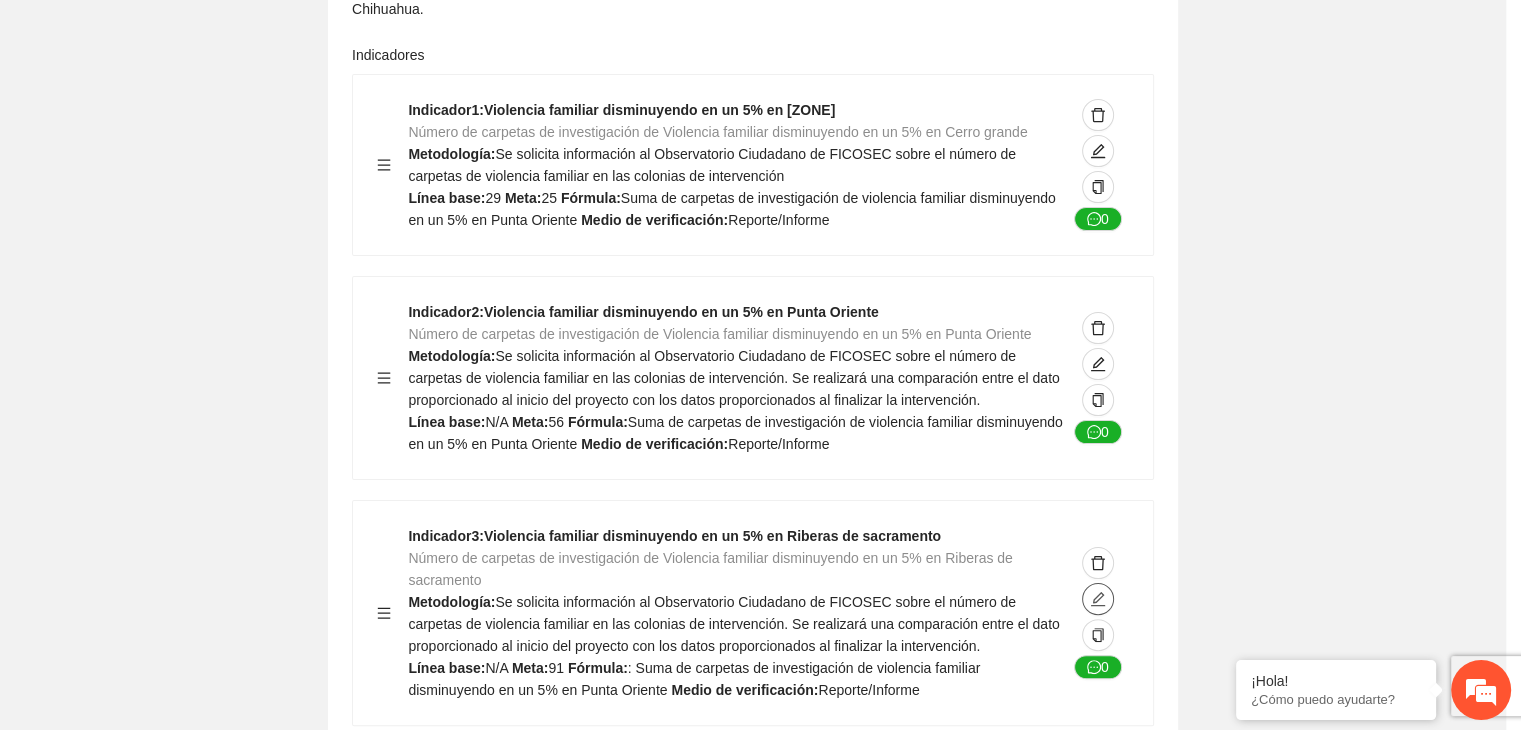 type 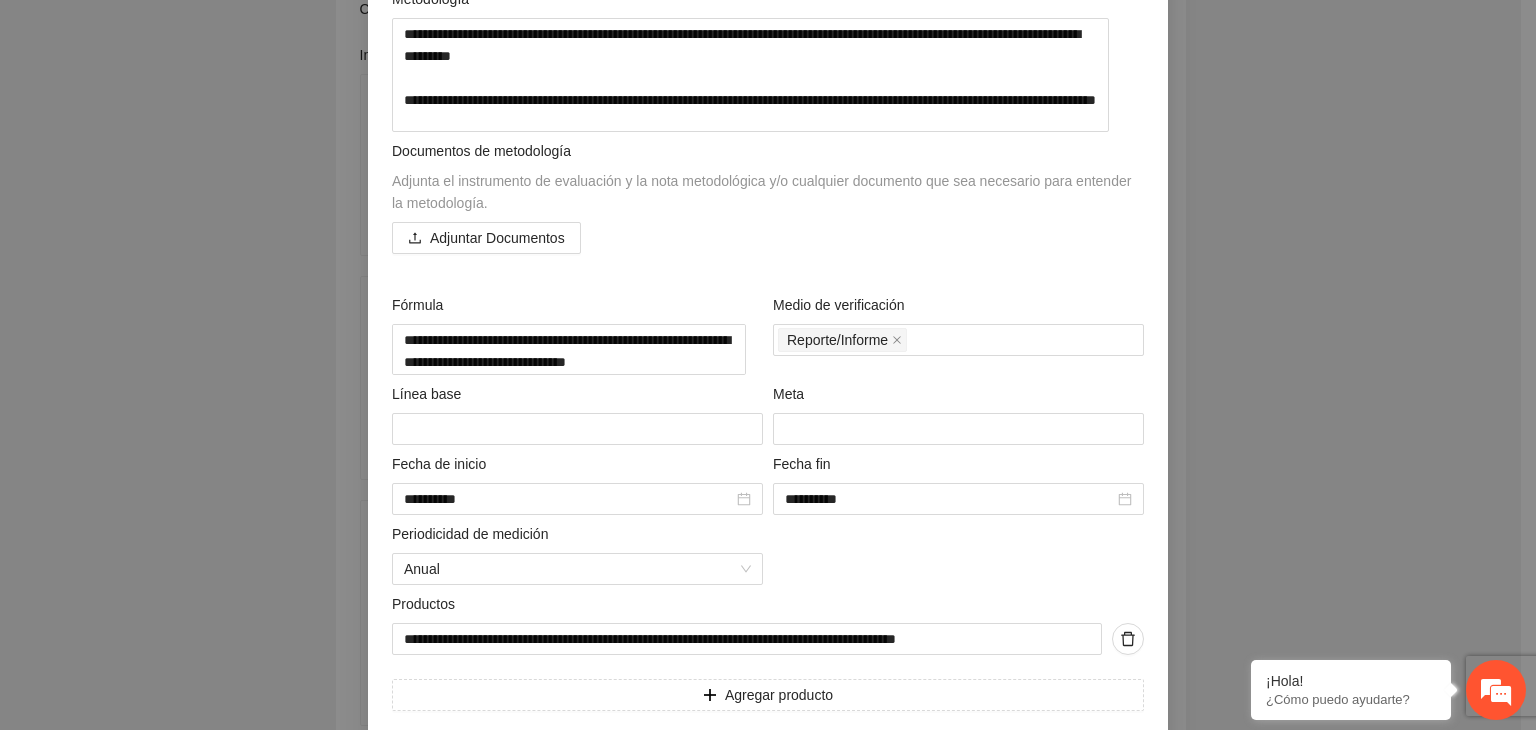 scroll, scrollTop: 341, scrollLeft: 0, axis: vertical 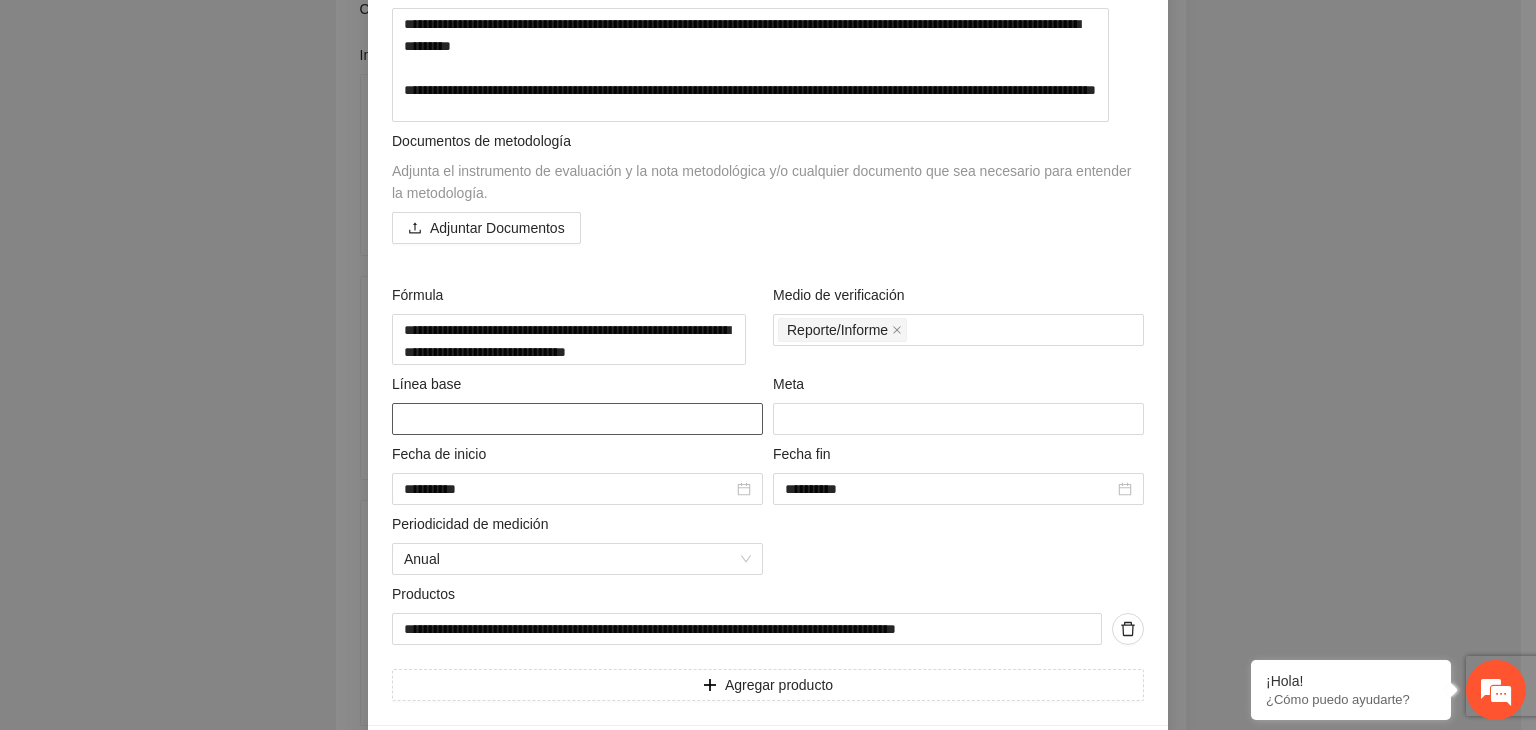 click at bounding box center (577, 419) 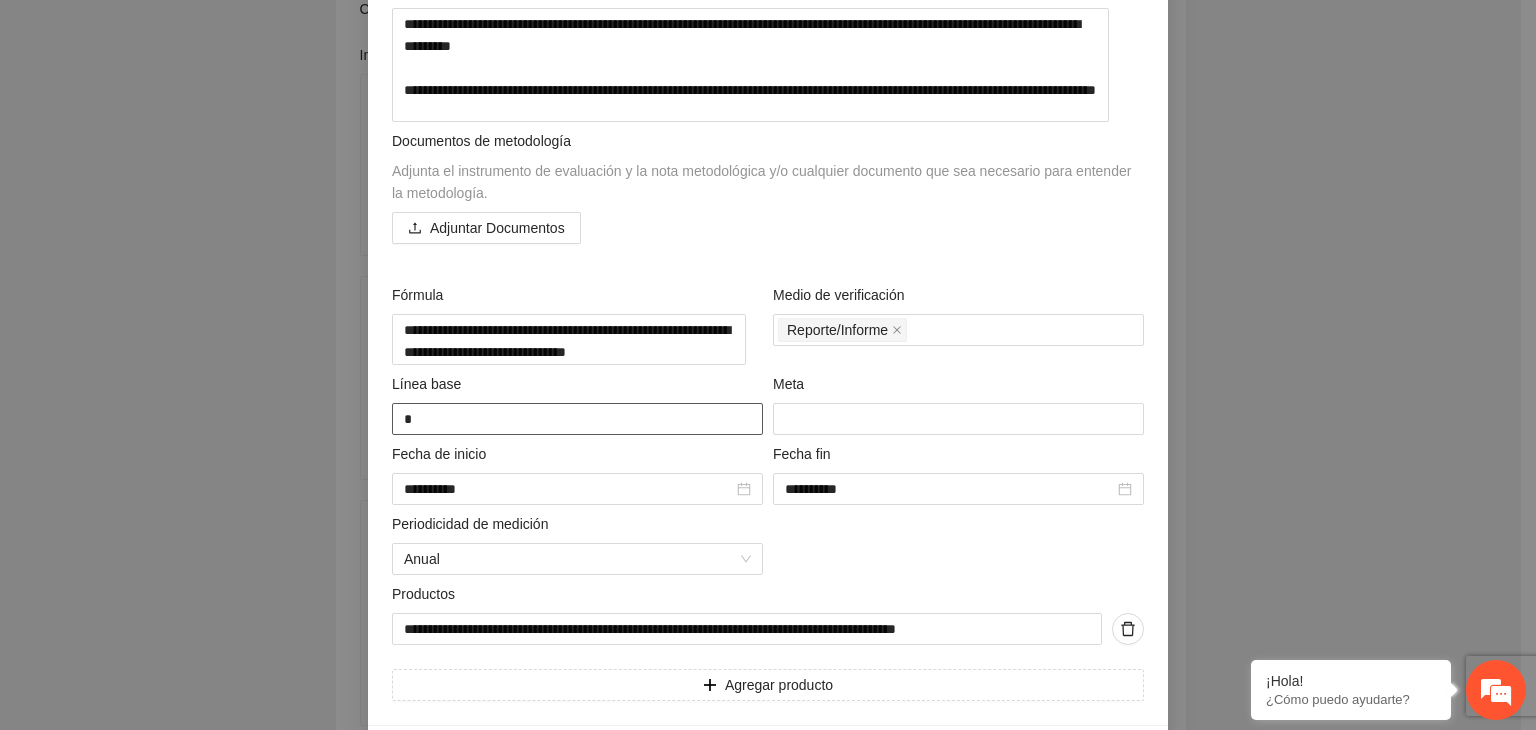 type on "**" 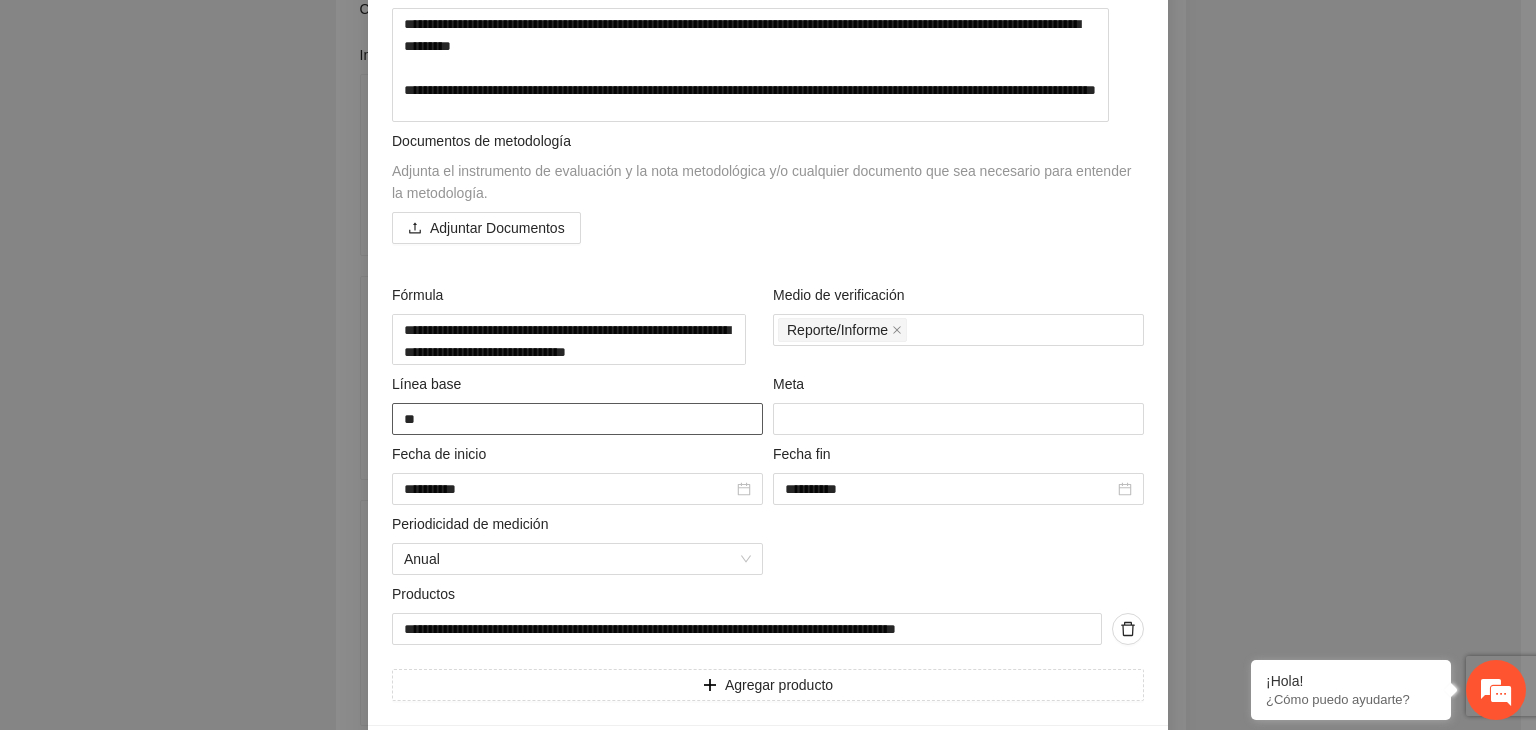type on "**" 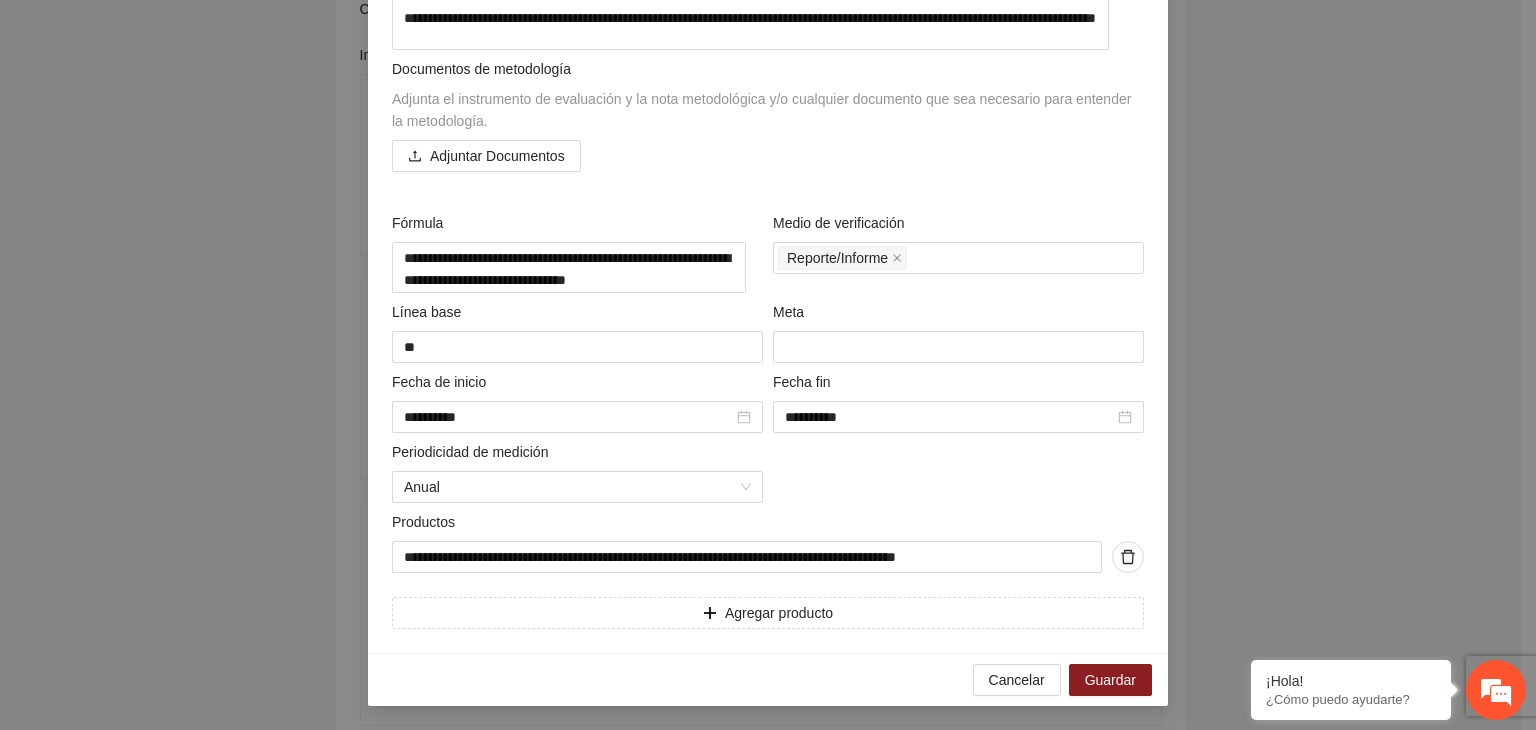 scroll, scrollTop: 421, scrollLeft: 0, axis: vertical 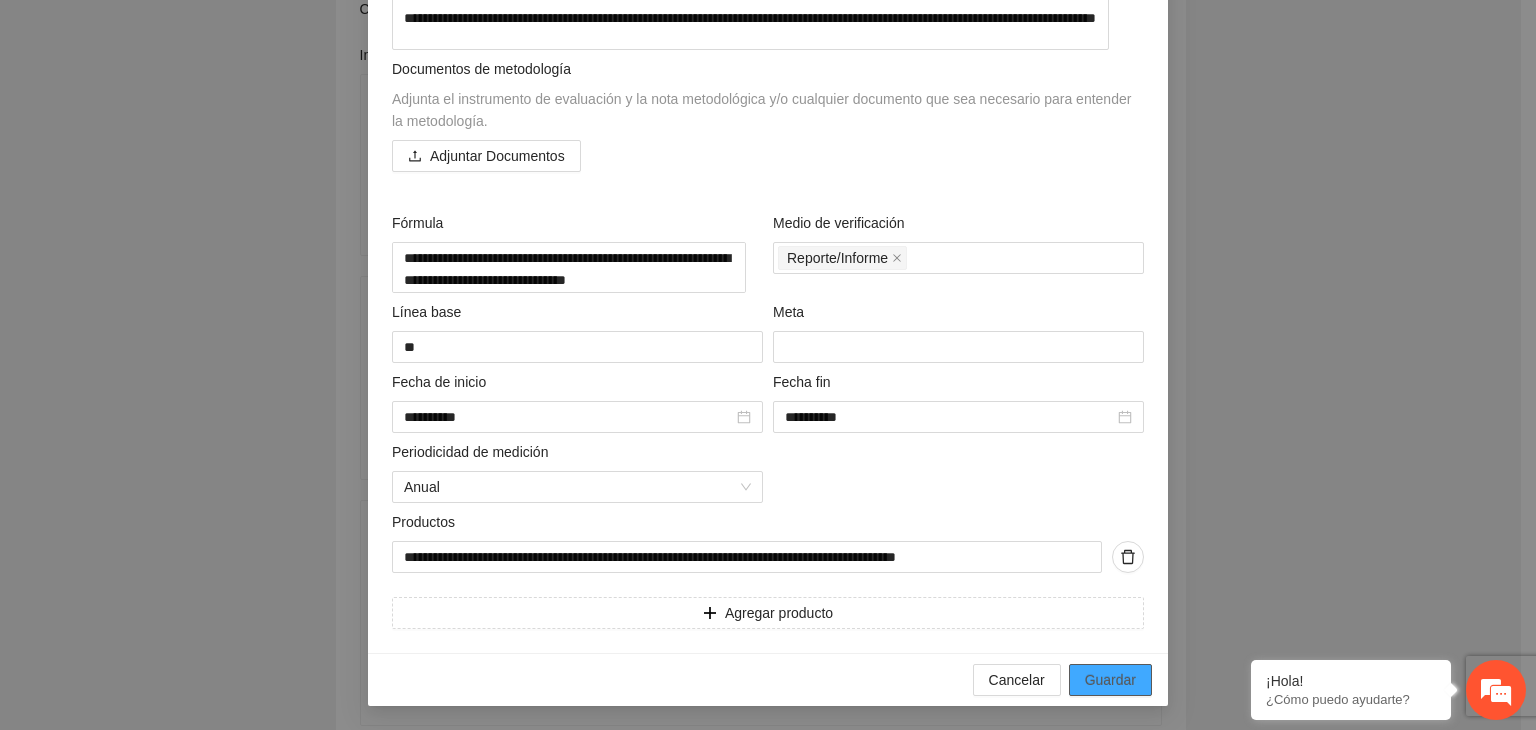click on "Guardar" at bounding box center [1110, 680] 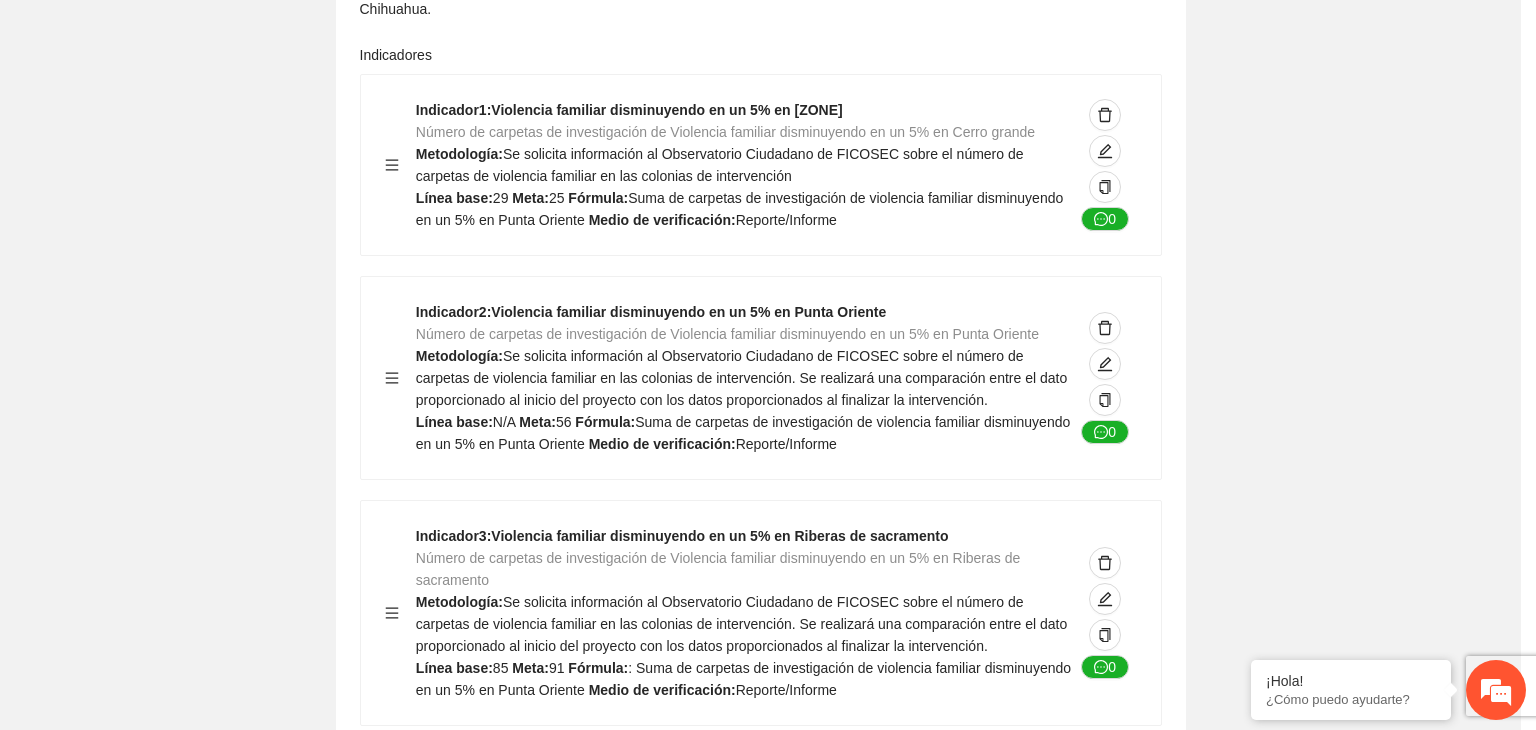 scroll, scrollTop: 156, scrollLeft: 0, axis: vertical 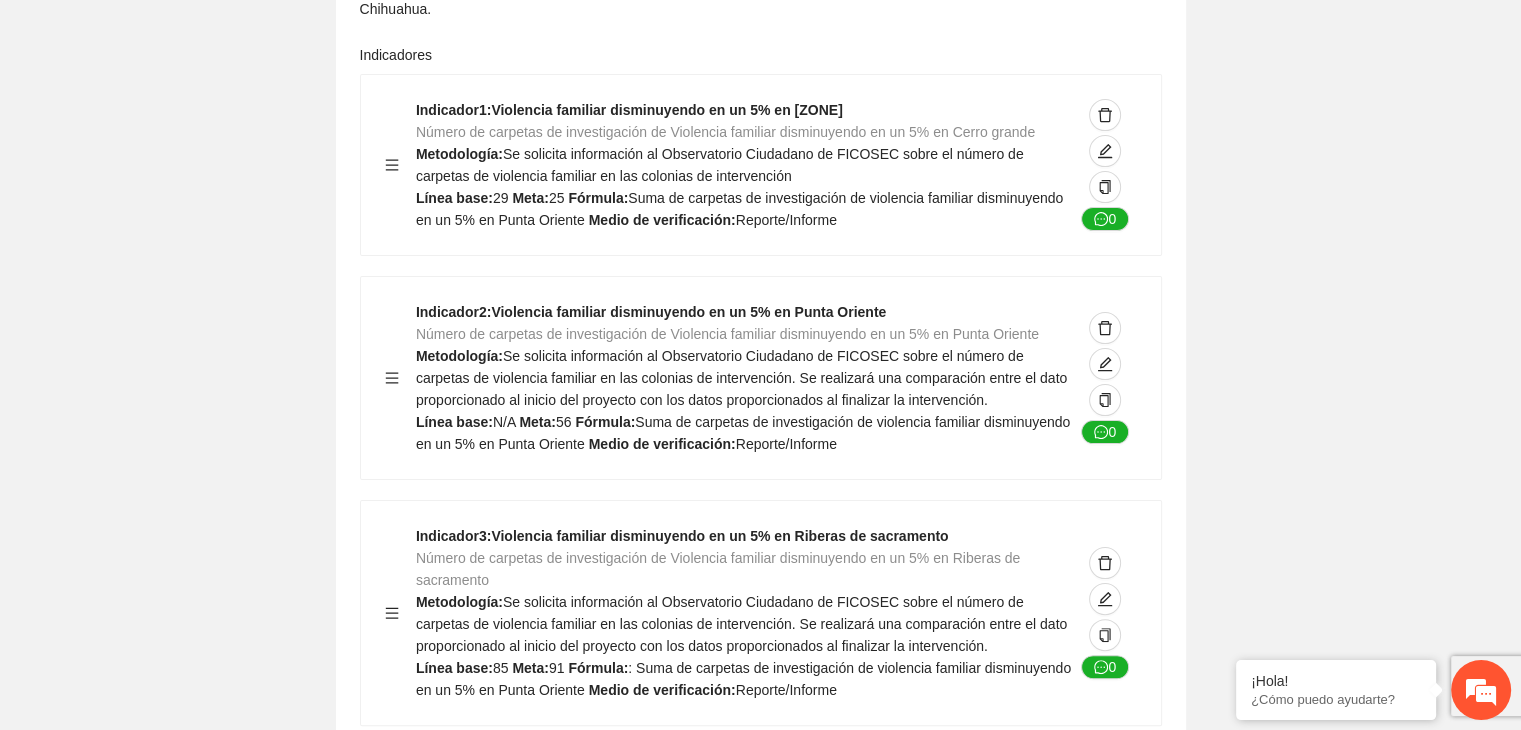 click on "Guardar Objetivo de desarrollo      Exportar Contribuir a la disminución de incidencia en violencia familiar en las zonas de Punta Oriente, Cerro Grande y Riberas de Sacramento del Municipio  de [CITY]. Indicadores Indicador  1 :  Violencia familiar disminuyendo en un 5% en Cerro grande Número de carpetas de investigación de Violencia familiar  disminuyendo en un 5% en Cerro grande Metodología:  Se solicita información al Observatorio Ciudadano de FICOSEC sobre el número de carpetas de violencia familiar en las colonias de intervención Línea base:  29   Meta:  25   Fórmula:  Suma de carpetas de investigación de violencia familiar disminuyendo  en un 5% en Punta Oriente   Medio de verificación:  Reporte/Informe 0 Indicador  2 :  Violencia familiar disminuyendo en un 5% en Punta Oriente Número de carpetas de investigación de Violencia familiar  disminuyendo en un 5% en Punta Oriente Metodología:  Línea base:  N/A   Meta:  56   Fórmula:    Medio de verificación:  Reporte/Informe 0 3 0" at bounding box center (760, 3010) 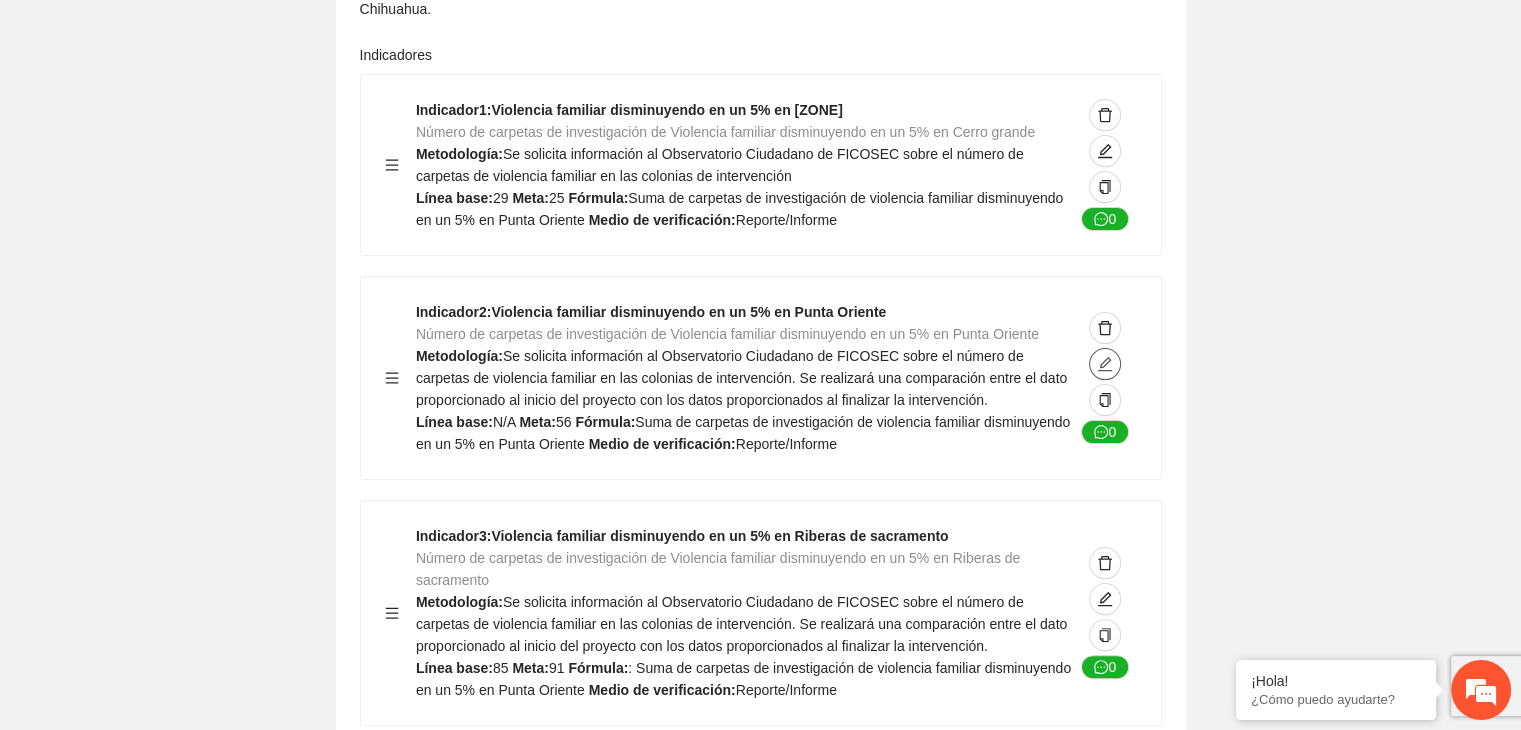 click at bounding box center (1105, 364) 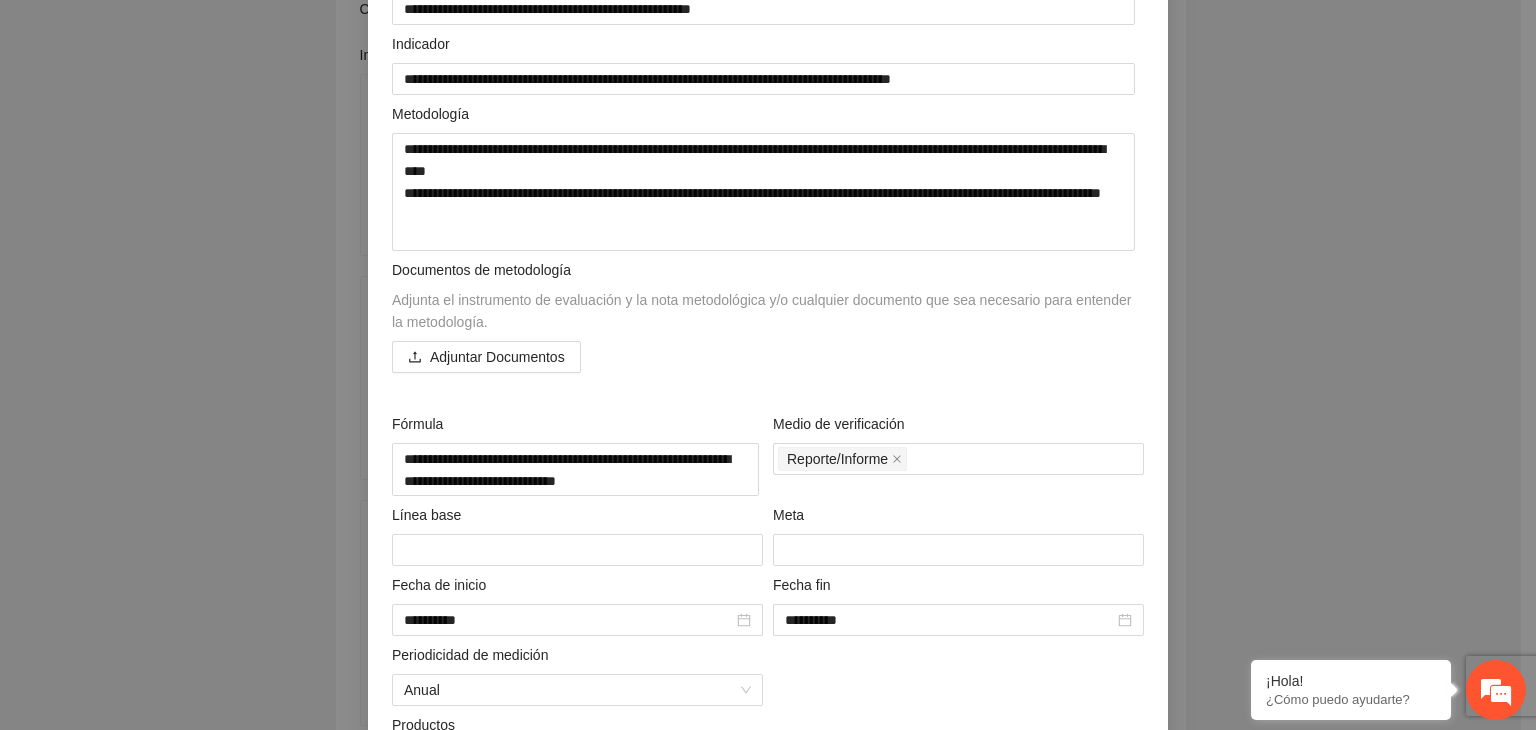 scroll, scrollTop: 221, scrollLeft: 0, axis: vertical 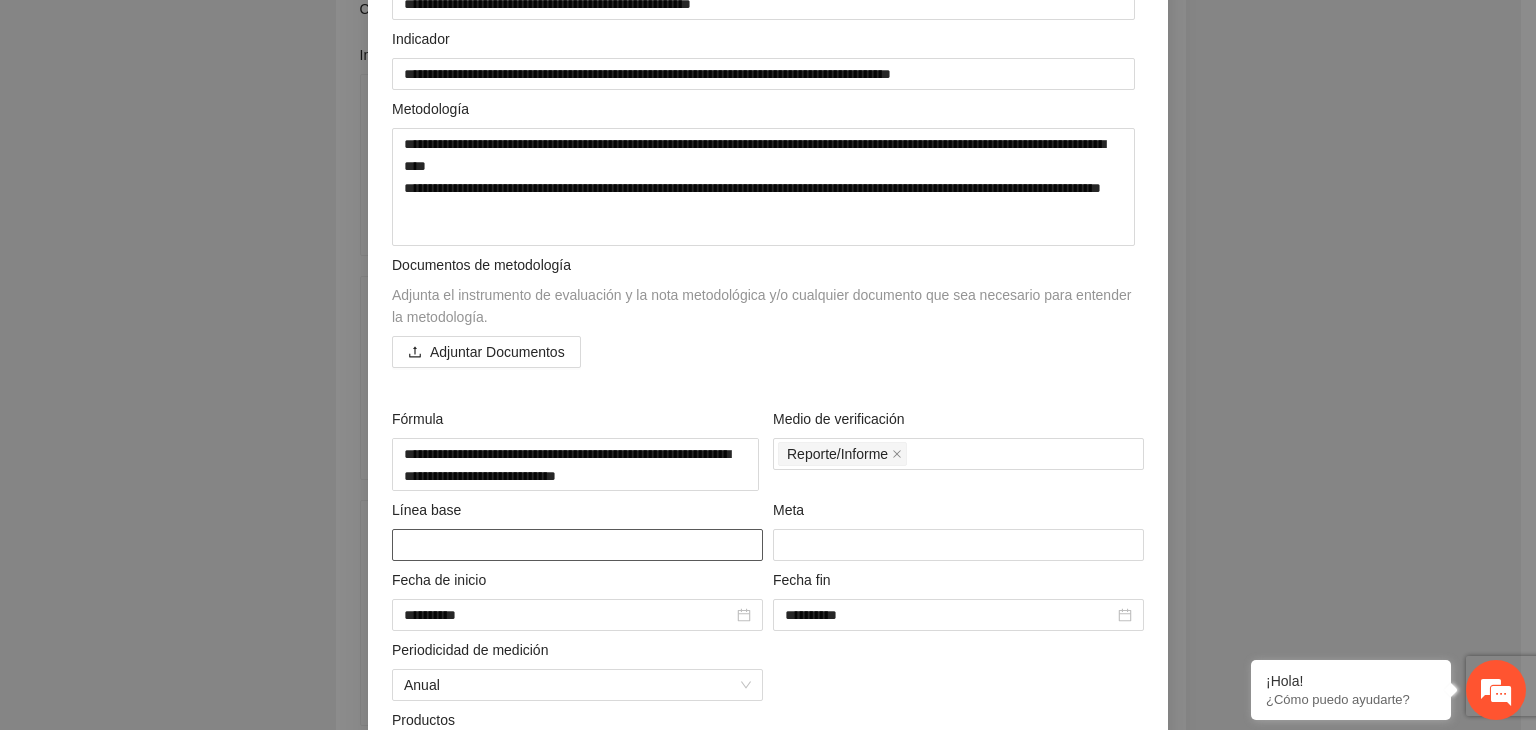 click at bounding box center (577, 545) 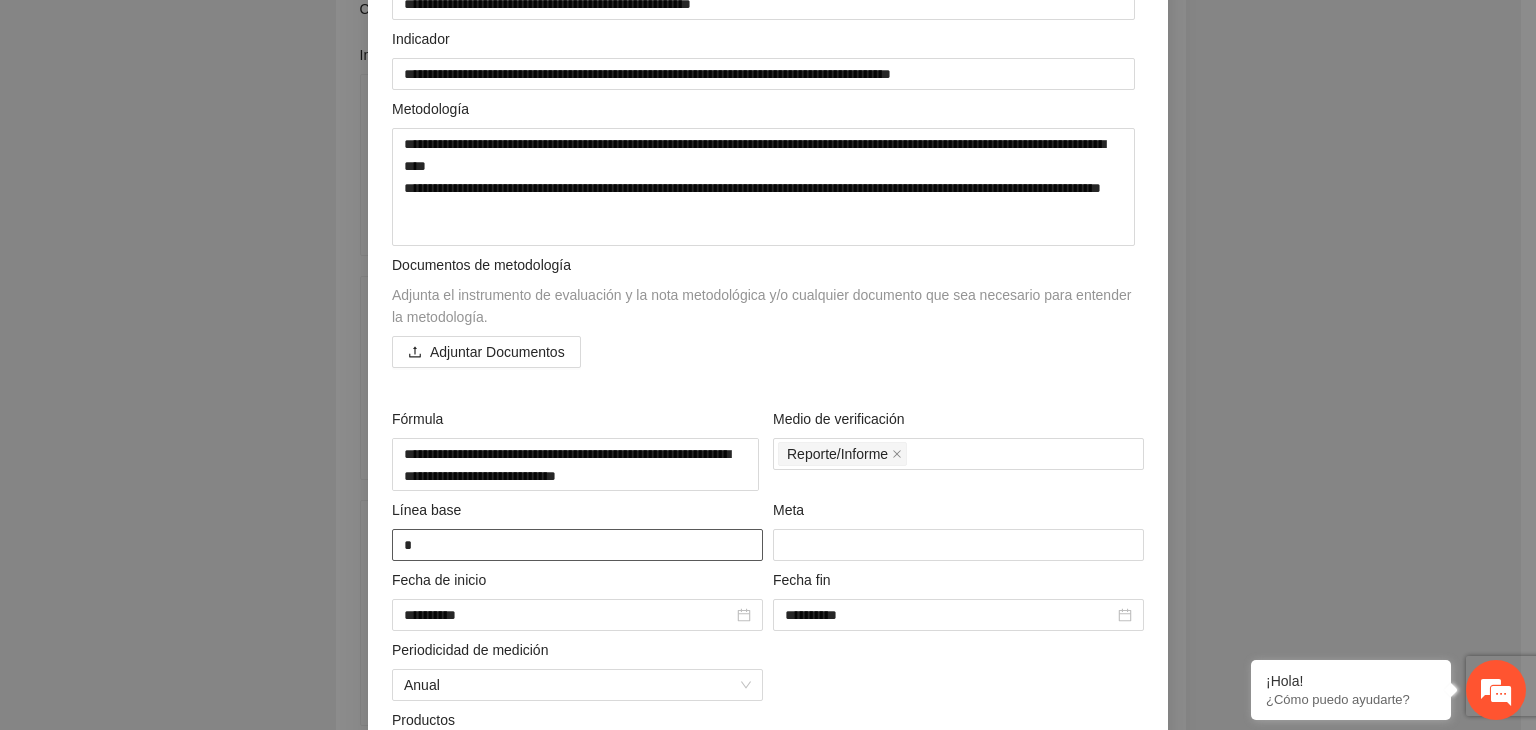 type on "**" 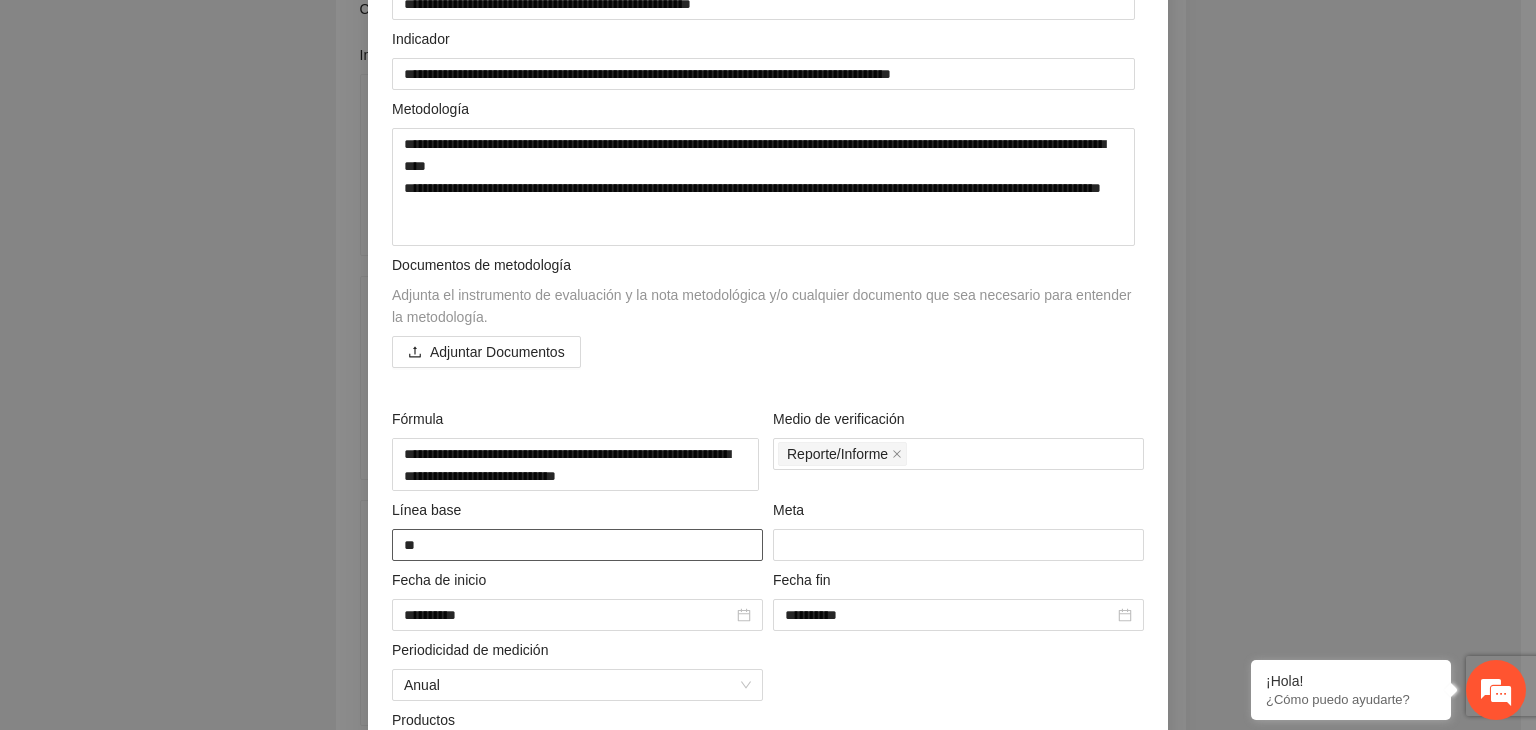 type on "**" 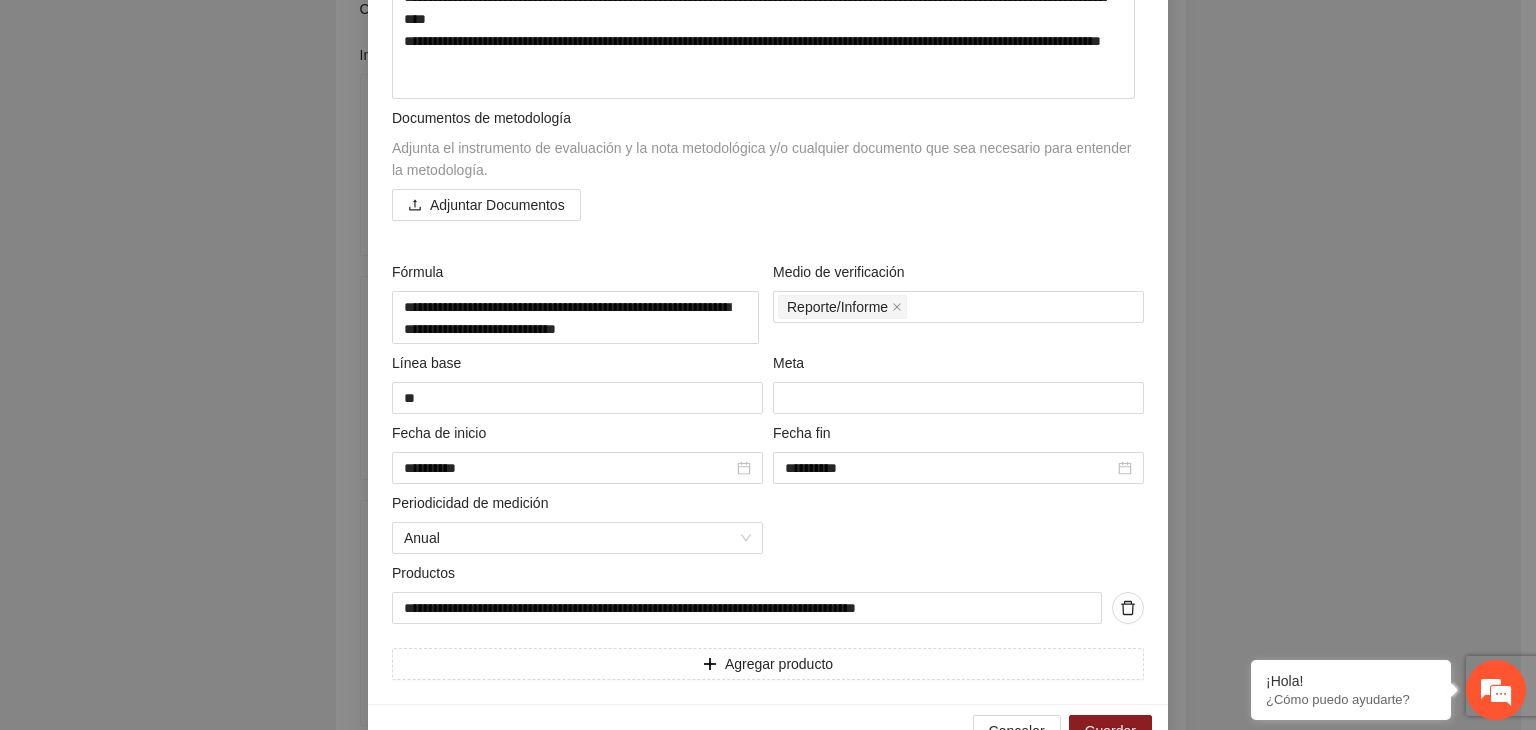 scroll, scrollTop: 421, scrollLeft: 0, axis: vertical 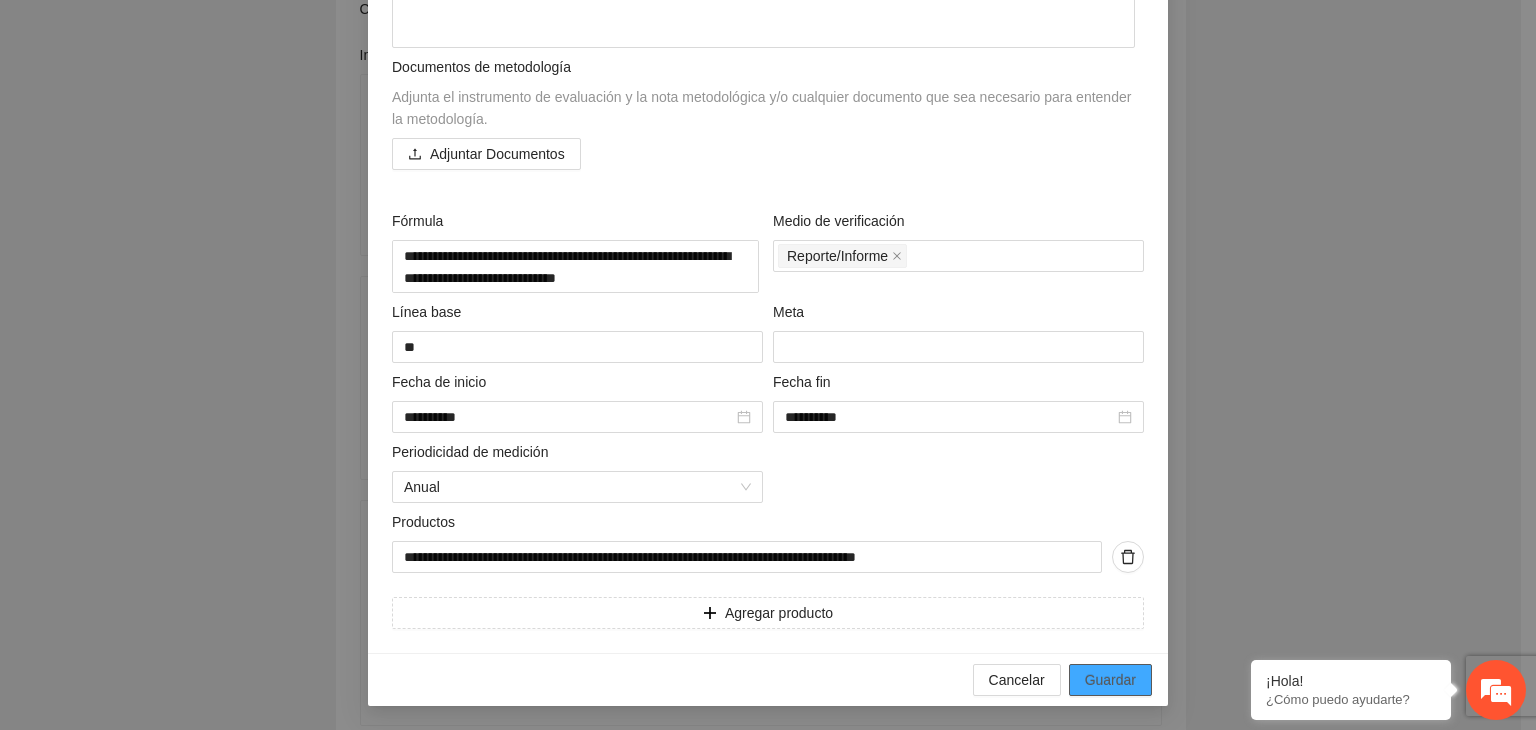 click on "Guardar" at bounding box center [1110, 680] 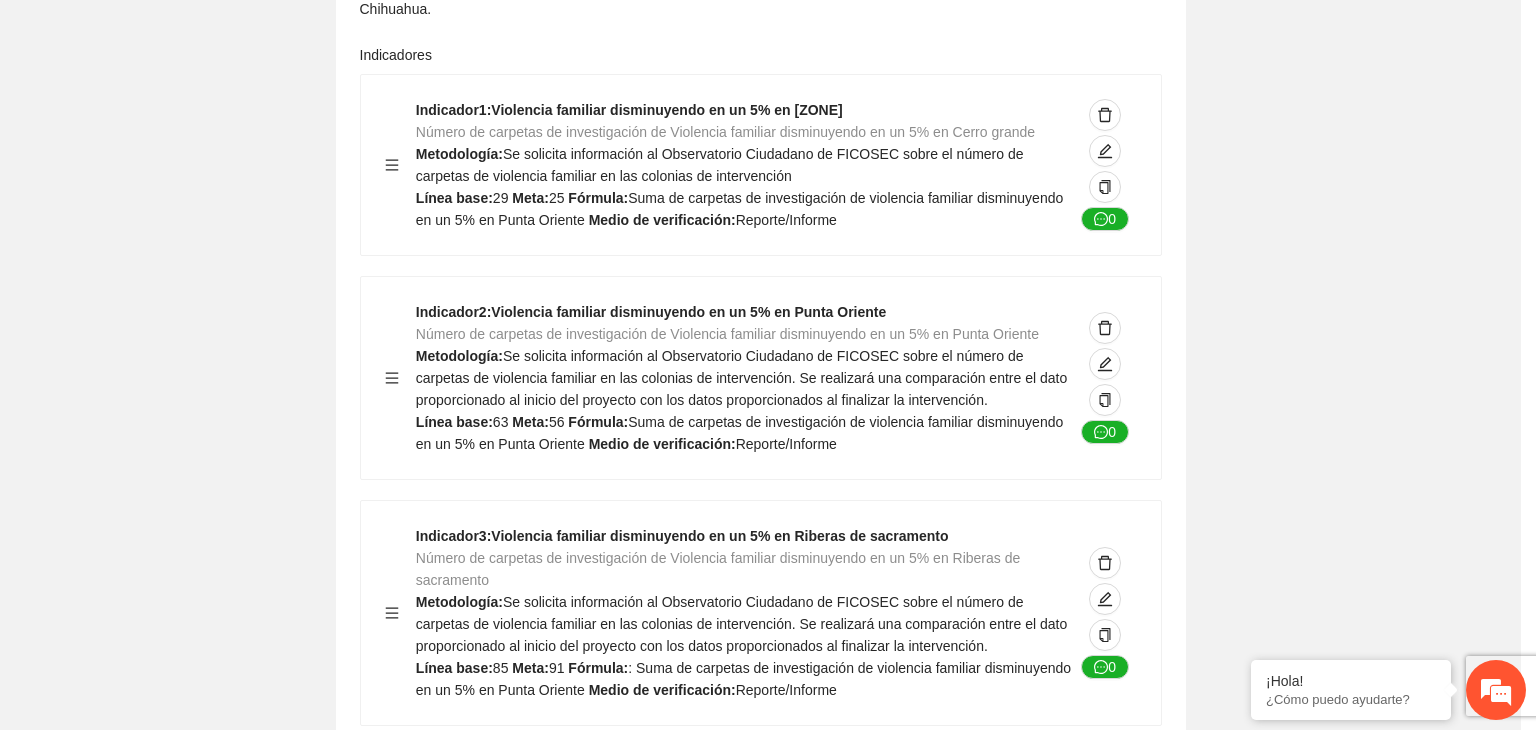 scroll, scrollTop: 156, scrollLeft: 0, axis: vertical 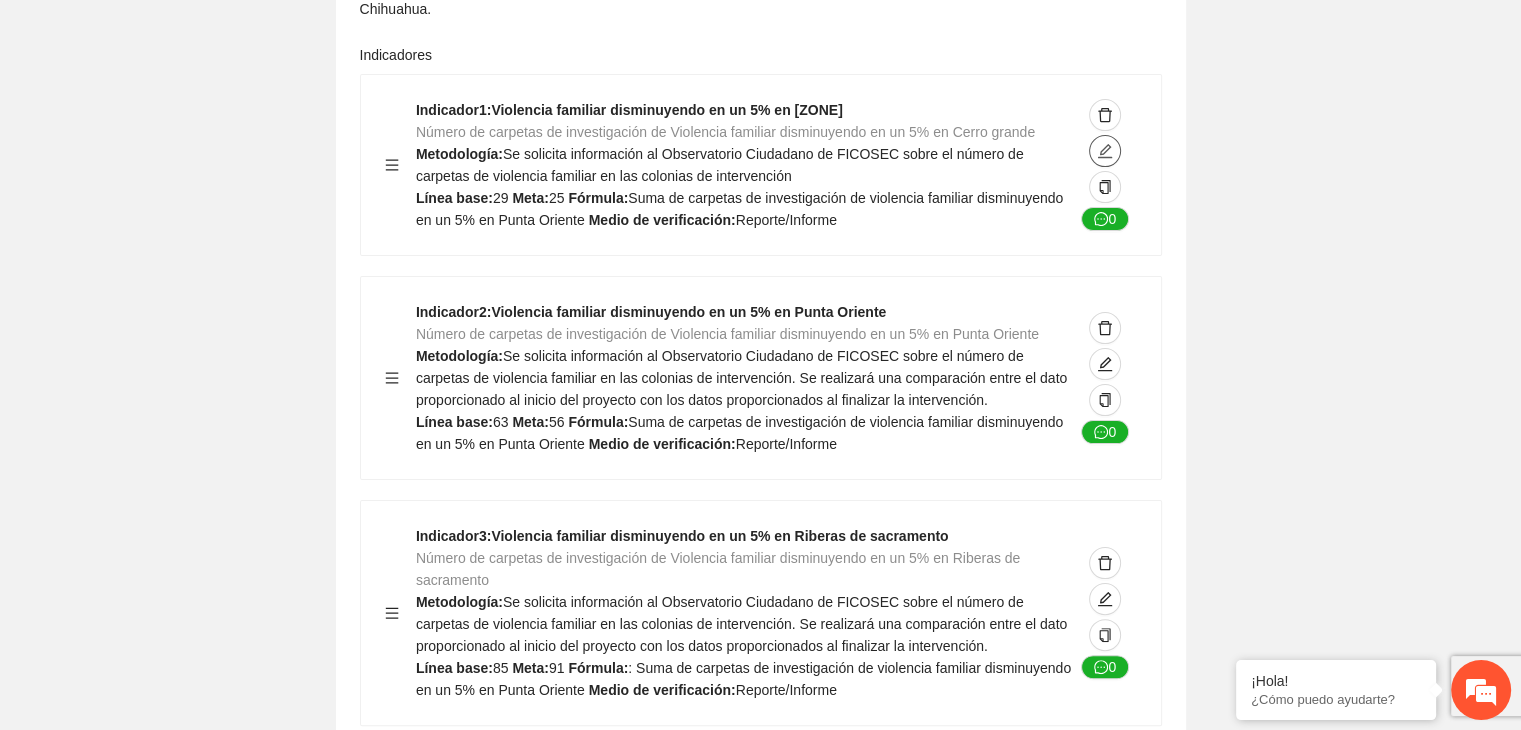 click 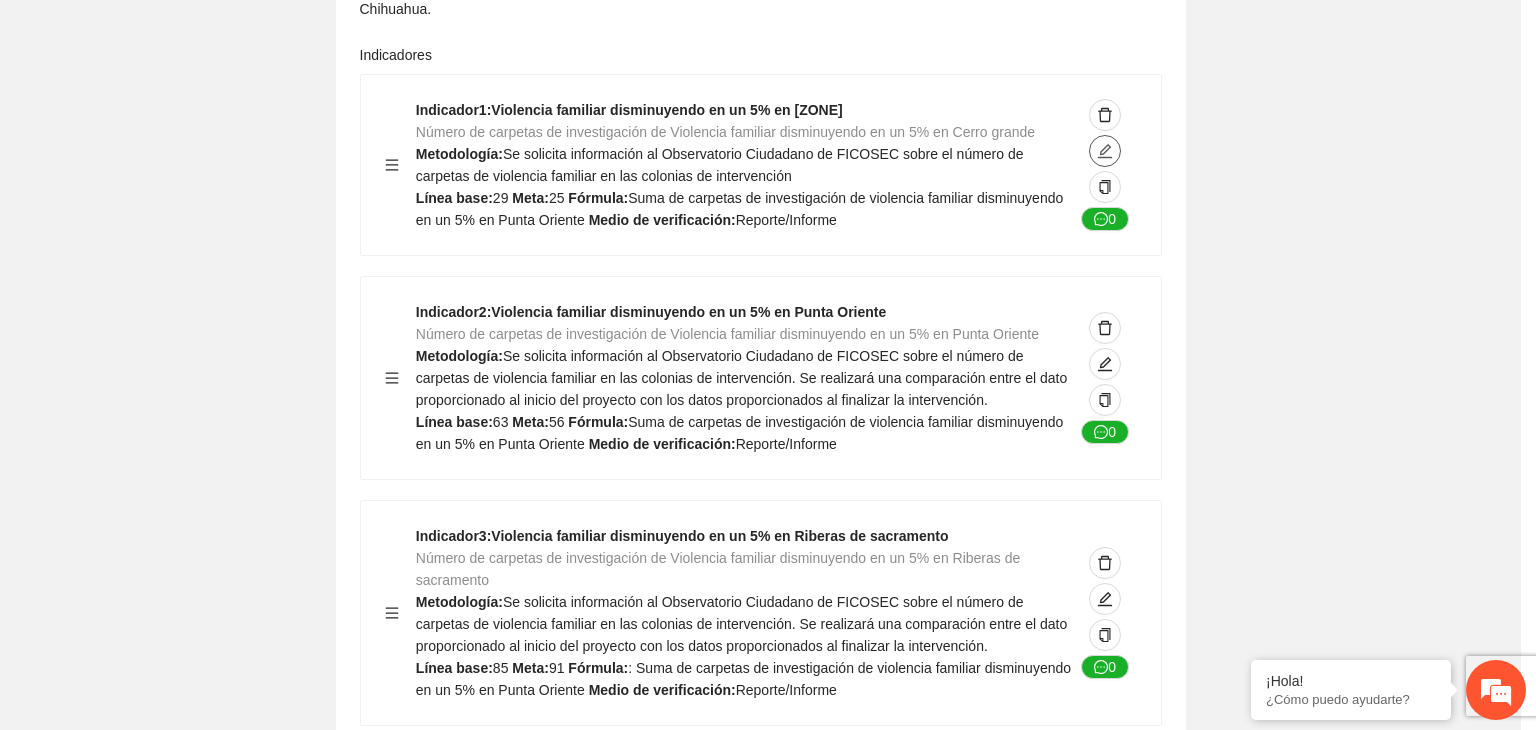 type on "**" 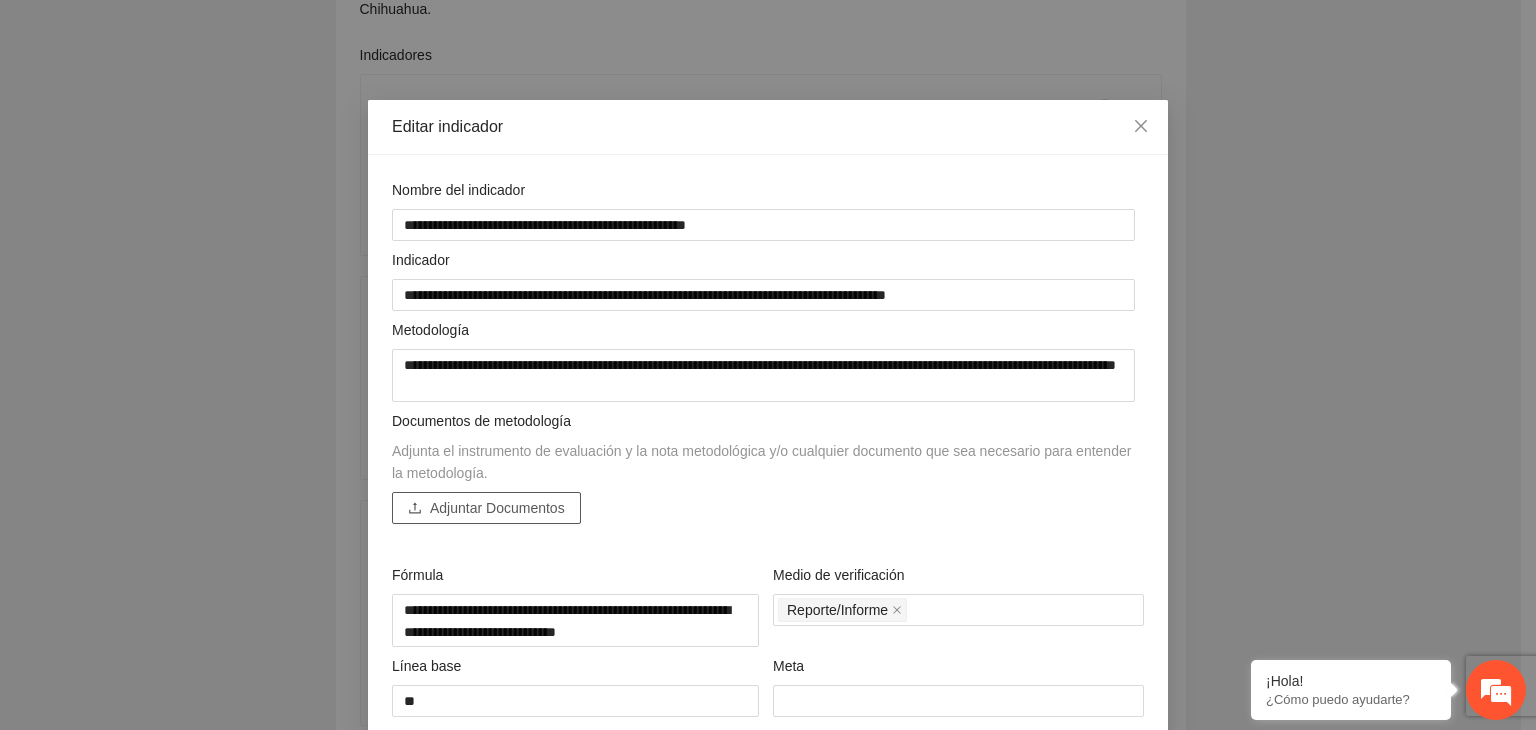 click on "Adjuntar Documentos" at bounding box center (497, 508) 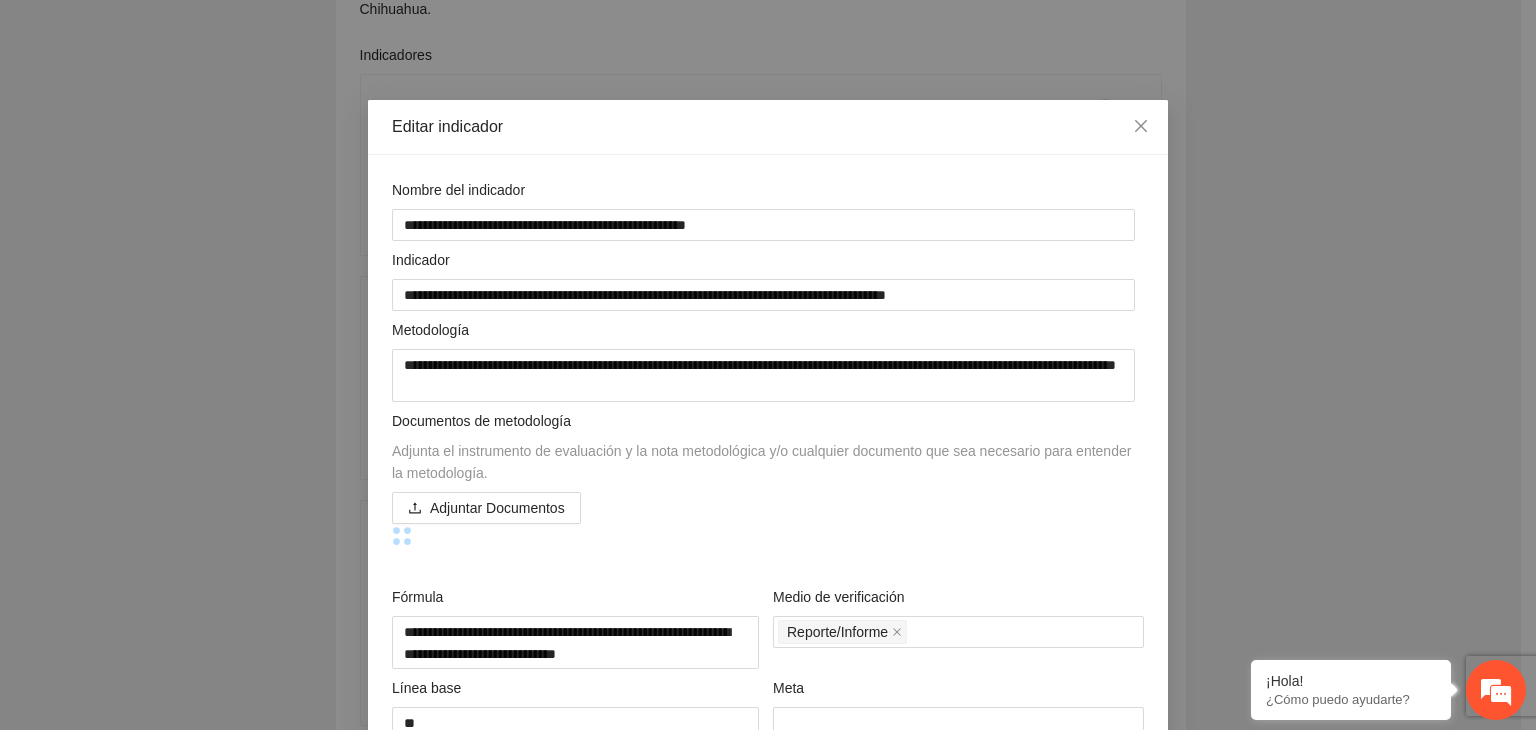 click on "**********" at bounding box center [768, 365] 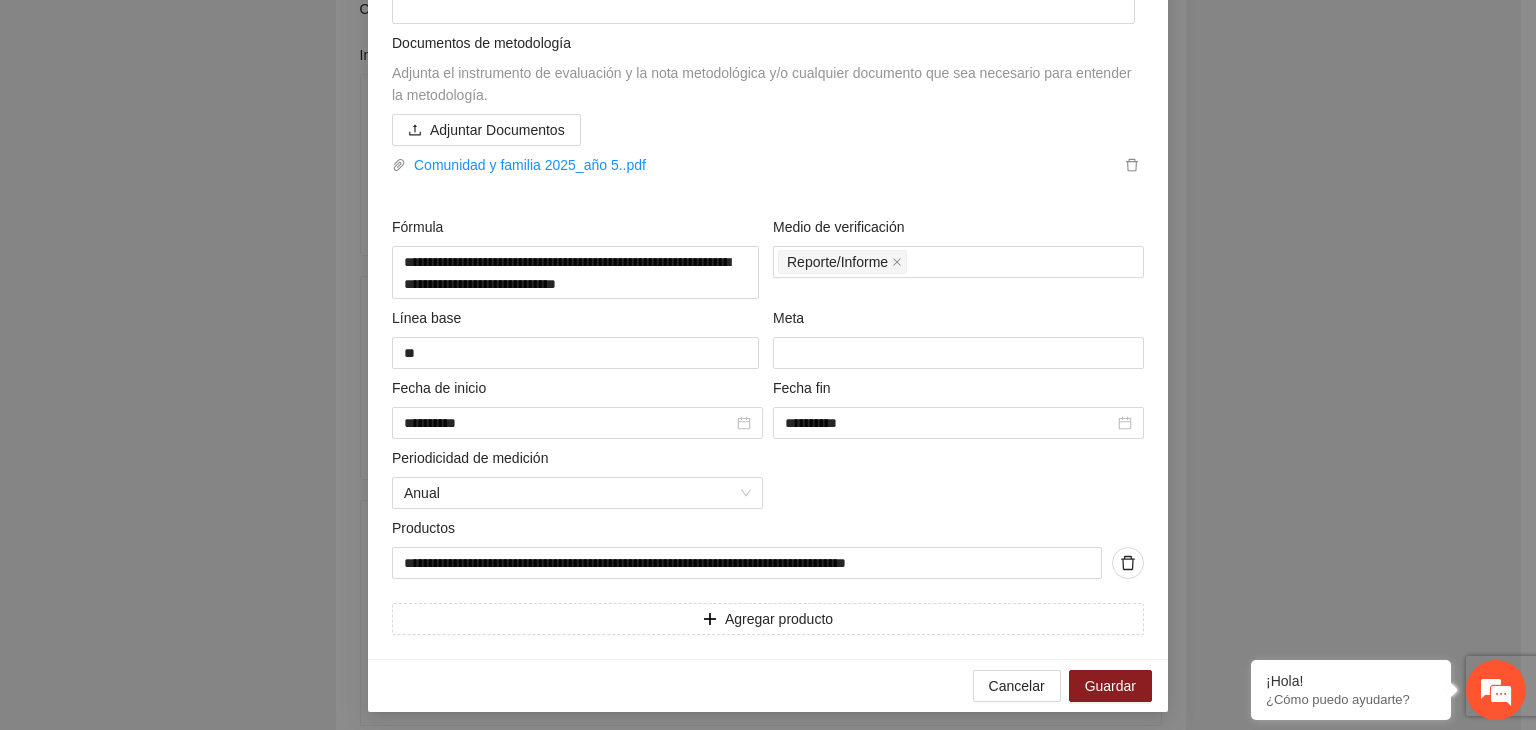 scroll, scrollTop: 385, scrollLeft: 0, axis: vertical 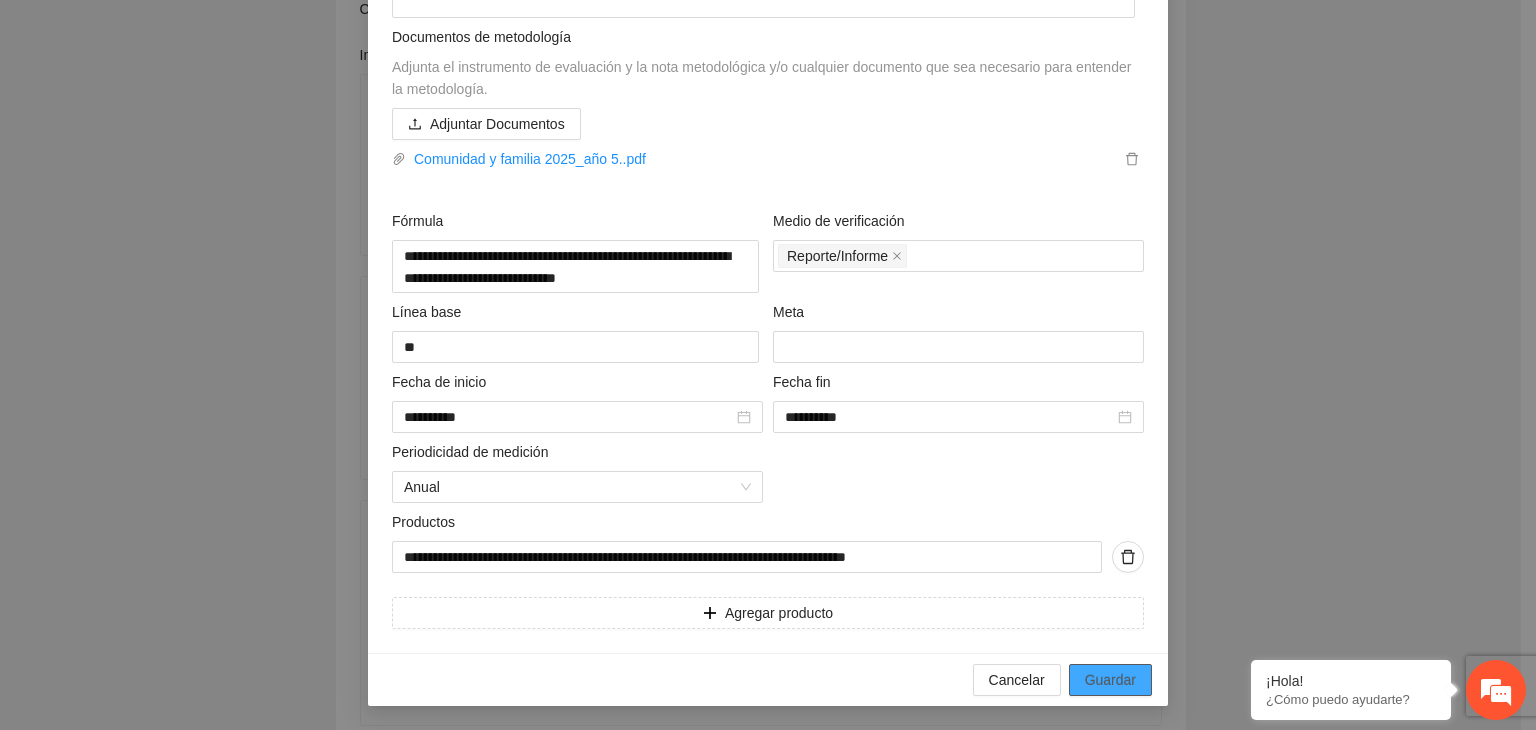 click on "Guardar" at bounding box center (1110, 680) 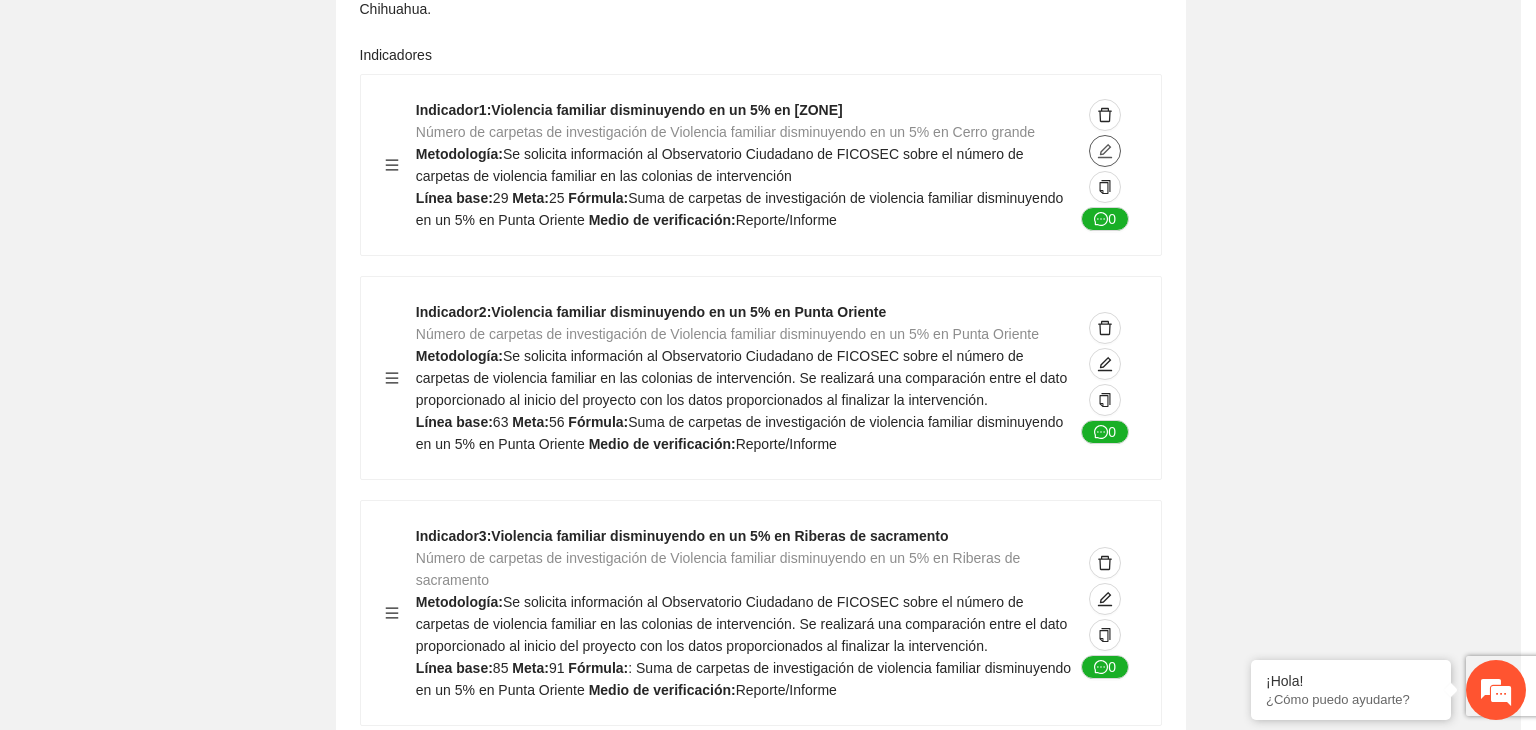 scroll, scrollTop: 0, scrollLeft: 0, axis: both 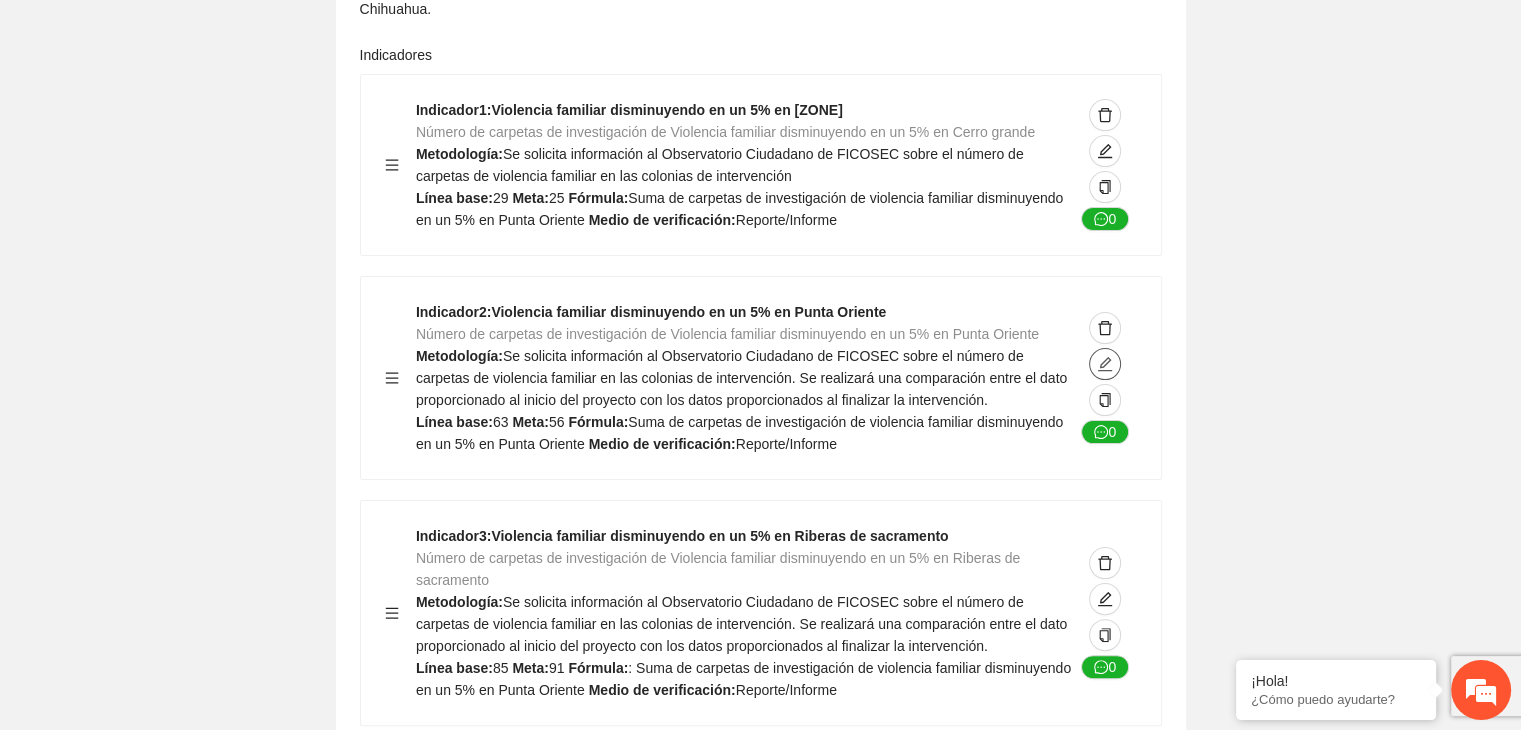 click 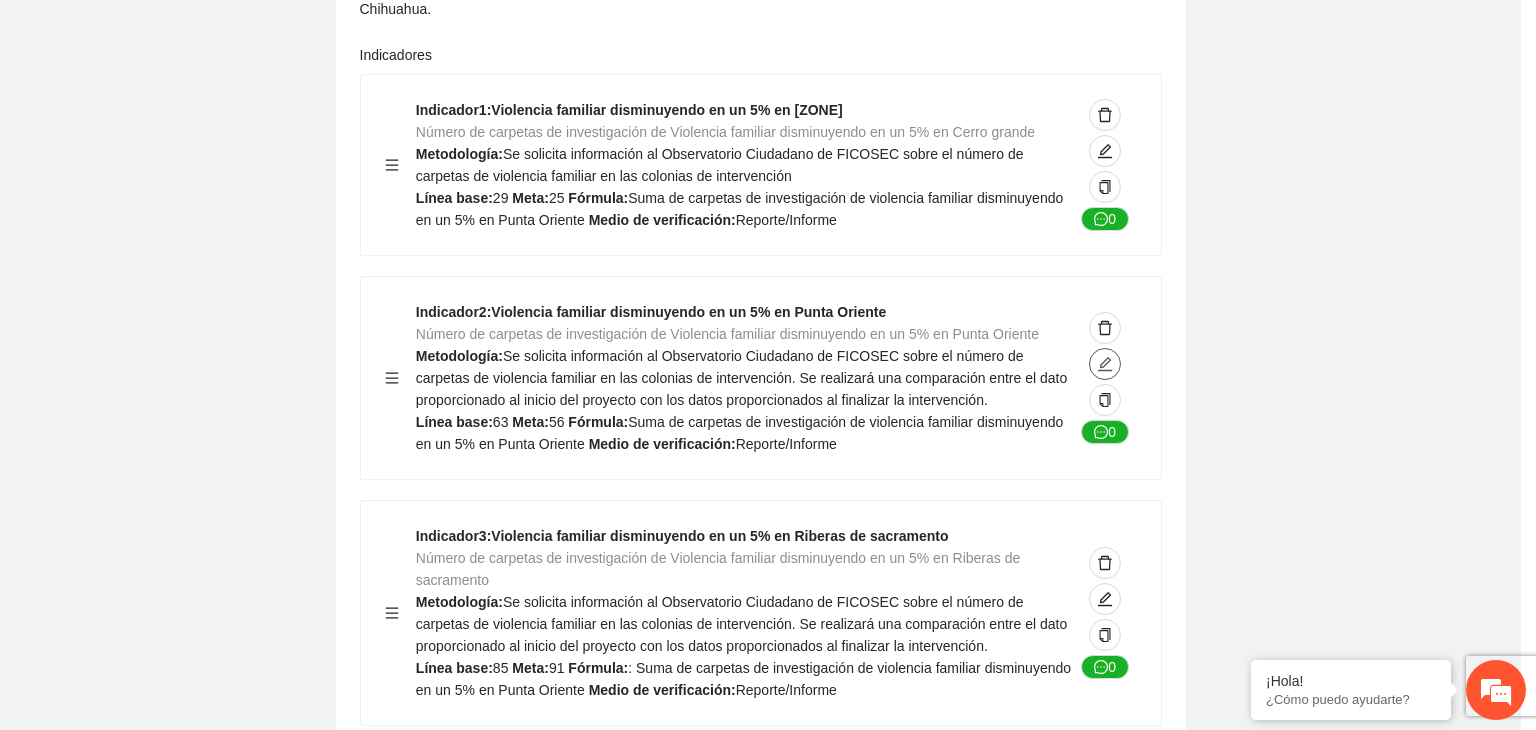 type on "**" 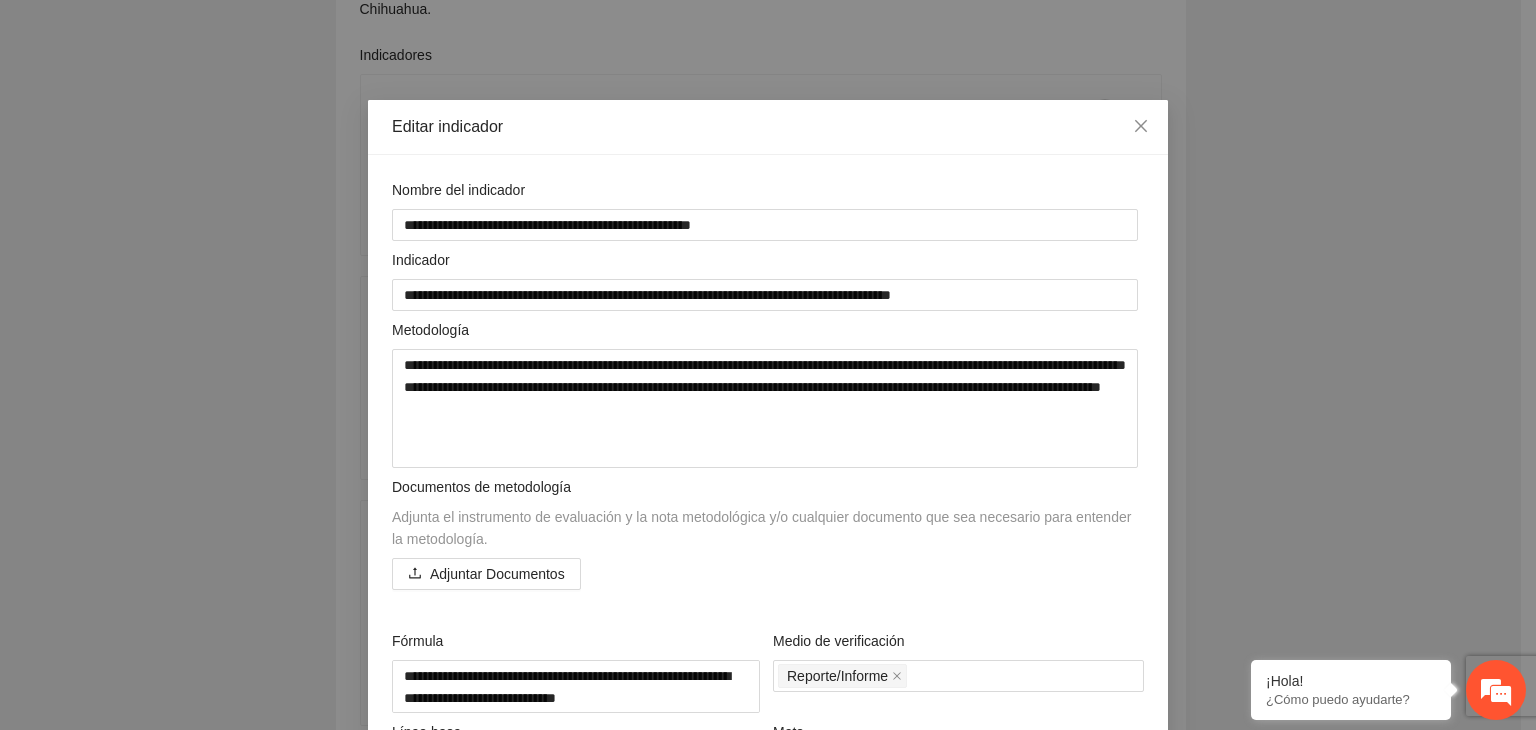 click on "**********" at bounding box center [768, 365] 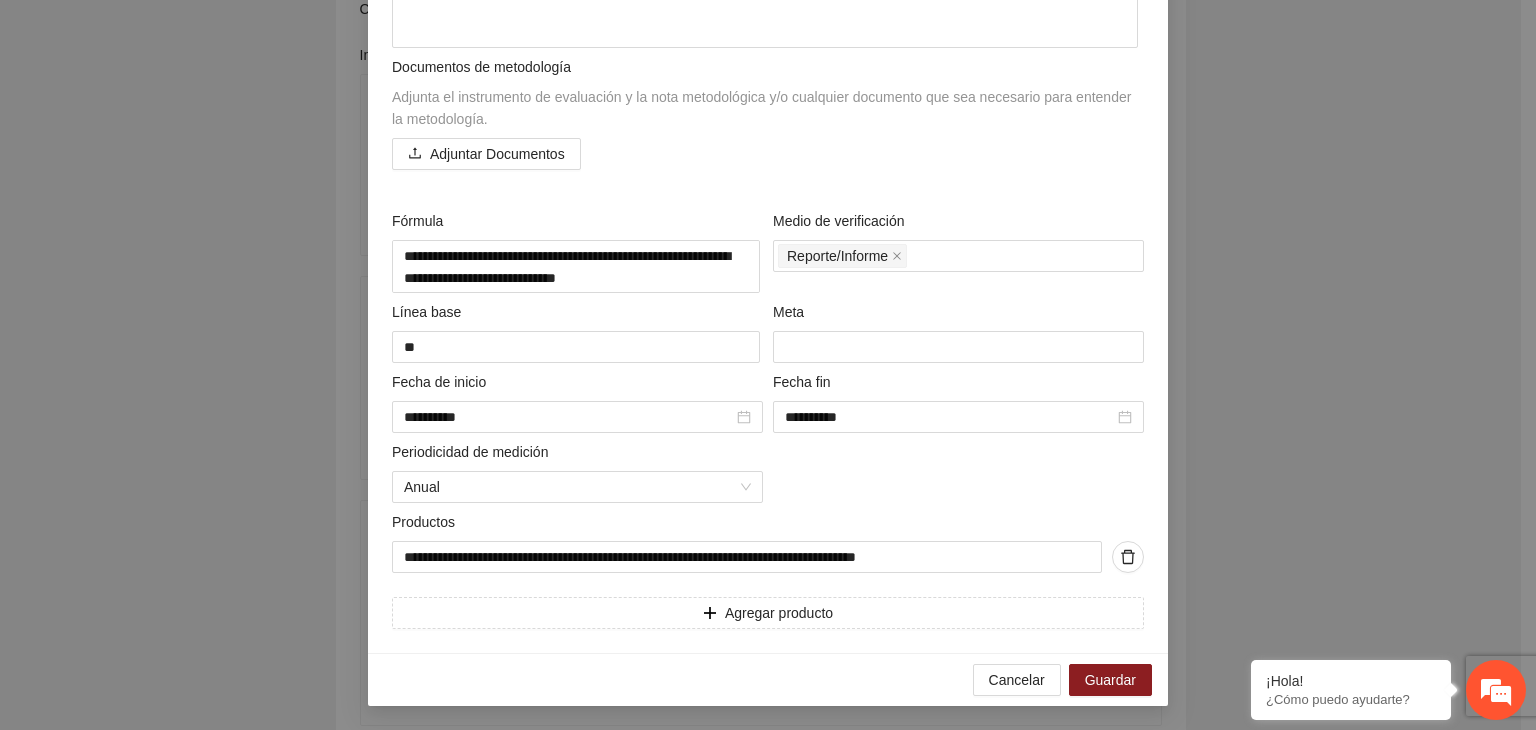 scroll, scrollTop: 421, scrollLeft: 0, axis: vertical 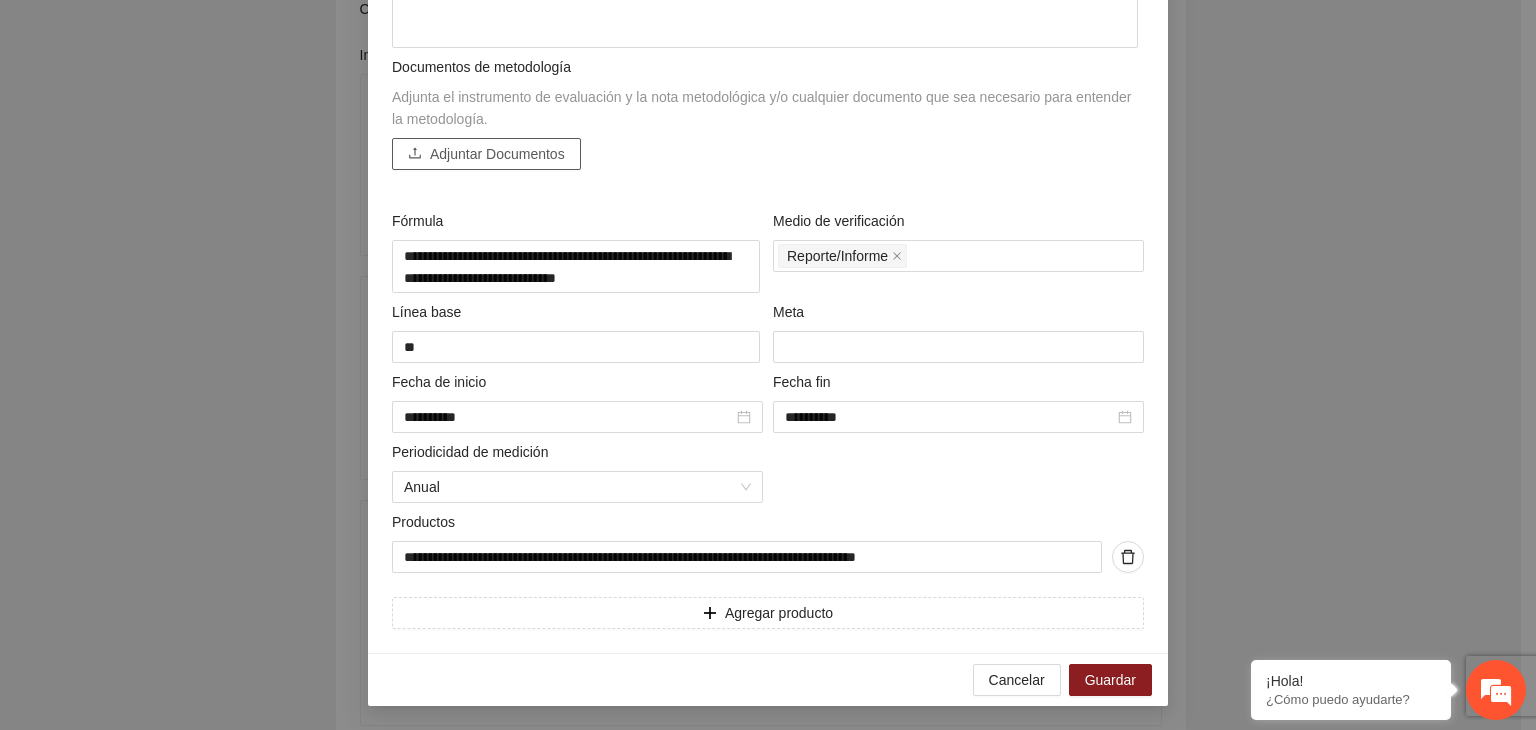 click on "Adjuntar Documentos" at bounding box center [497, 154] 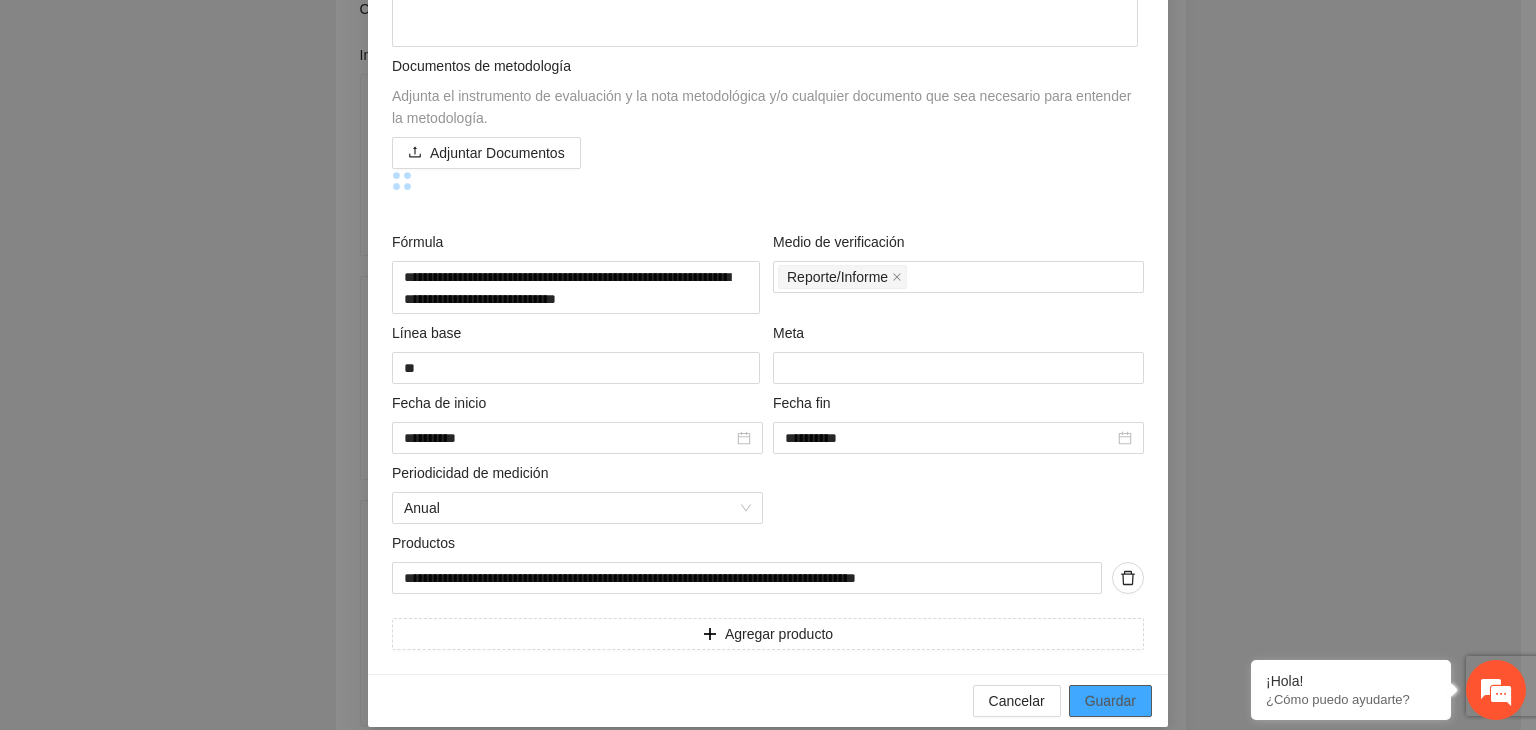 click on "Cancelar Guardar" at bounding box center [768, 700] 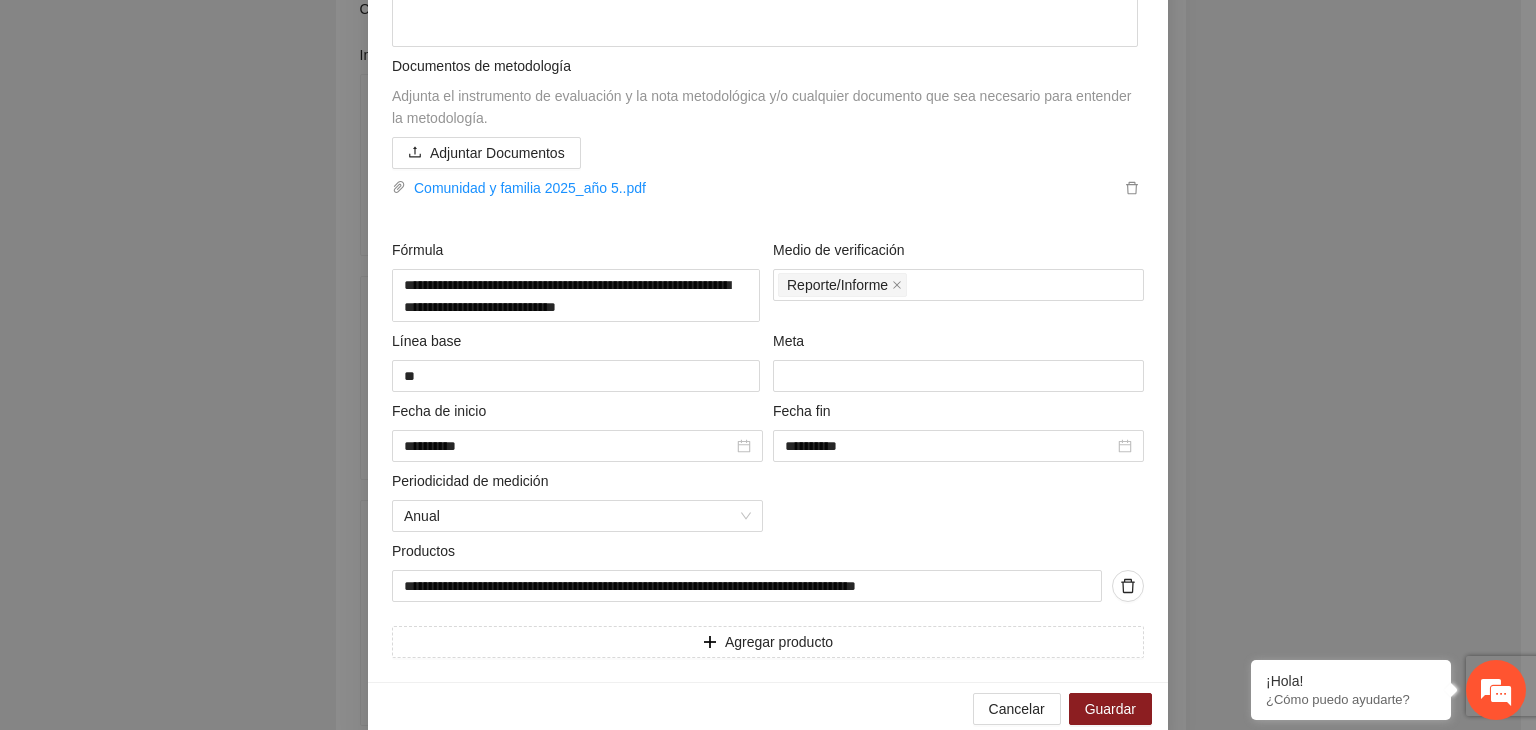 click on "**********" at bounding box center [768, 365] 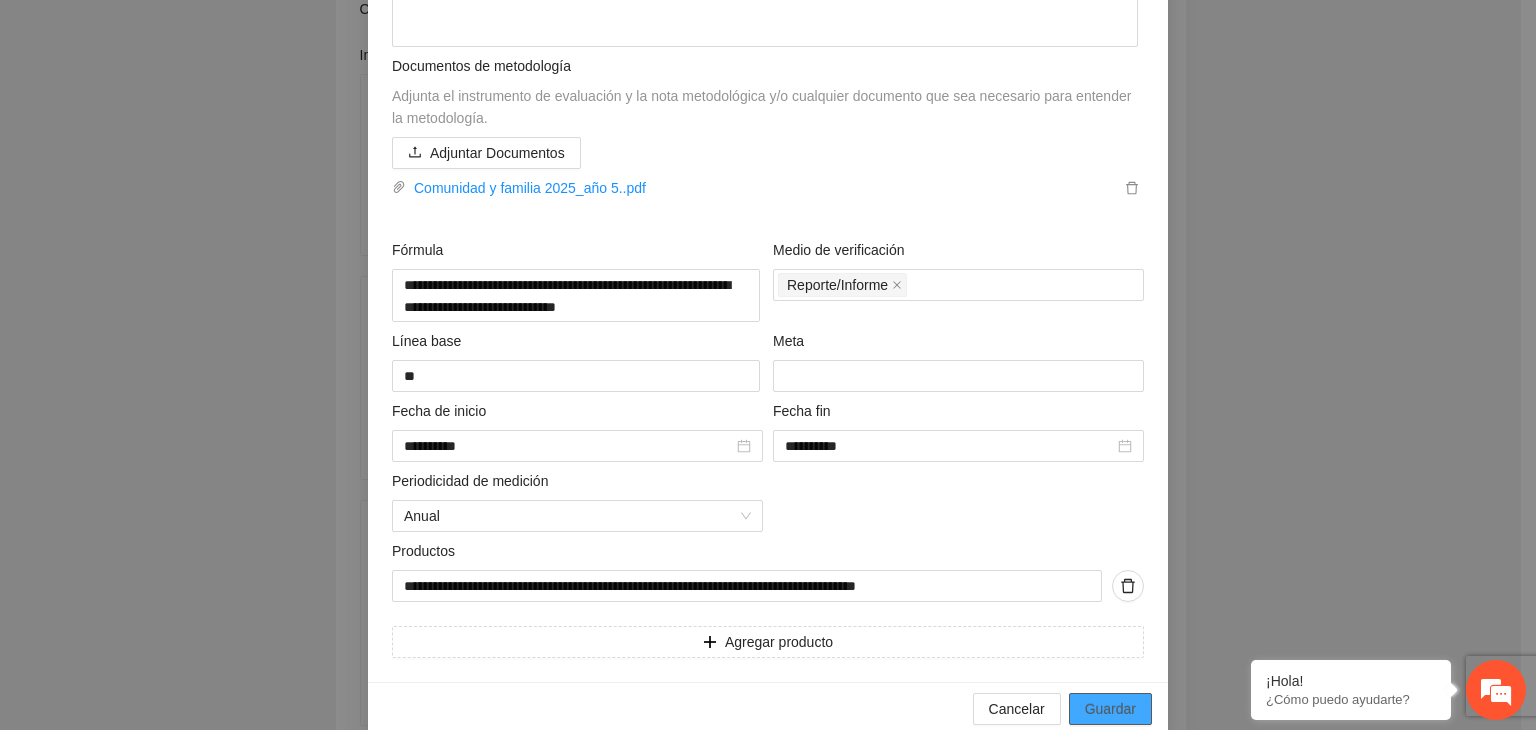 click on "Guardar" at bounding box center (1110, 709) 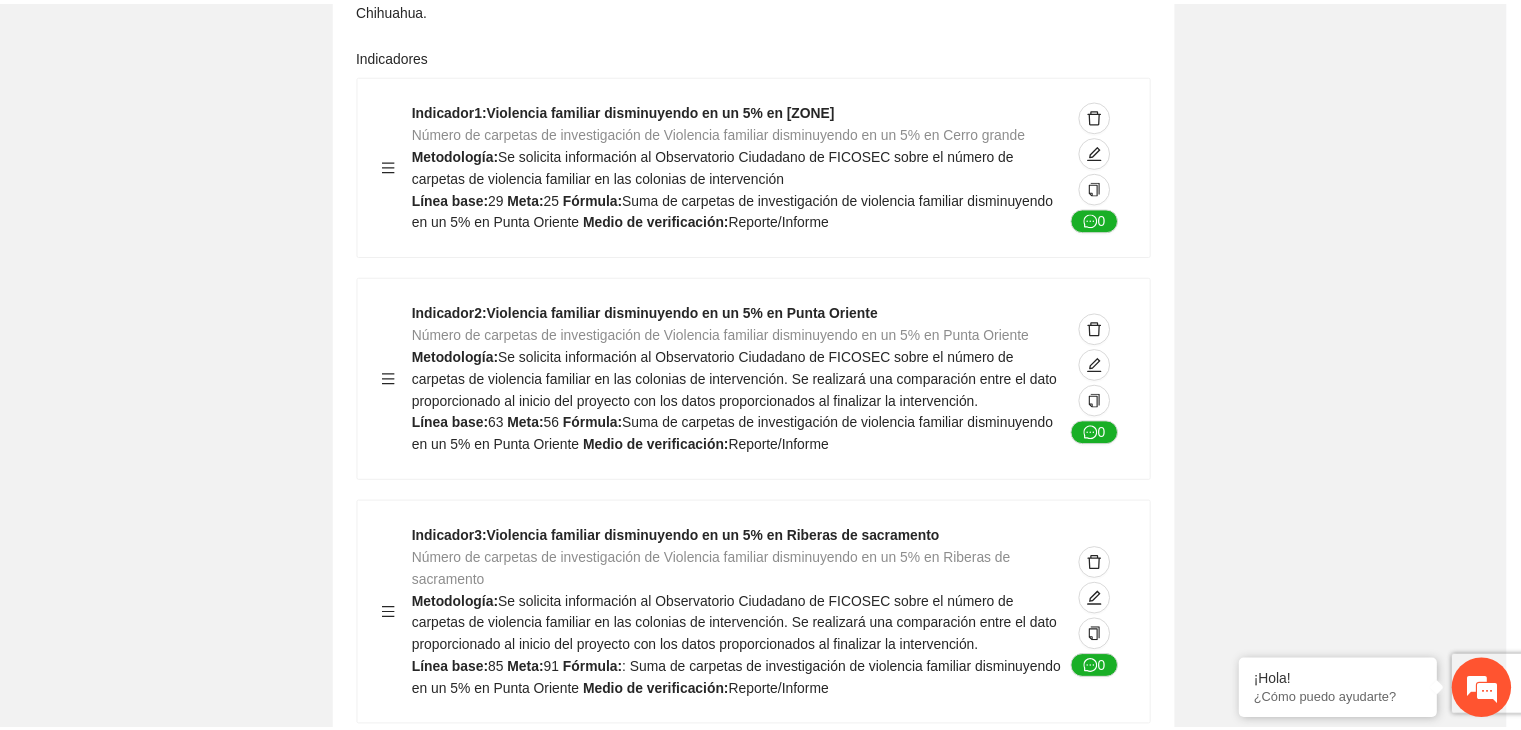 scroll, scrollTop: 156, scrollLeft: 0, axis: vertical 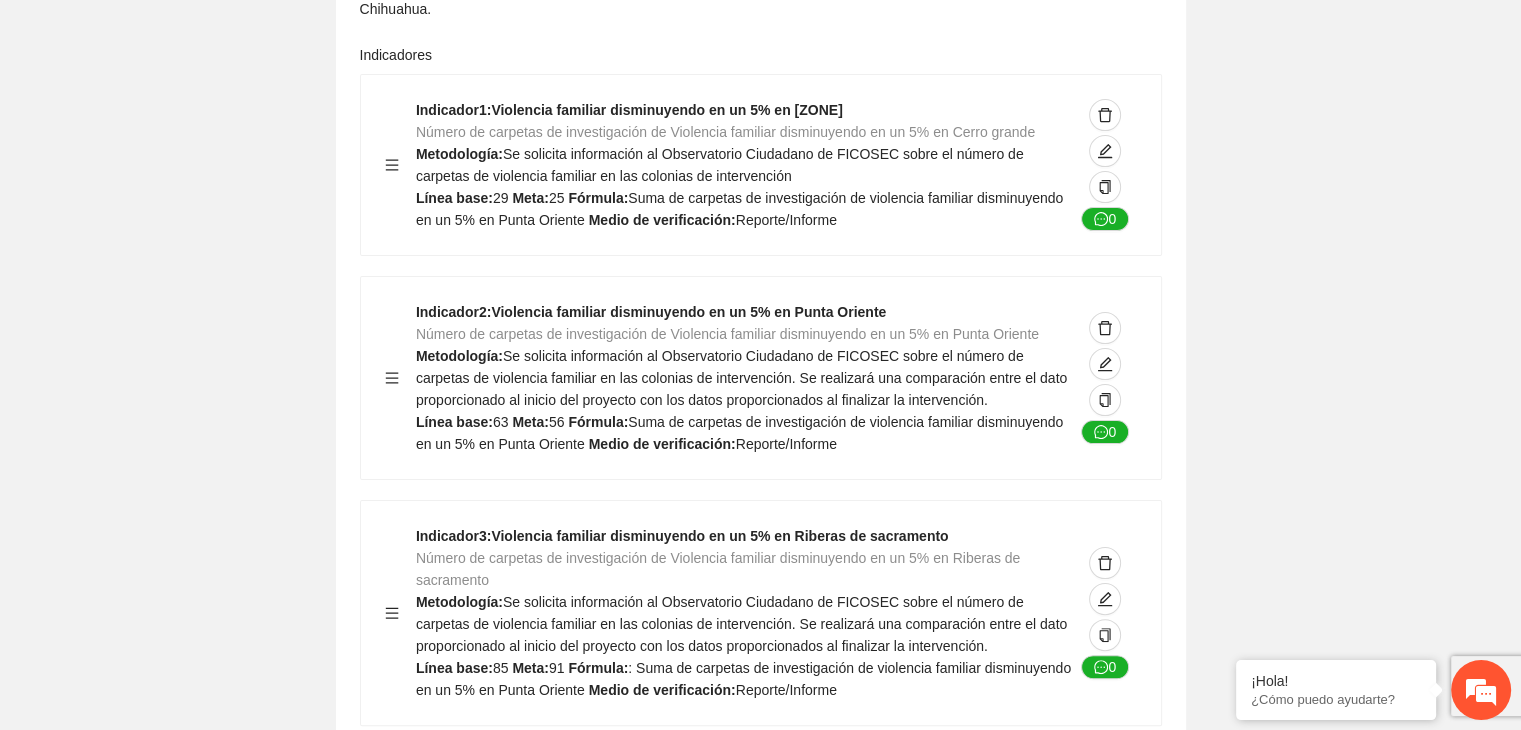 click on "Guardar Objetivo de desarrollo      Exportar Contribuir a la disminución de incidencia en violencia familiar en las zonas de Punta Oriente, Cerro Grande y Riberas de Sacramento del Municipio  de [CITY]. Indicadores Indicador  1 :  Violencia familiar disminuyendo en un 5% en Cerro grande Número de carpetas de investigación de Violencia familiar  disminuyendo en un 5% en Cerro grande Metodología:  Se solicita información al Observatorio Ciudadano de FICOSEC sobre el número de carpetas de violencia familiar en las colonias de intervención Línea base:  29   Meta:  25   Fórmula:  Suma de carpetas de investigación de violencia familiar disminuyendo  en un 5% en Punta Oriente   Medio de verificación:  Reporte/Informe 0 Indicador  2 :  Violencia familiar disminuyendo en un 5% en Punta Oriente Número de carpetas de investigación de Violencia familiar  disminuyendo en un 5% en Punta Oriente Metodología:  Línea base:  63   Meta:  56   Fórmula:    Medio de verificación:  Reporte/Informe 0 3 :" at bounding box center [760, 3010] 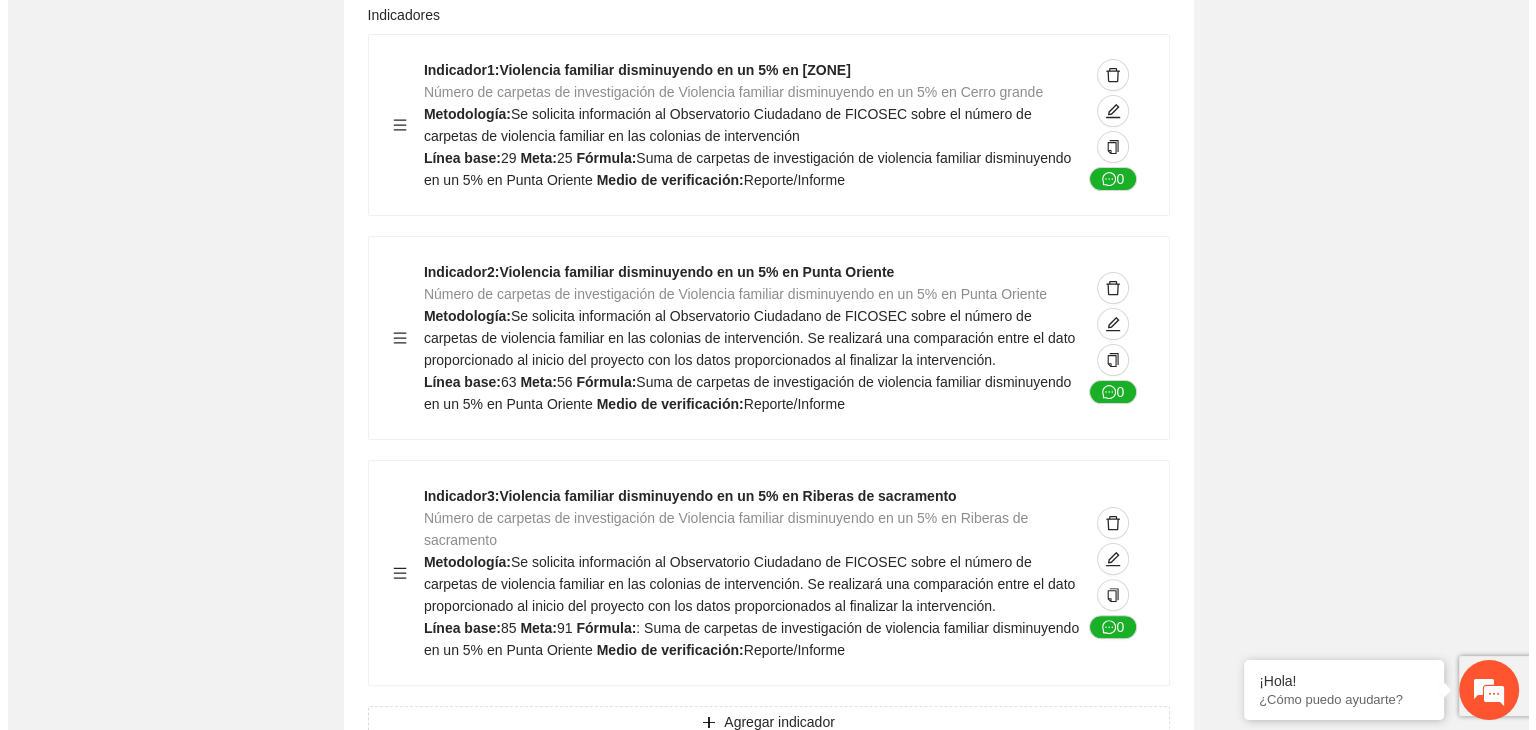 scroll, scrollTop: 440, scrollLeft: 0, axis: vertical 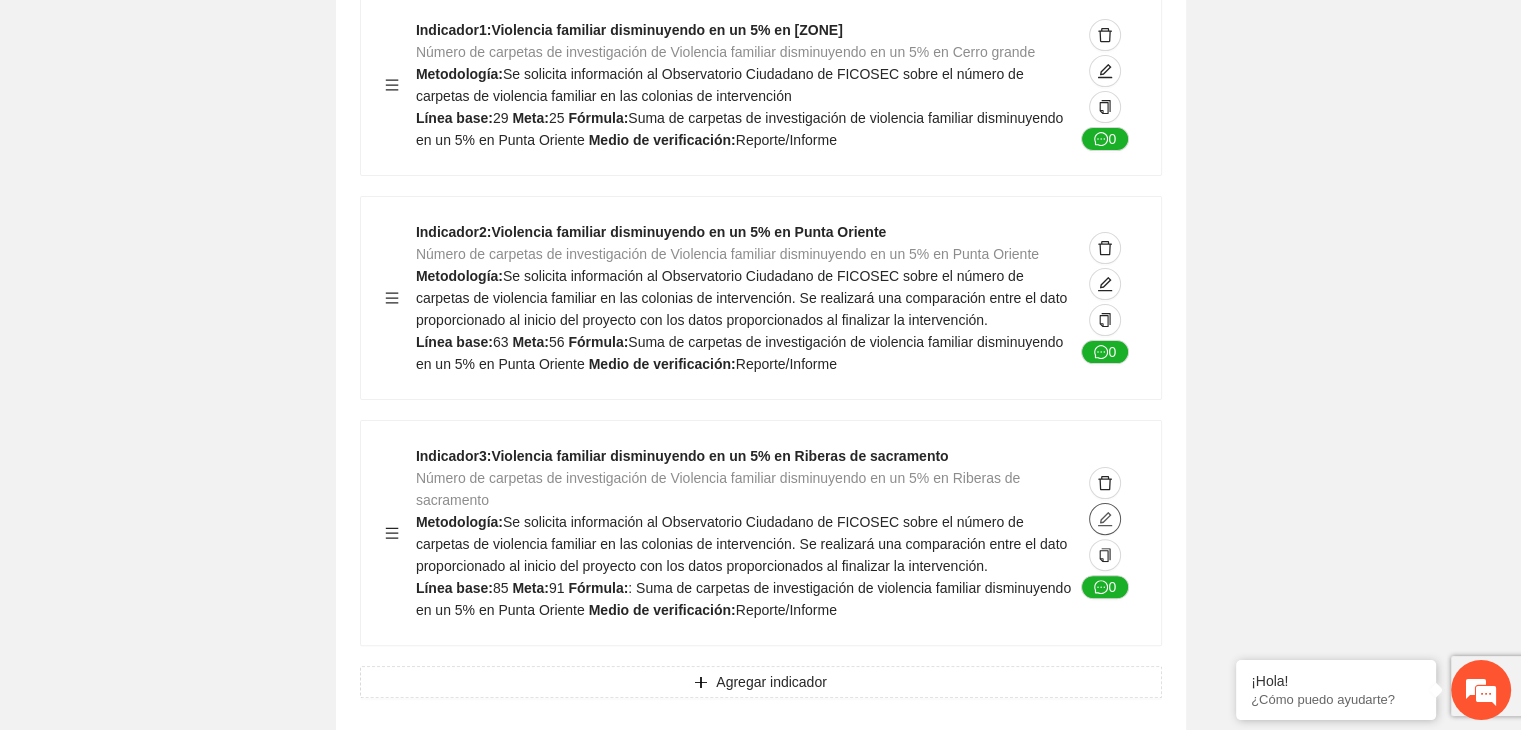 click 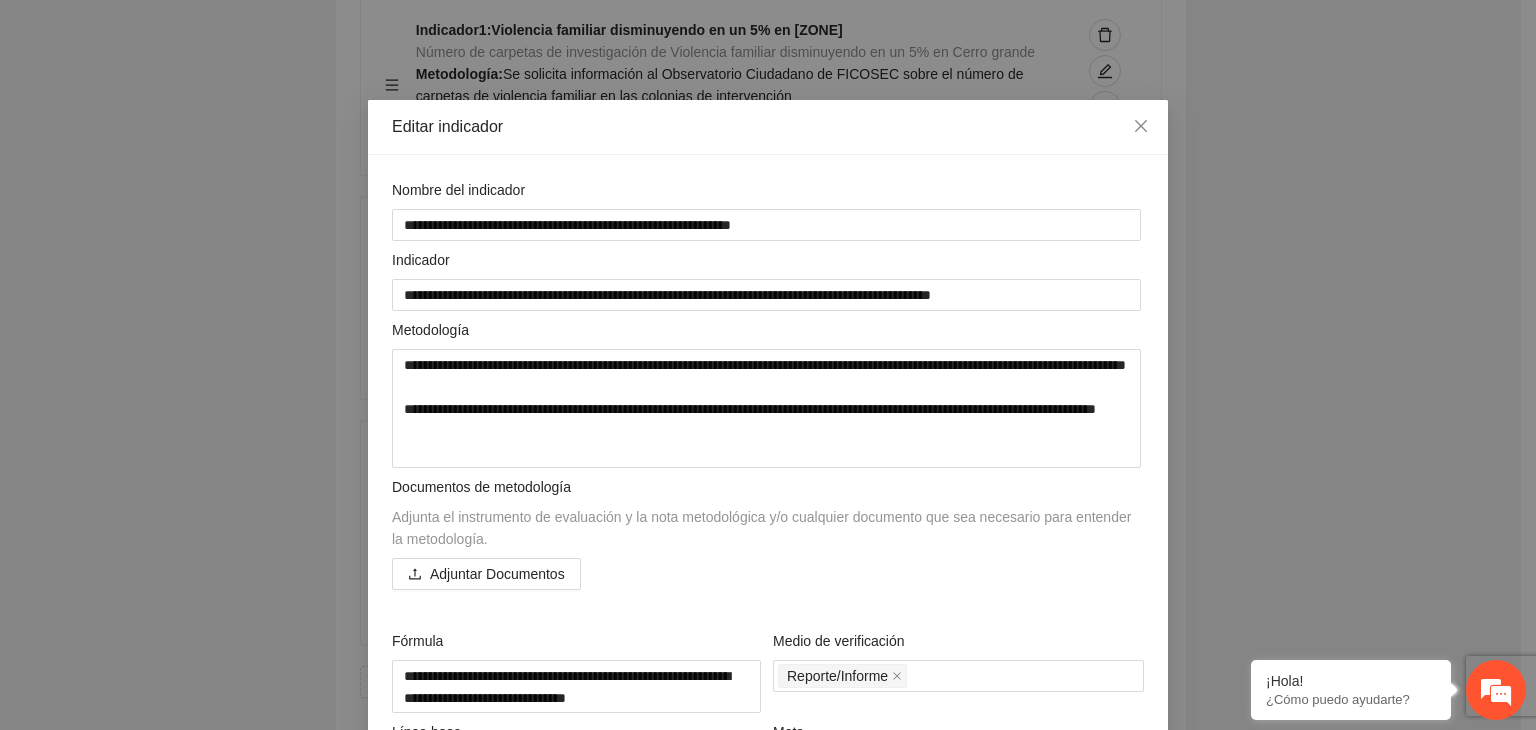 click on "**********" at bounding box center [768, 365] 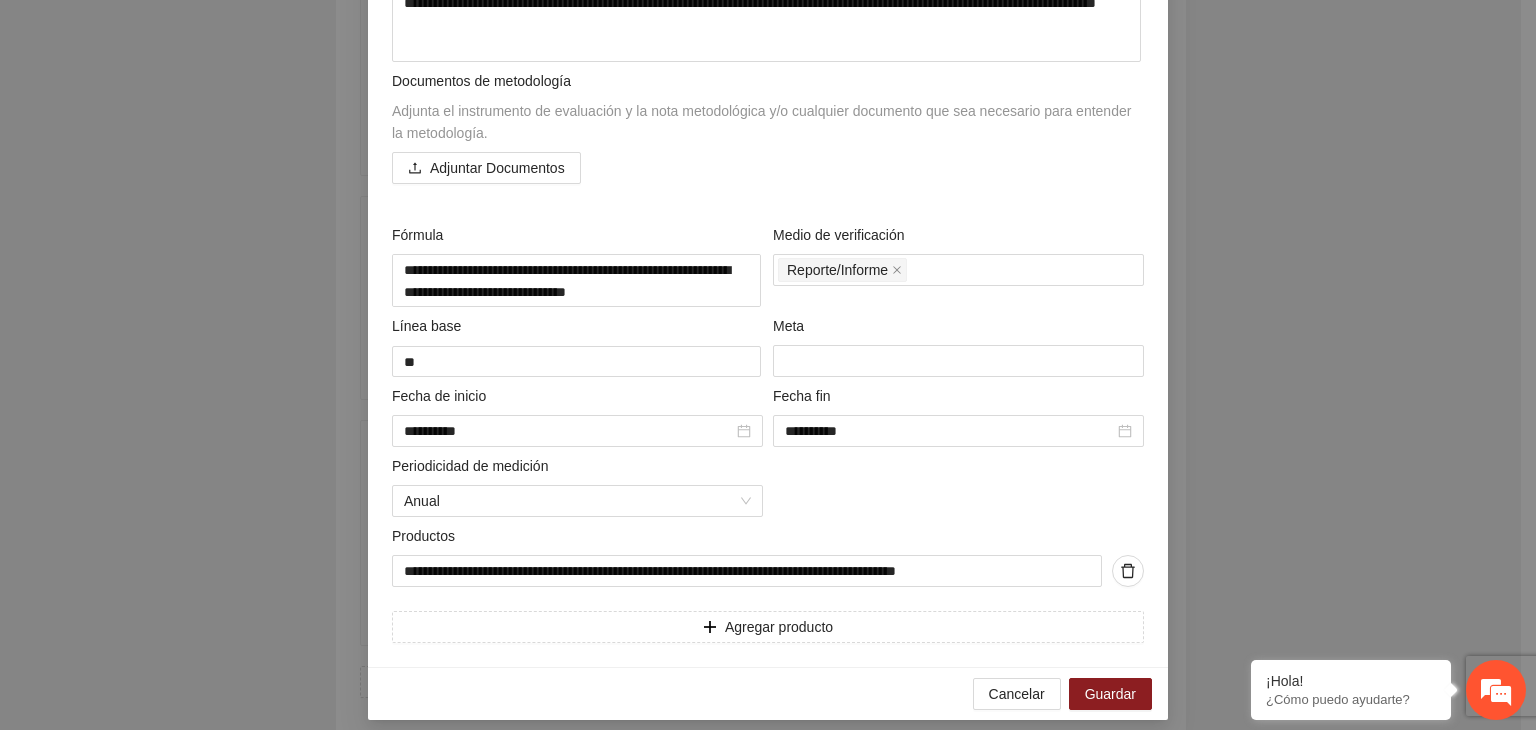 scroll, scrollTop: 421, scrollLeft: 0, axis: vertical 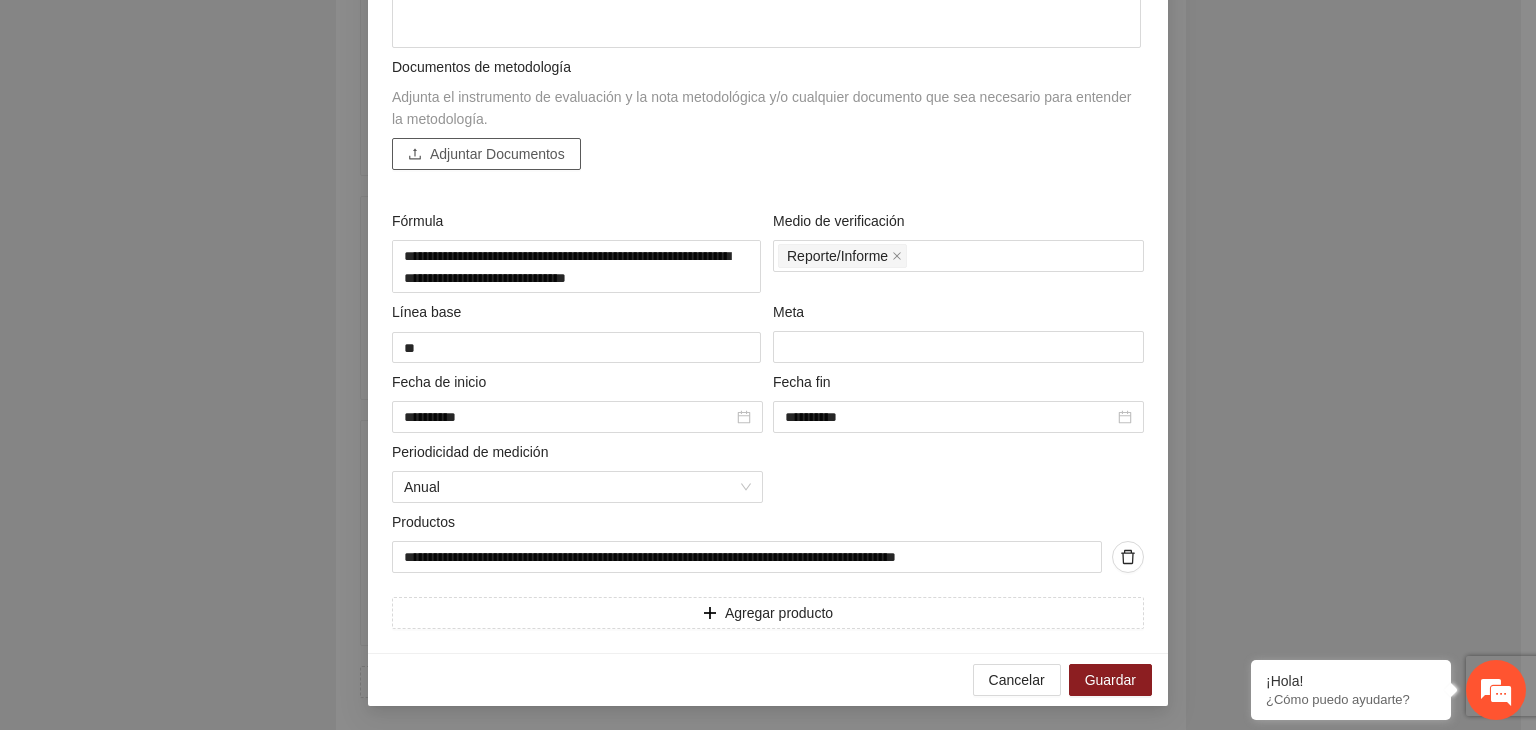 click on "Adjuntar Documentos" at bounding box center (497, 154) 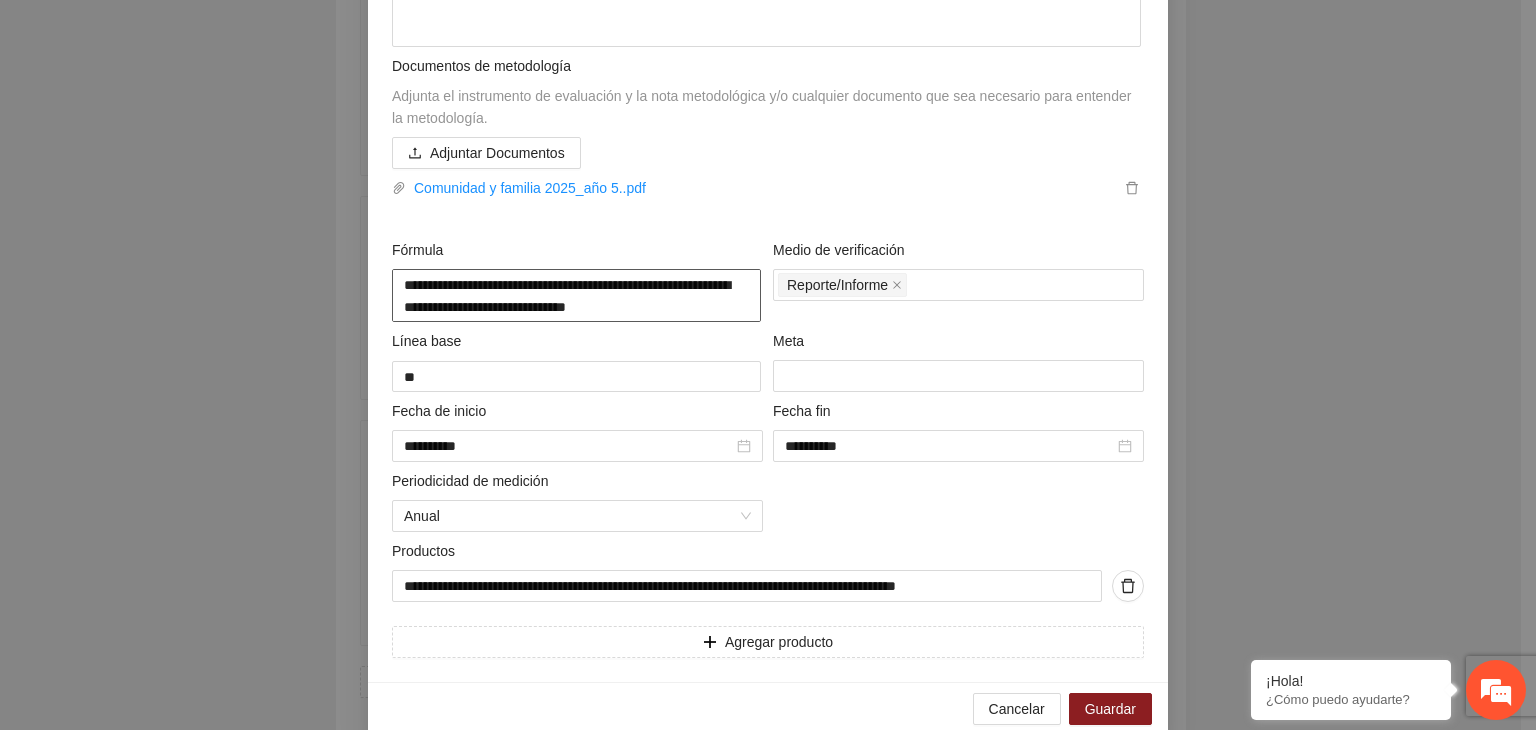 click on "**********" at bounding box center (576, 295) 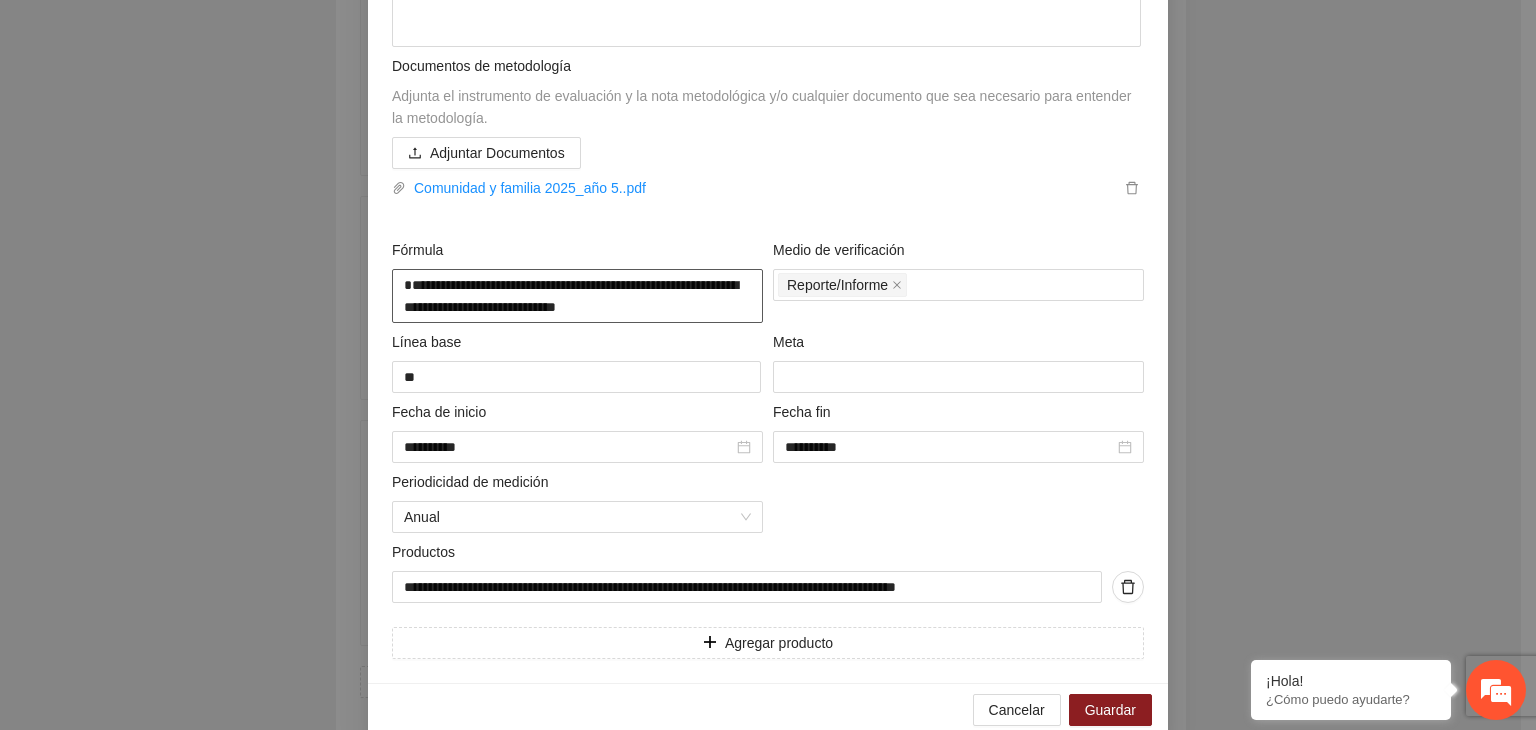 type on "**********" 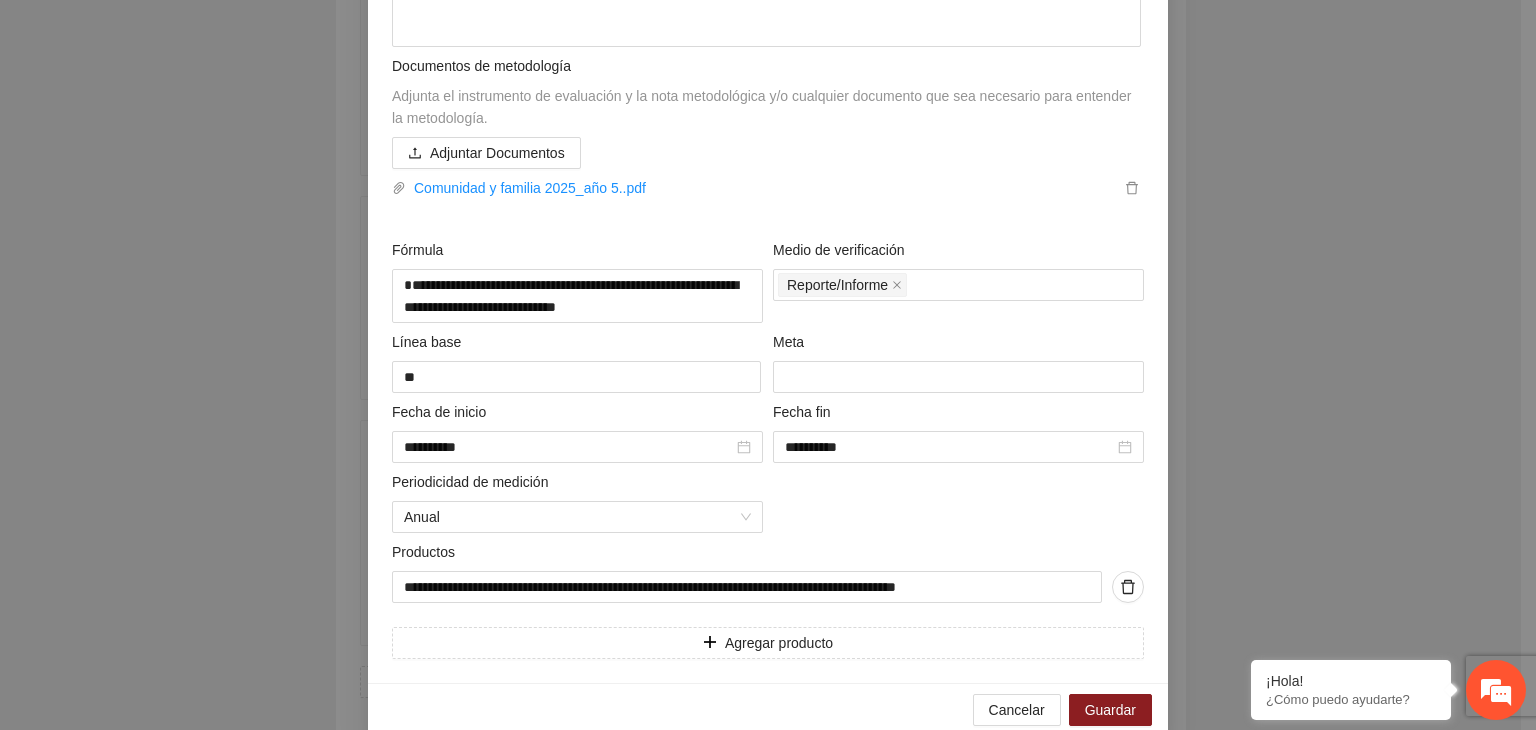 click on "**********" at bounding box center (768, 365) 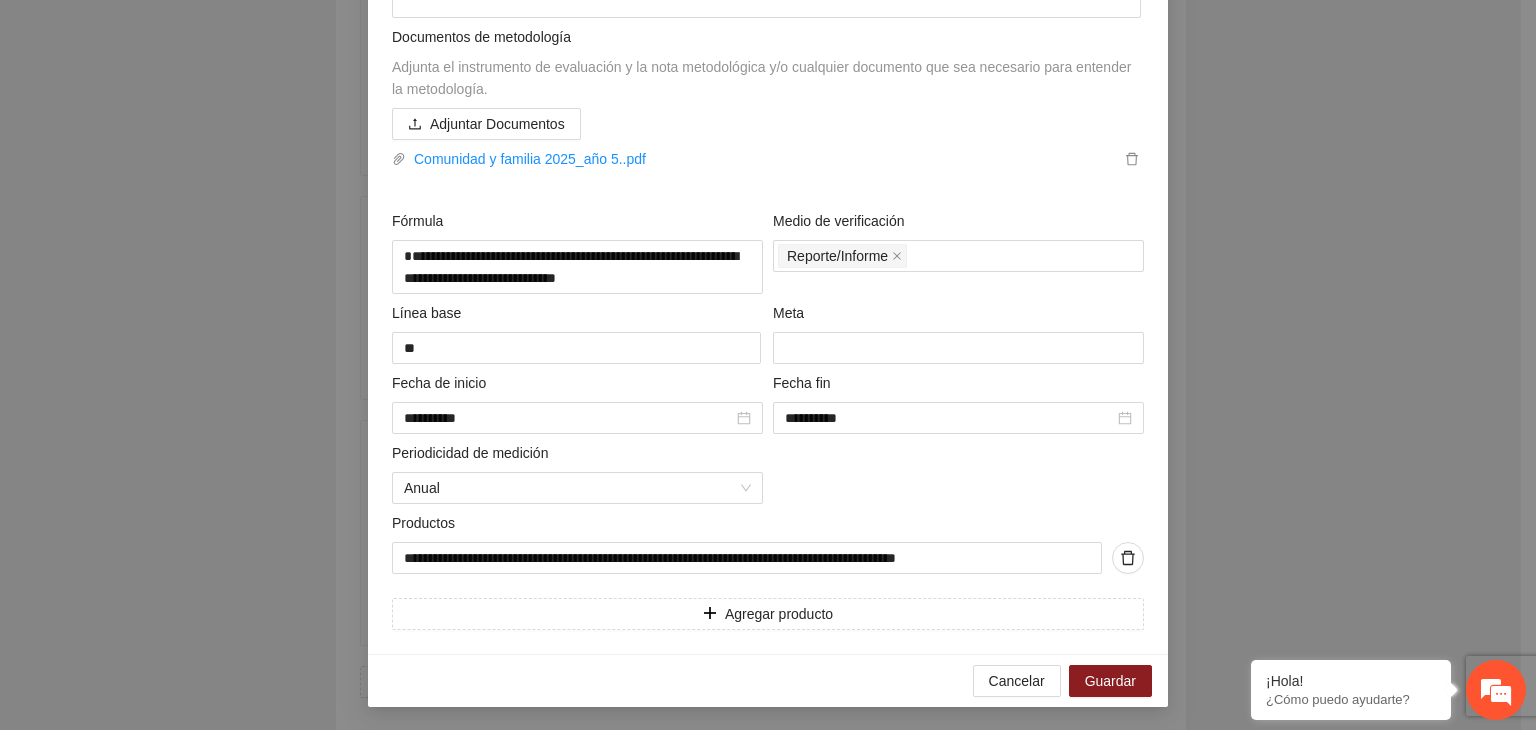 scroll, scrollTop: 451, scrollLeft: 0, axis: vertical 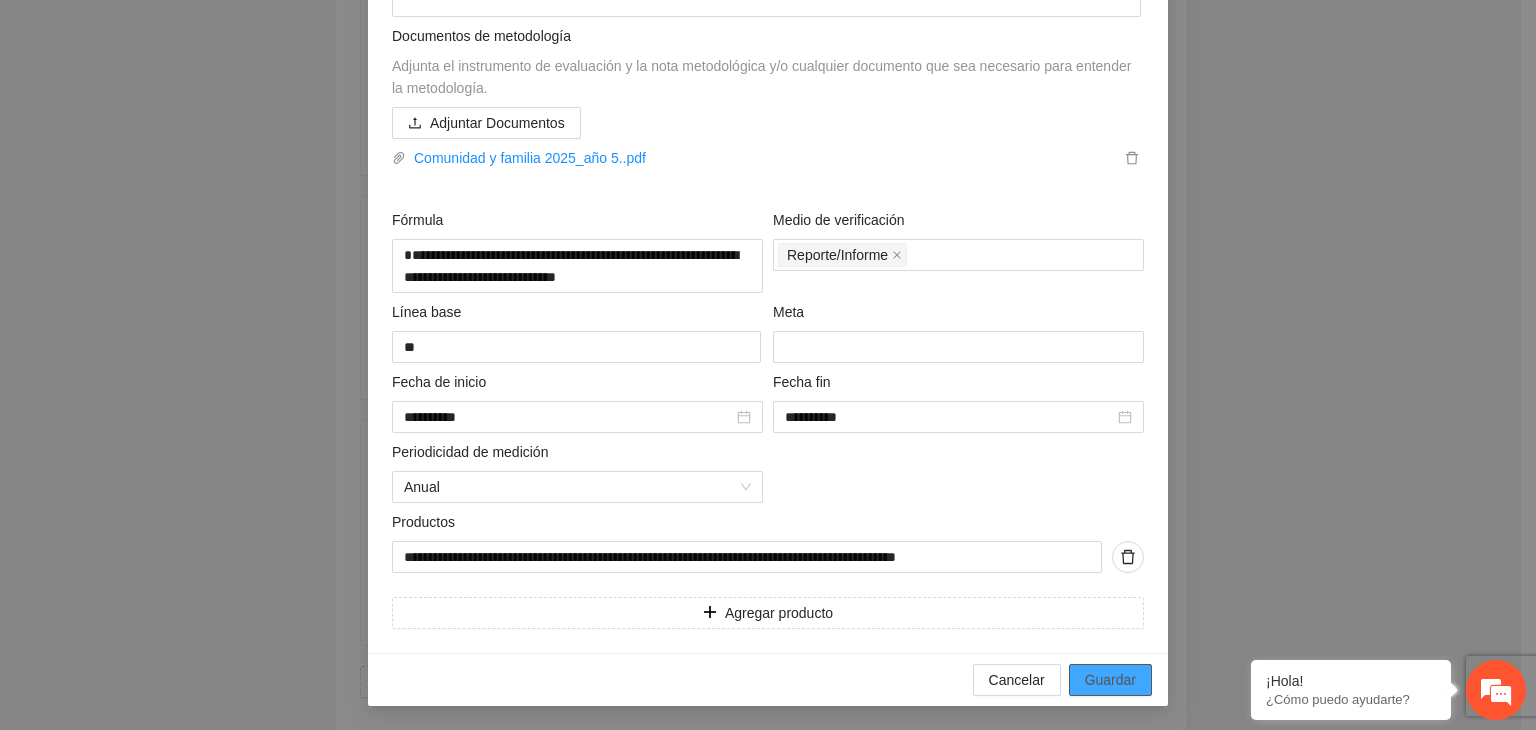 click on "Guardar" at bounding box center [1110, 680] 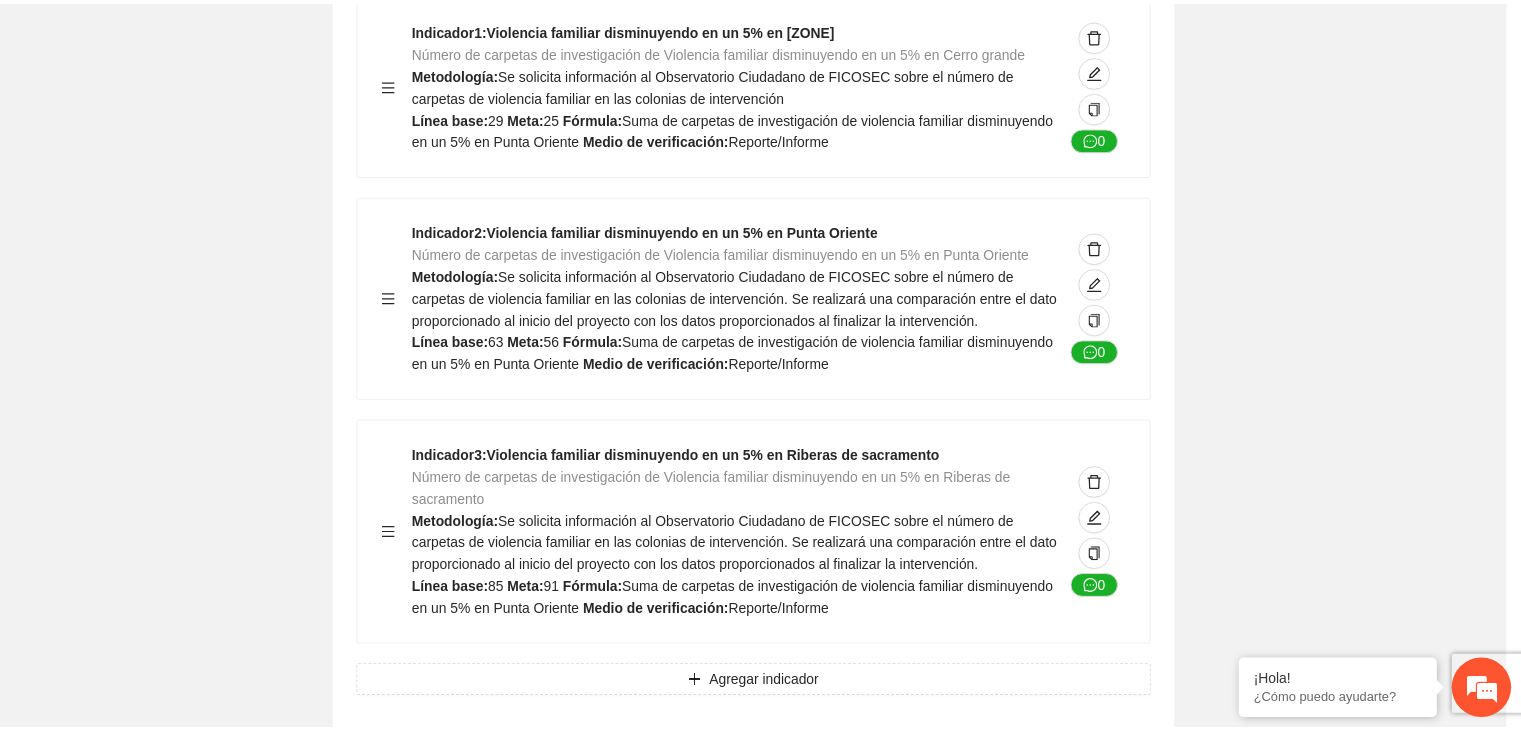 scroll, scrollTop: 156, scrollLeft: 0, axis: vertical 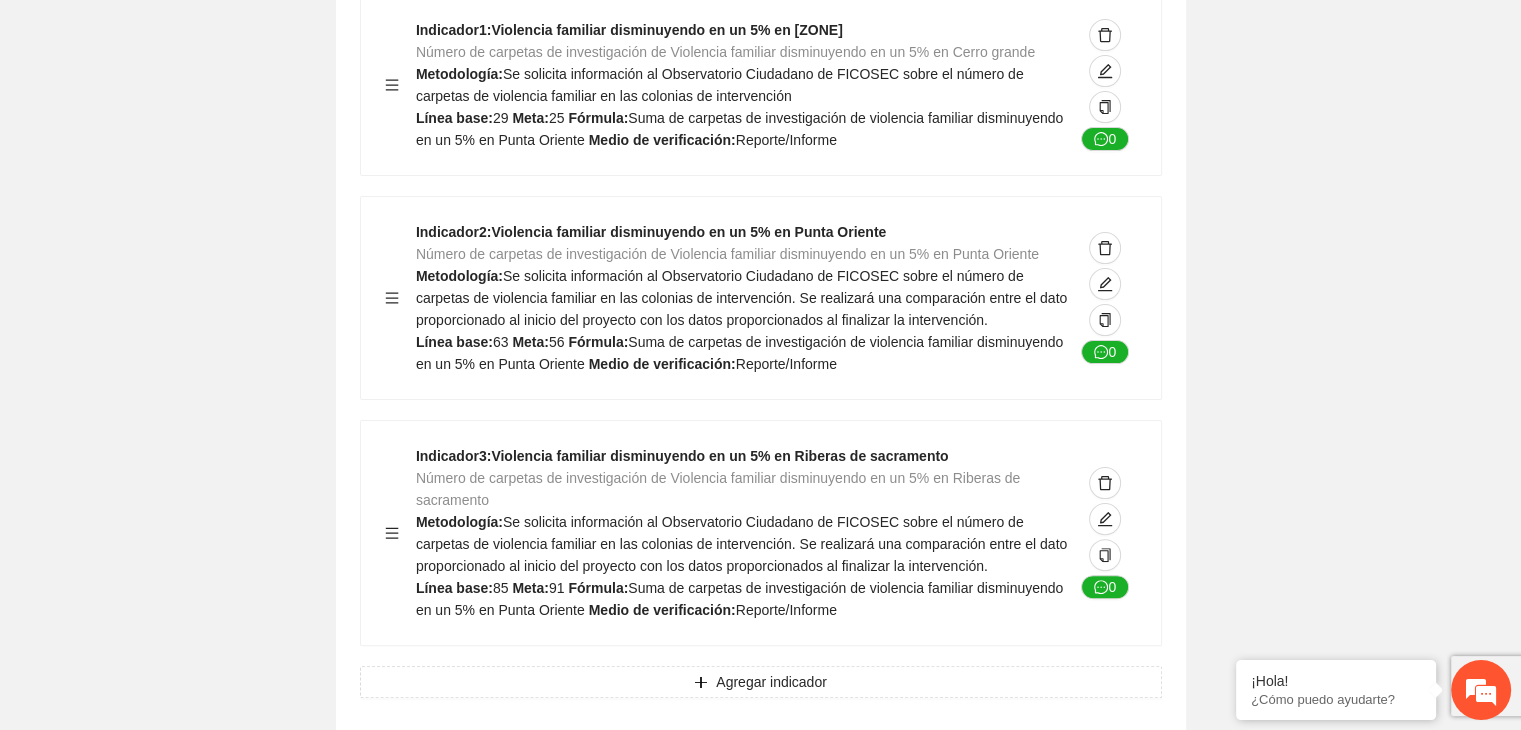 click on "Guardar Objetivo de desarrollo      Exportar Contribuir a la disminución de incidencia en violencia familiar en las zonas de Punta Oriente, Cerro Grande y Riberas de Sacramento del Municipio  de [CITY]. Indicadores Indicador  1 :  Violencia familiar disminuyendo en un 5% en Cerro grande Número de carpetas de investigación de Violencia familiar  disminuyendo en un 5% en Cerro grande Metodología:  Se solicita información al Observatorio Ciudadano de FICOSEC sobre el número de carpetas de violencia familiar en las colonias de intervención Línea base:  29   Meta:  25   Fórmula:  Suma de carpetas de investigación de violencia familiar disminuyendo  en un 5% en Punta Oriente   Medio de verificación:  Reporte/Informe 0 Indicador  2 :  Violencia familiar disminuyendo en un 5% en Punta Oriente Número de carpetas de investigación de Violencia familiar  disminuyendo en un 5% en Punta Oriente Metodología:  Línea base:  63   Meta:  56   Fórmula:    Medio de verificación:  Reporte/Informe 0 3 :" at bounding box center [760, 2930] 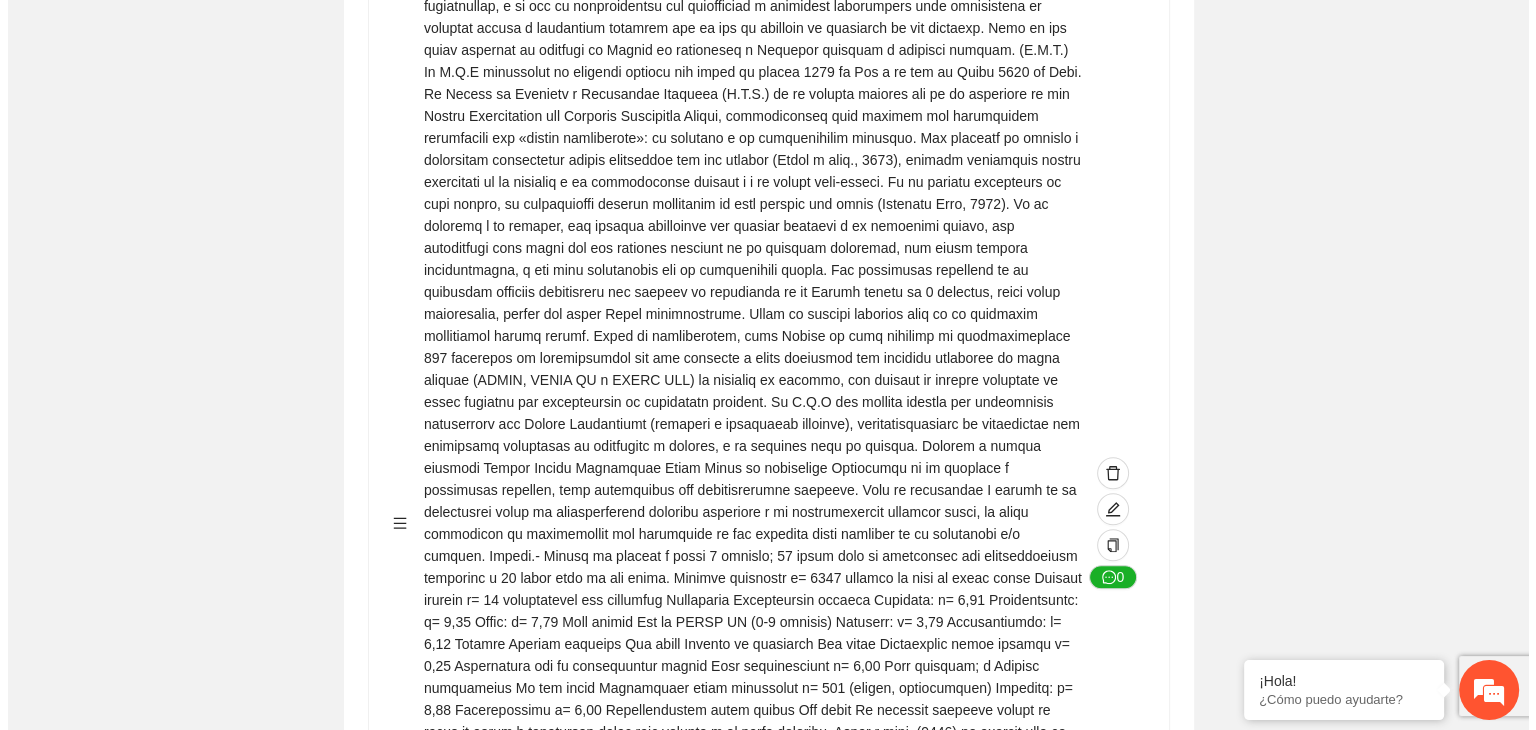 scroll, scrollTop: 1560, scrollLeft: 0, axis: vertical 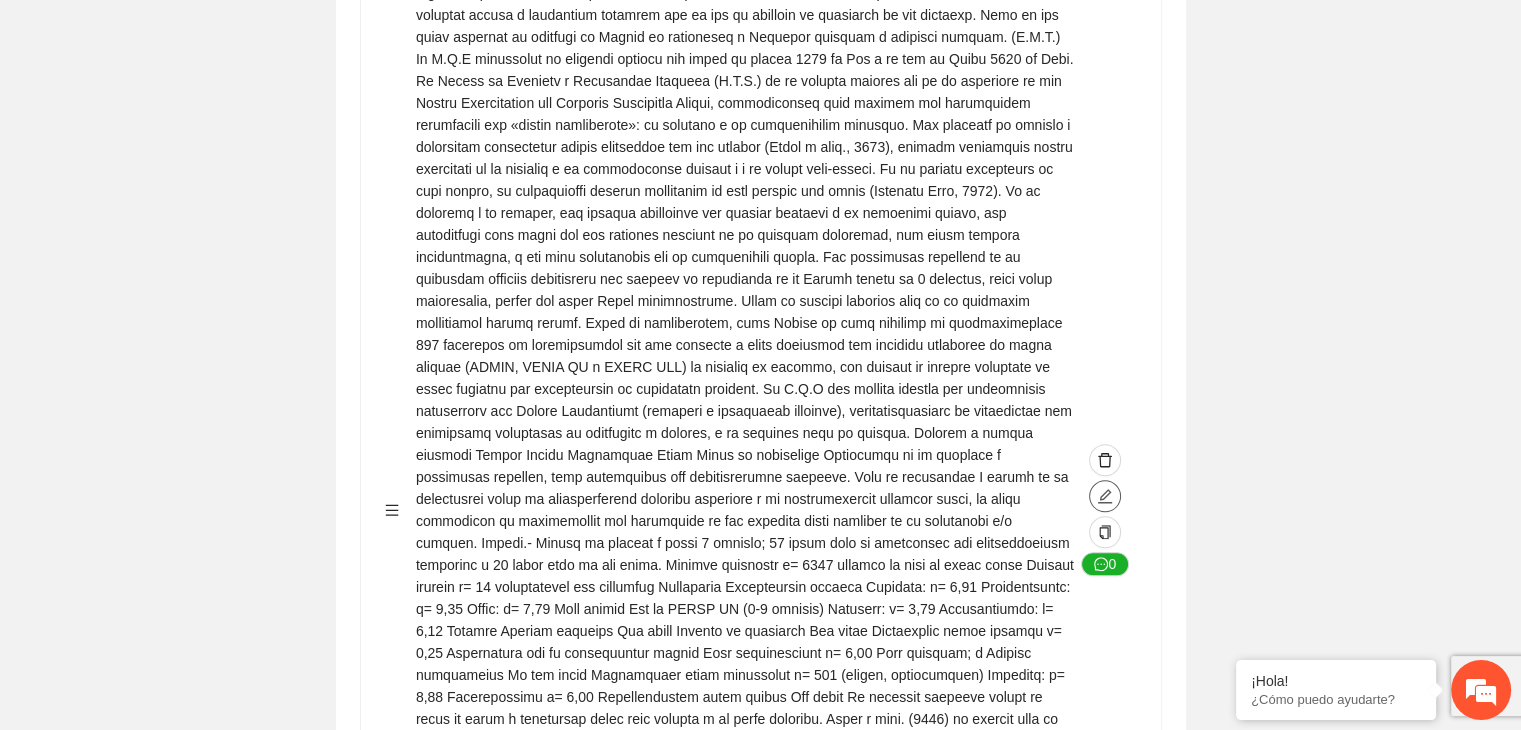 click 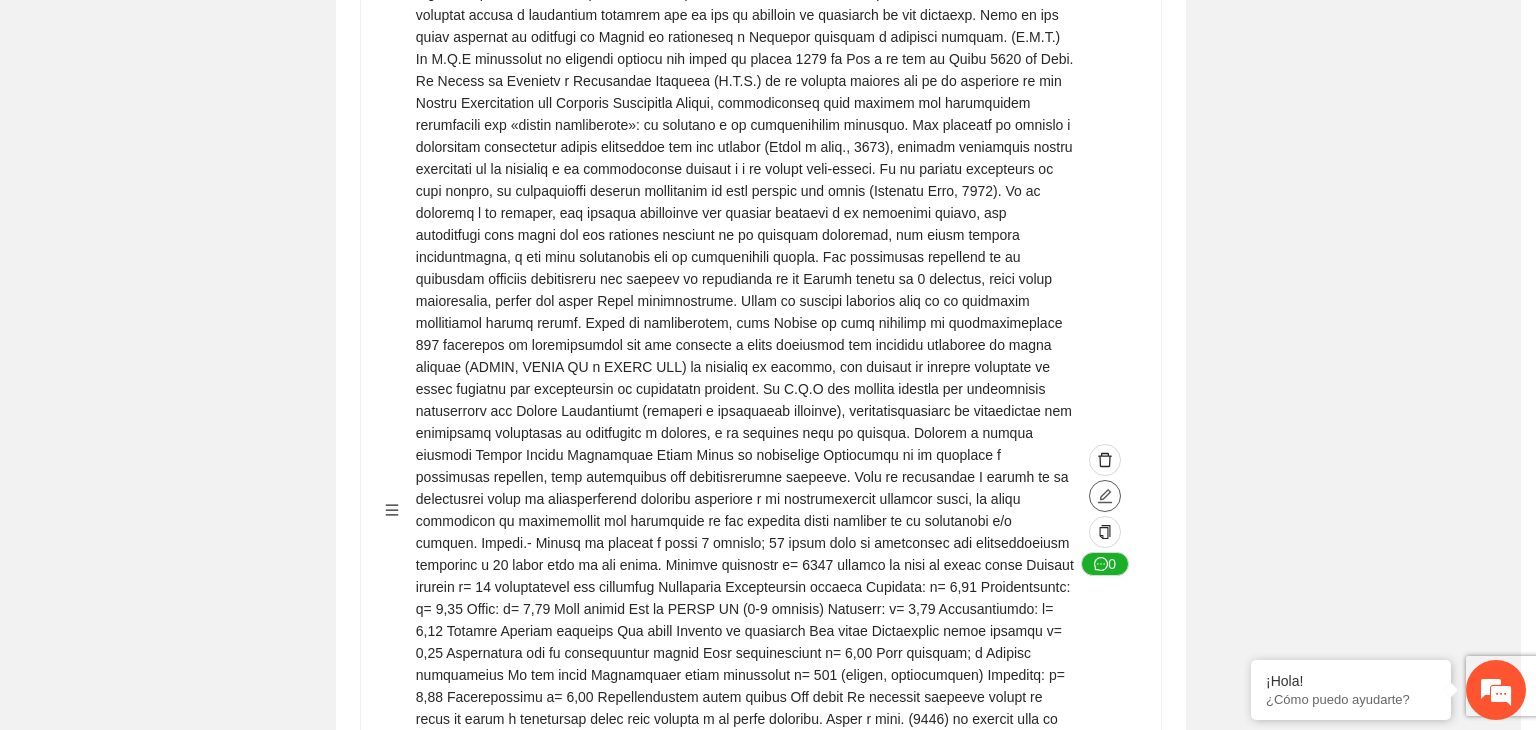 type on "**" 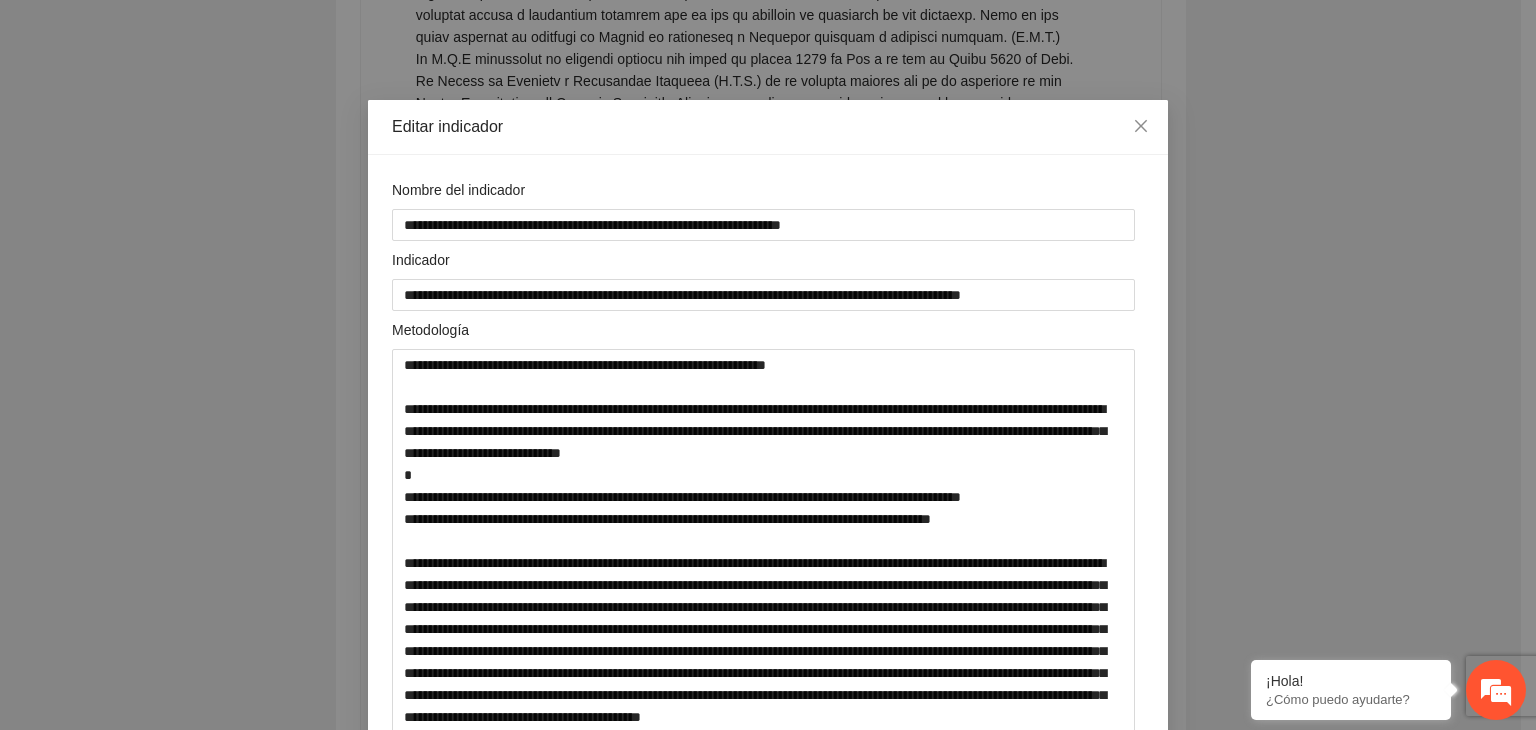 click on "**********" at bounding box center [768, 365] 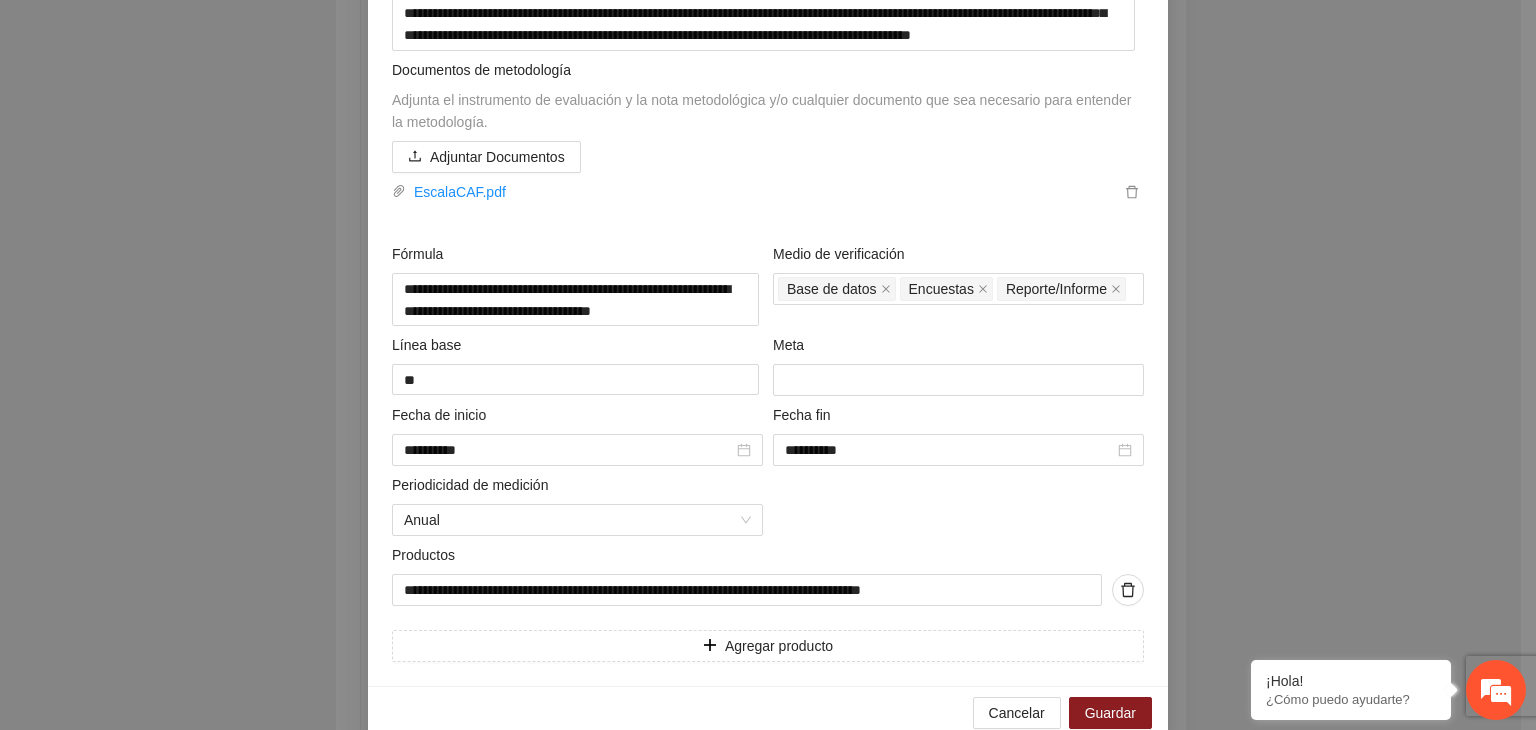 scroll, scrollTop: 2255, scrollLeft: 0, axis: vertical 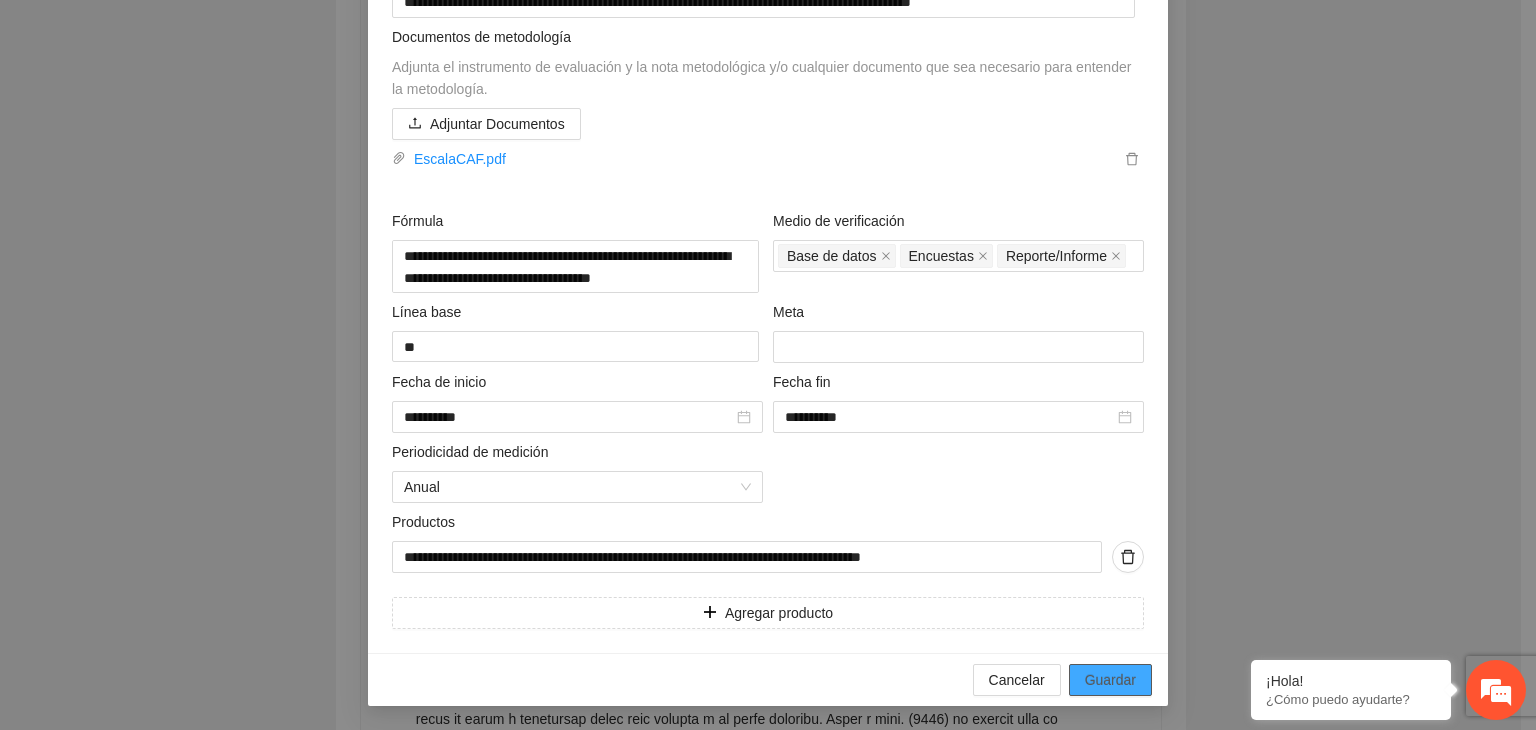 click on "Guardar" at bounding box center [1110, 680] 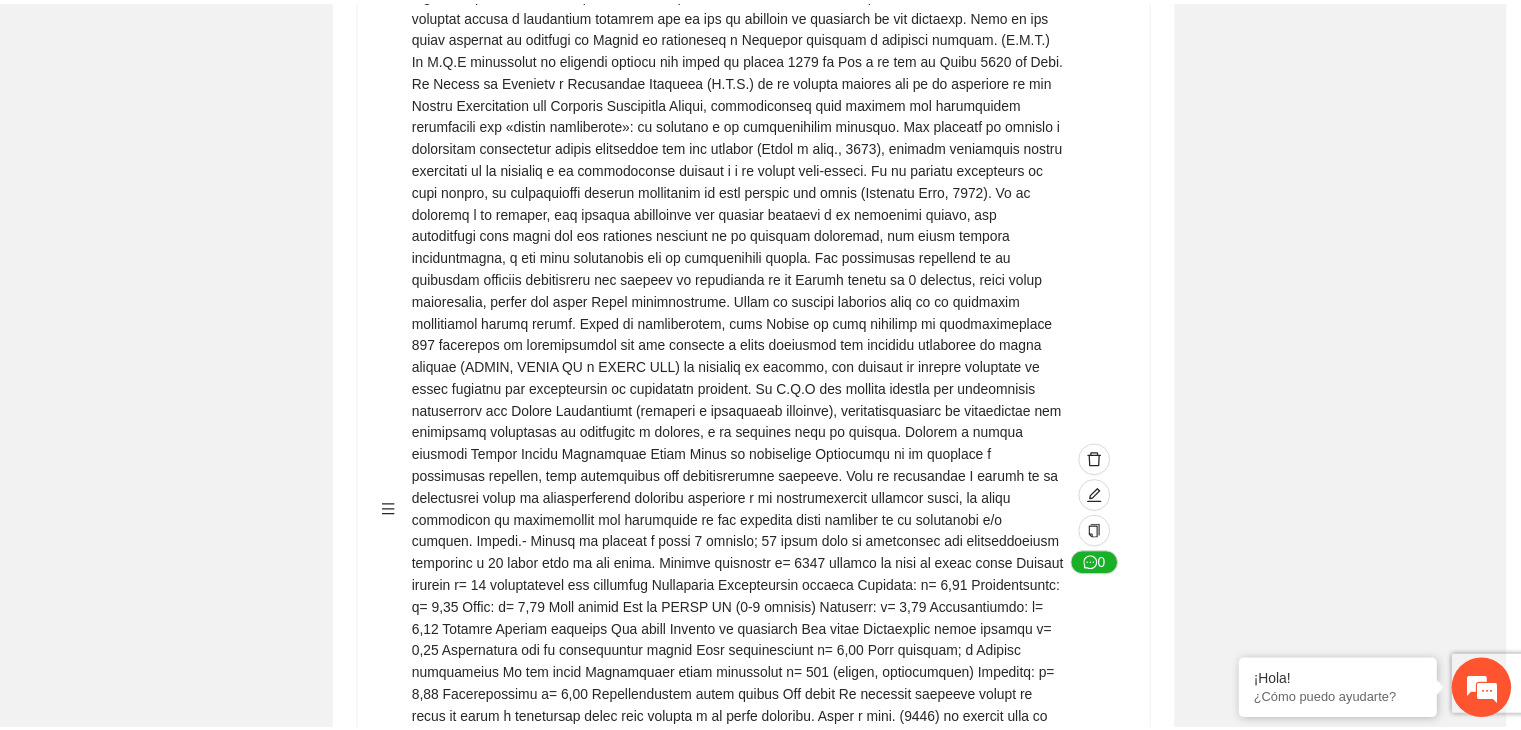 scroll, scrollTop: 186, scrollLeft: 0, axis: vertical 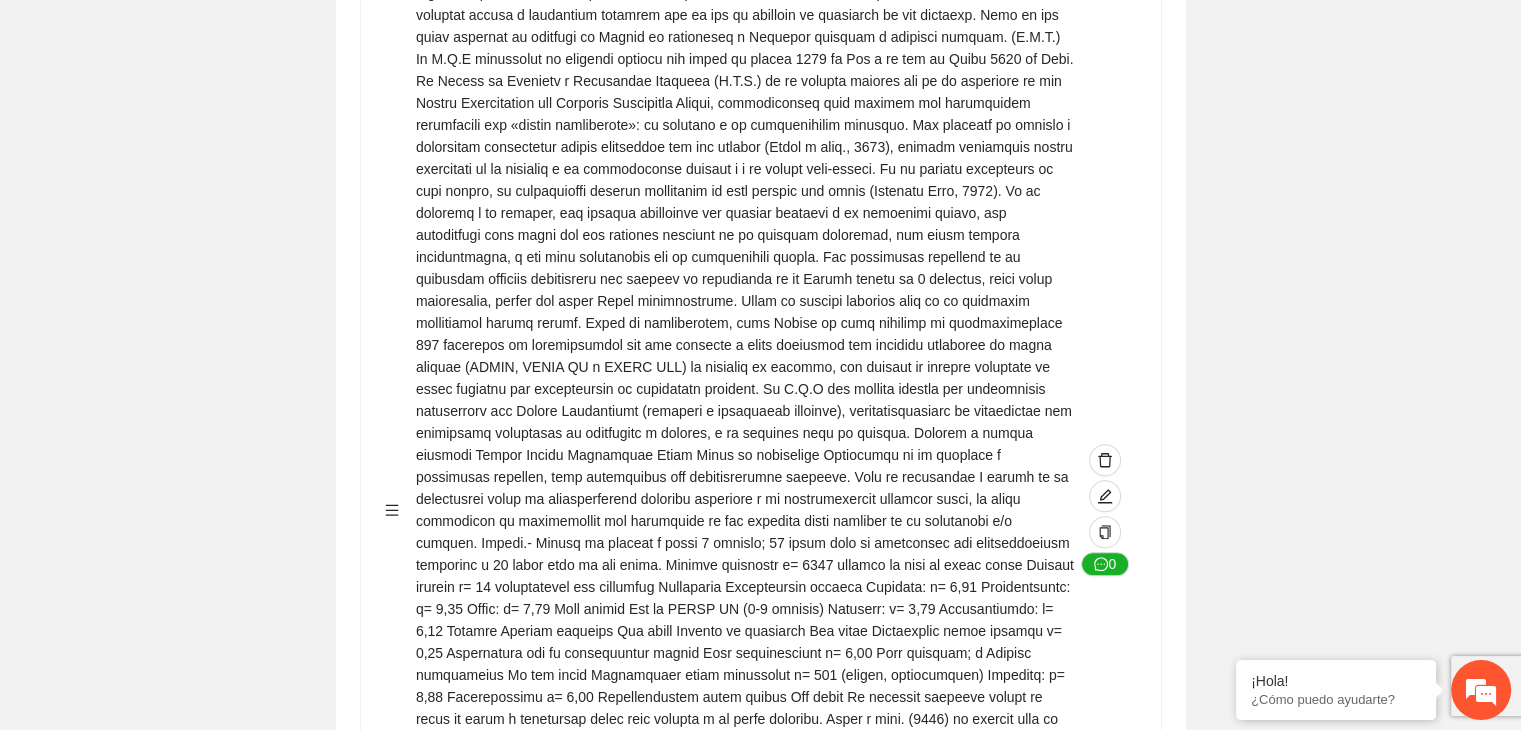 click on "Guardar Objetivo de desarrollo      Exportar Contribuir a la disminución de incidencia en violencia familiar en las zonas de Punta Oriente, Cerro Grande y Riberas de Sacramento del Municipio  de [CITY]. Indicadores Indicador  1 :  Violencia familiar disminuyendo en un 5% en Cerro grande Número de carpetas de investigación de Violencia familiar  disminuyendo en un 5% en Cerro grande Metodología:  Se solicita información al Observatorio Ciudadano de FICOSEC sobre el número de carpetas de violencia familiar en las colonias de intervención Línea base:  29   Meta:  25   Fórmula:  Suma de carpetas de investigación de violencia familiar disminuyendo  en un 5% en Punta Oriente   Medio de verificación:  Reporte/Informe 0 Indicador  2 :  Violencia familiar disminuyendo en un 5% en Punta Oriente Número de carpetas de investigación de Violencia familiar  disminuyendo en un 5% en Punta Oriente Metodología:  Línea base:  63   Meta:  56   Fórmula:    Medio de verificación:  Reporte/Informe 0 3 :" at bounding box center (760, 1810) 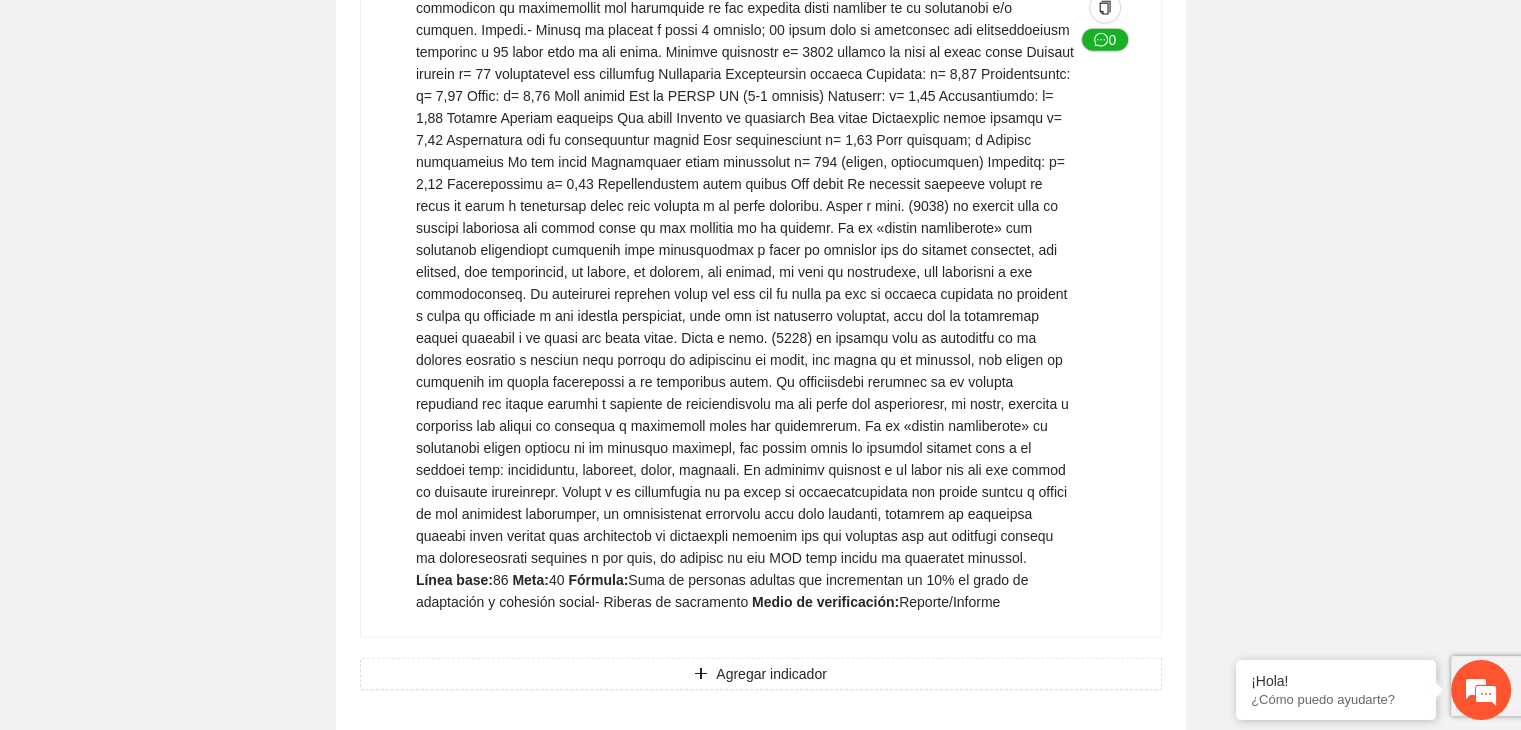 scroll, scrollTop: 4960, scrollLeft: 0, axis: vertical 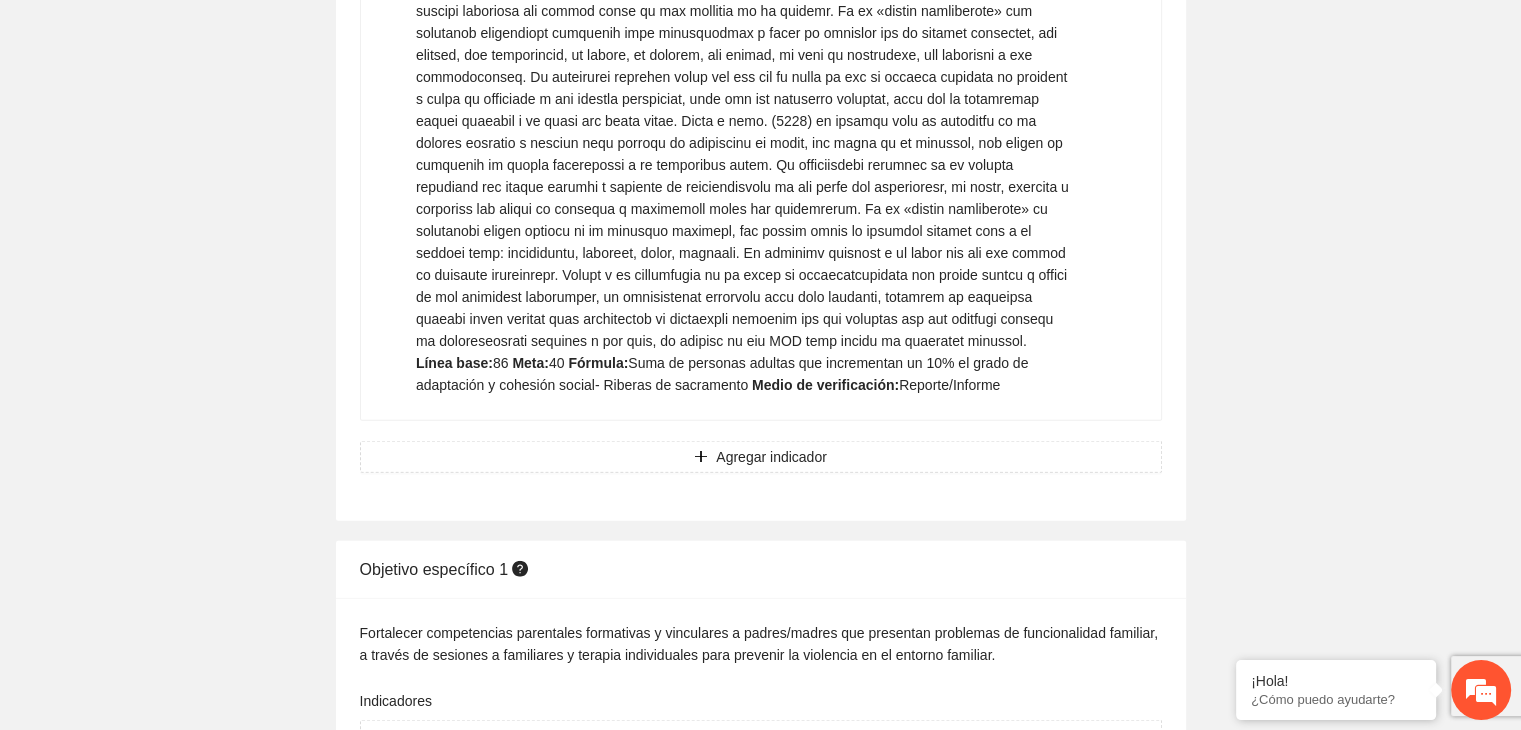 click on "Guardar Objetivo de desarrollo      Exportar Contribuir a la disminución de incidencia en violencia familiar en las zonas de Punta Oriente, Cerro Grande y Riberas de Sacramento del Municipio  de [CITY]. Indicadores Indicador  1 :  Violencia familiar disminuyendo en un 5% en Cerro grande Número de carpetas de investigación de Violencia familiar  disminuyendo en un 5% en Cerro grande Metodología:  Se solicita información al Observatorio Ciudadano de FICOSEC sobre el número de carpetas de violencia familiar en las colonias de intervención Línea base:  29   Meta:  25   Fórmula:  Suma de carpetas de investigación de violencia familiar disminuyendo  en un 5% en Punta Oriente   Medio de verificación:  Reporte/Informe 0 Indicador  2 :  Violencia familiar disminuyendo en un 5% en Punta Oriente Número de carpetas de investigación de Violencia familiar  disminuyendo en un 5% en Punta Oriente Metodología:  Línea base:  63   Meta:  56   Fórmula:    Medio de verificación:  Reporte/Informe 0 3 :" at bounding box center (760, -1590) 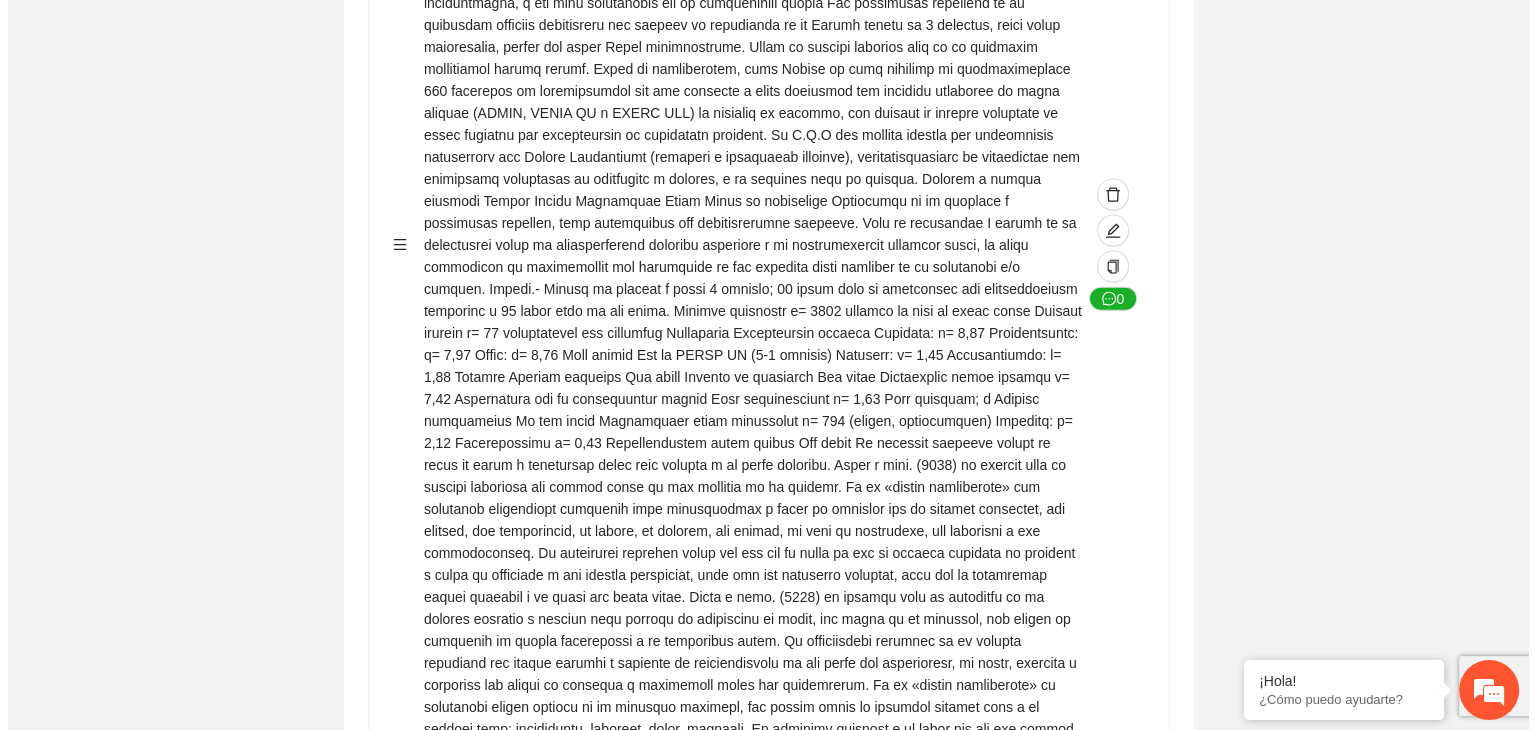 scroll, scrollTop: 4480, scrollLeft: 0, axis: vertical 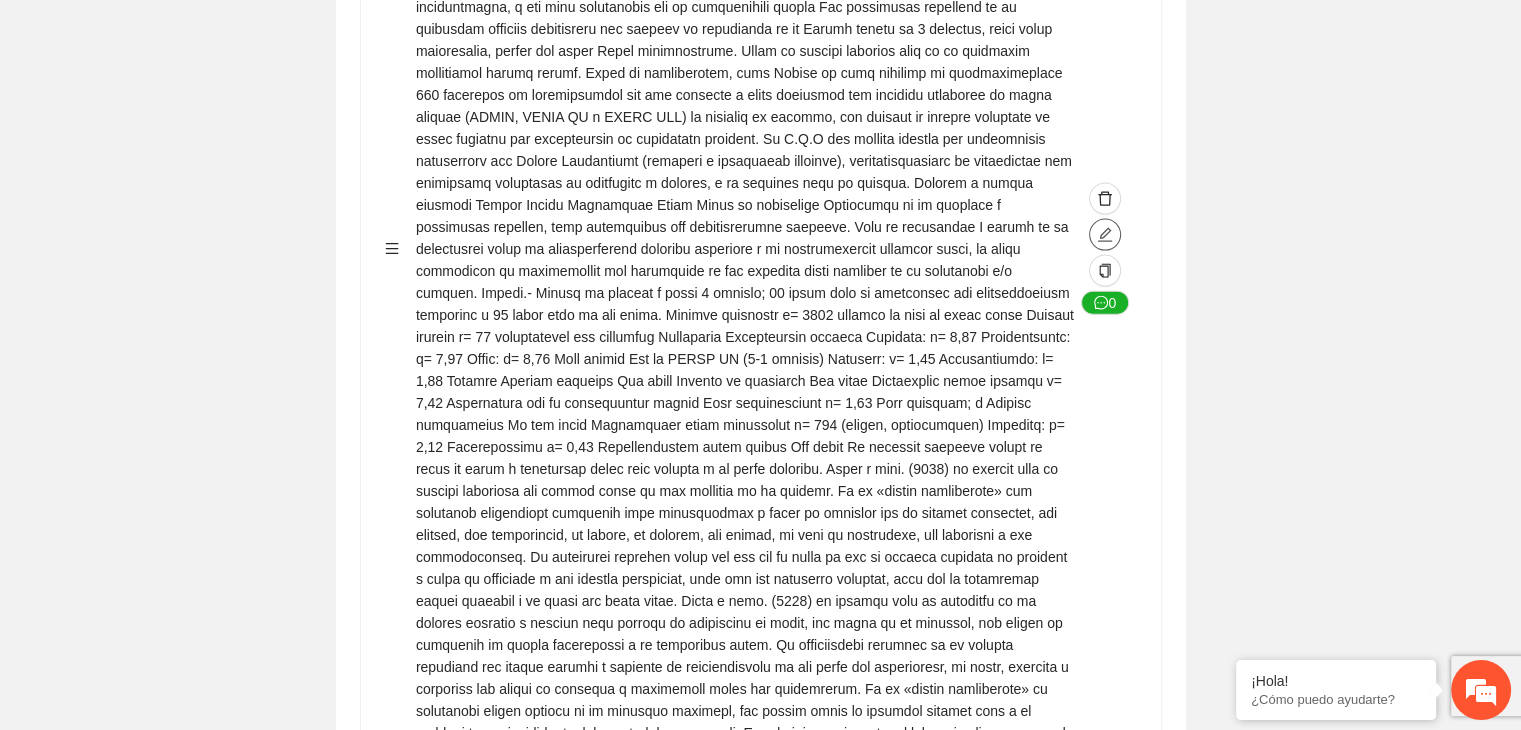 click 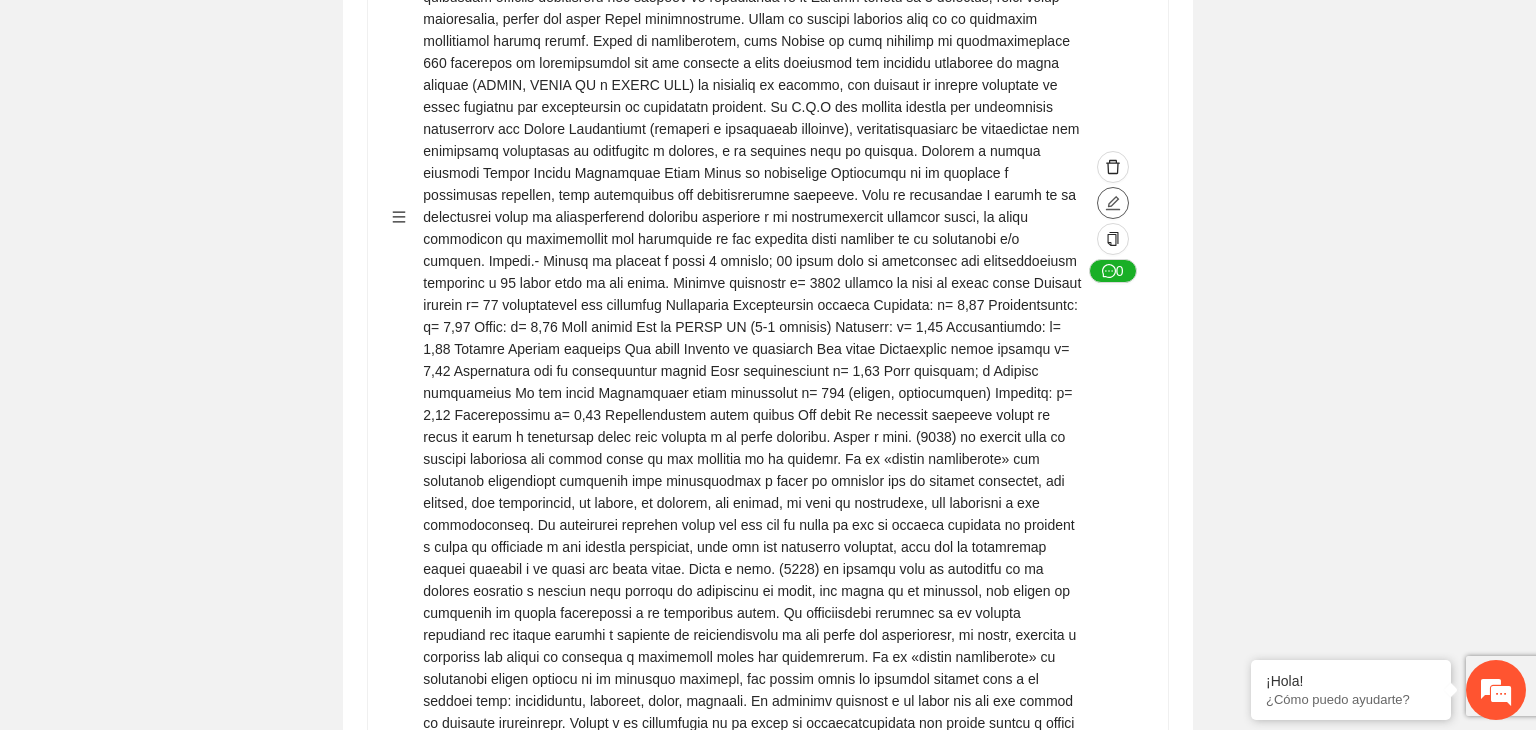 type on "**" 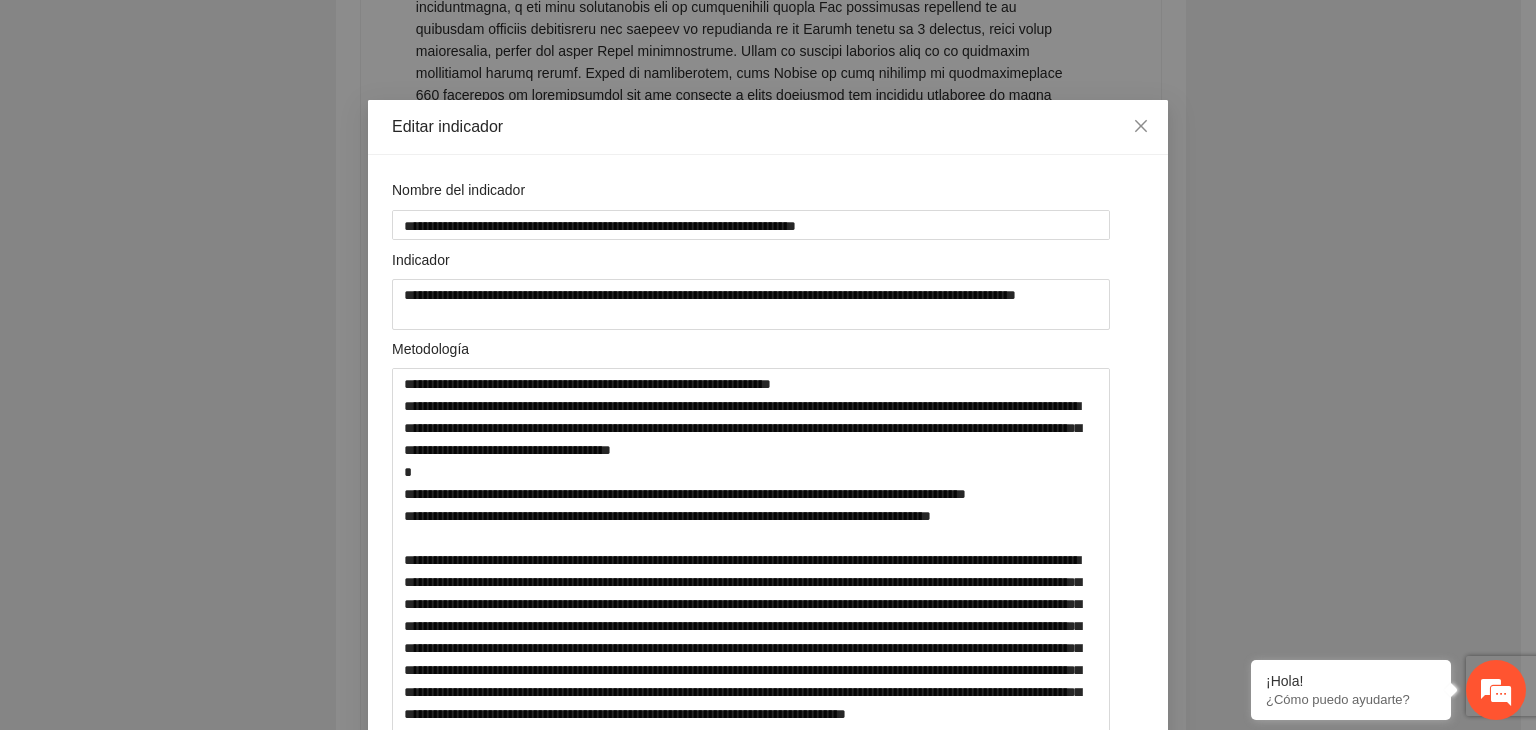 click on "**********" at bounding box center (768, 365) 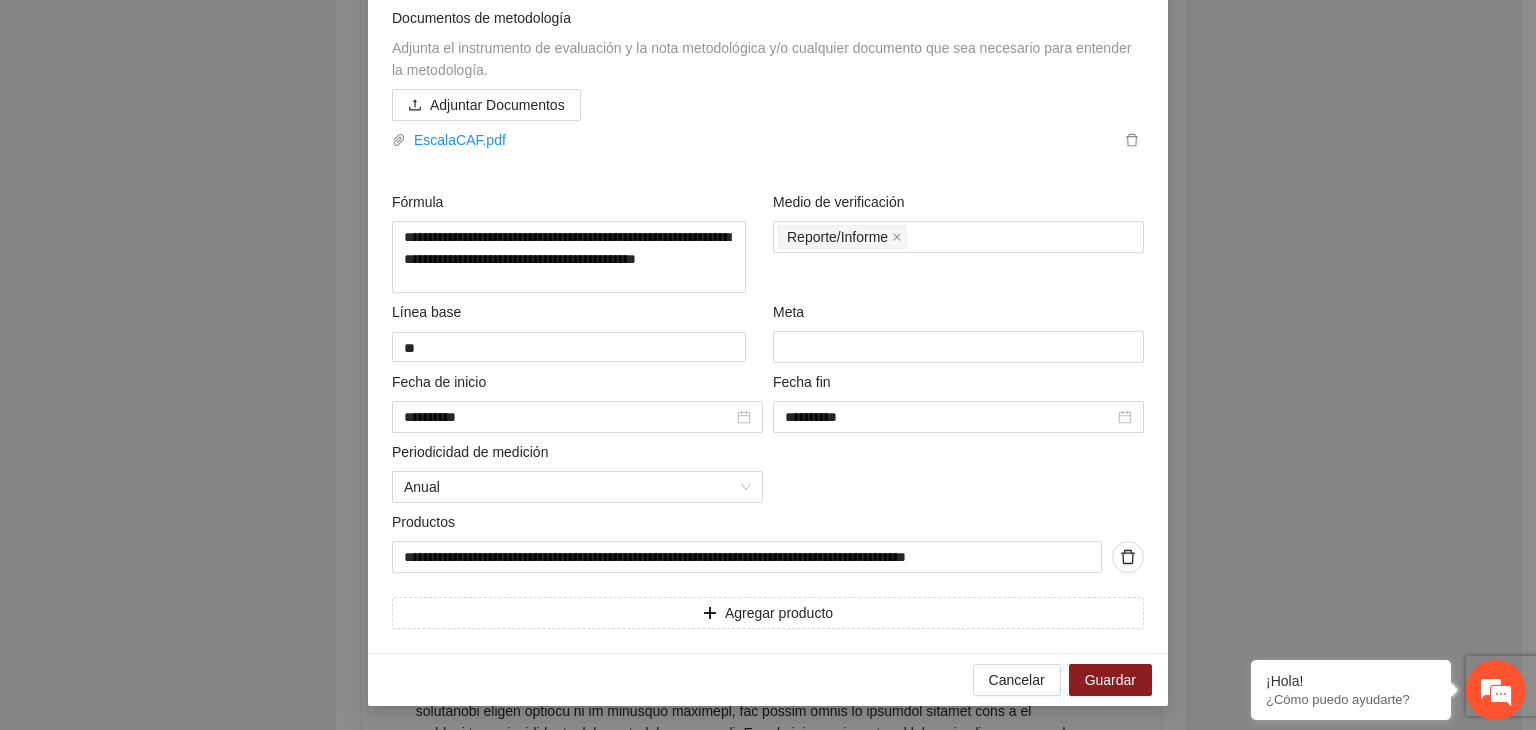 scroll, scrollTop: 2276, scrollLeft: 0, axis: vertical 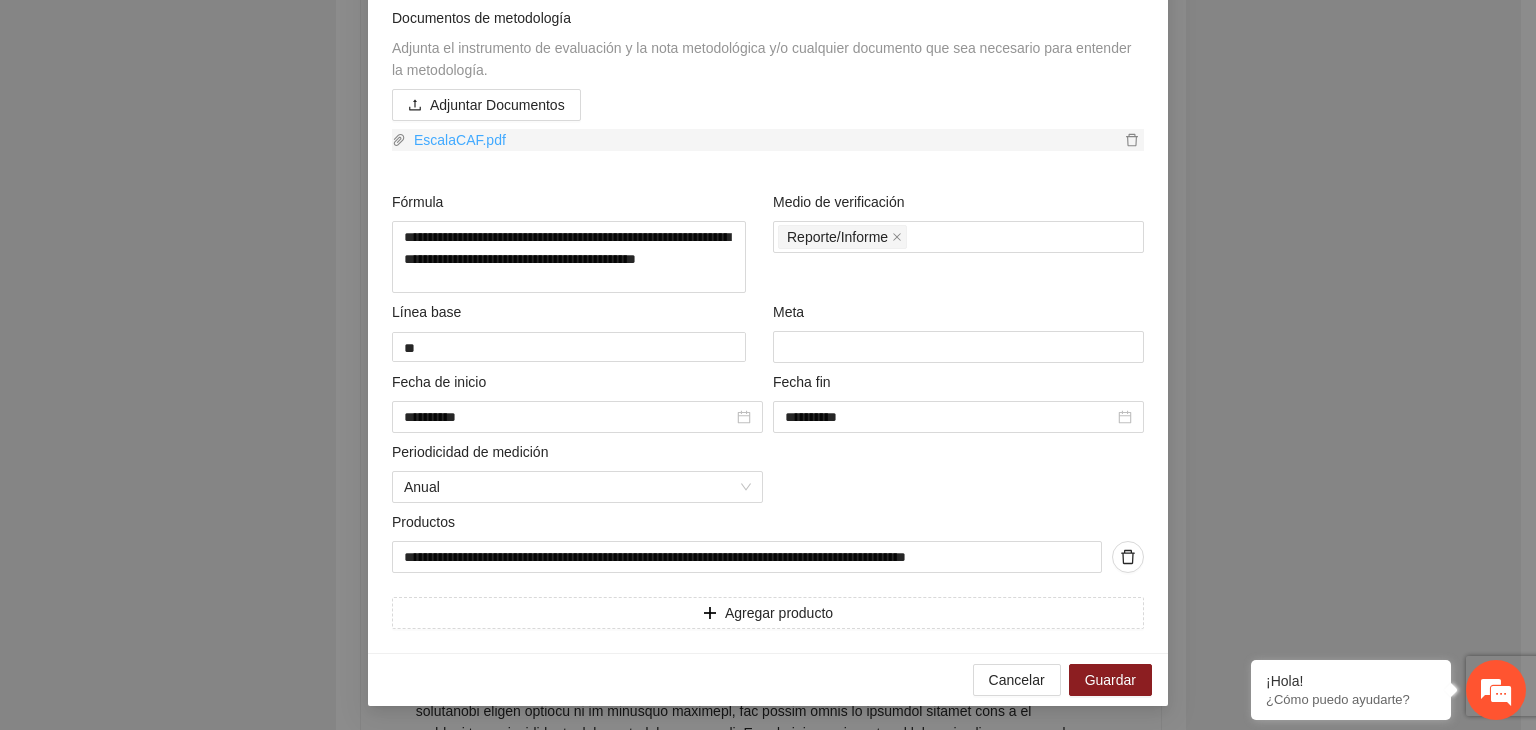 click on "EscalaCAF.pdf" at bounding box center [763, 140] 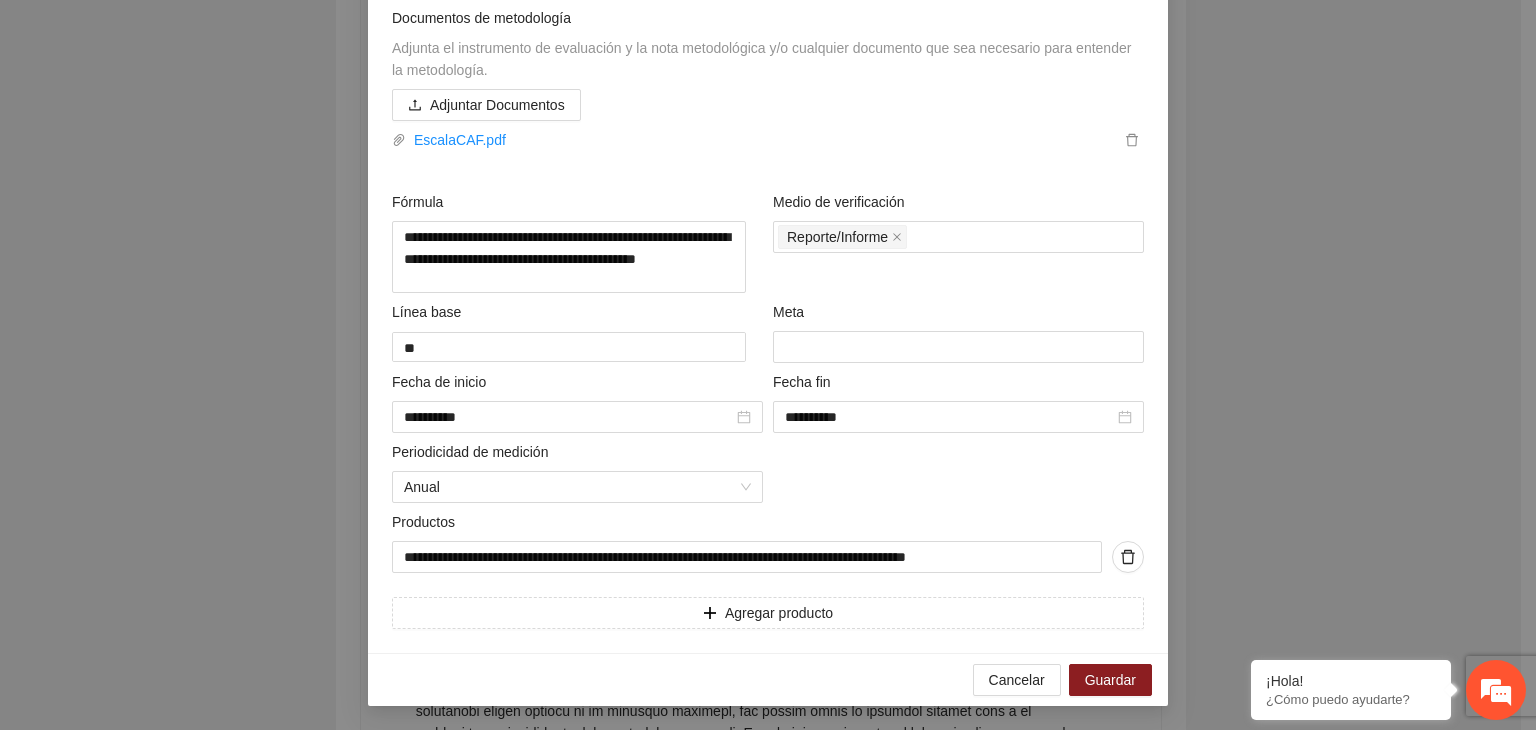 click on "**********" at bounding box center (768, 365) 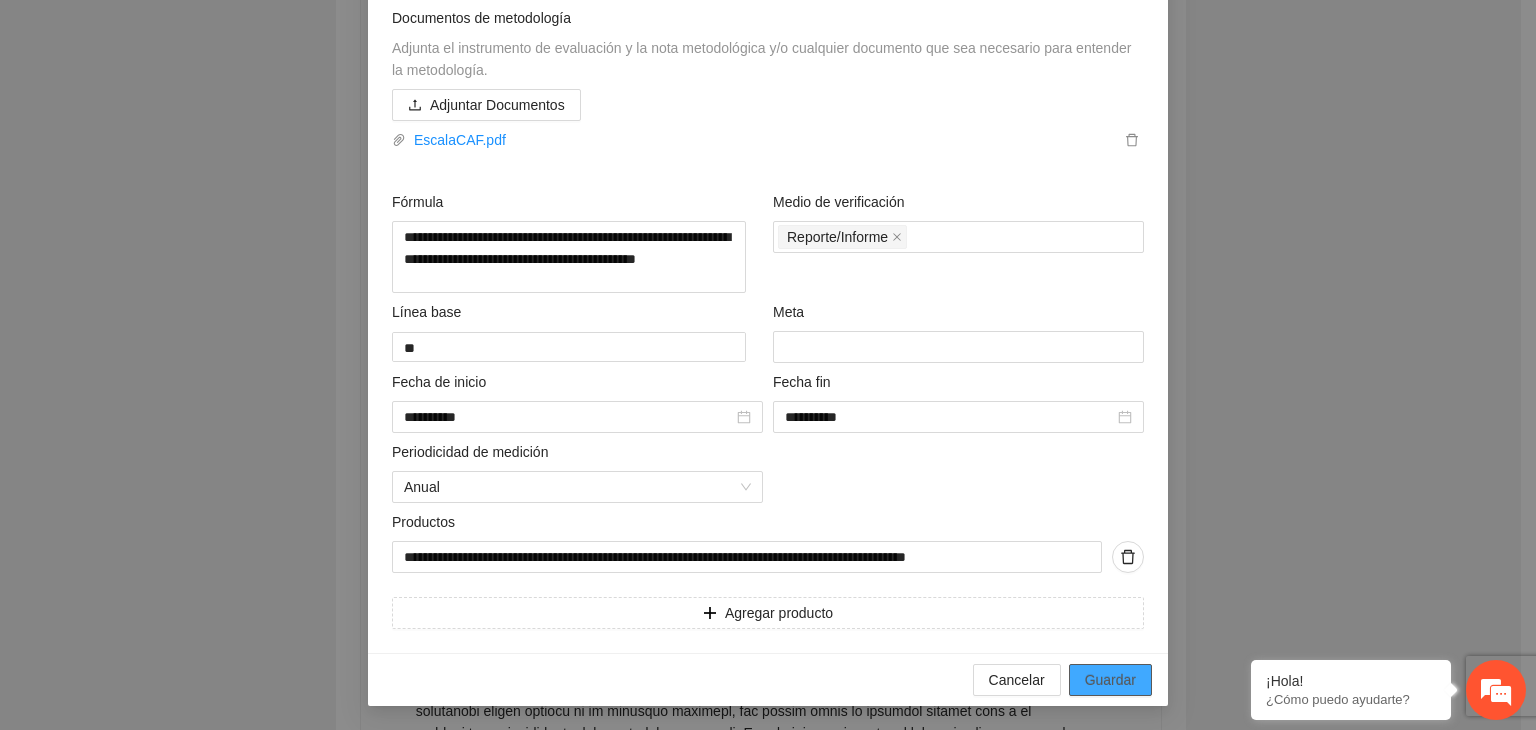 click on "Guardar" at bounding box center [1110, 680] 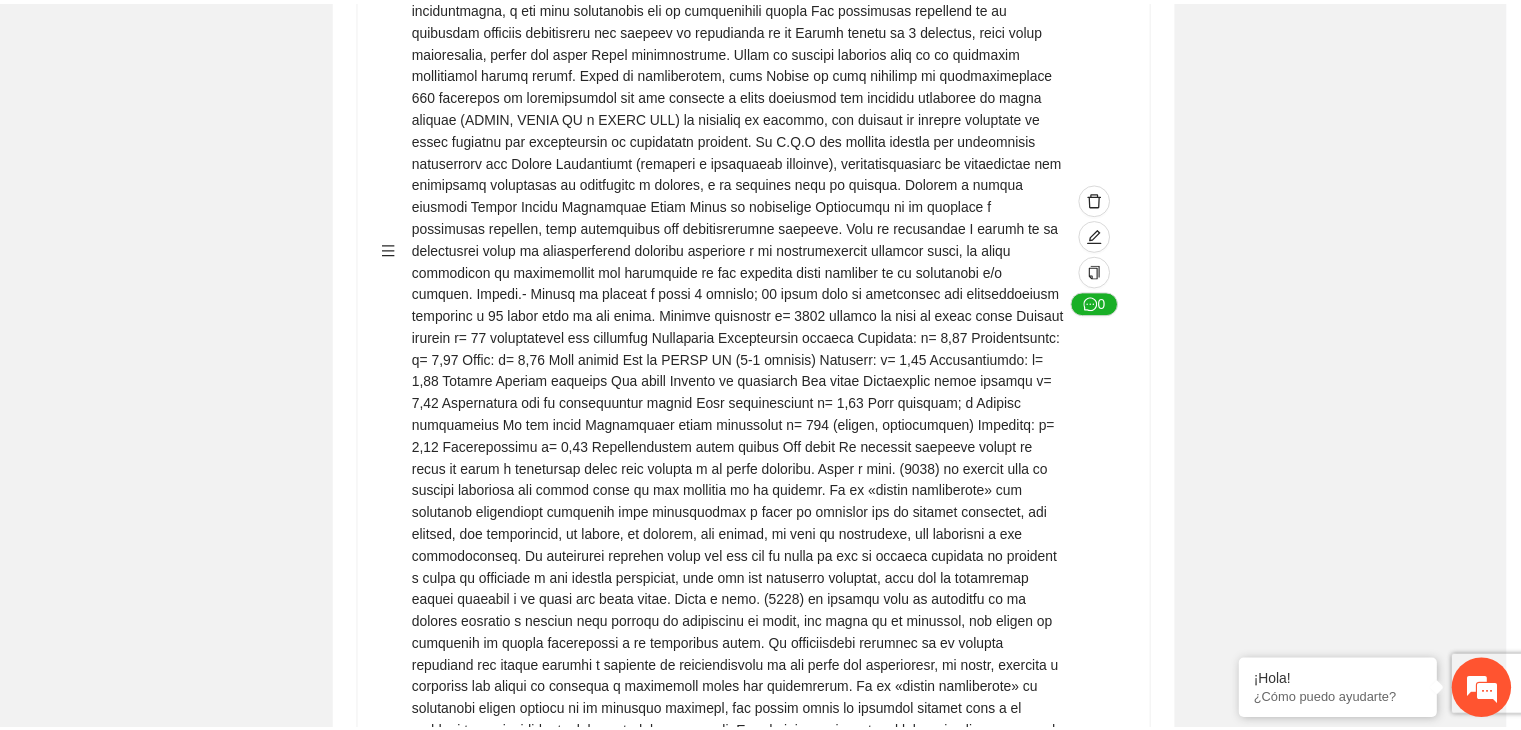 scroll, scrollTop: 186, scrollLeft: 0, axis: vertical 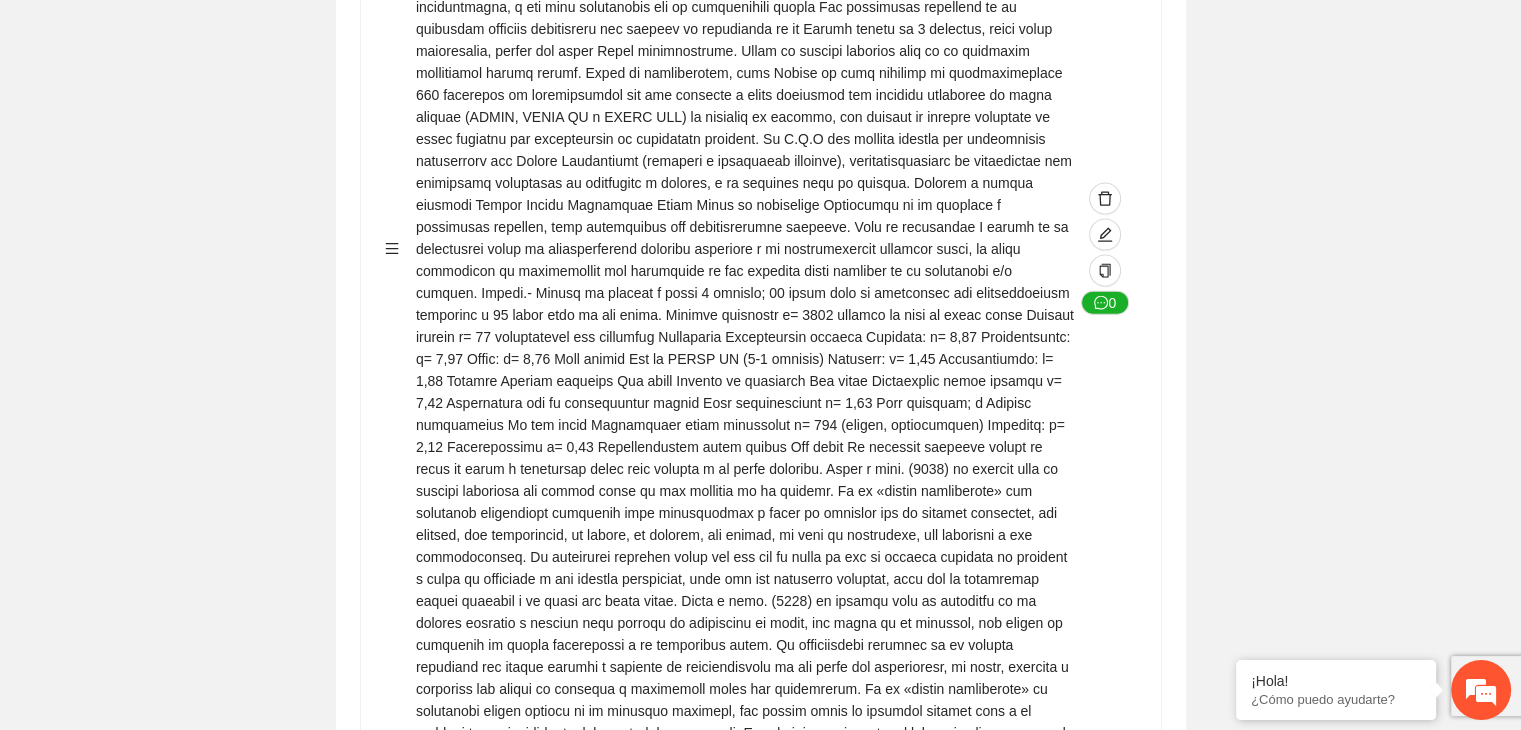 click on "Guardar Objetivo de desarrollo      Exportar Contribuir a la disminución de incidencia en violencia familiar en las zonas de Punta Oriente, Cerro Grande y Riberas de Sacramento del Municipio  de [CITY]. Indicadores Indicador  1 :  Violencia familiar disminuyendo en un 5% en Cerro grande Número de carpetas de investigación de Violencia familiar  disminuyendo en un 5% en Cerro grande Metodología:  Se solicita información al Observatorio Ciudadano de FICOSEC sobre el número de carpetas de violencia familiar en las colonias de intervención Línea base:  29   Meta:  25   Fórmula:  Suma de carpetas de investigación de violencia familiar disminuyendo  en un 5% en Punta Oriente   Medio de verificación:  Reporte/Informe 0 Indicador  2 :  Violencia familiar disminuyendo en un 5% en Punta Oriente Número de carpetas de investigación de Violencia familiar  disminuyendo en un 5% en Punta Oriente Metodología:  Línea base:  63   Meta:  56   Fórmula:    Medio de verificación:  Reporte/Informe 0 3 :" at bounding box center (760, -1110) 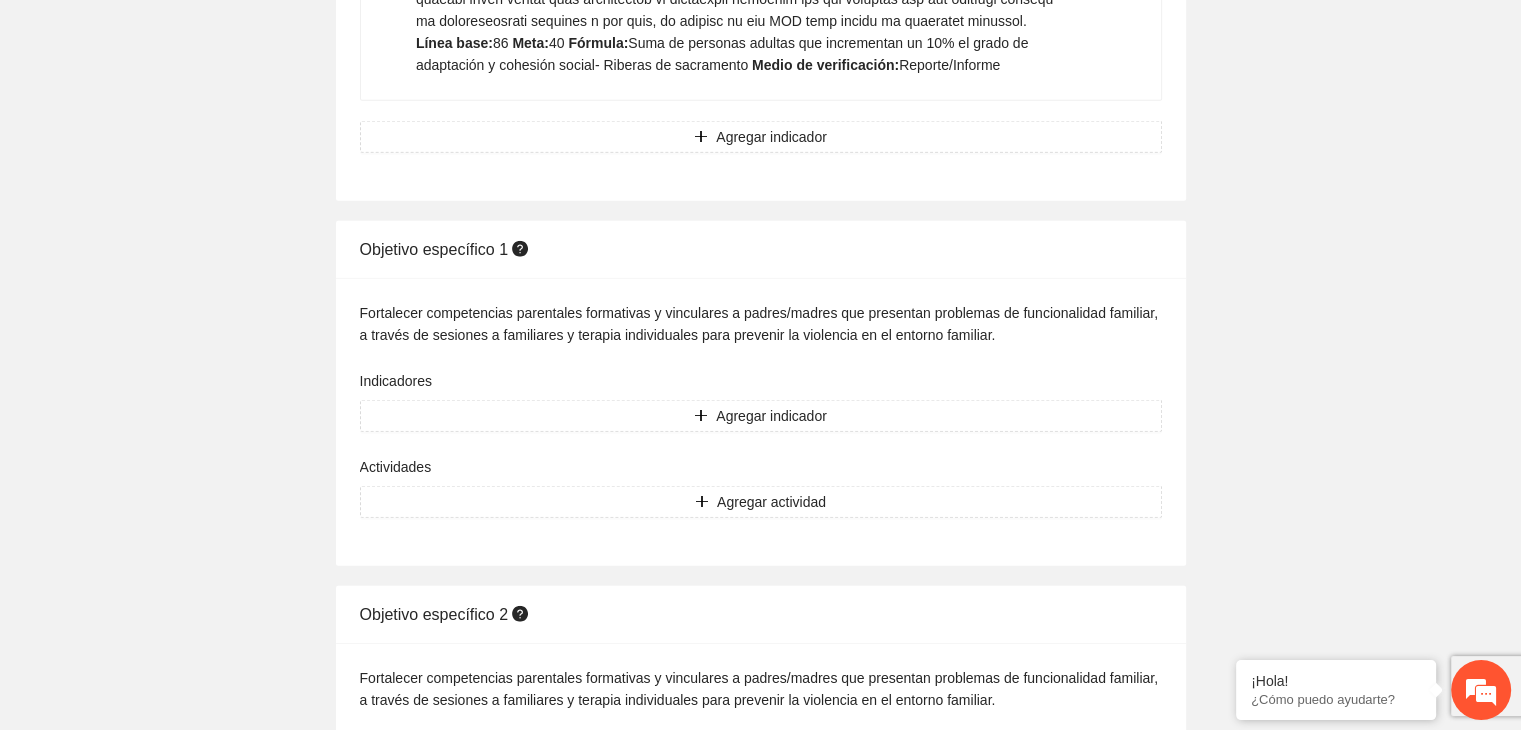 scroll, scrollTop: 5240, scrollLeft: 0, axis: vertical 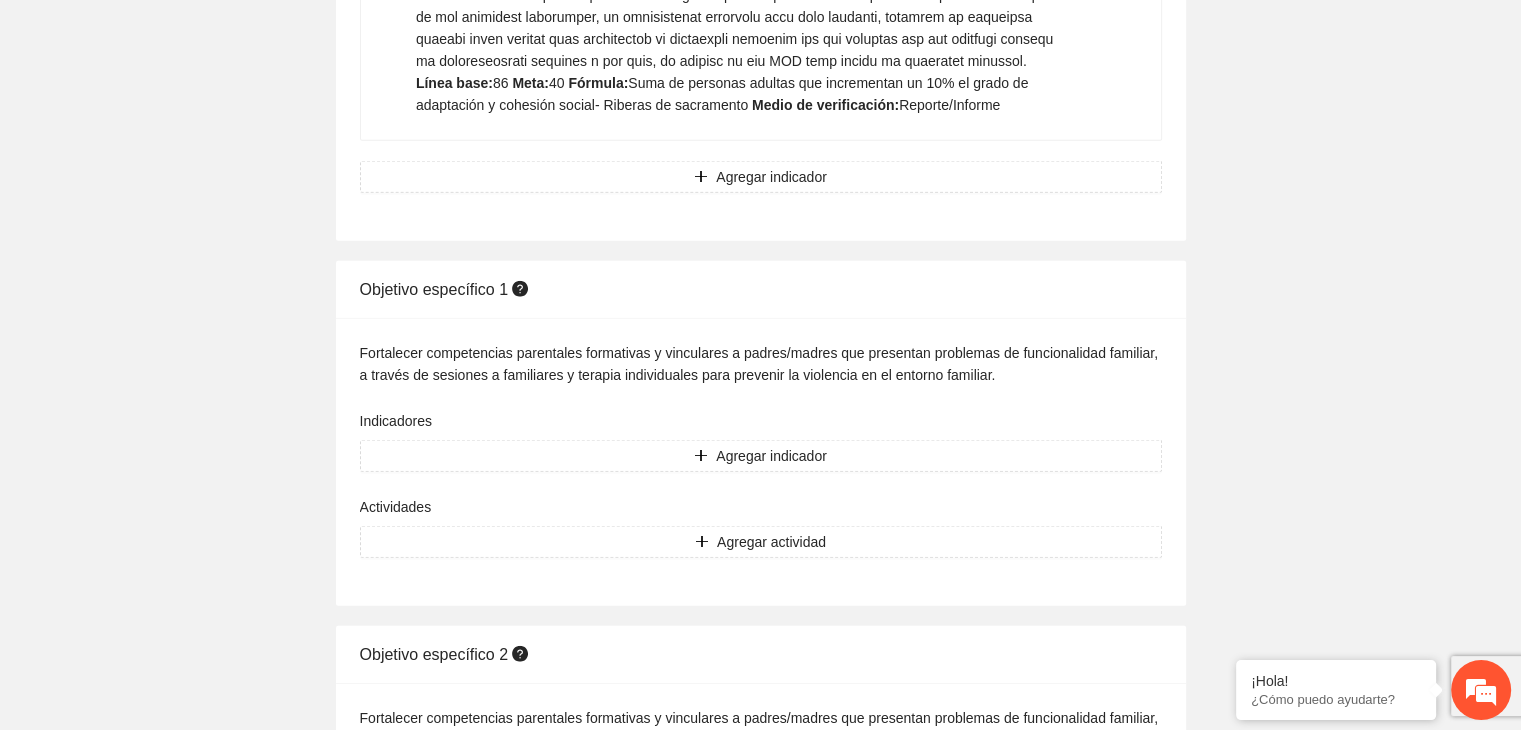 click on "Guardar Objetivo de desarrollo      Exportar Contribuir a la disminución de incidencia en violencia familiar en las zonas de Punta Oriente, Cerro Grande y Riberas de Sacramento del Municipio  de [CITY]. Indicadores Indicador  1 :  Violencia familiar disminuyendo en un 5% en Cerro grande Número de carpetas de investigación de Violencia familiar  disminuyendo en un 5% en Cerro grande Metodología:  Se solicita información al Observatorio Ciudadano de FICOSEC sobre el número de carpetas de violencia familiar en las colonias de intervención Línea base:  29   Meta:  25   Fórmula:  Suma de carpetas de investigación de violencia familiar disminuyendo  en un 5% en Punta Oriente   Medio de verificación:  Reporte/Informe 0 Indicador  2 :  Violencia familiar disminuyendo en un 5% en Punta Oriente Número de carpetas de investigación de Violencia familiar  disminuyendo en un 5% en Punta Oriente Metodología:  Línea base:  63   Meta:  56   Fórmula:    Medio de verificación:  Reporte/Informe 0 3 :" at bounding box center [760, -1870] 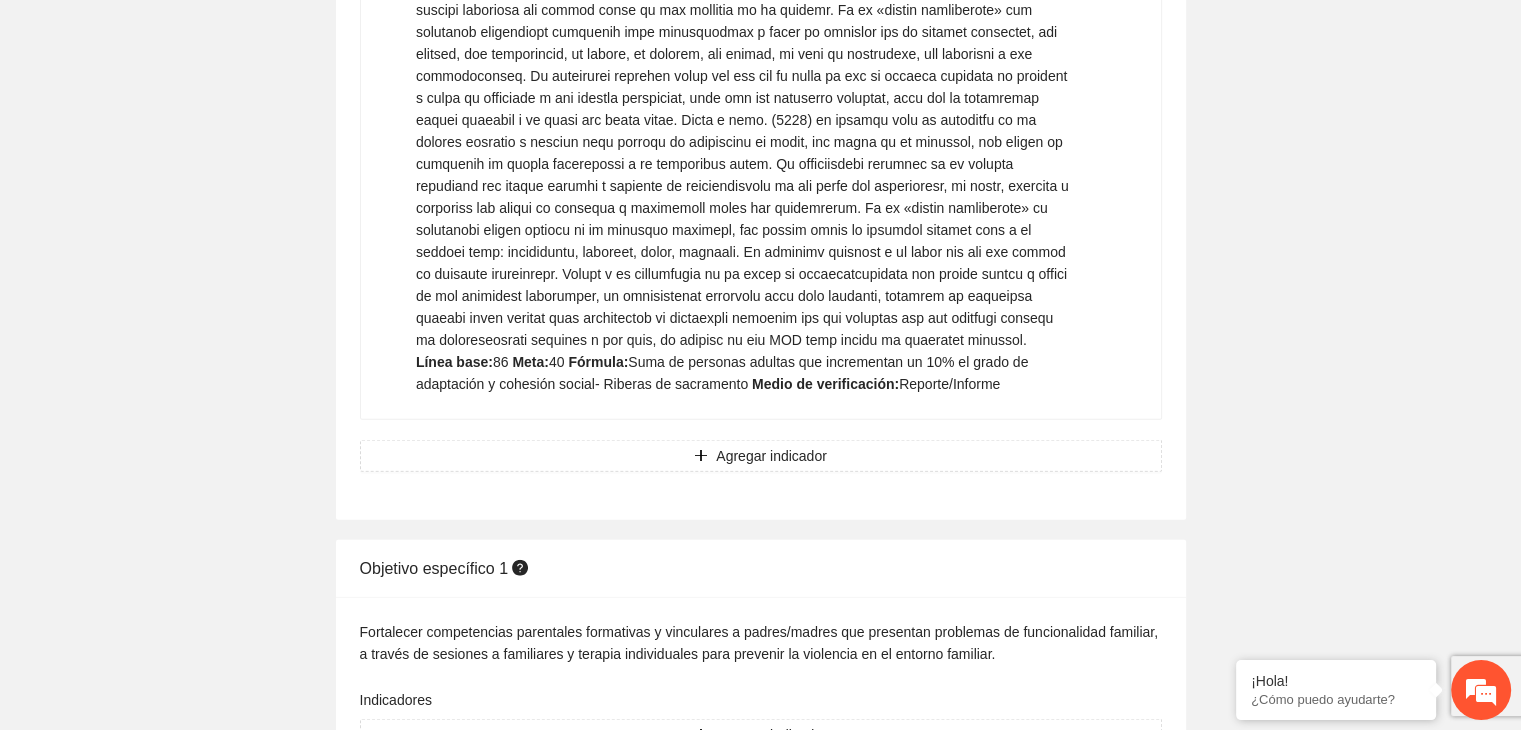 scroll, scrollTop: 4960, scrollLeft: 0, axis: vertical 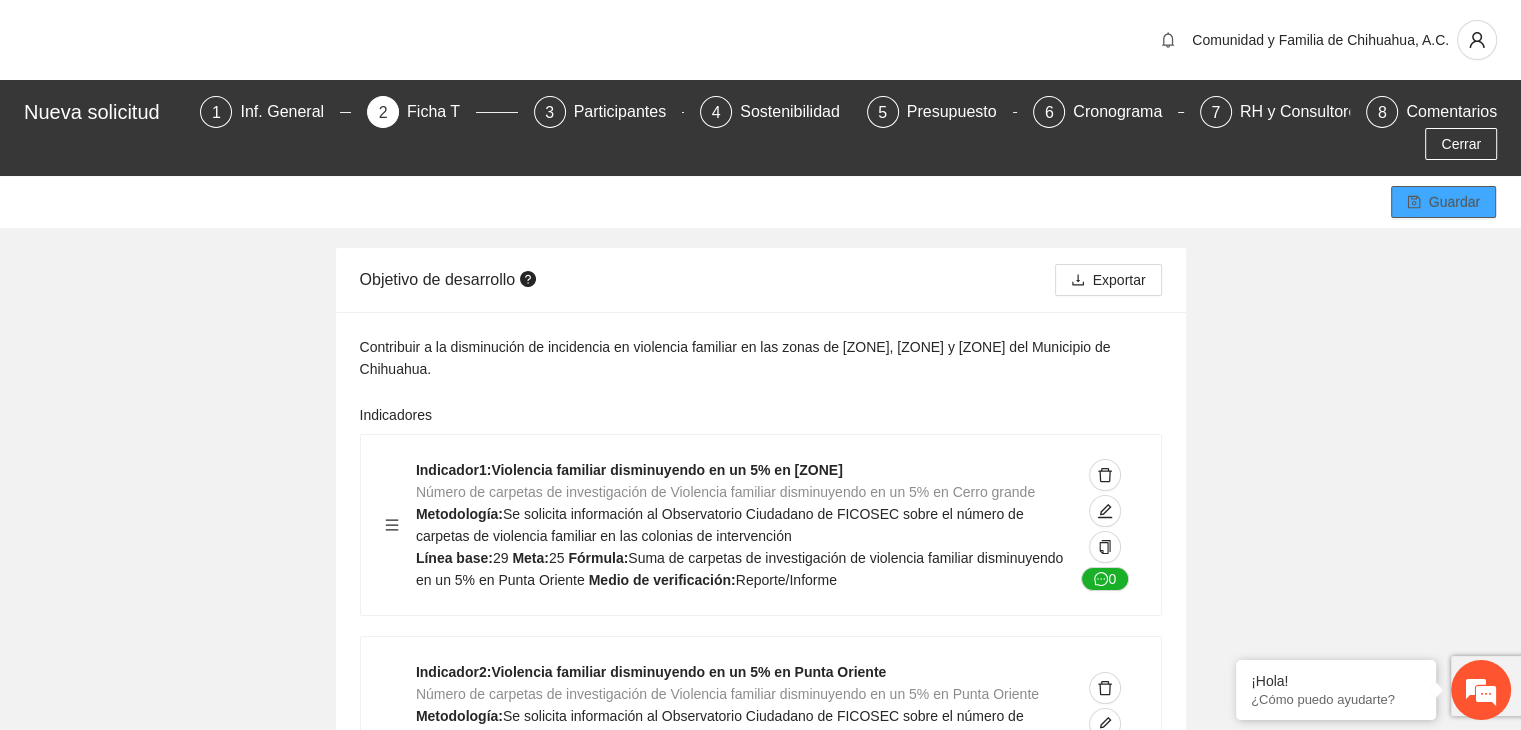 click on "Guardar" at bounding box center [1454, 202] 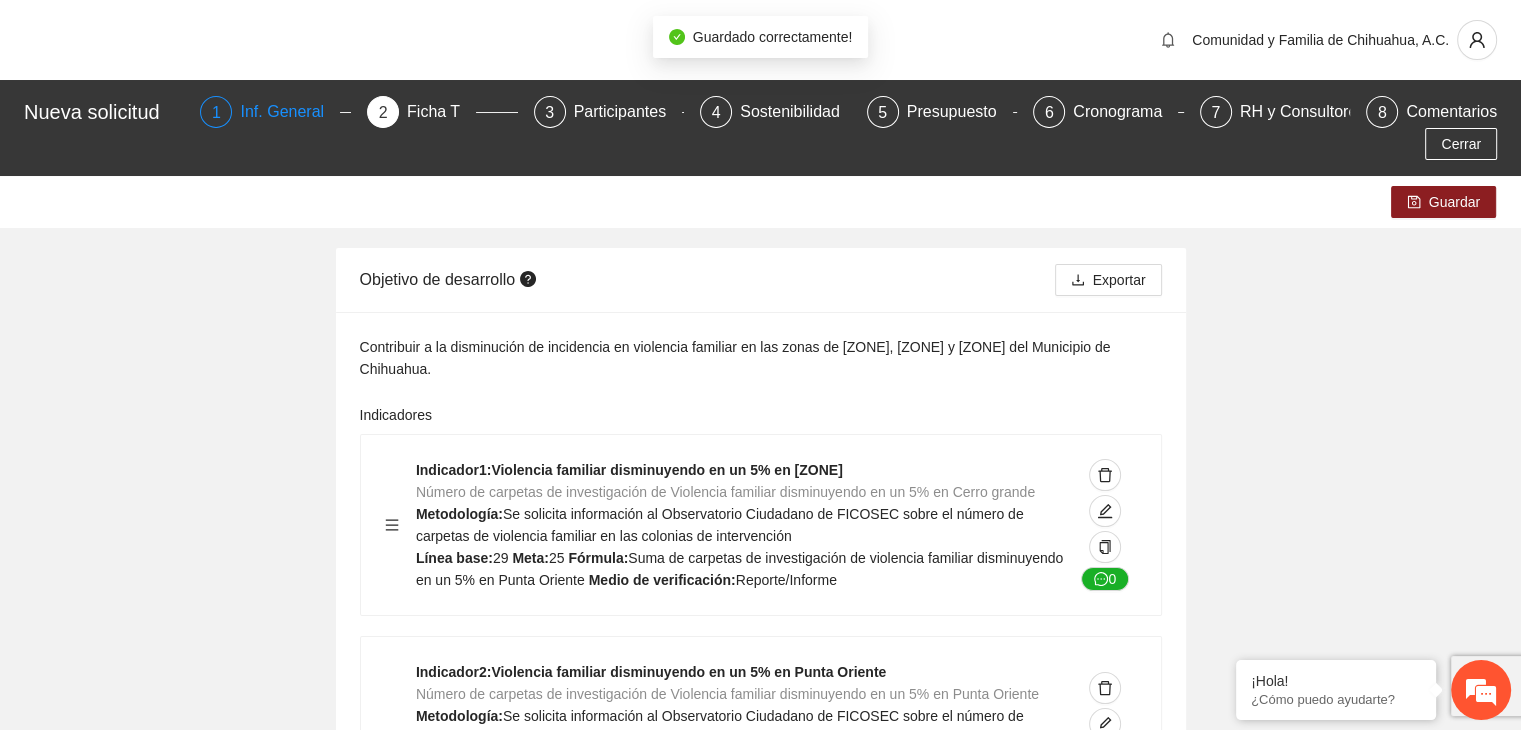 click on "Inf. General" at bounding box center (290, 112) 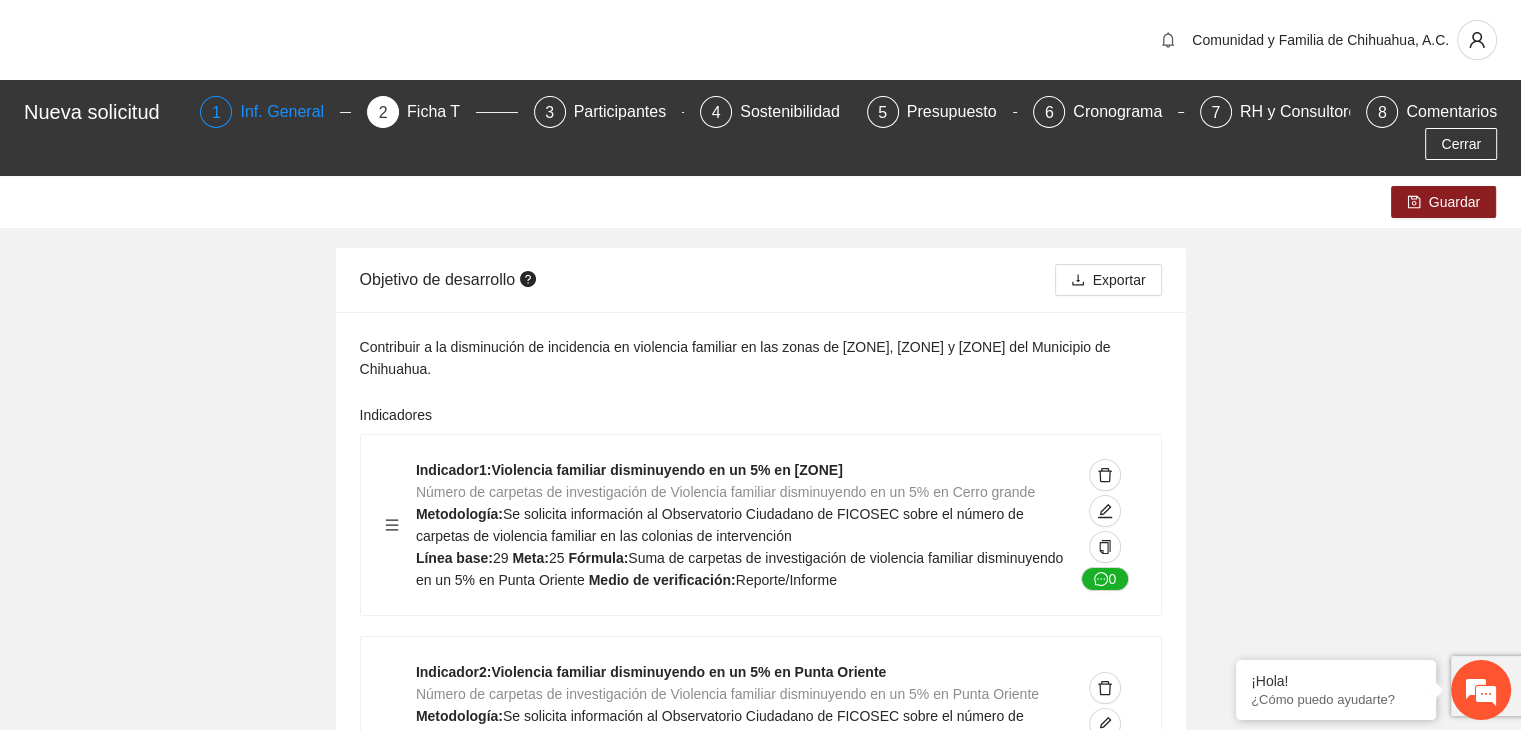 click on "Inf. General" at bounding box center [290, 112] 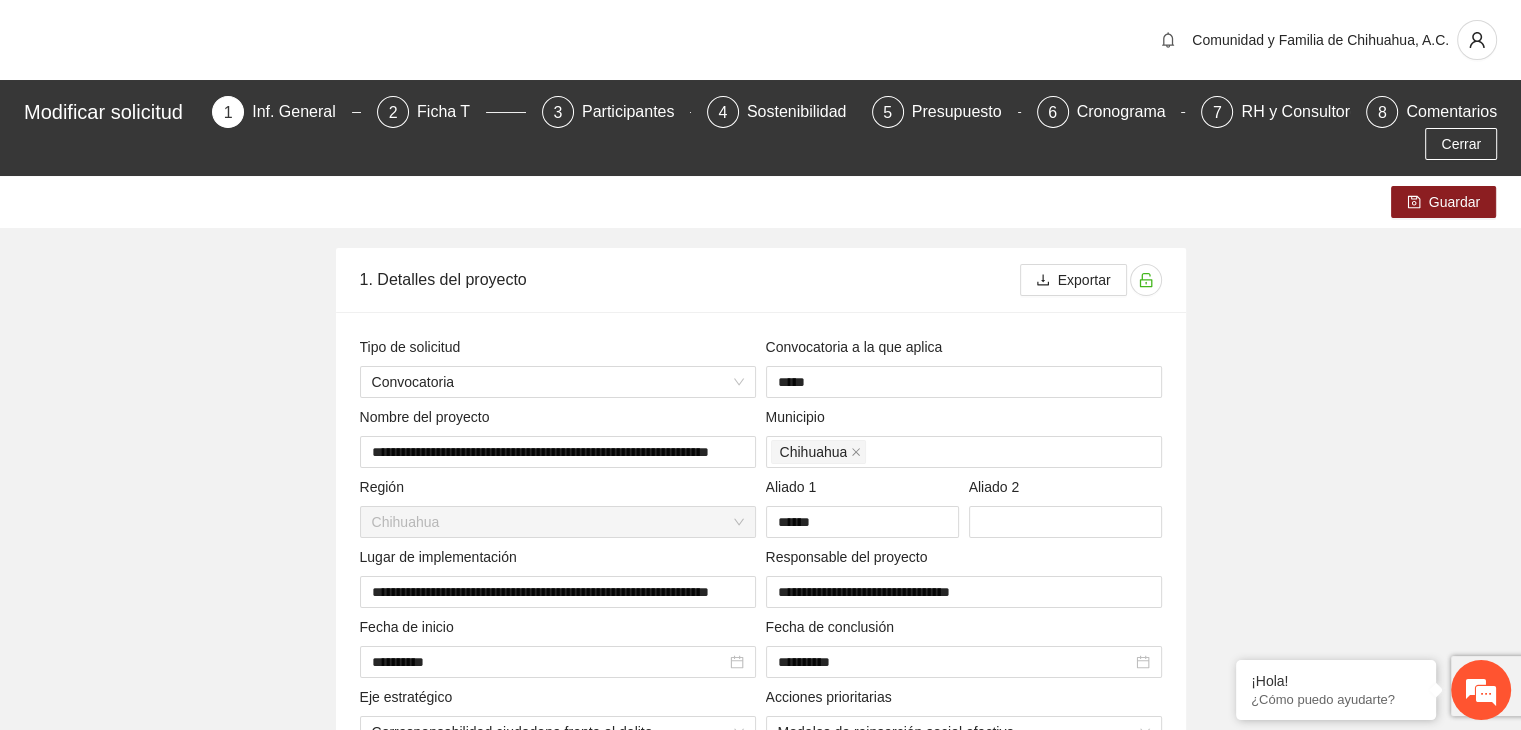 click on "**********" at bounding box center [760, 4611] 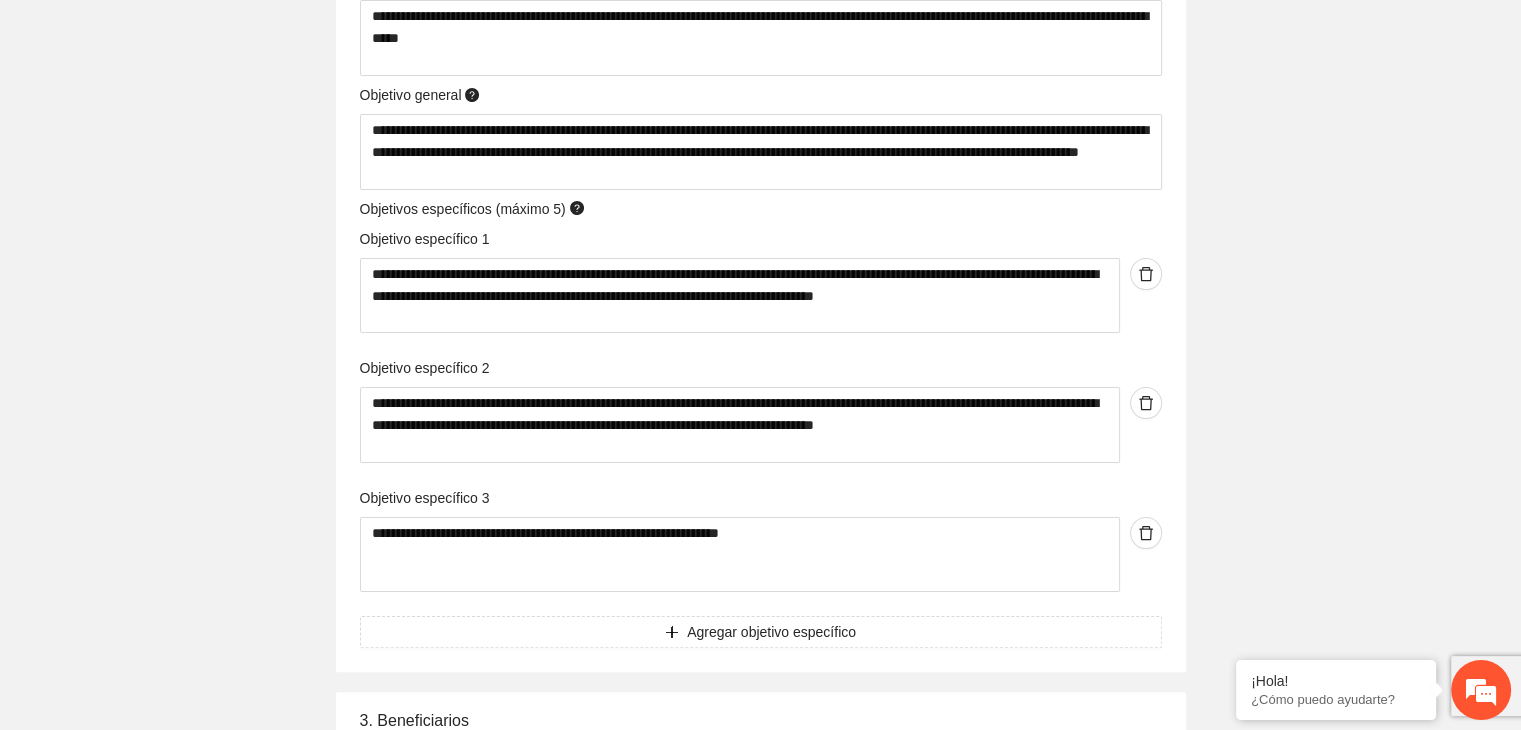 scroll, scrollTop: 7960, scrollLeft: 0, axis: vertical 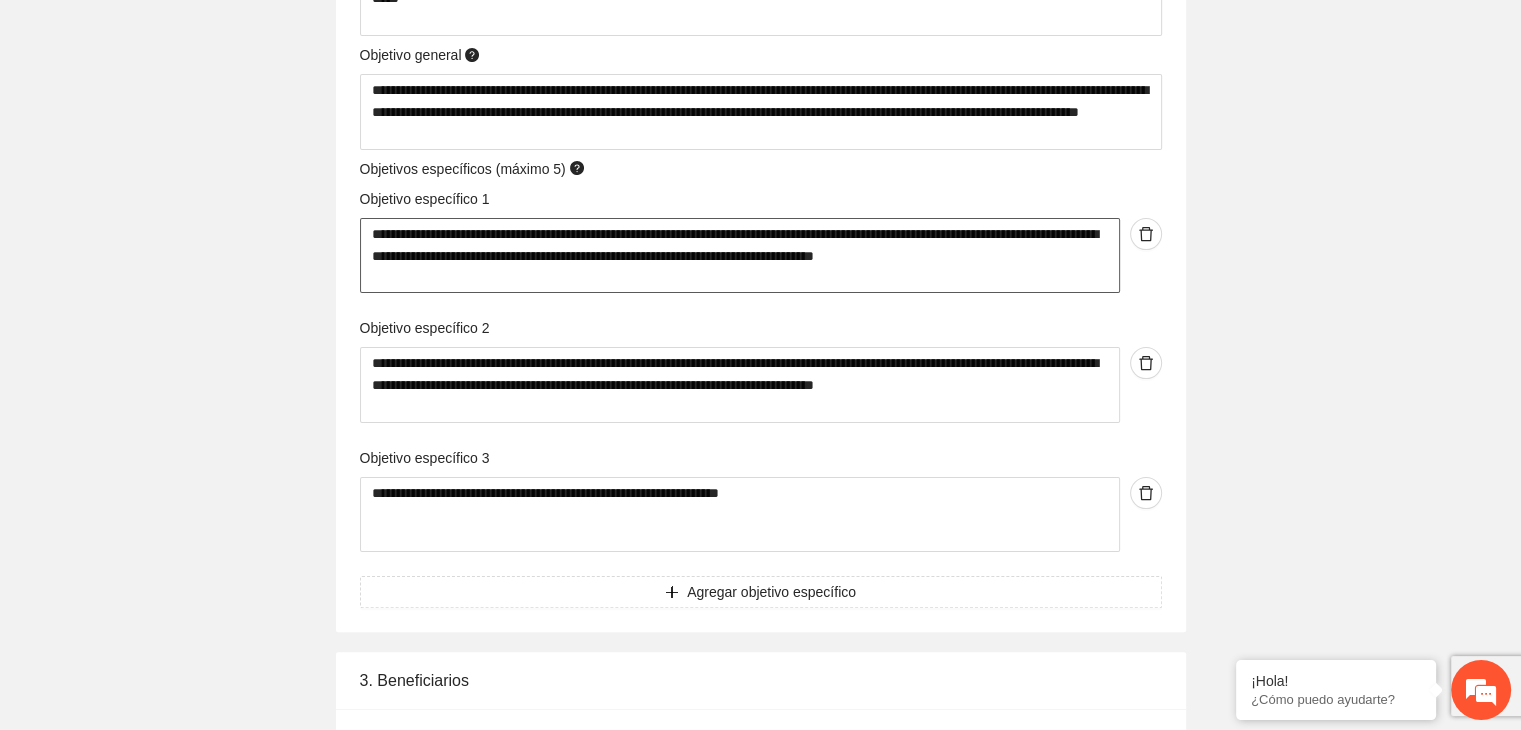 drag, startPoint x: 424, startPoint y: 279, endPoint x: 342, endPoint y: 229, distance: 96.04166 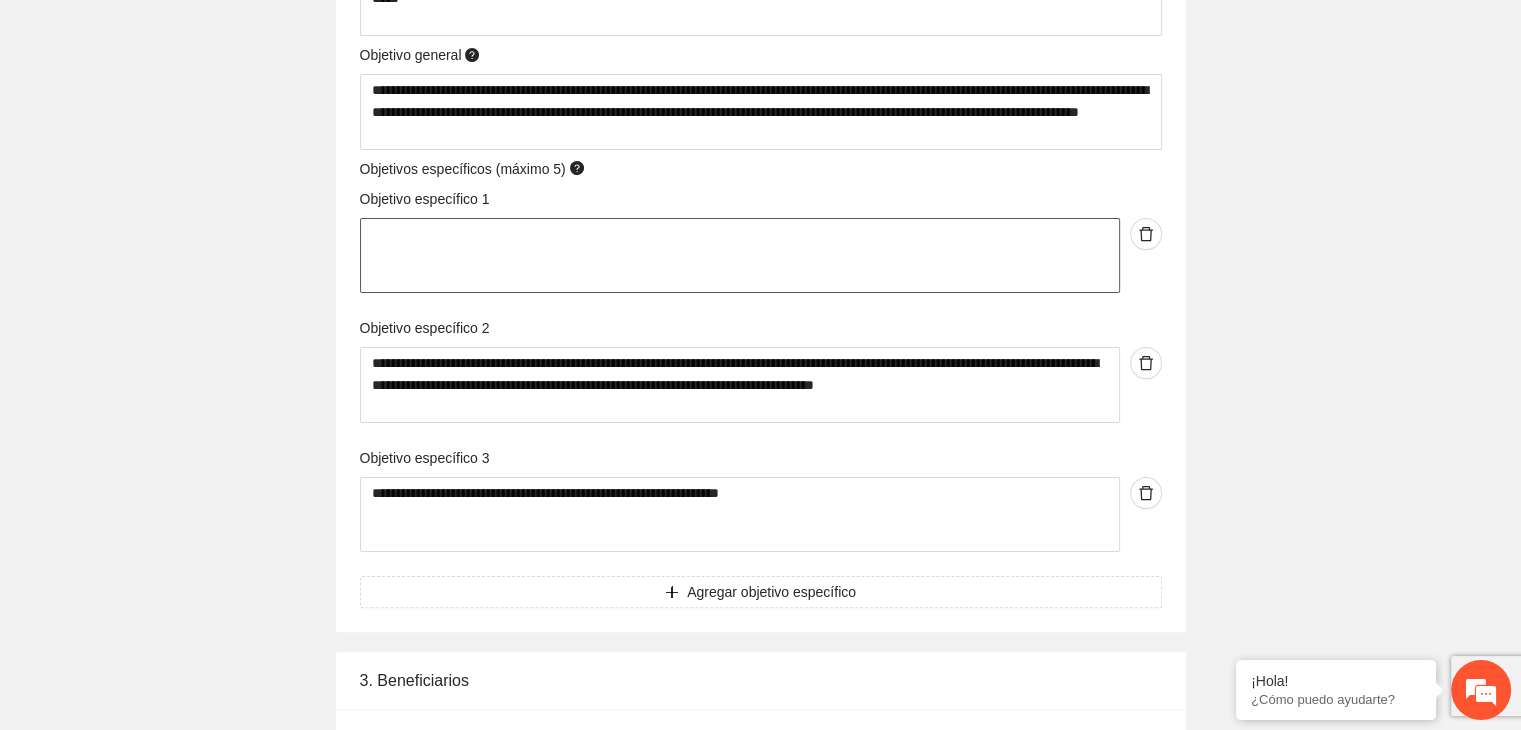 paste on "**********" 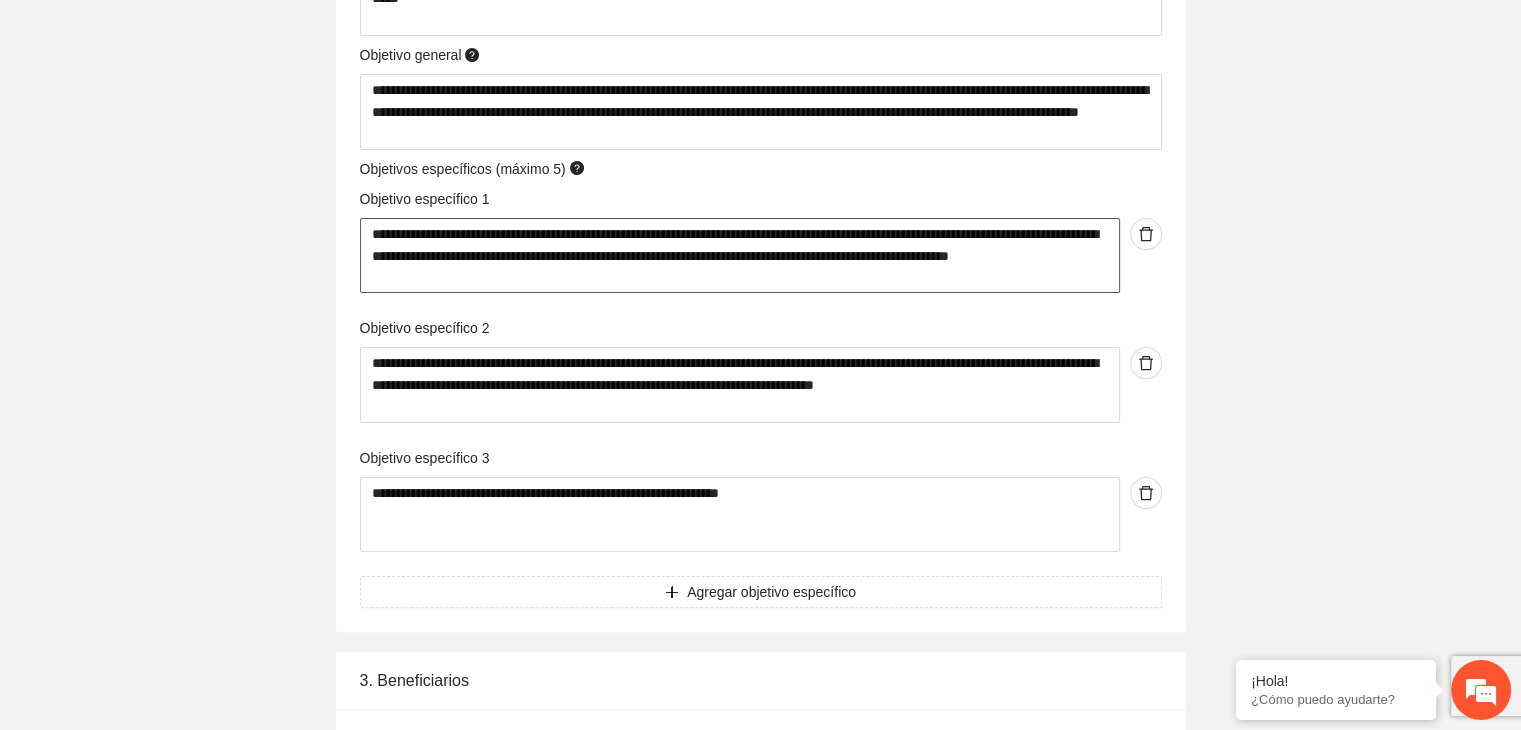 type on "**********" 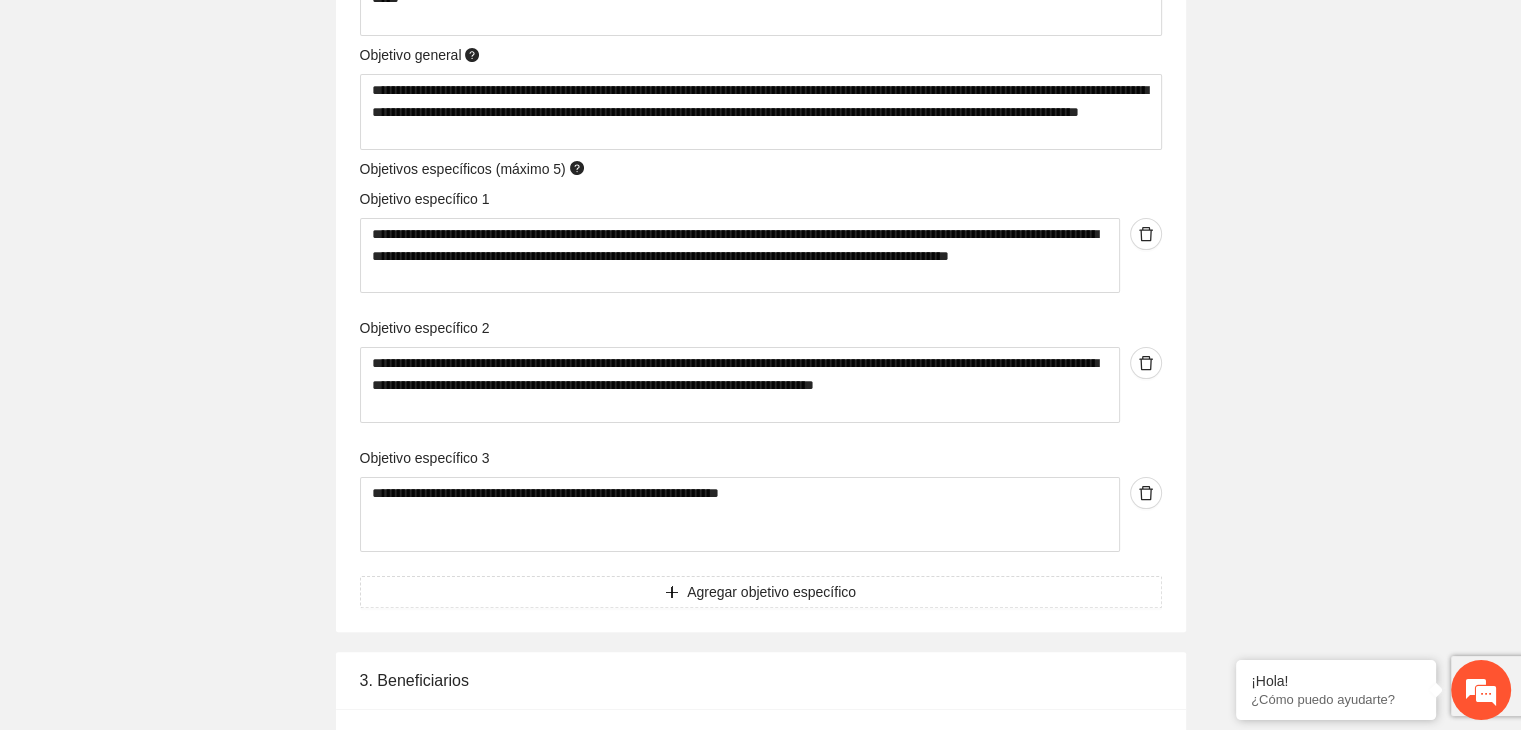 click on "**********" at bounding box center (760, -3349) 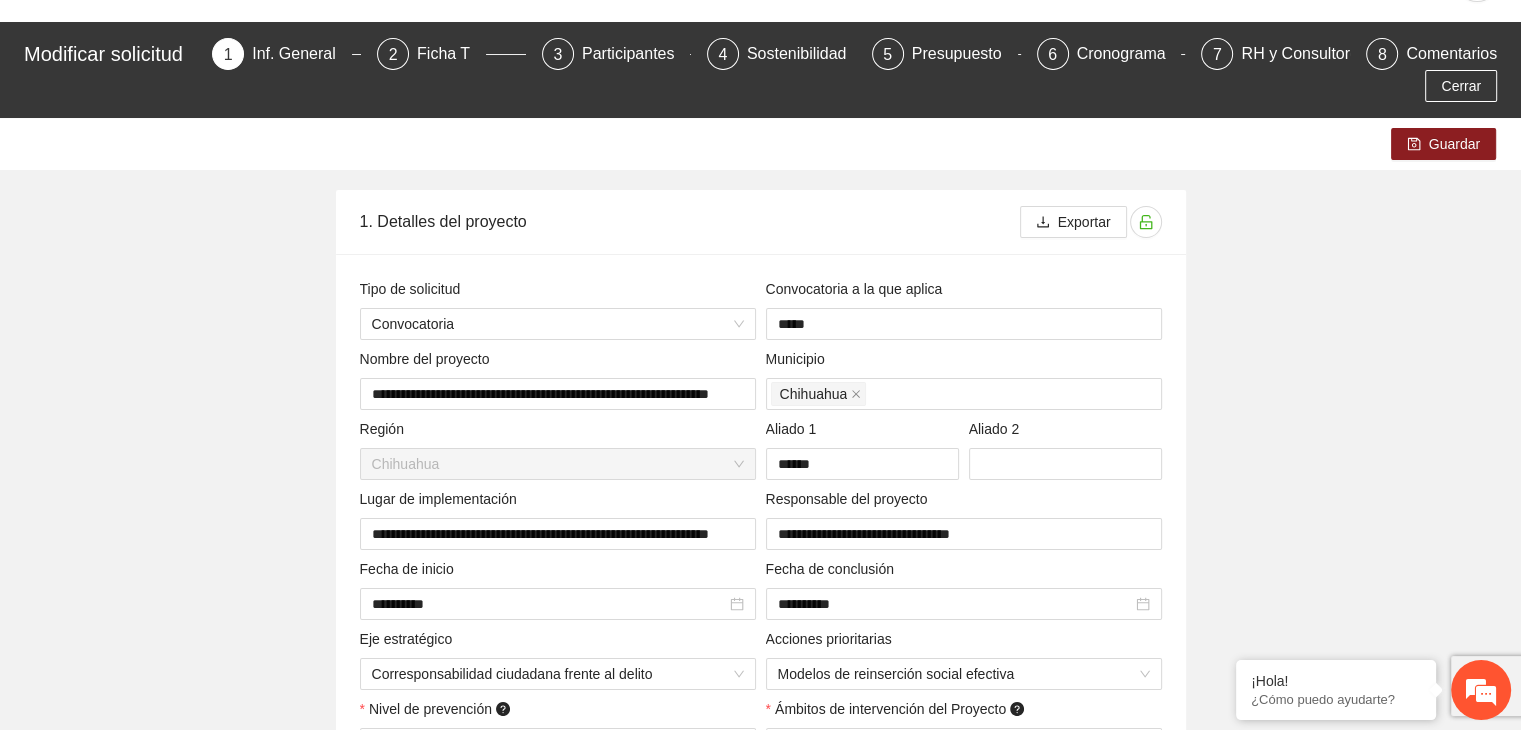 scroll, scrollTop: 0, scrollLeft: 0, axis: both 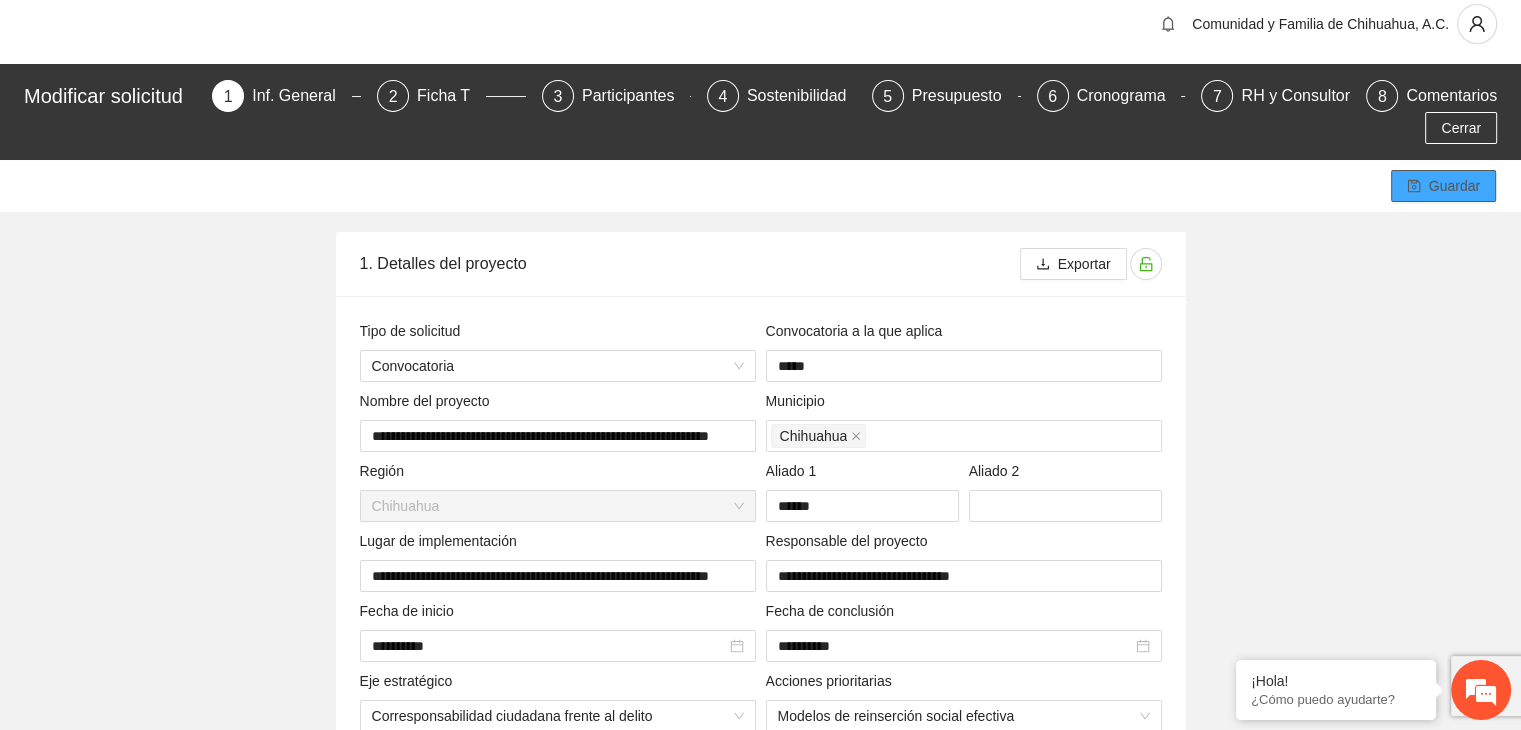 click on "Guardar" at bounding box center [1454, 186] 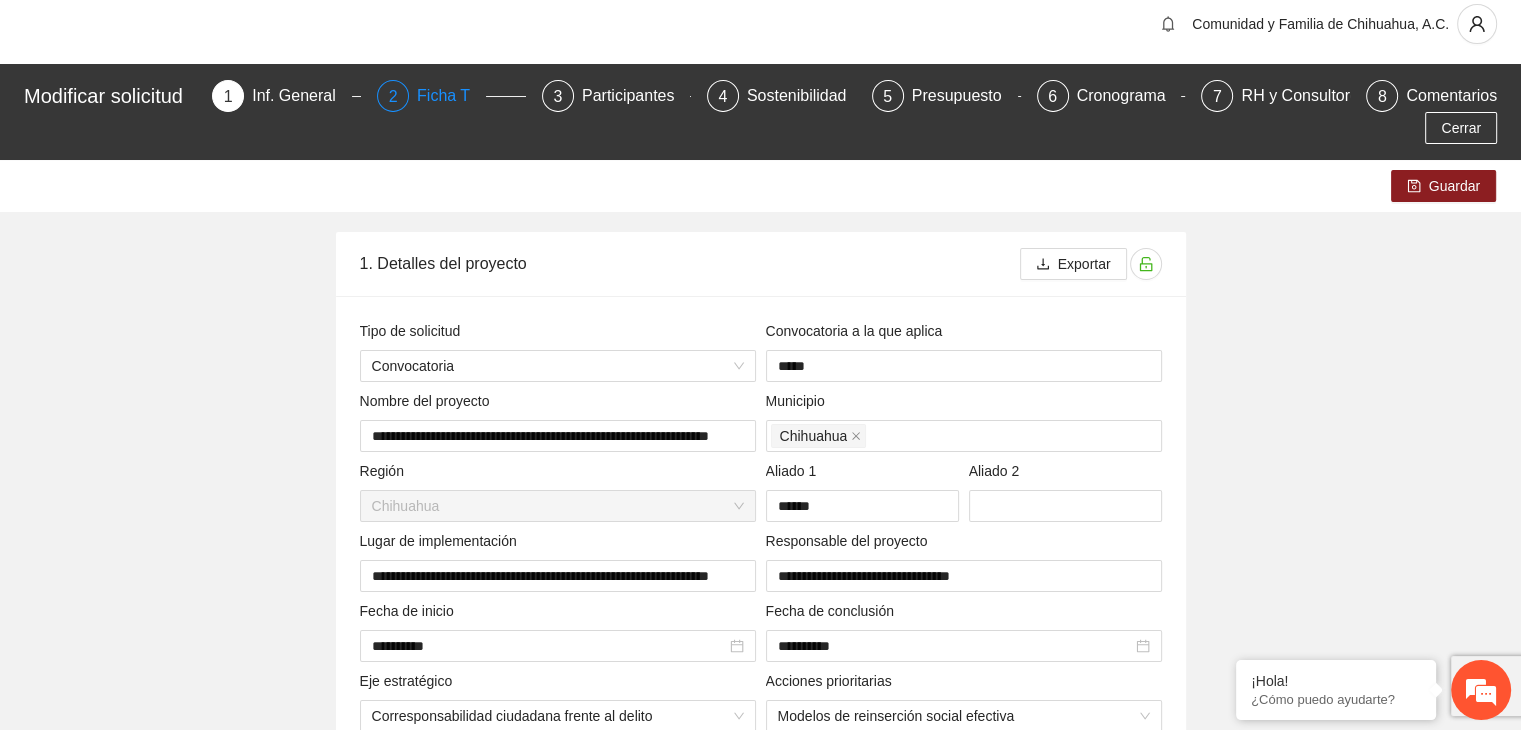click on "Ficha T" at bounding box center (451, 96) 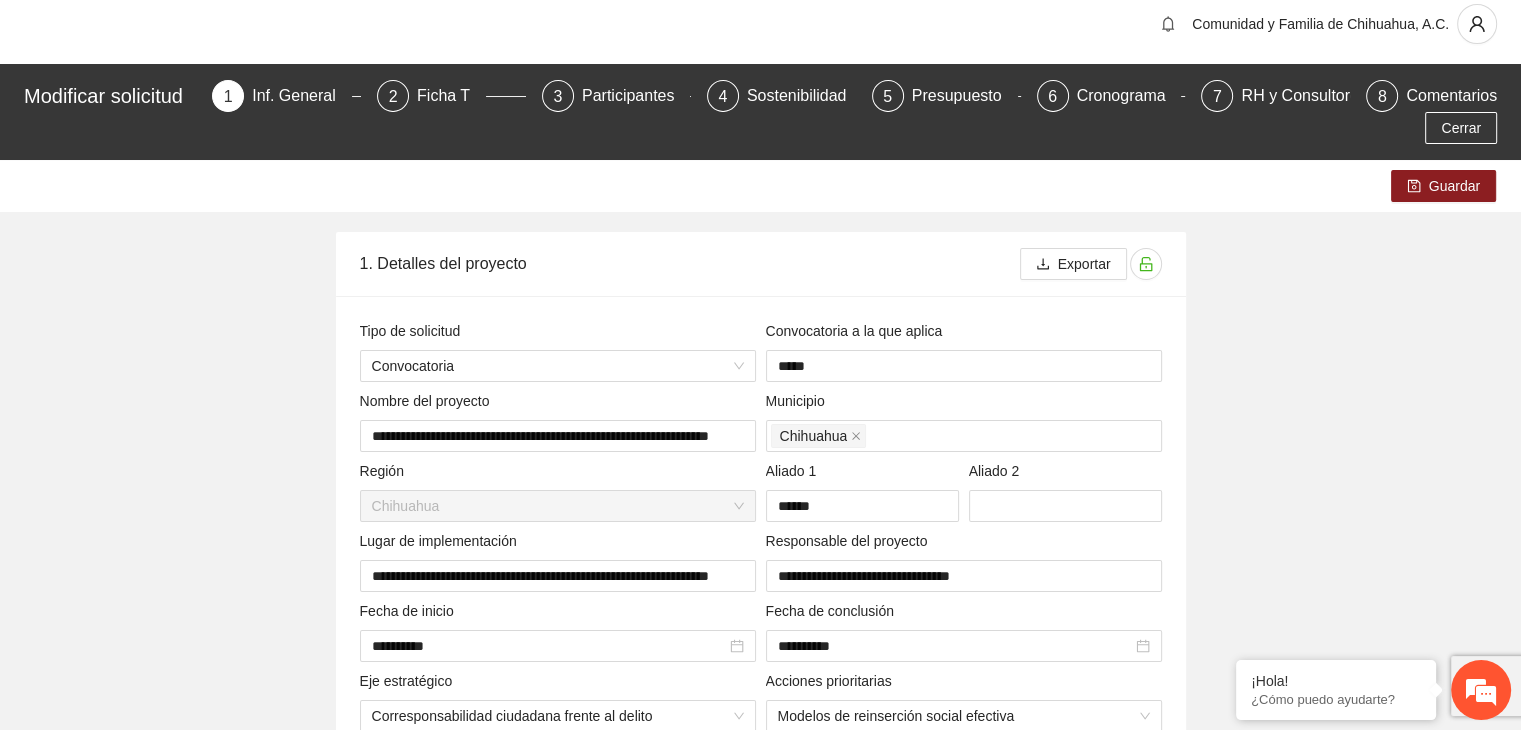 scroll, scrollTop: 0, scrollLeft: 0, axis: both 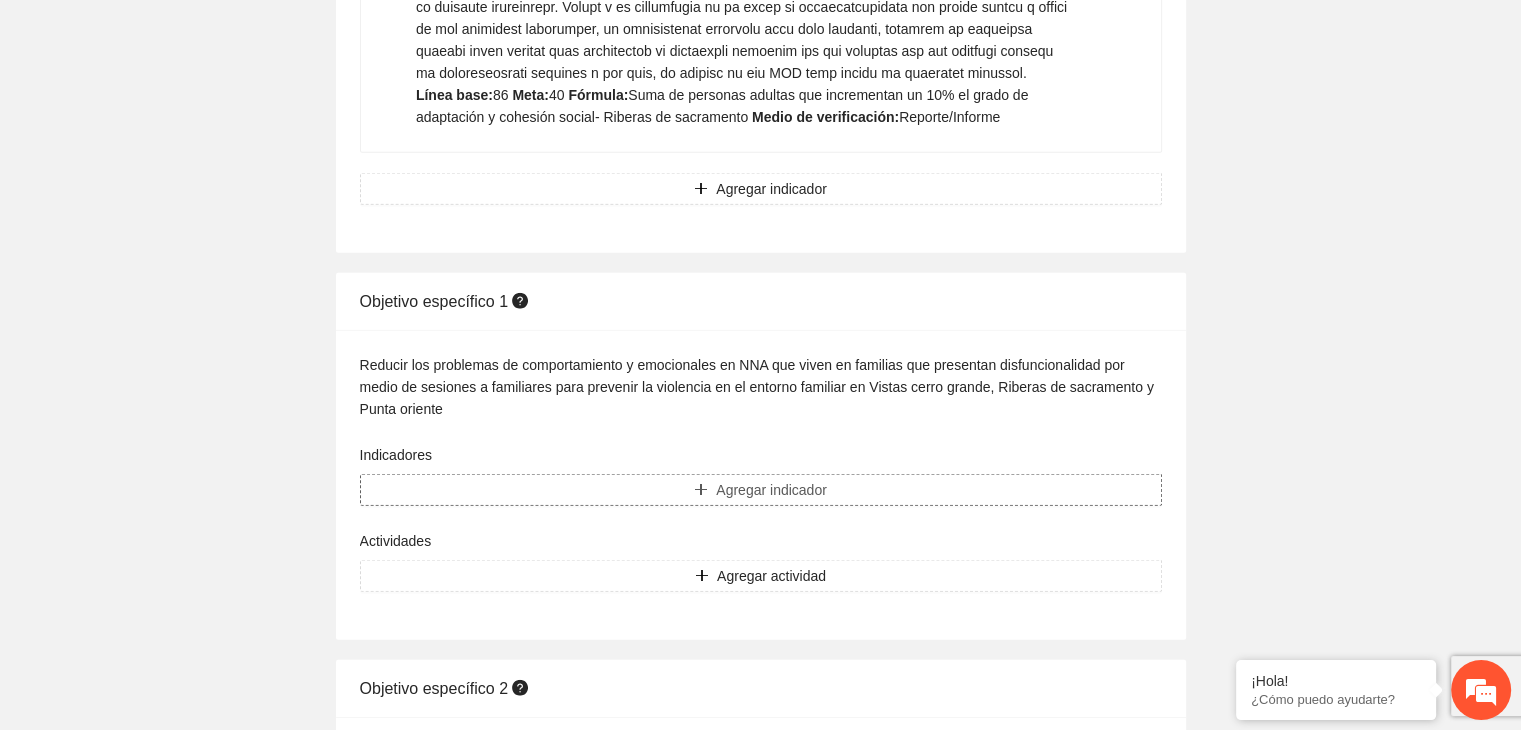 click on "Agregar indicador" at bounding box center (771, 490) 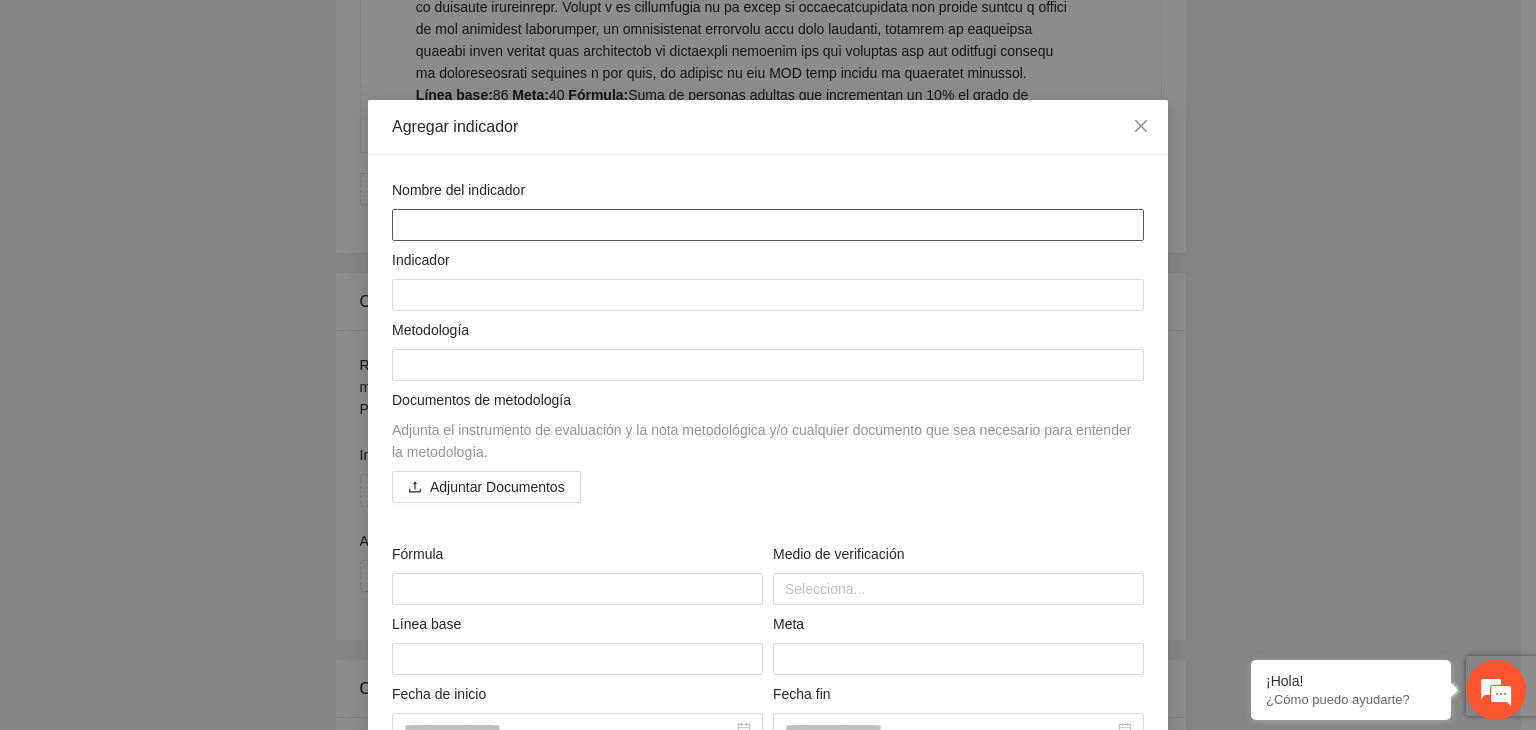click at bounding box center [768, 225] 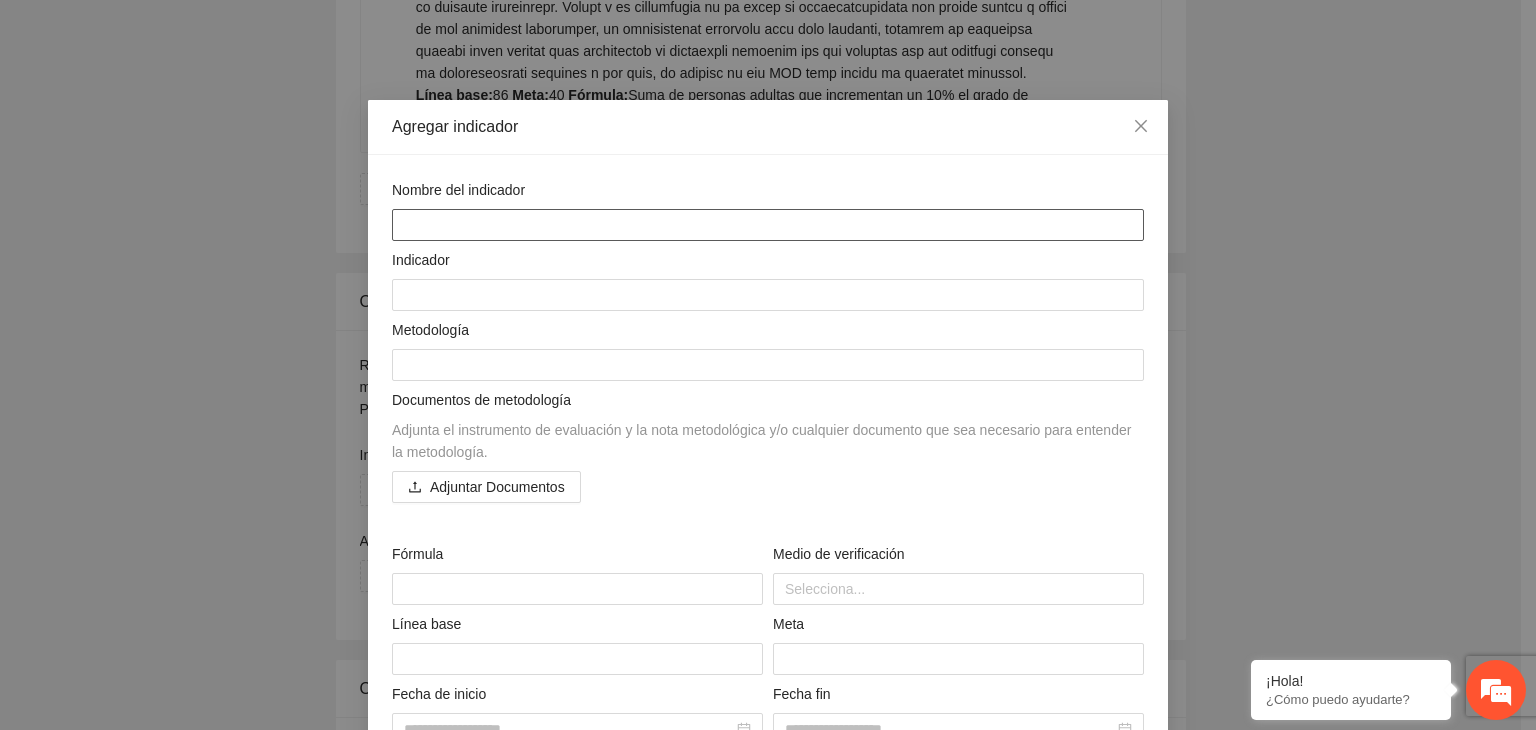 paste on "**********" 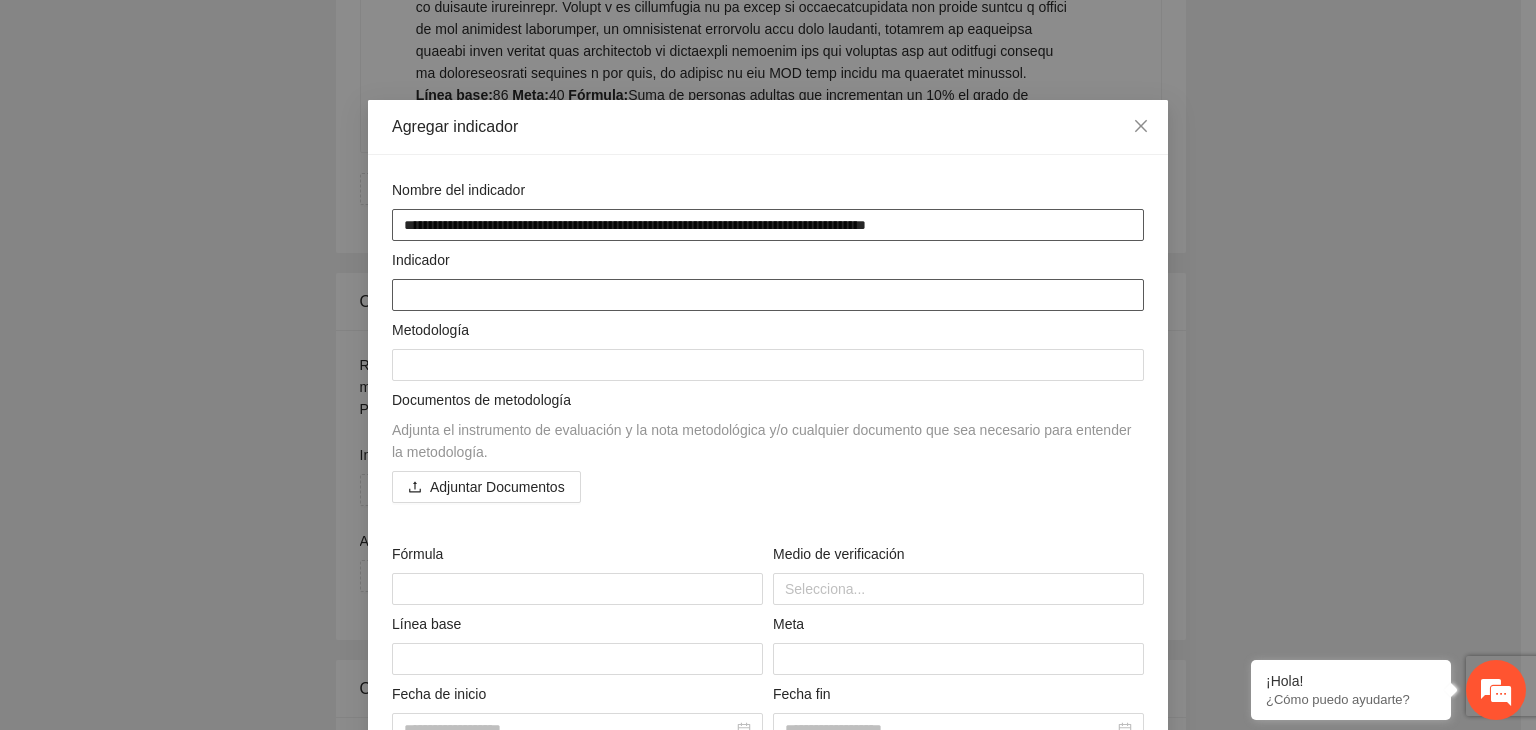 type on "**********" 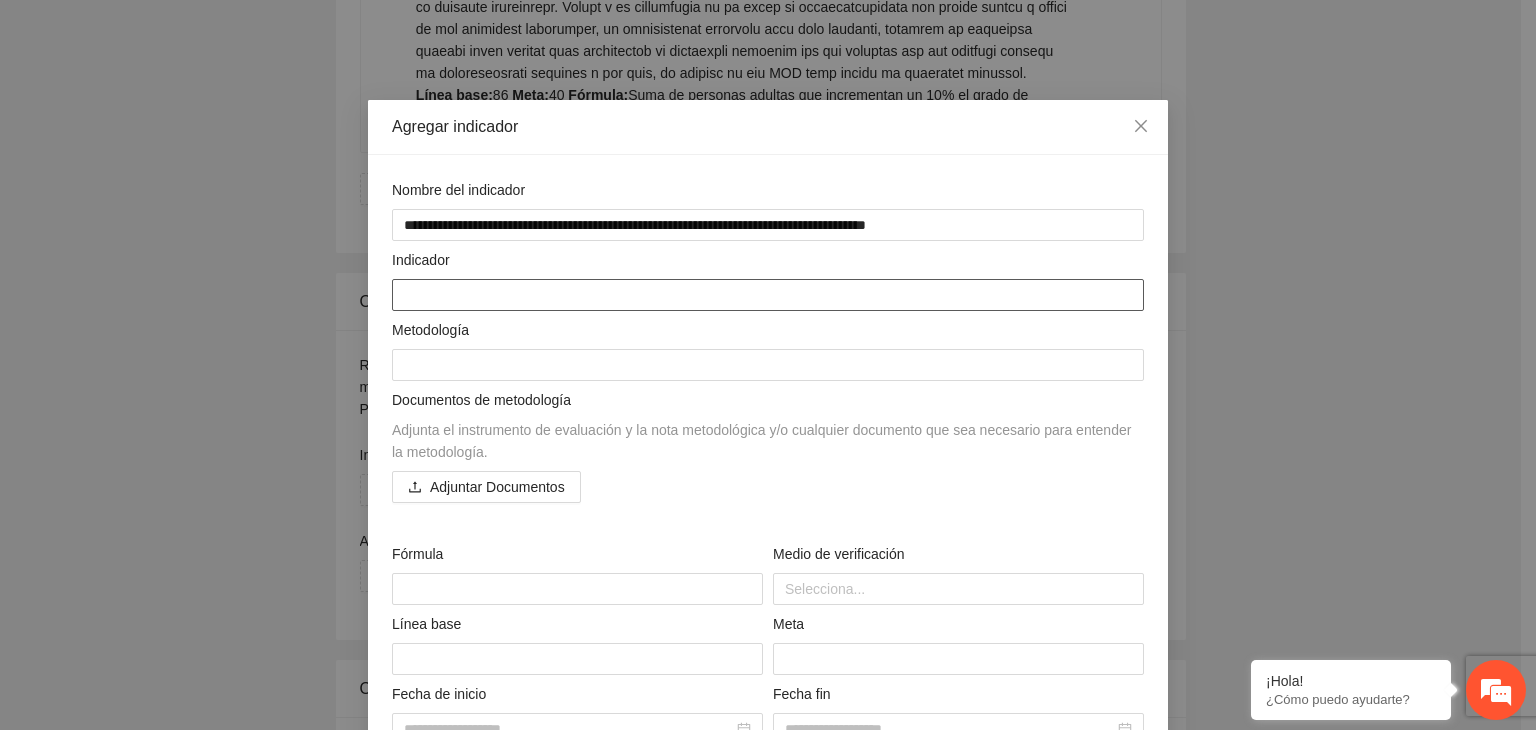 click at bounding box center [768, 295] 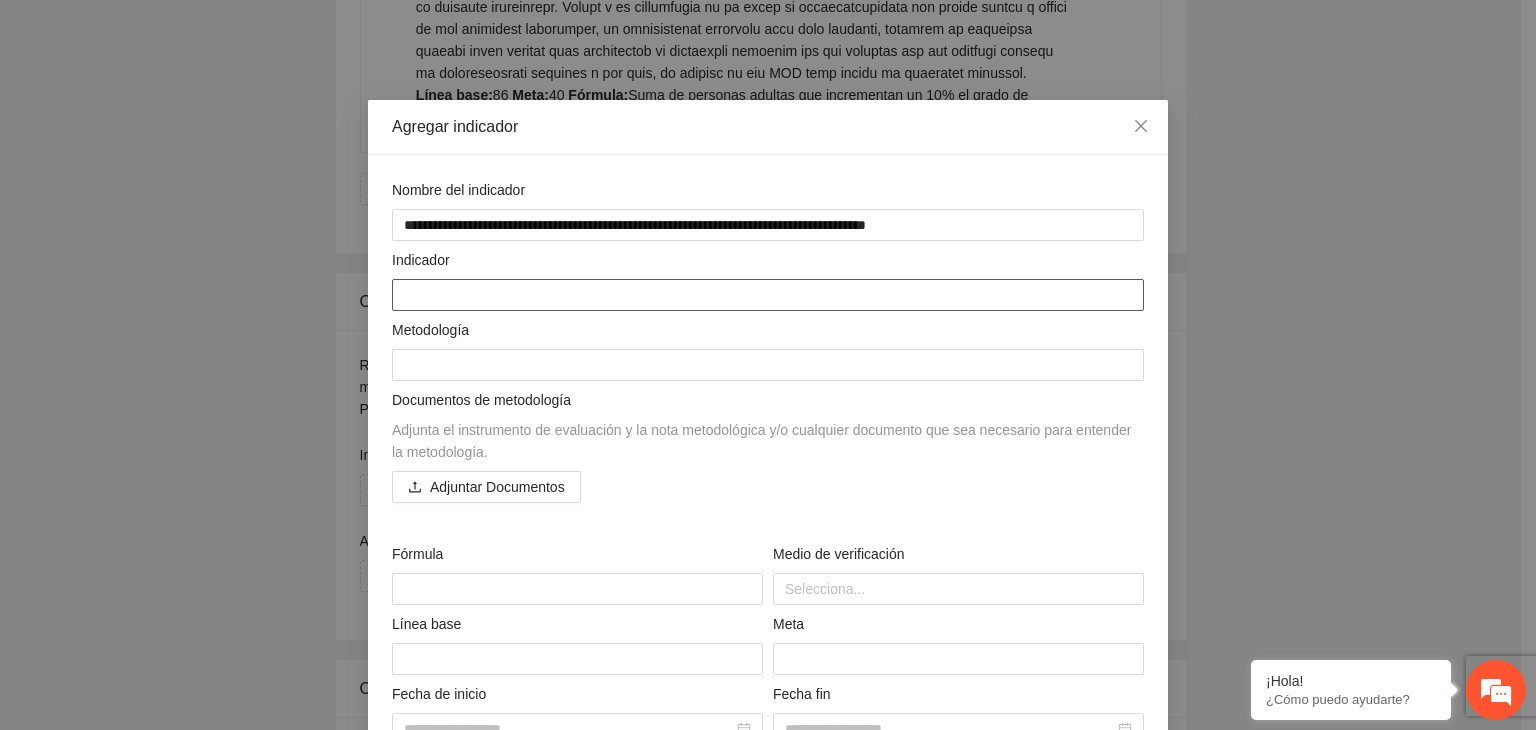 paste on "**********" 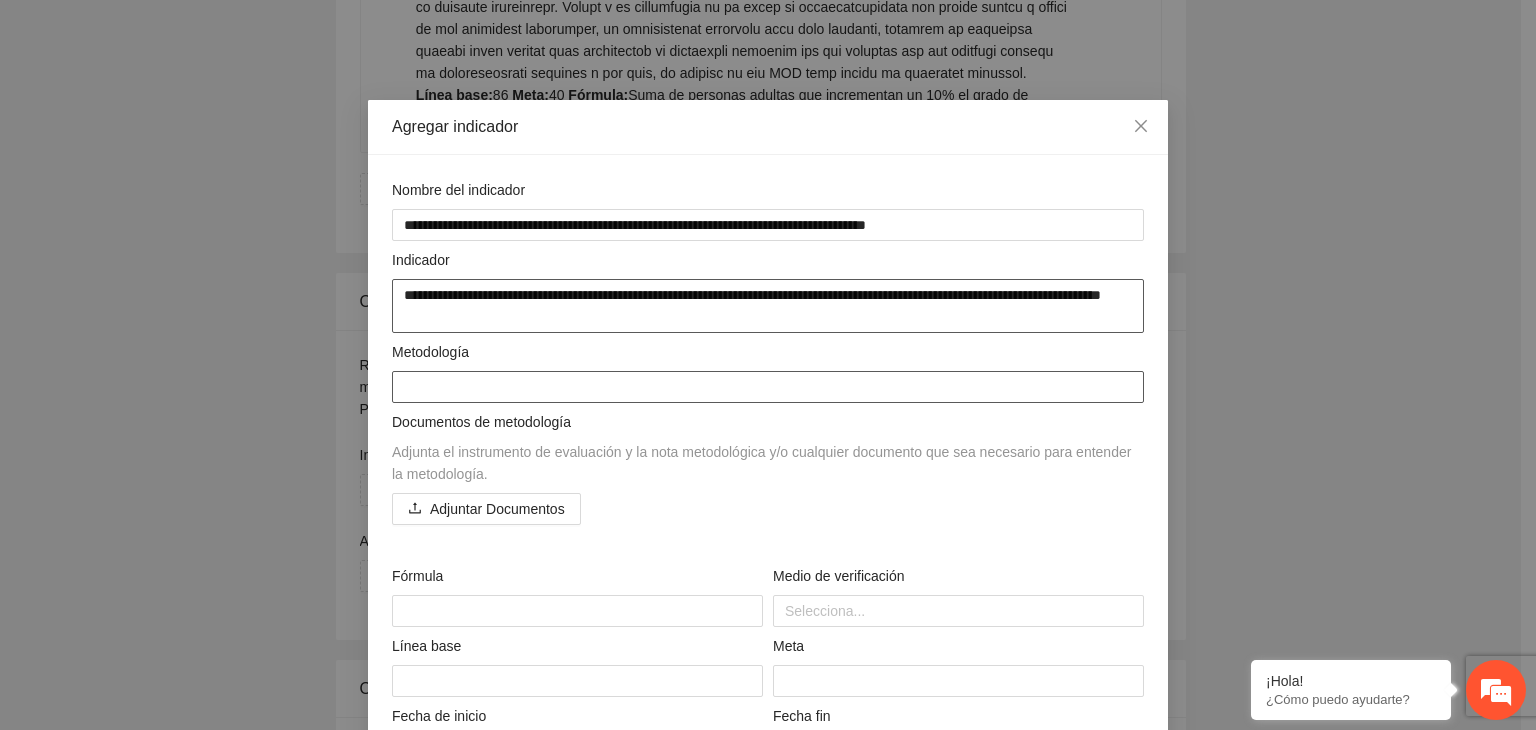 type on "**********" 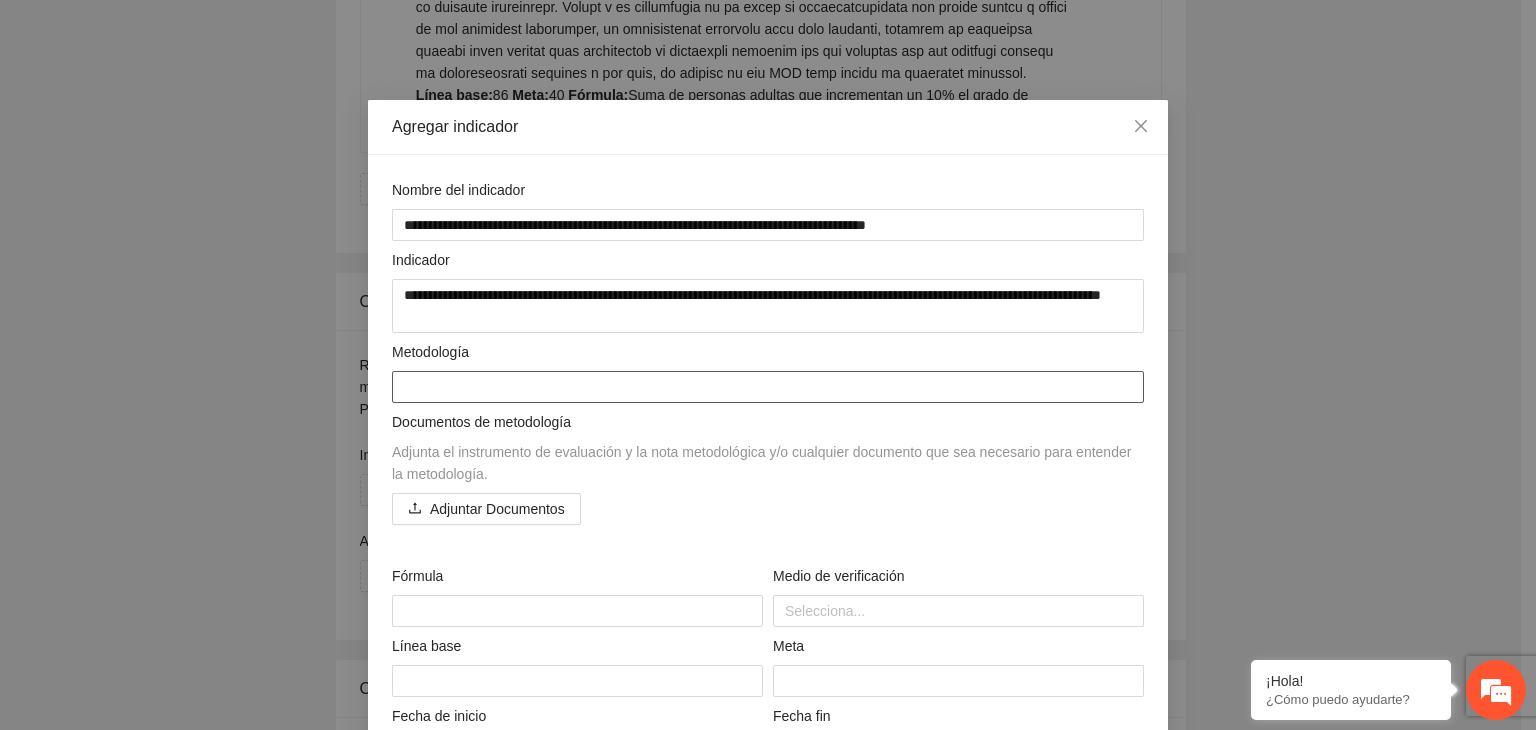 click at bounding box center (768, 387) 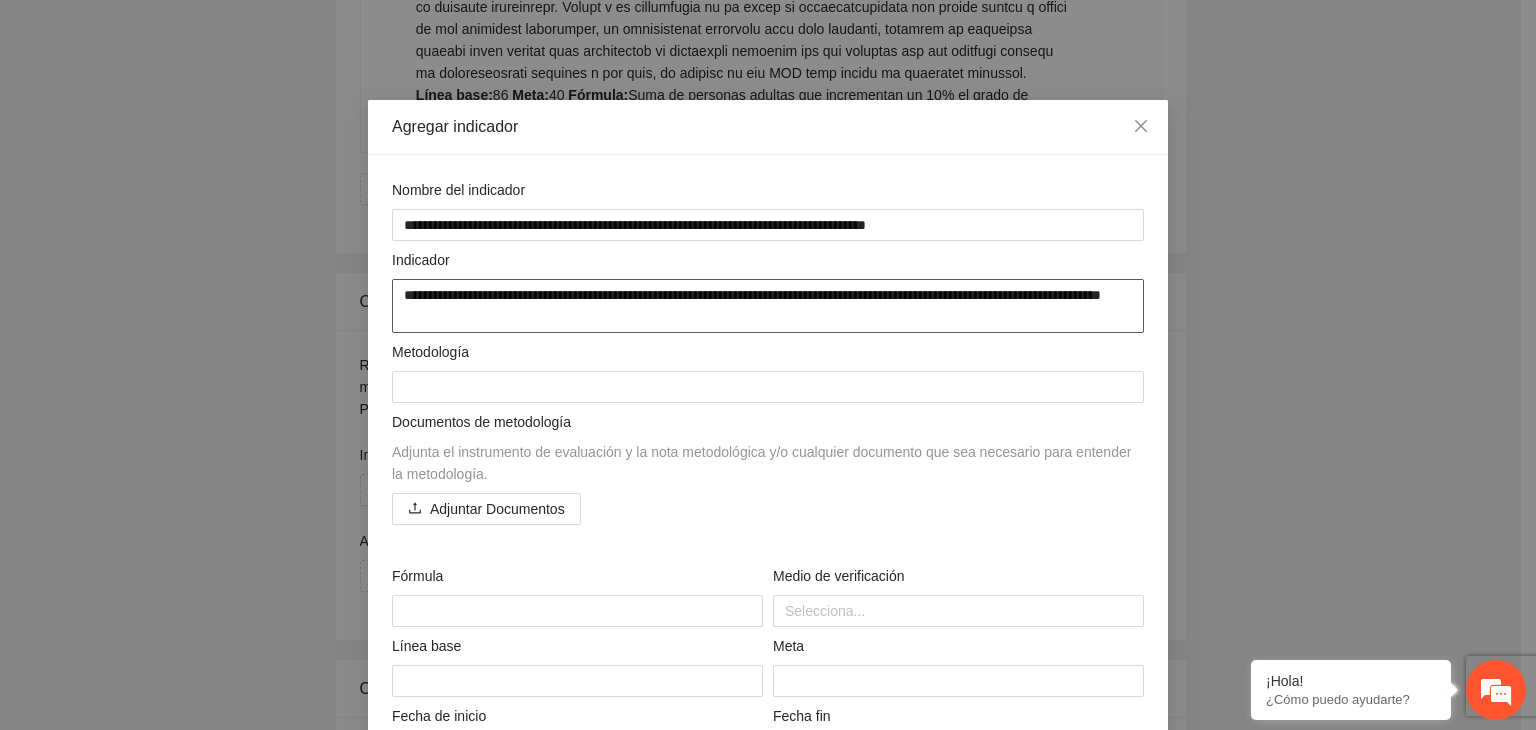 click on "**********" at bounding box center (768, 306) 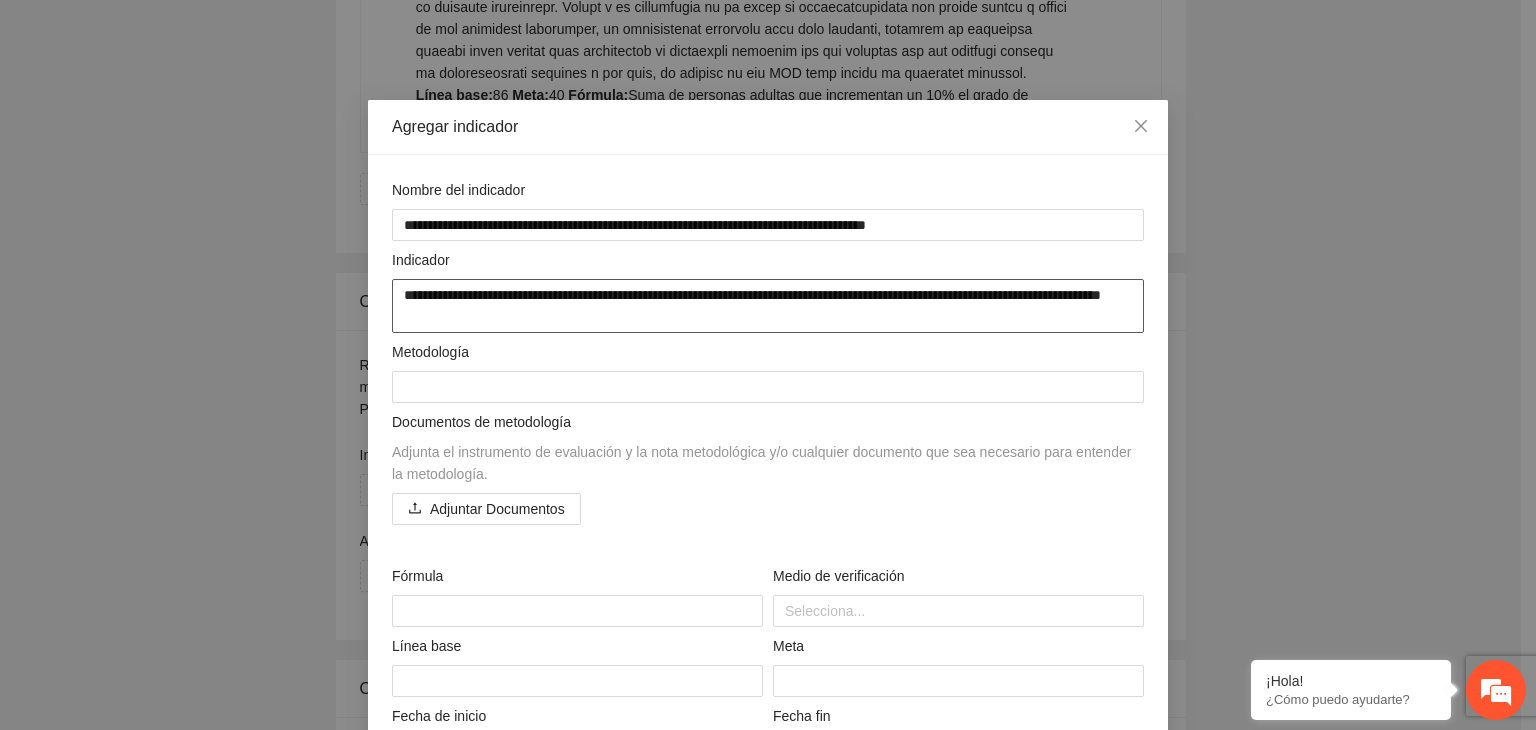 type on "**********" 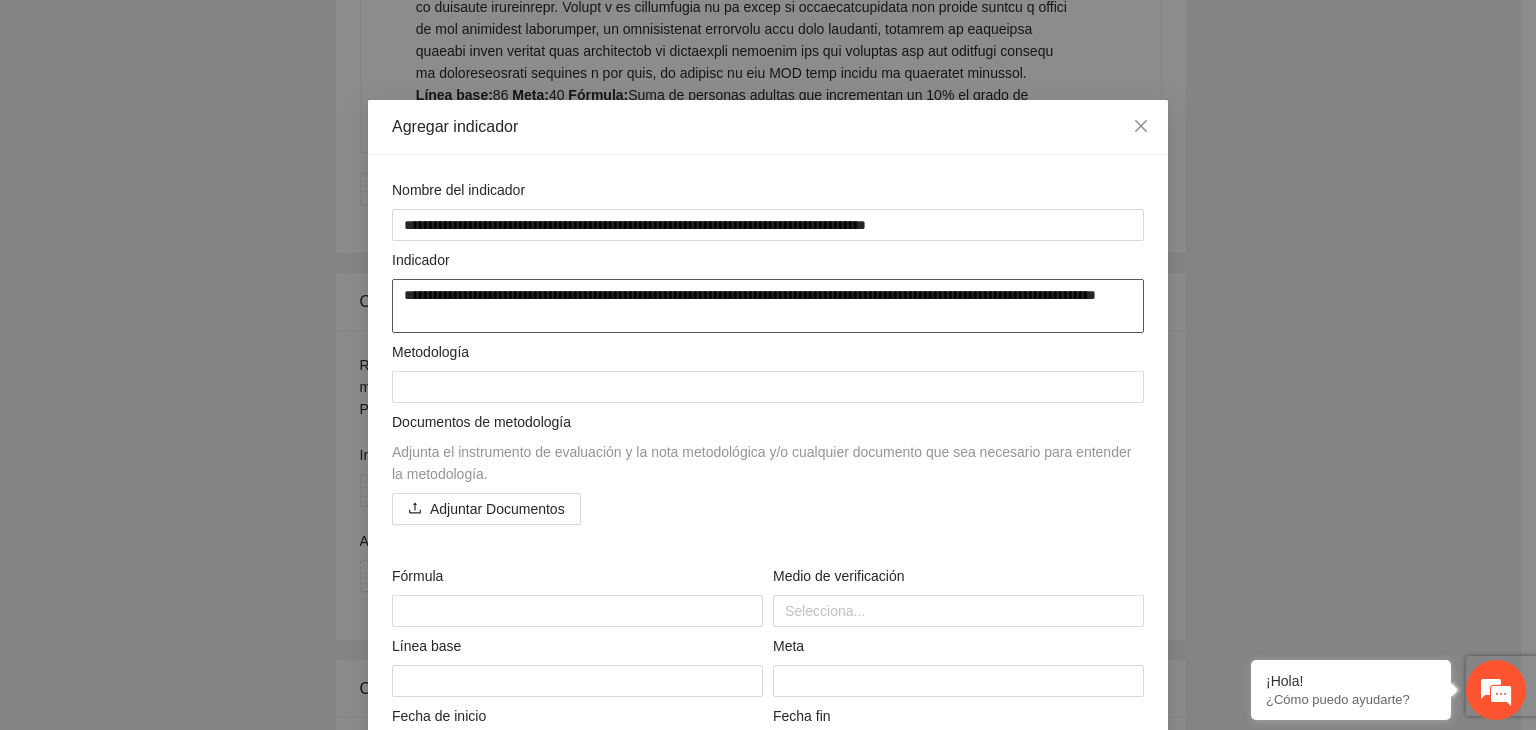 type on "**********" 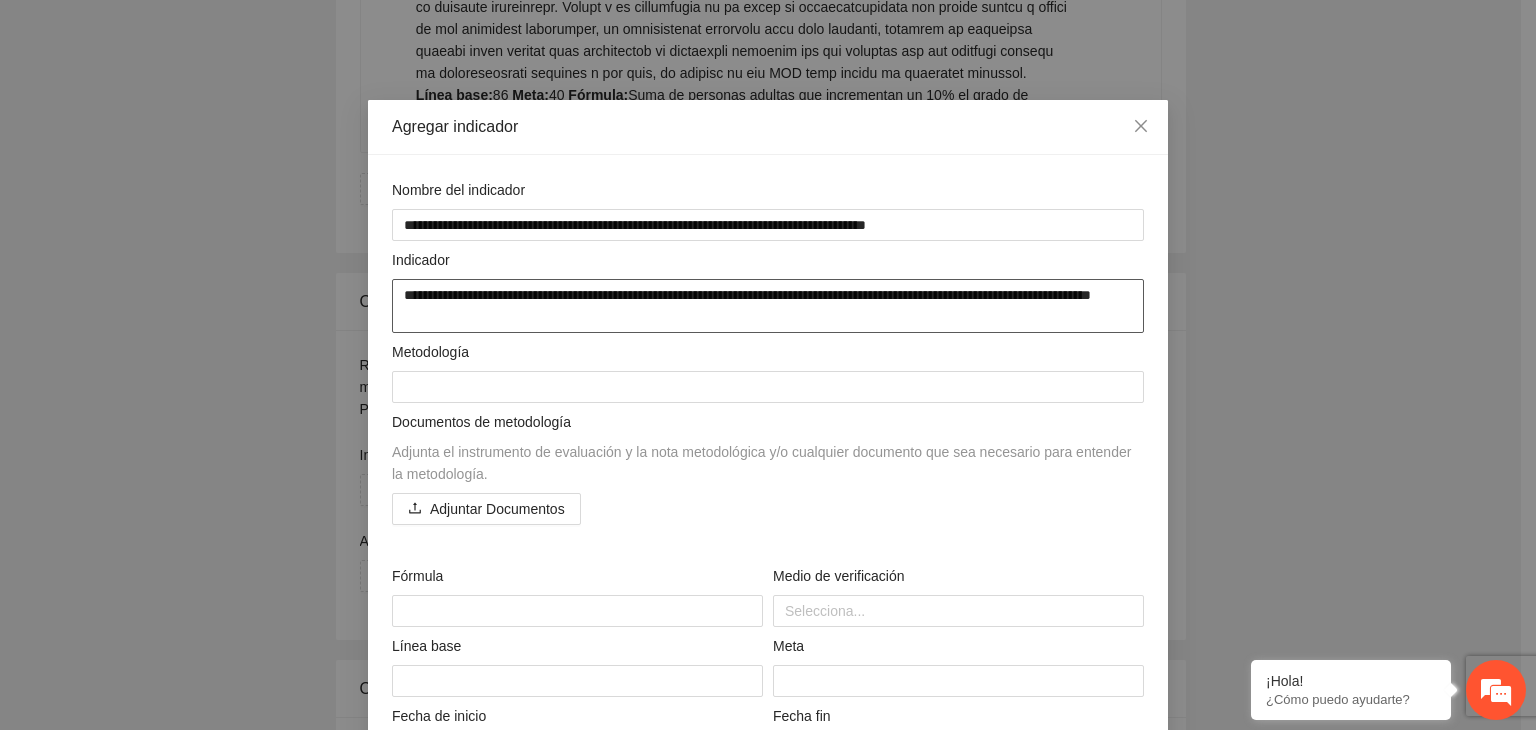 type on "**********" 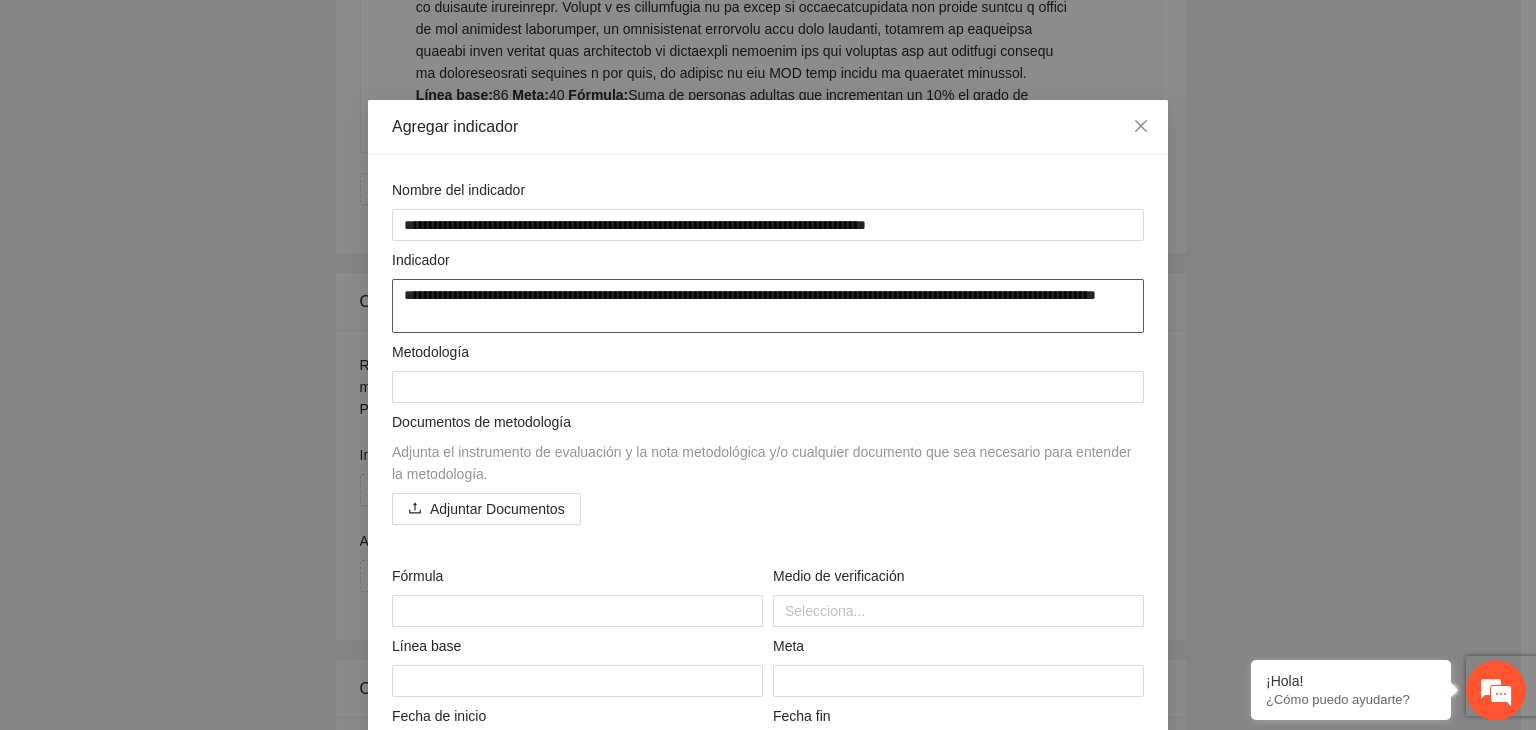 type on "**********" 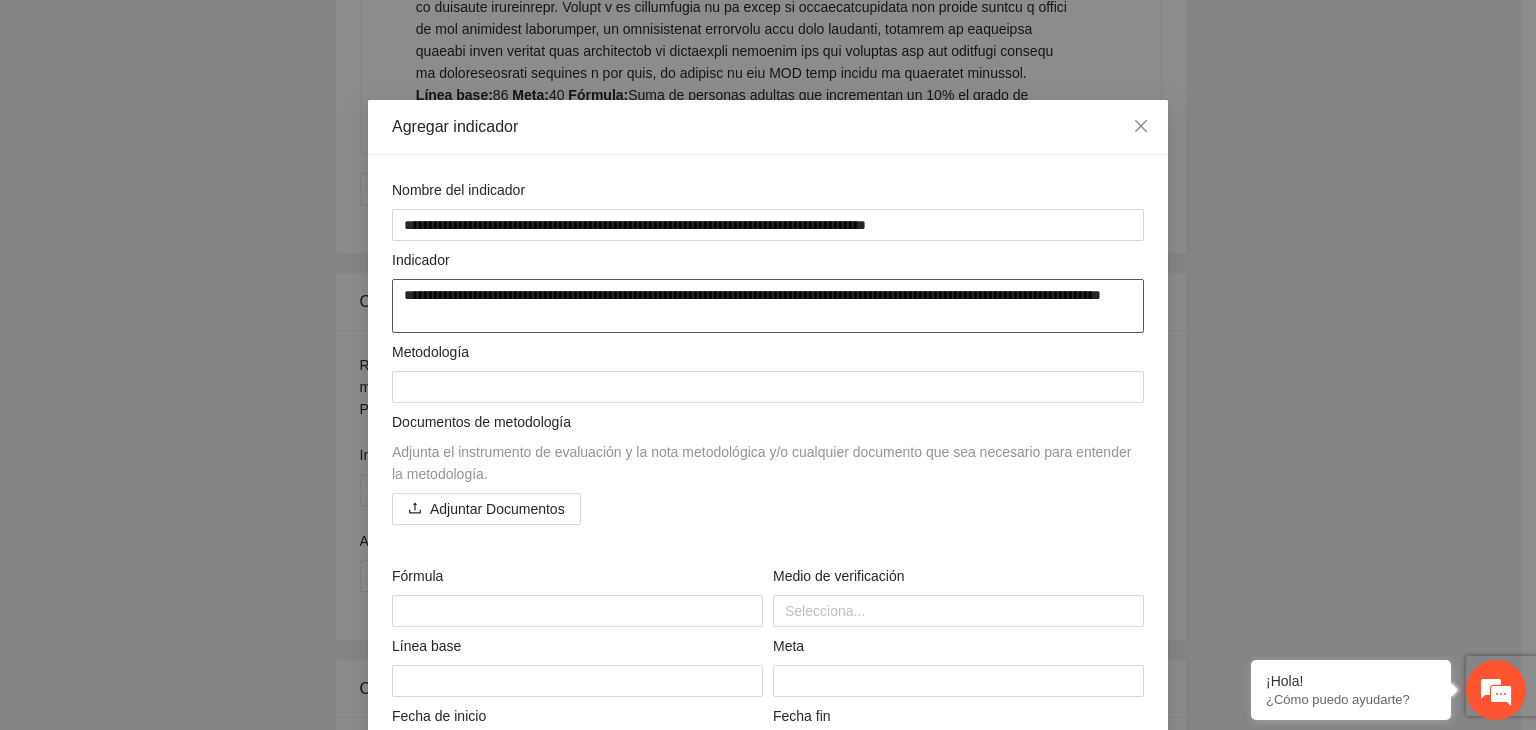 click on "**********" at bounding box center [768, 306] 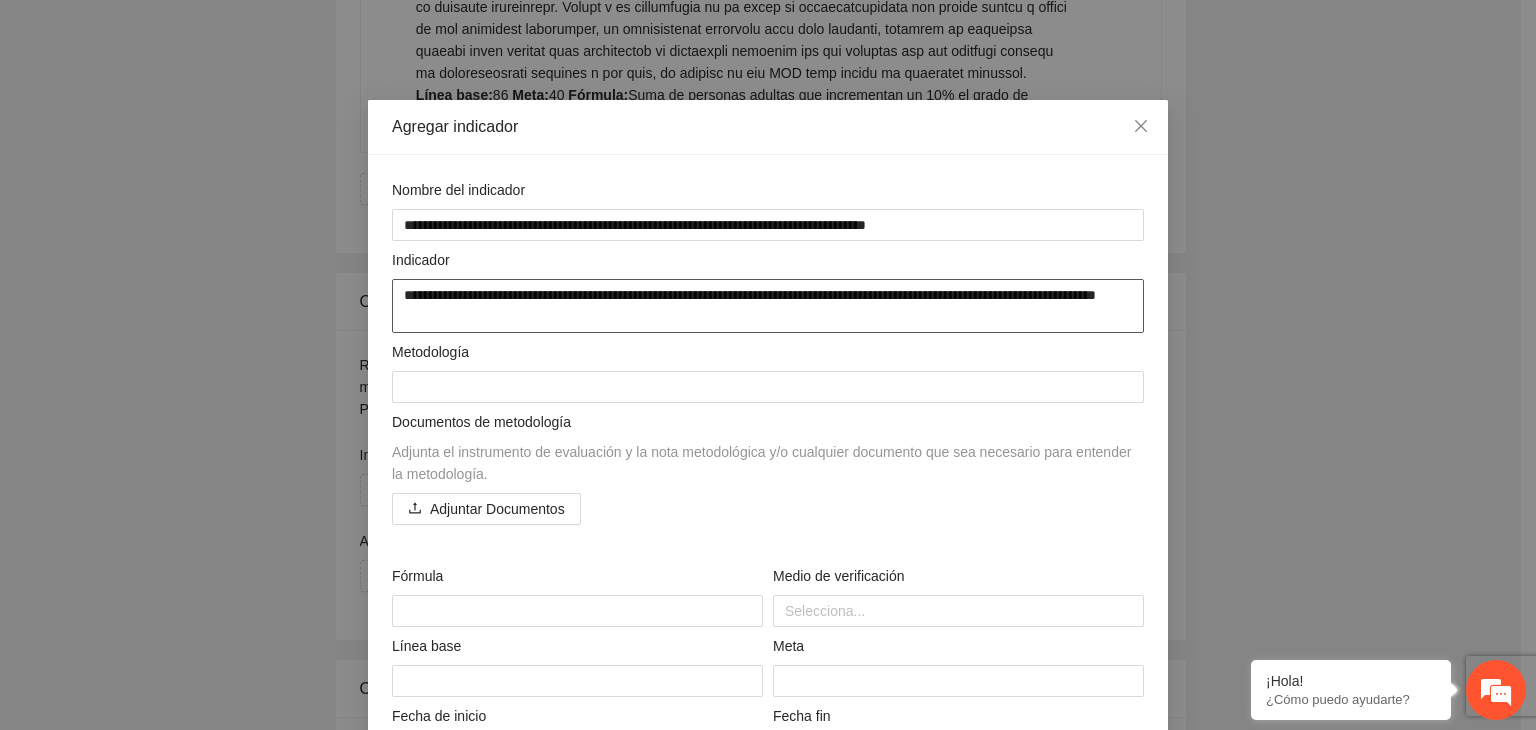 type on "**********" 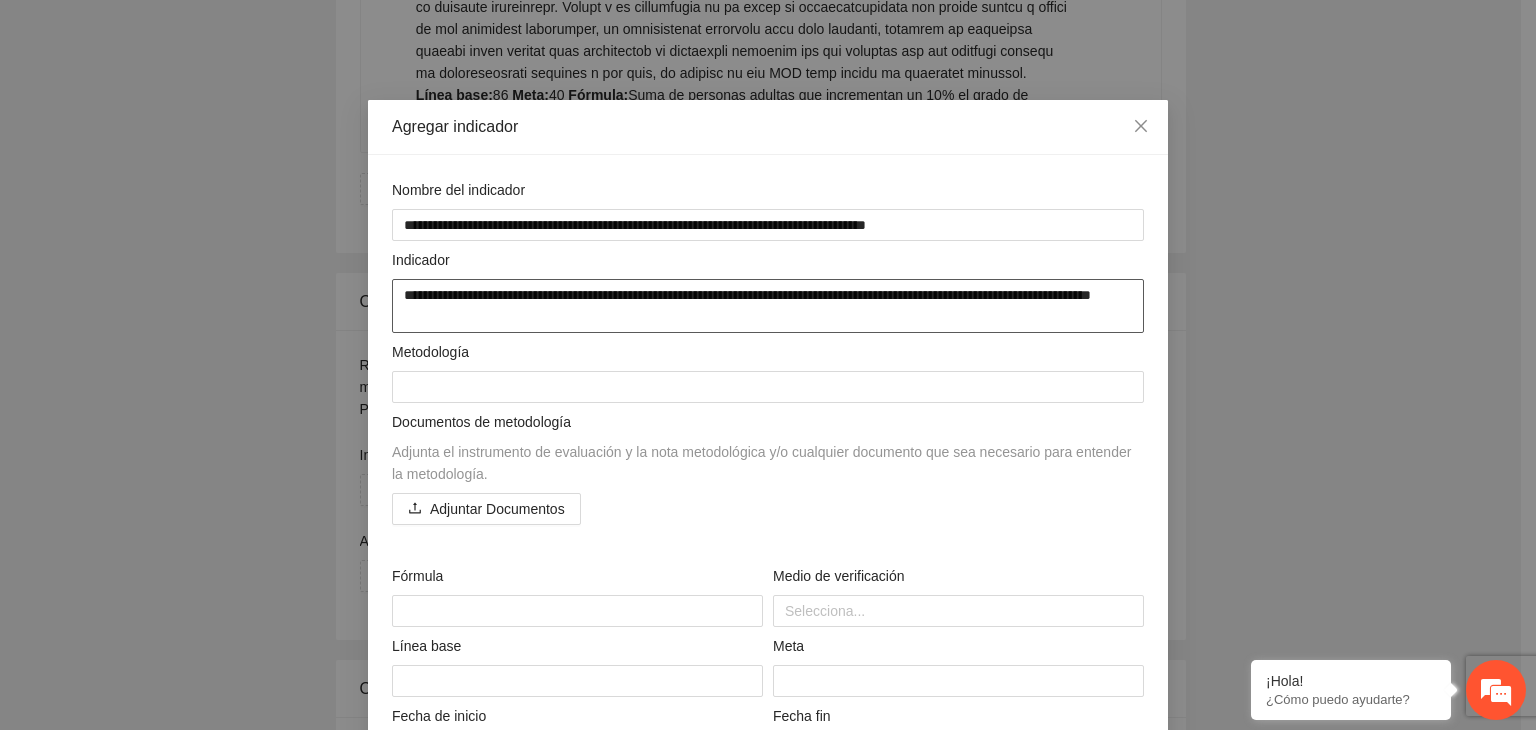 type on "**********" 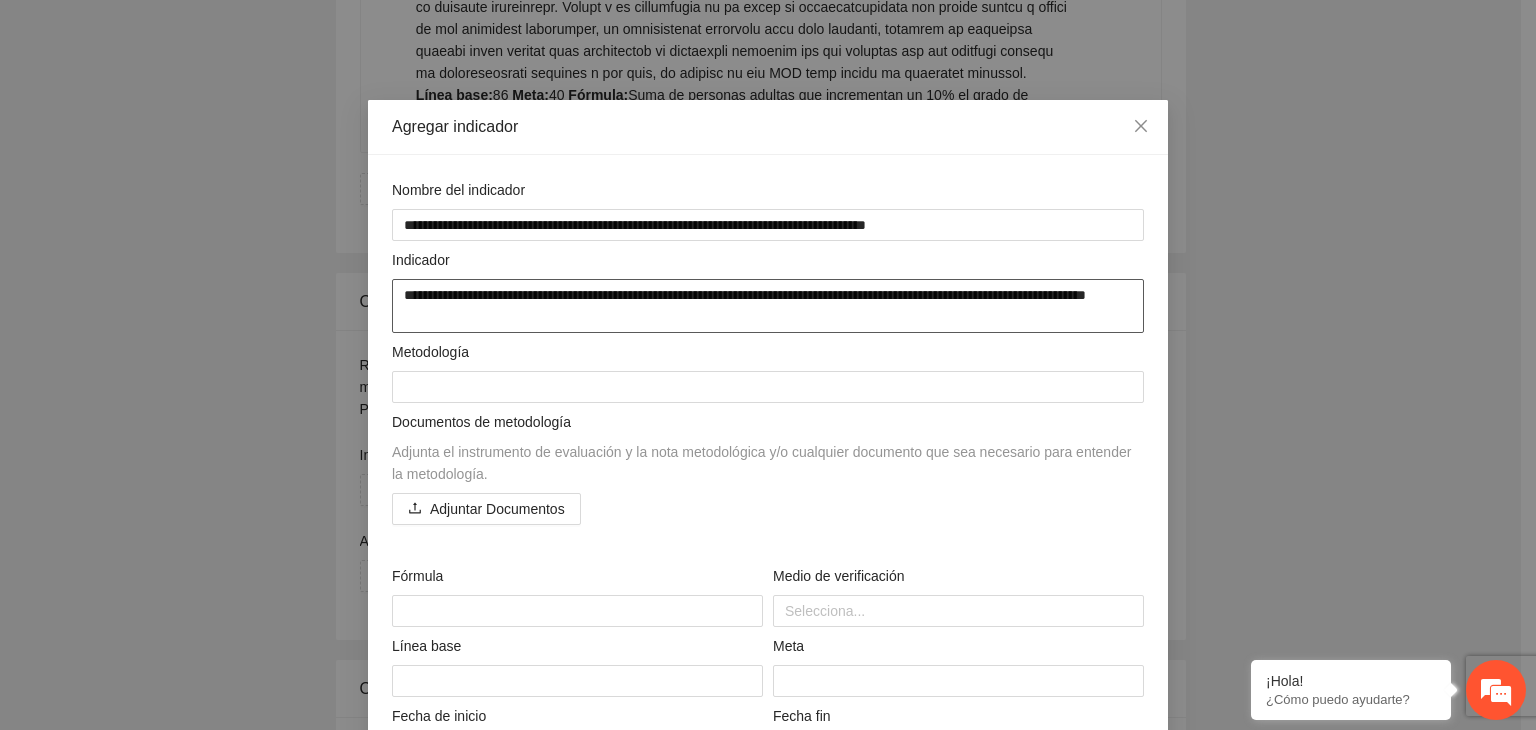 click on "**********" at bounding box center [768, 306] 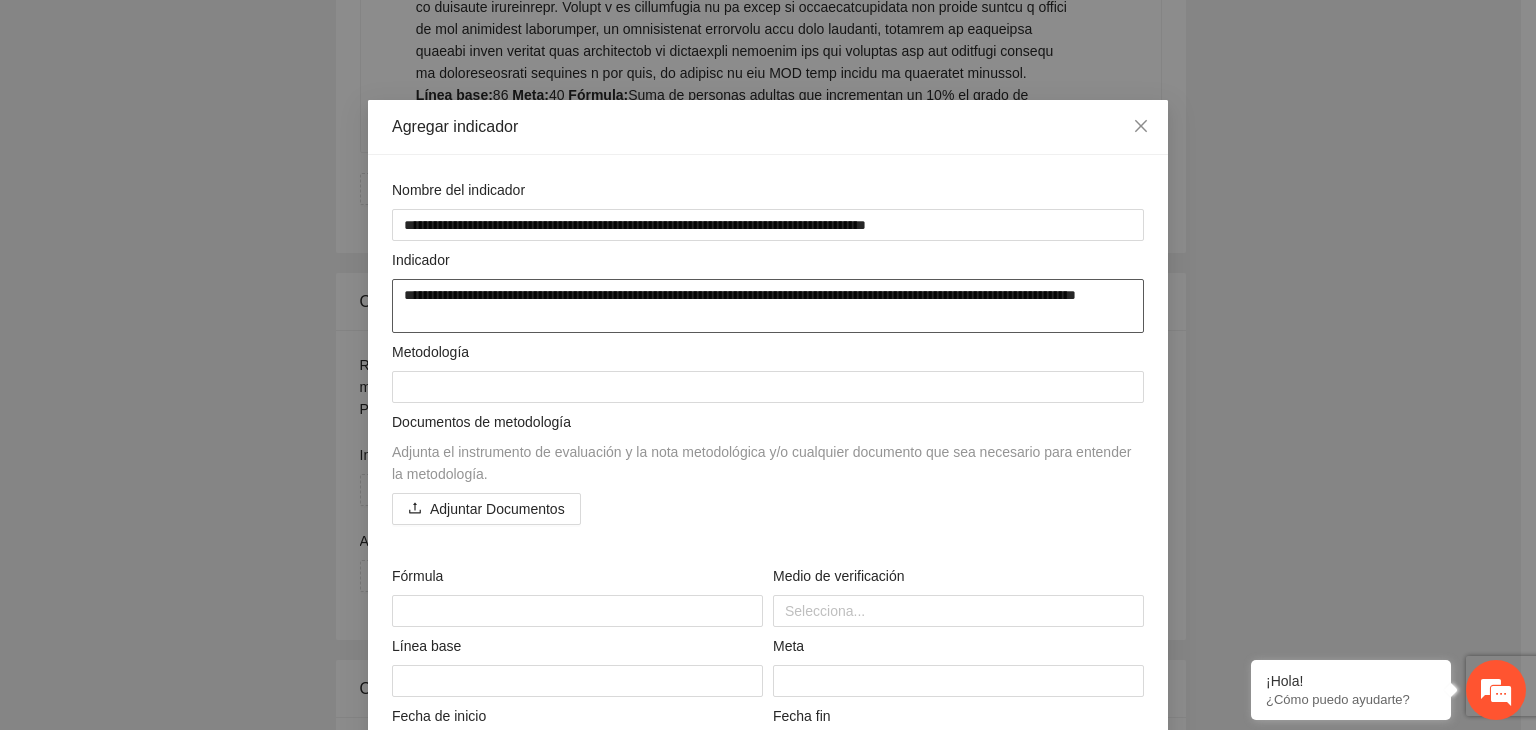 type on "**********" 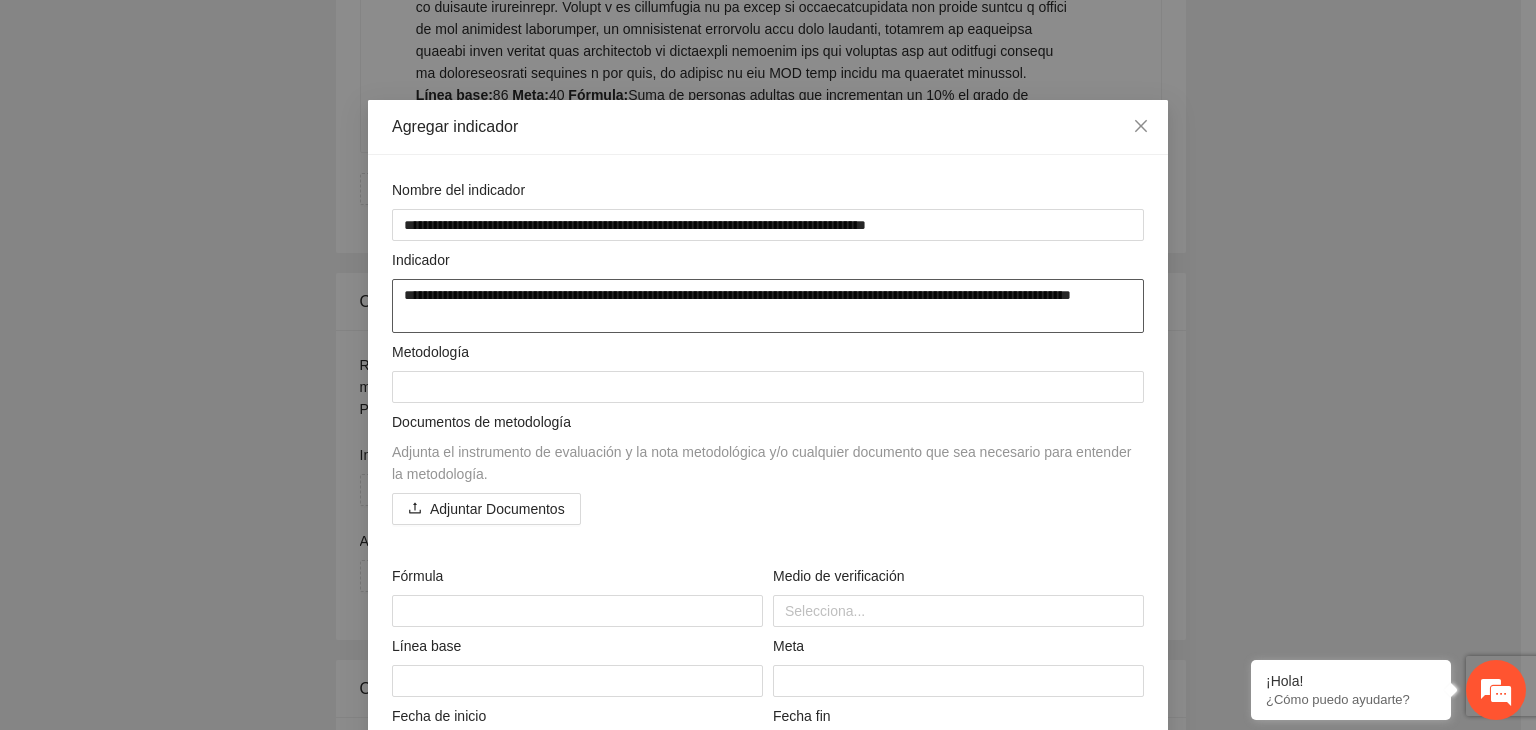 type on "**********" 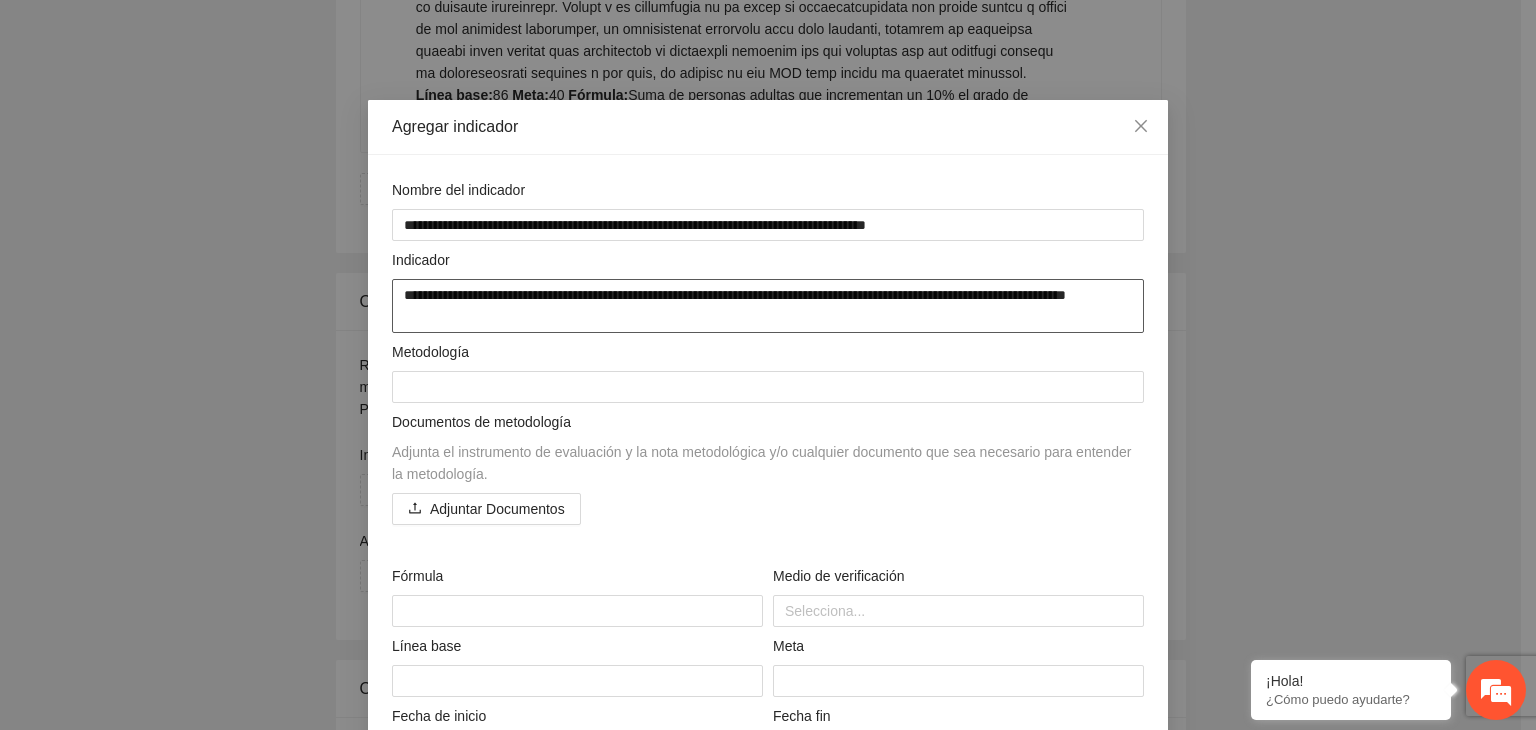 type on "**********" 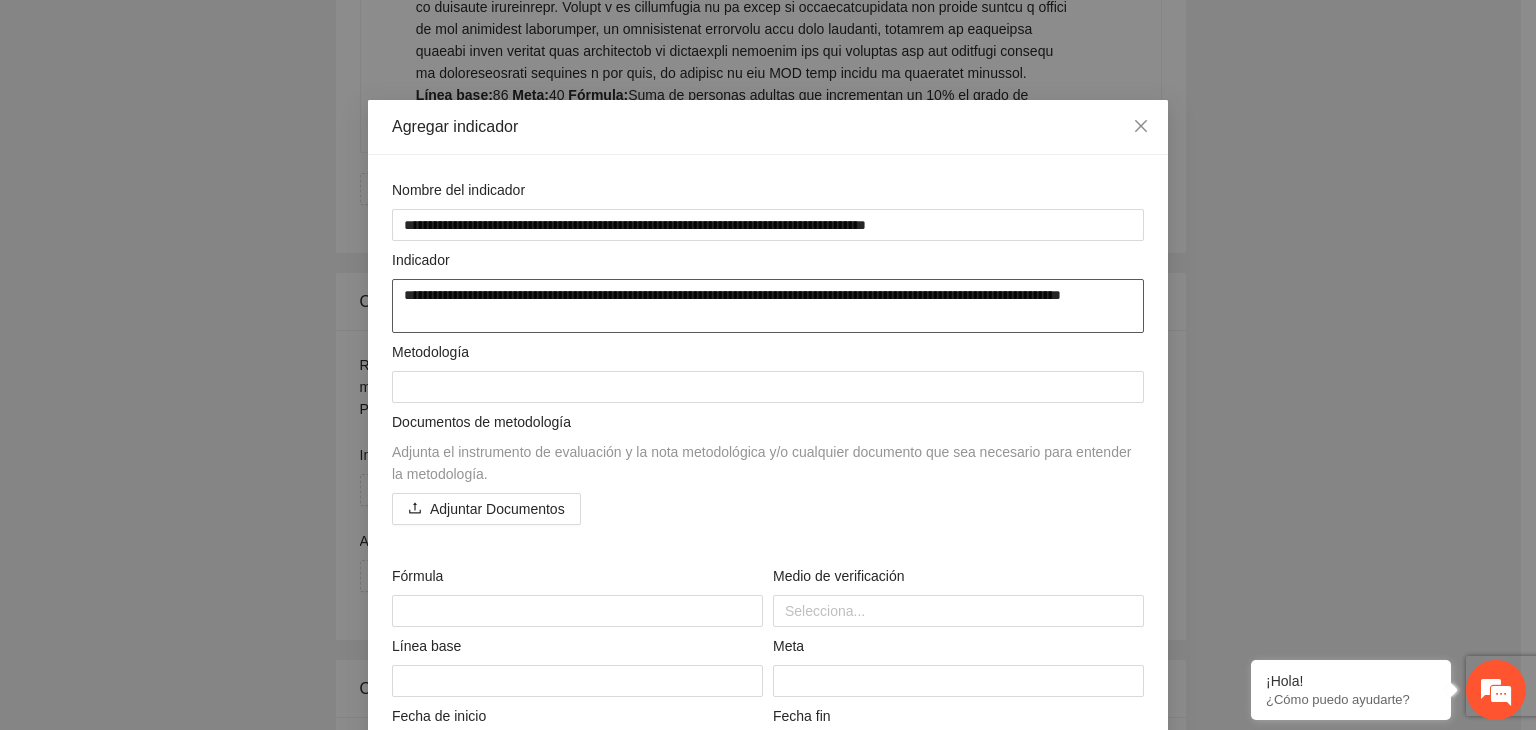 type on "**********" 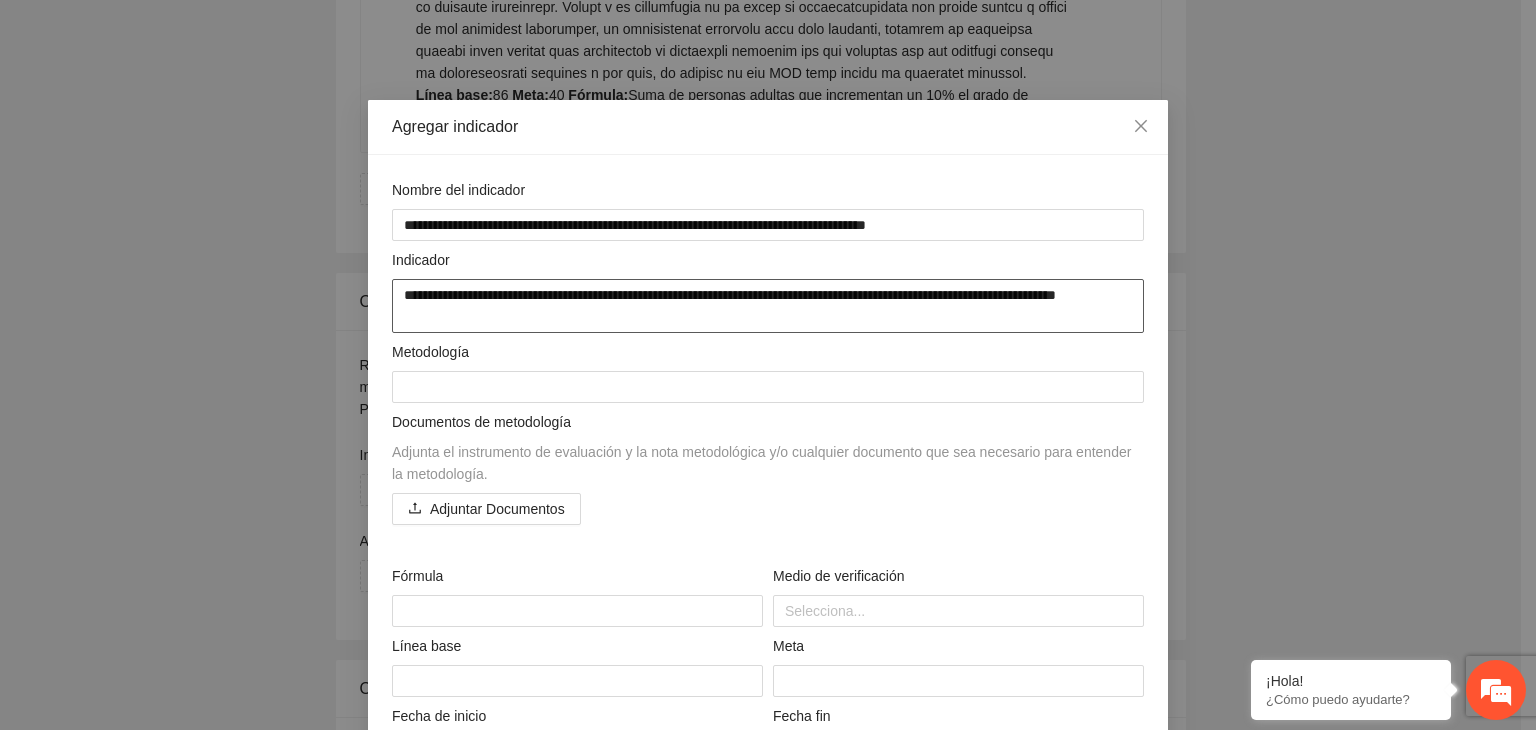 type on "**********" 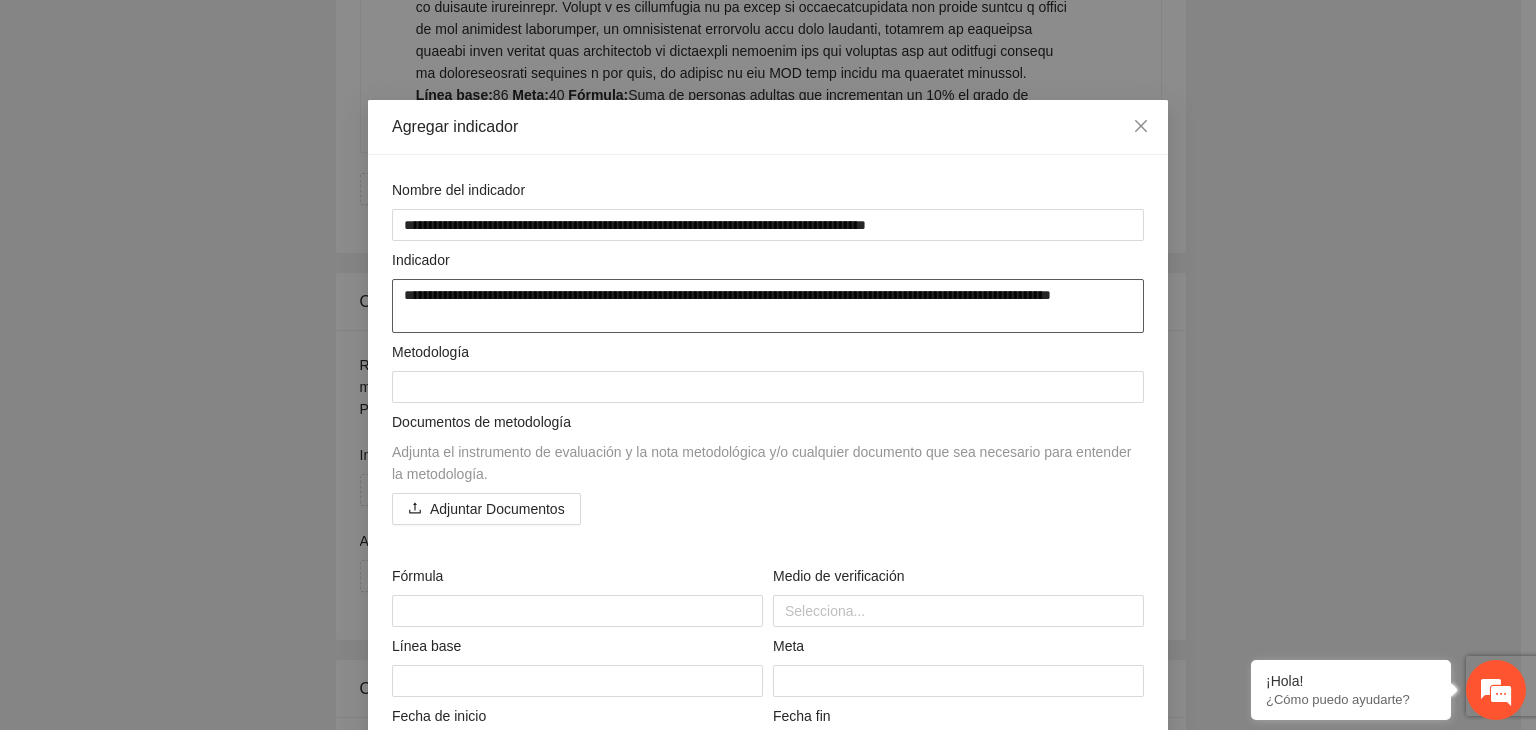 type on "**********" 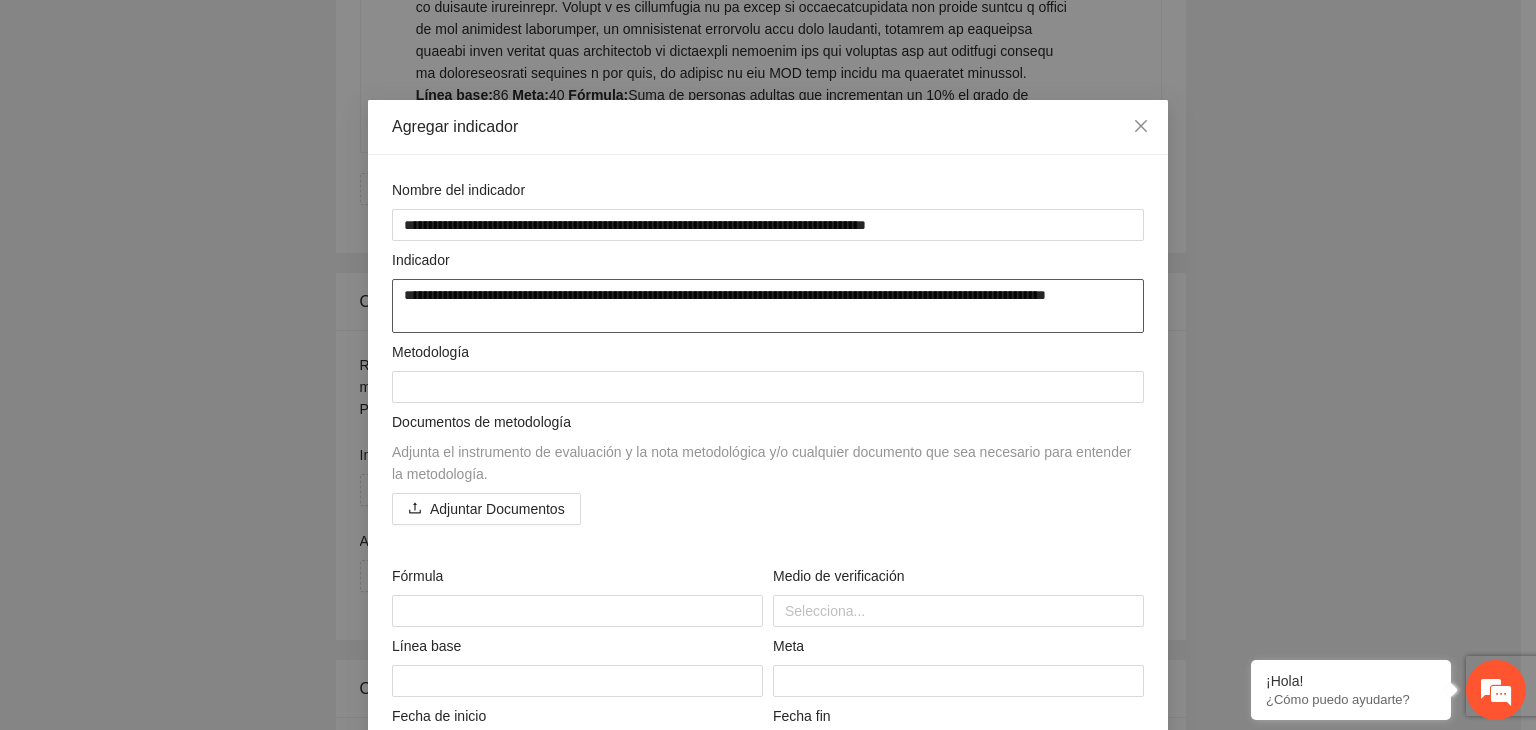 type on "**********" 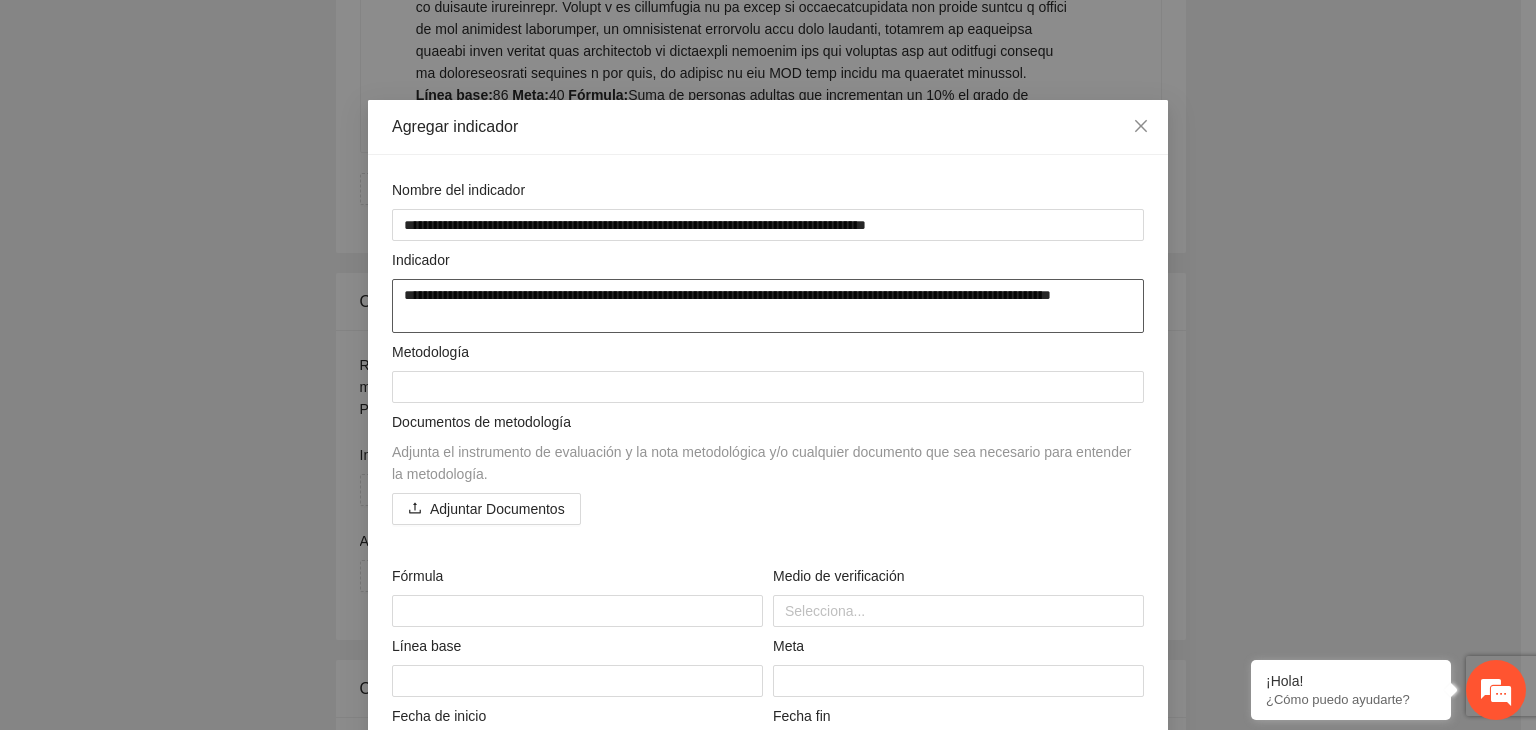 click on "**********" at bounding box center [768, 306] 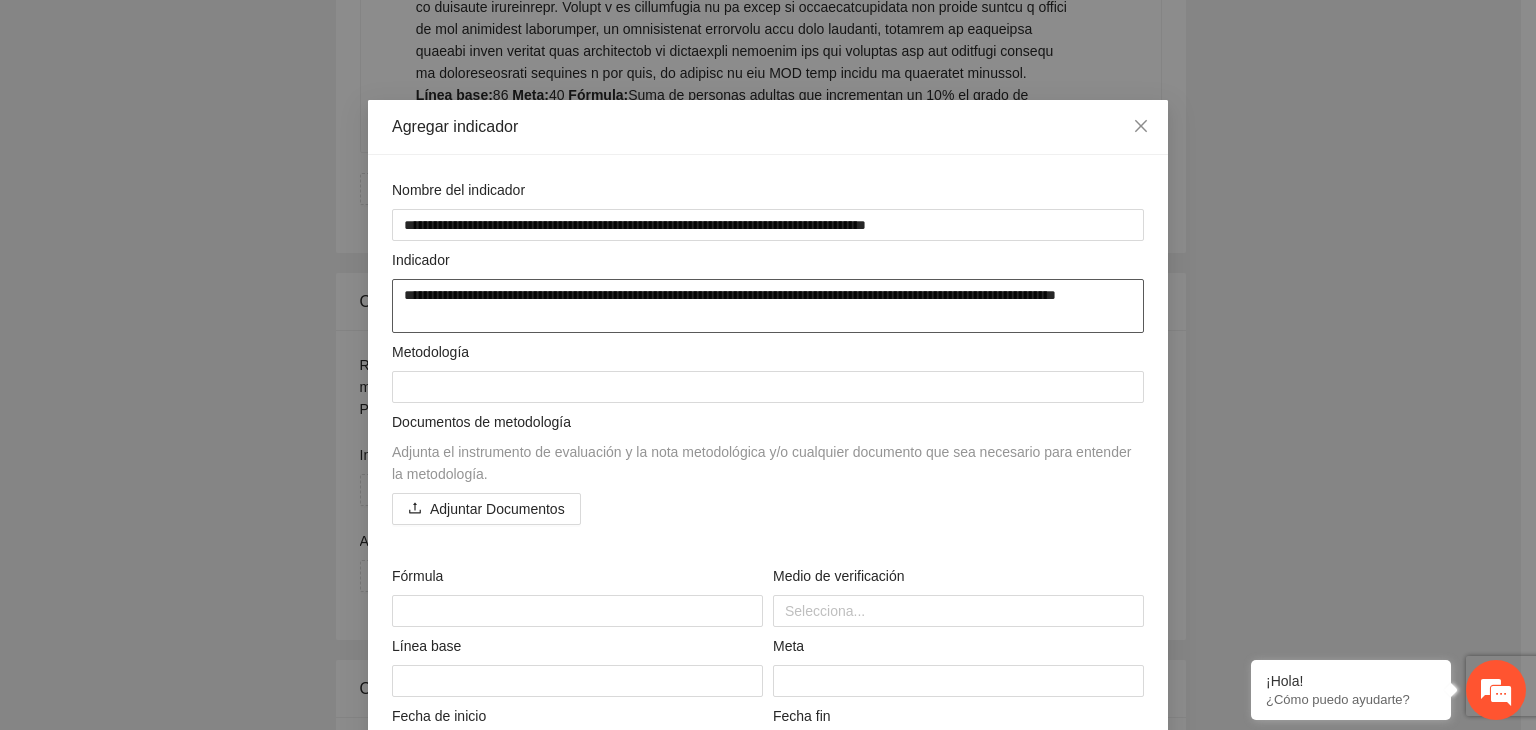 type on "**********" 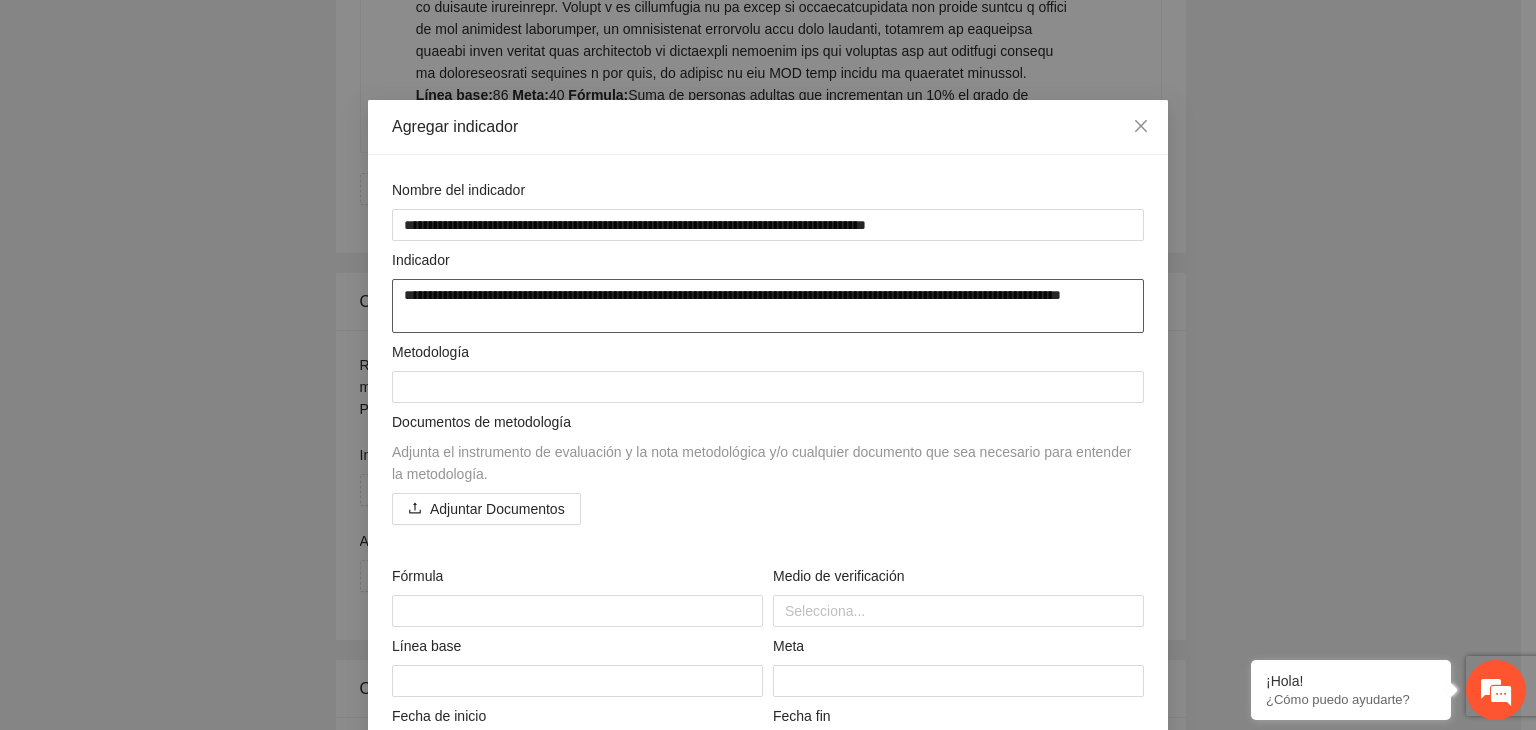 type on "**********" 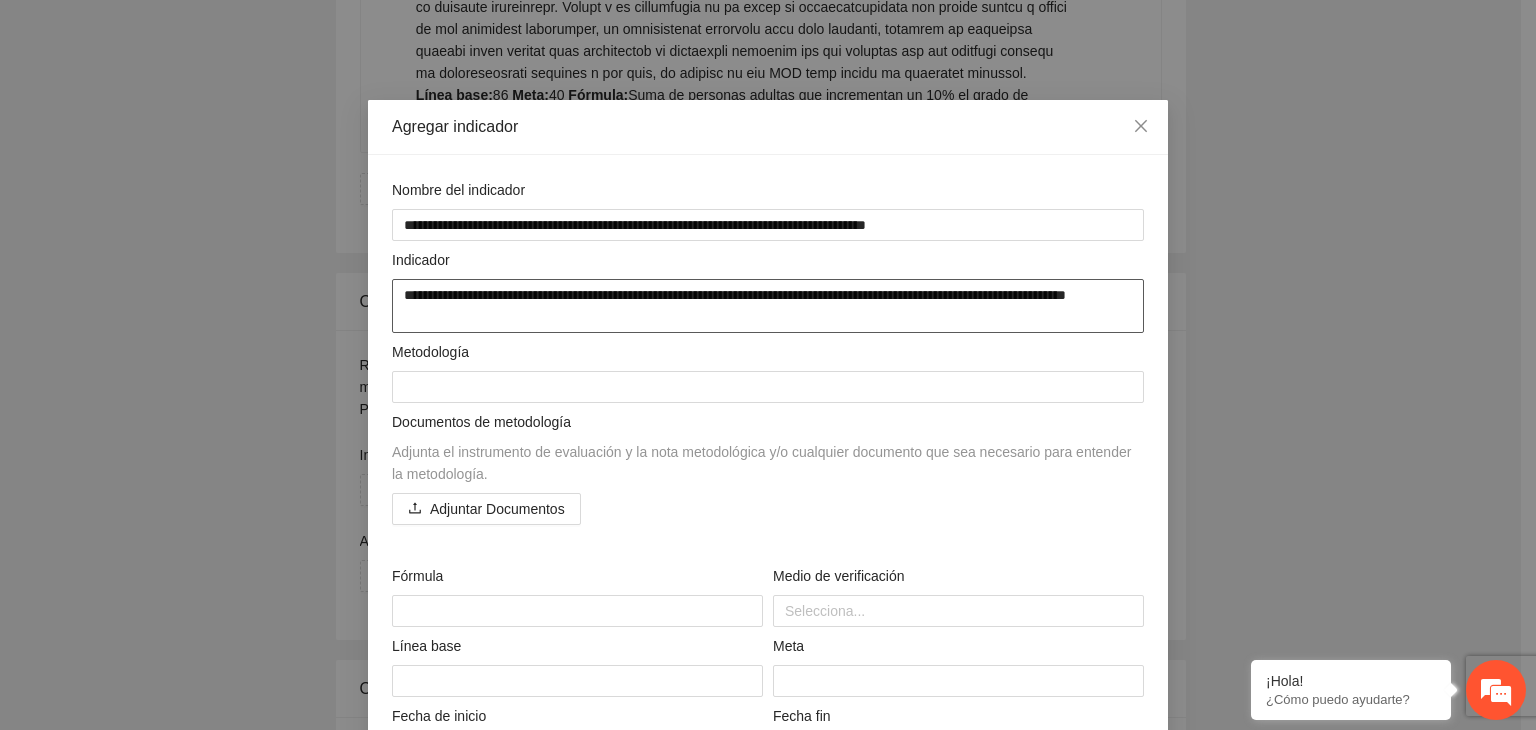 type on "**********" 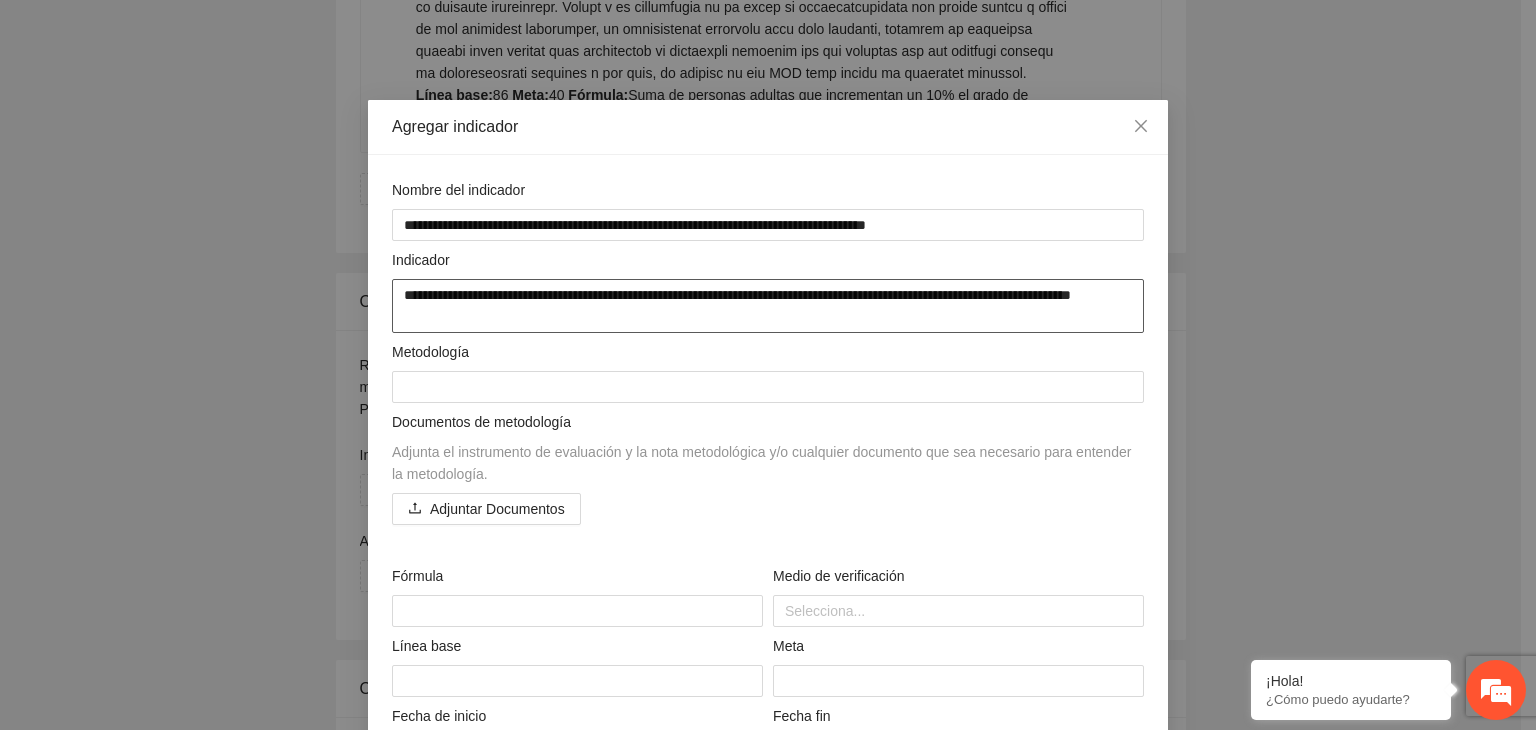 type on "**********" 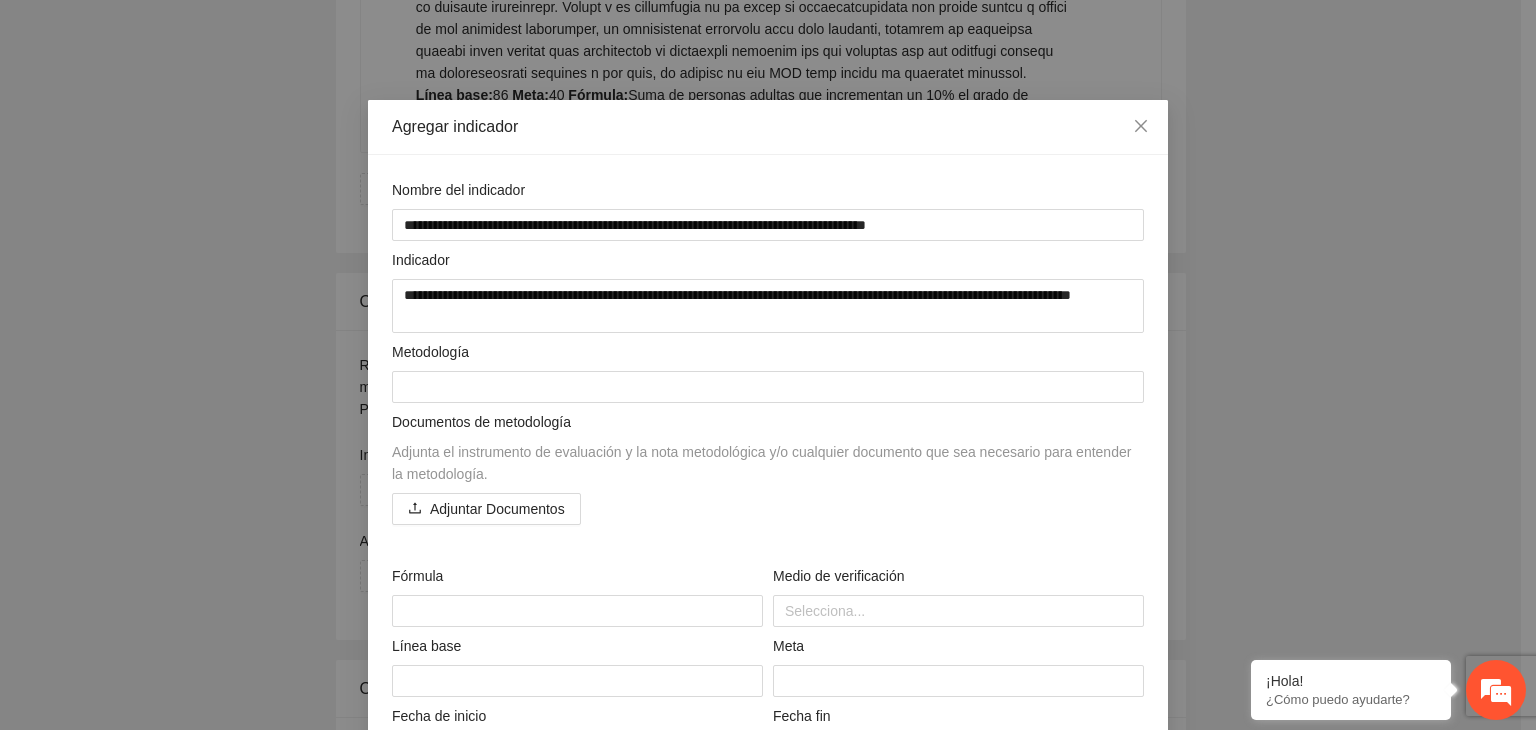 click on "**********" at bounding box center (768, 365) 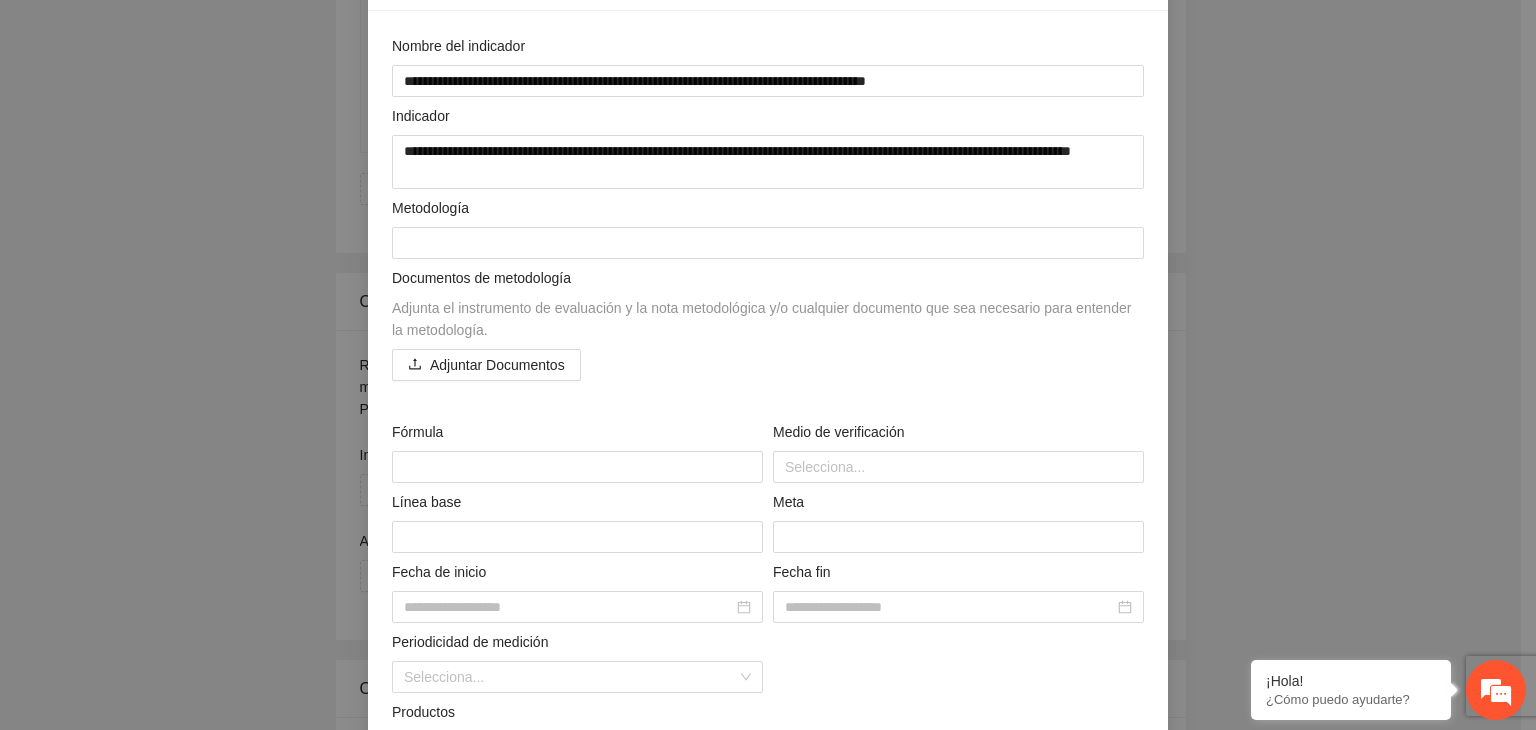 scroll, scrollTop: 277, scrollLeft: 0, axis: vertical 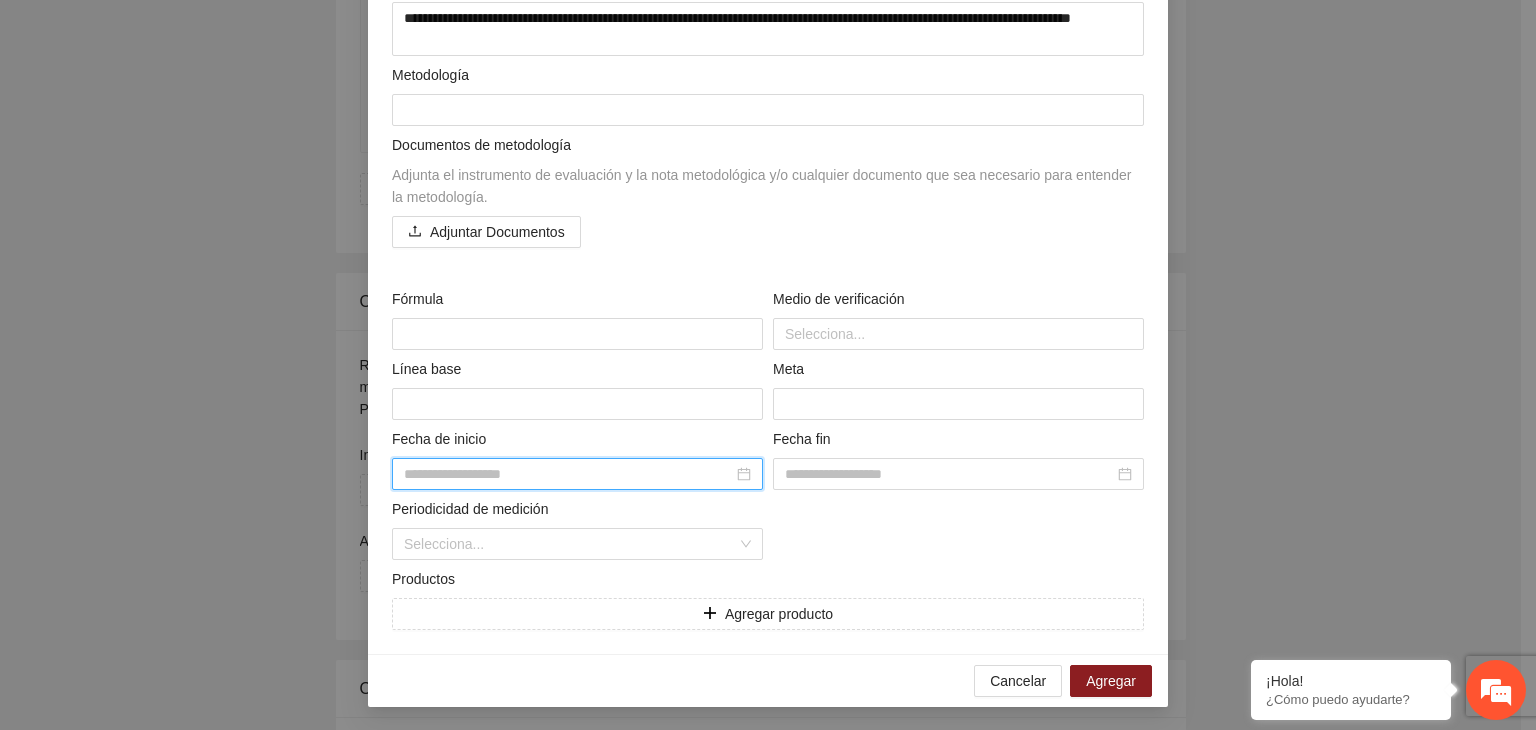 click at bounding box center (568, 474) 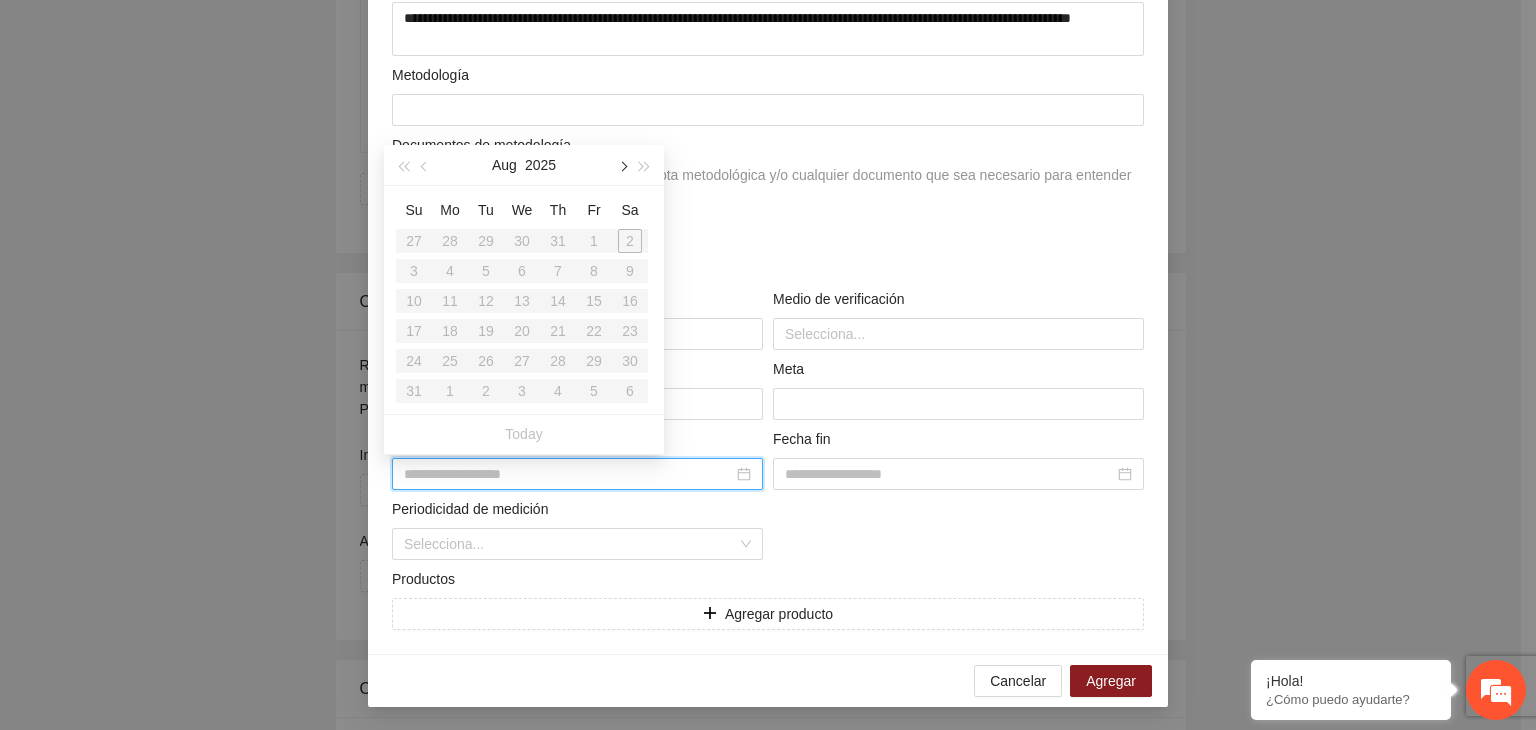 click at bounding box center [622, 167] 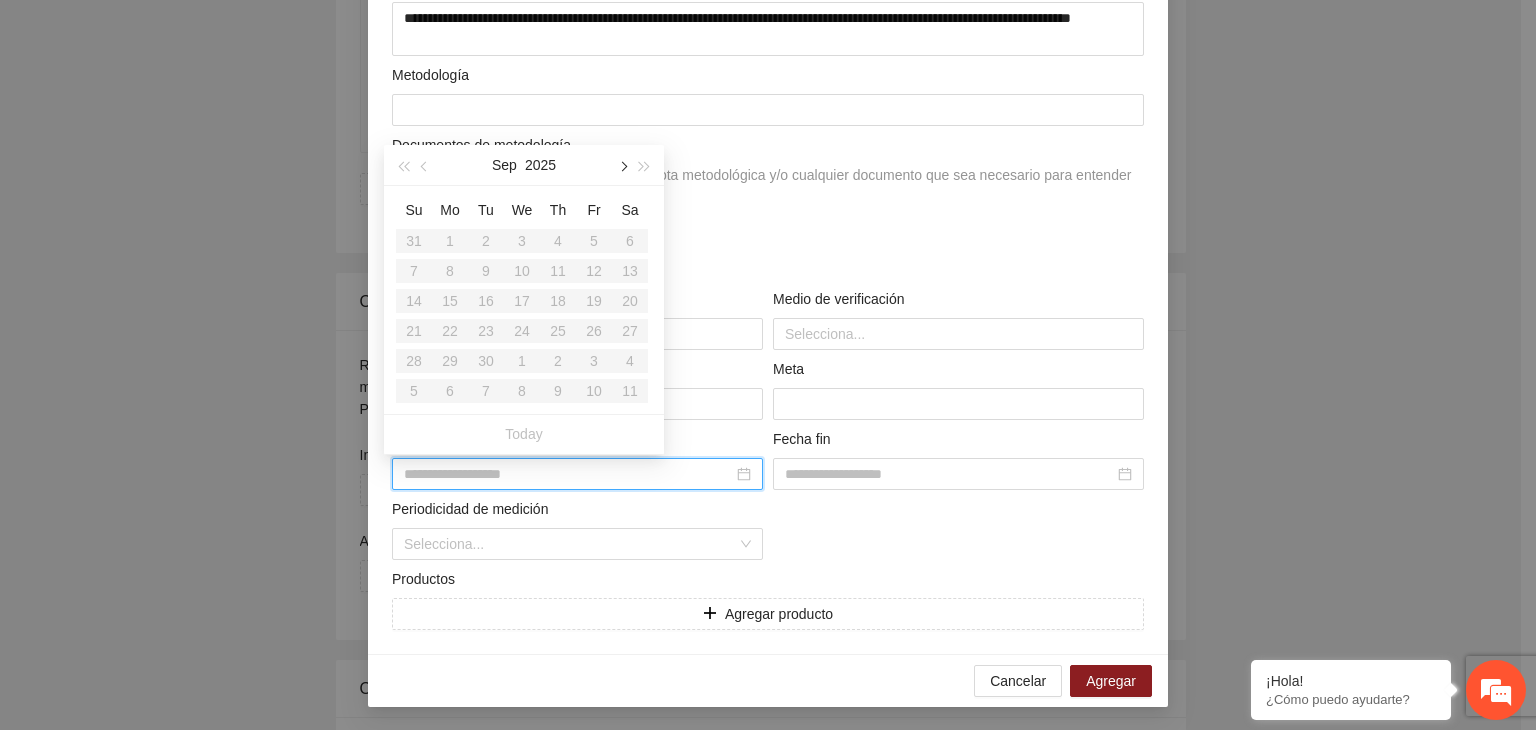 click at bounding box center [622, 167] 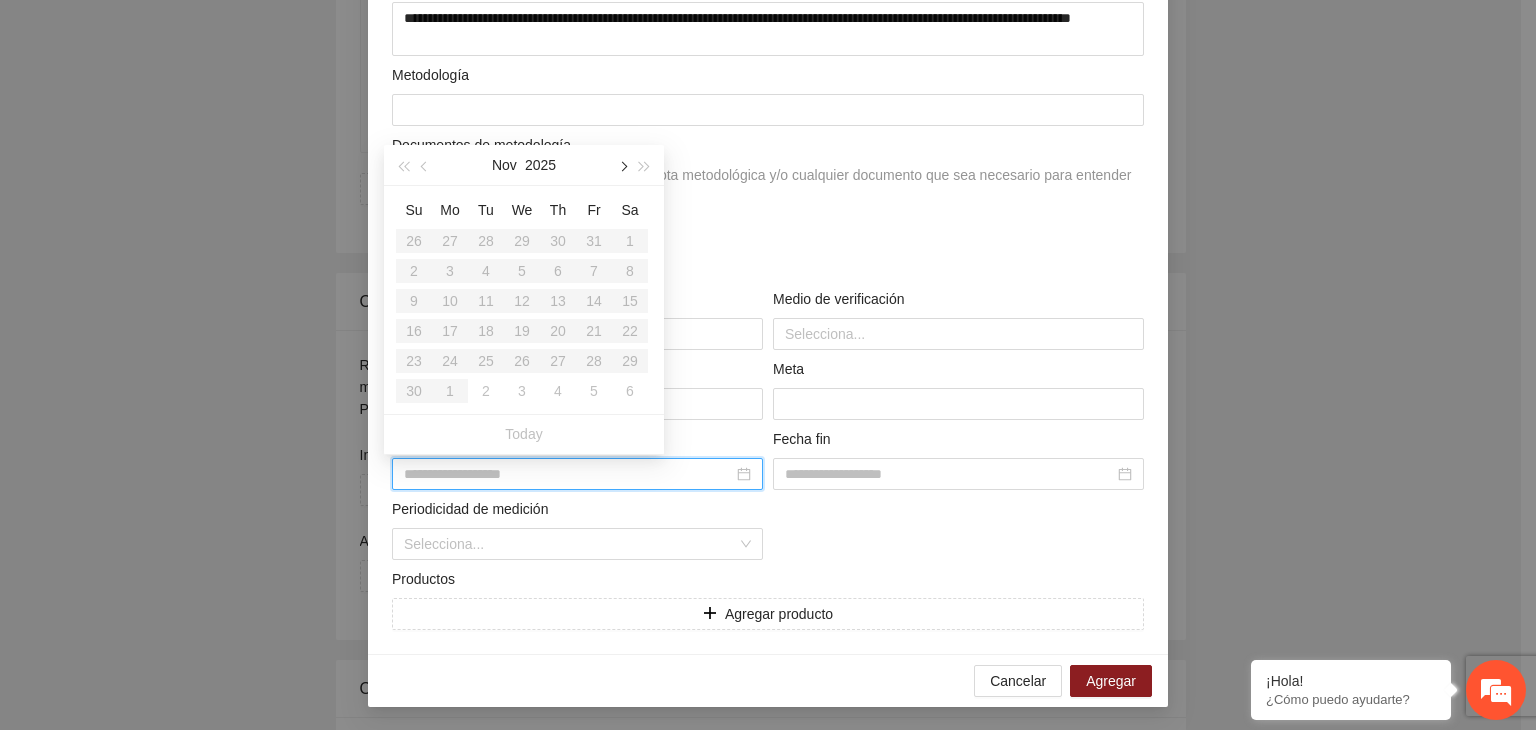 click at bounding box center (622, 167) 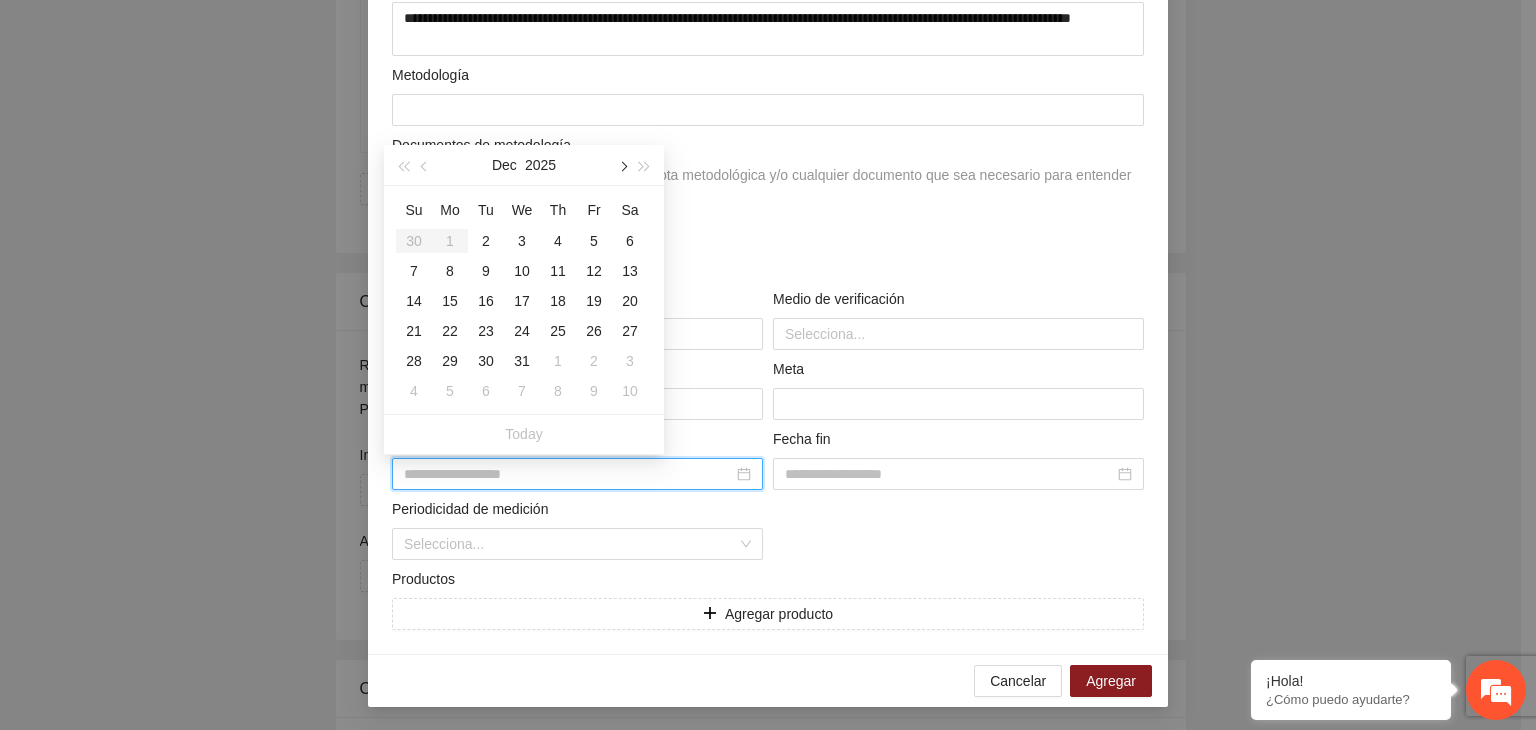 click at bounding box center [622, 167] 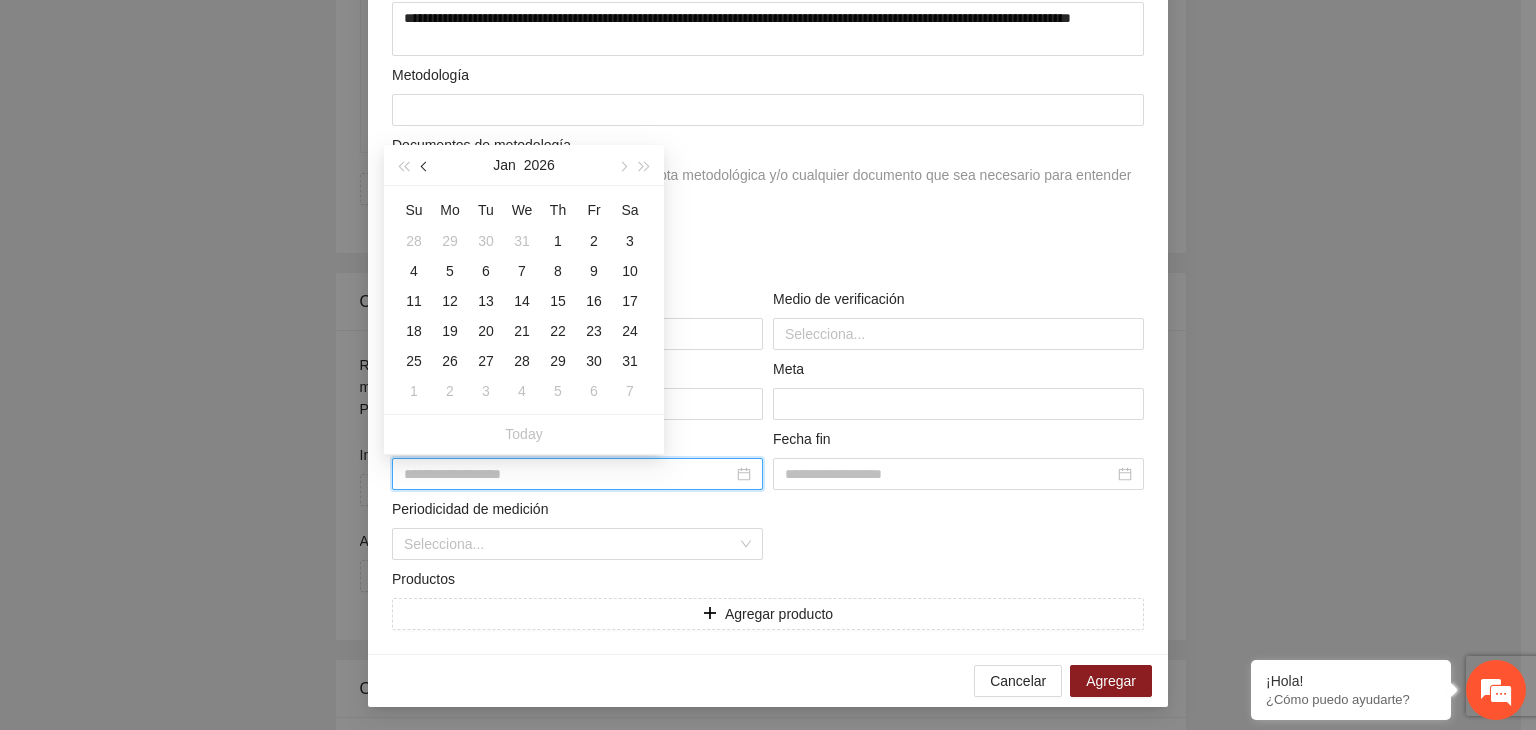 click at bounding box center [426, 167] 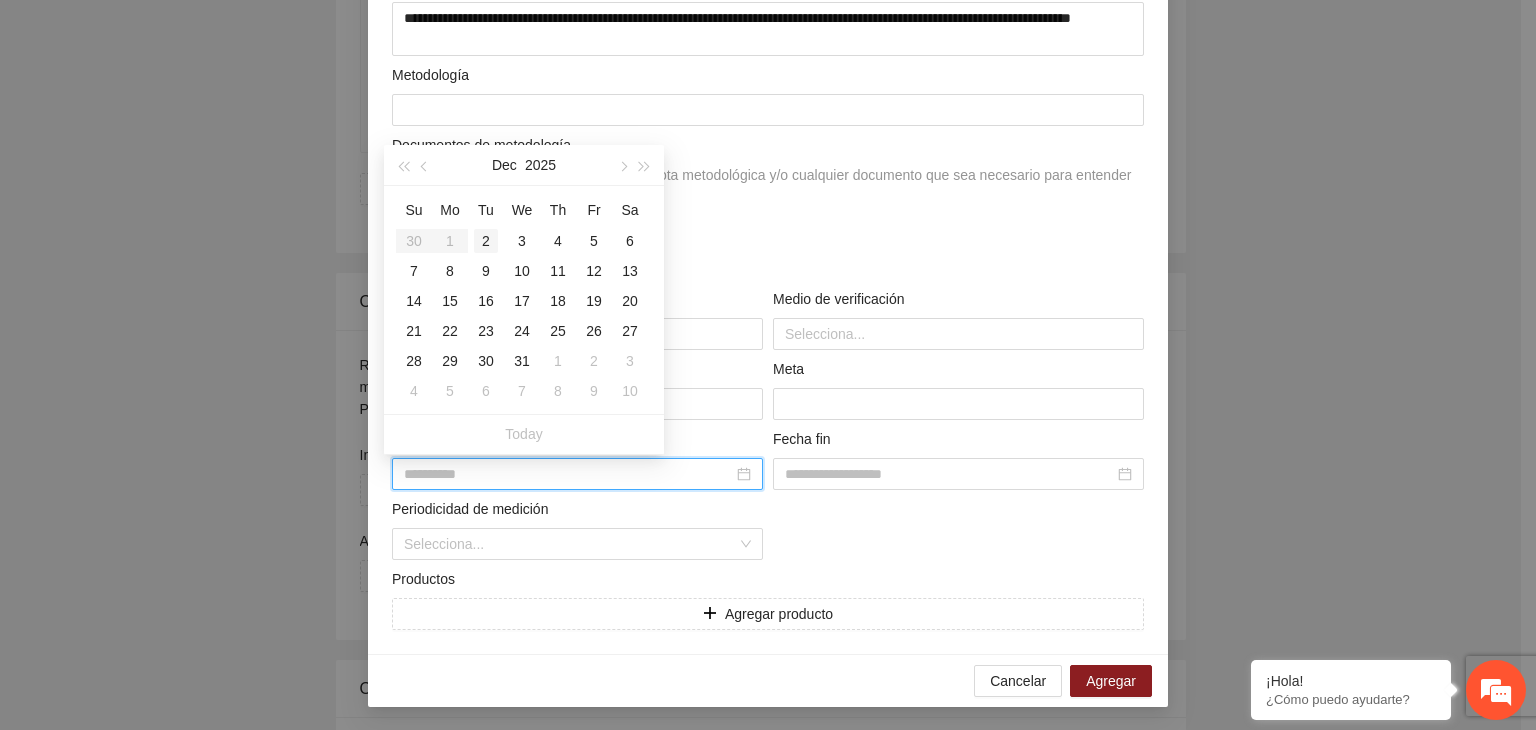 type on "**********" 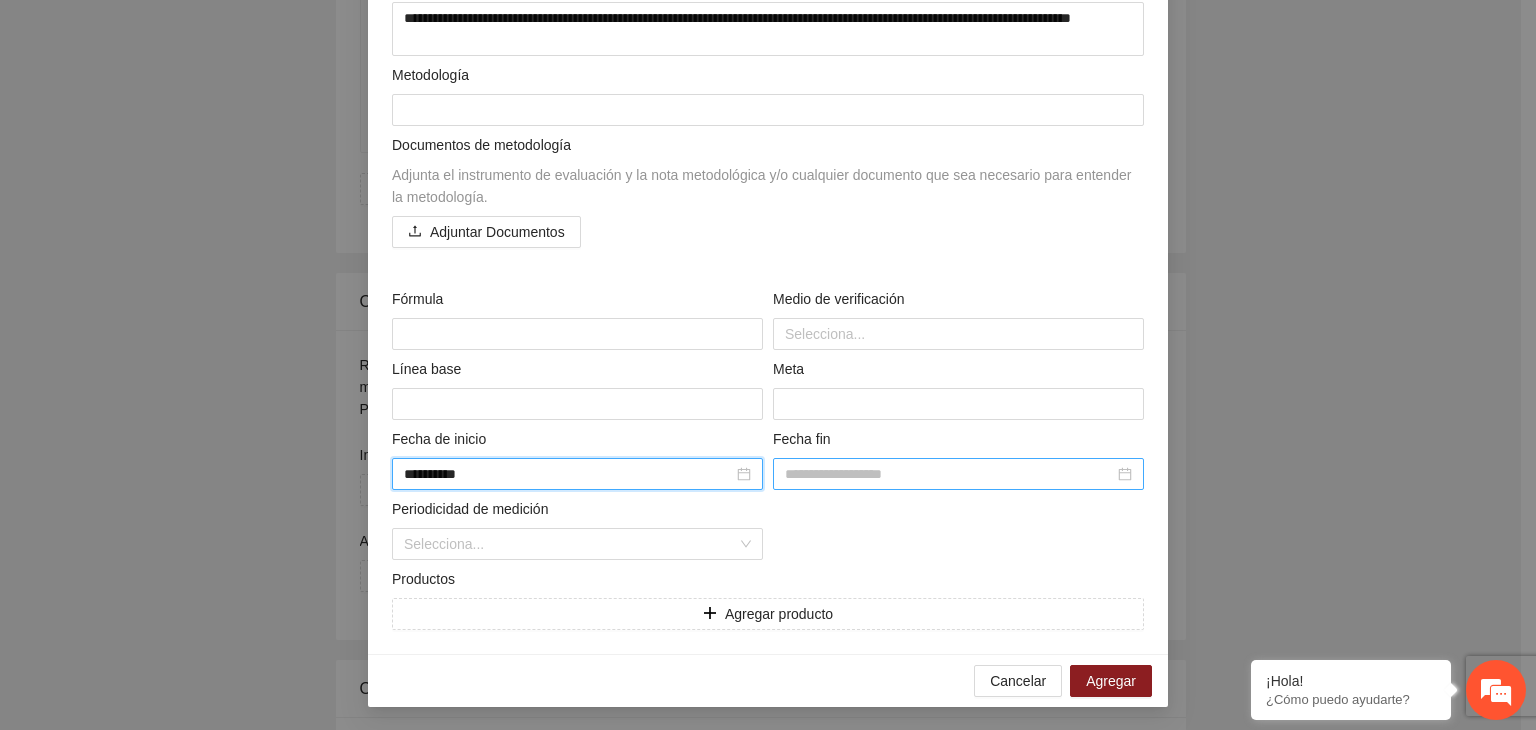 click at bounding box center [949, 474] 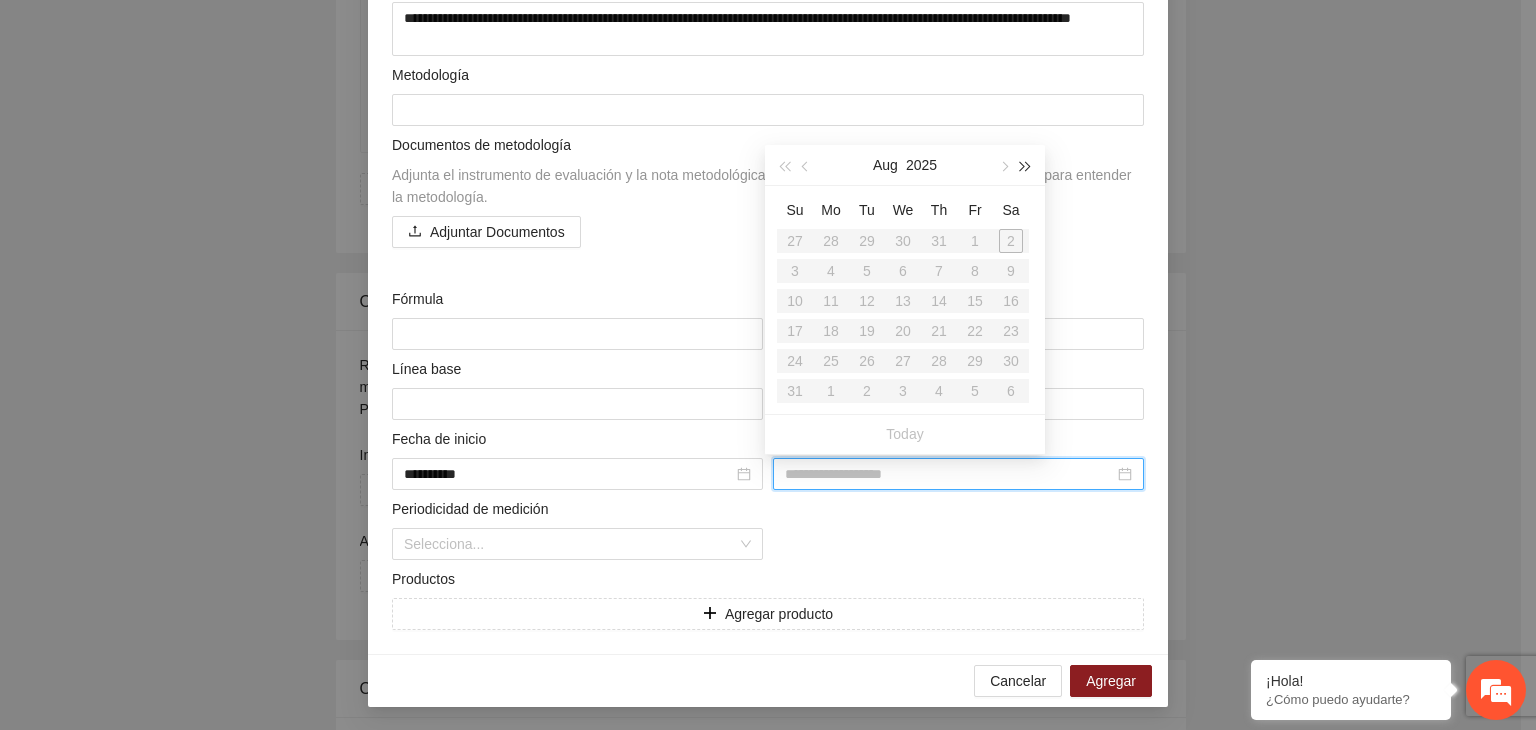 click at bounding box center (1026, 167) 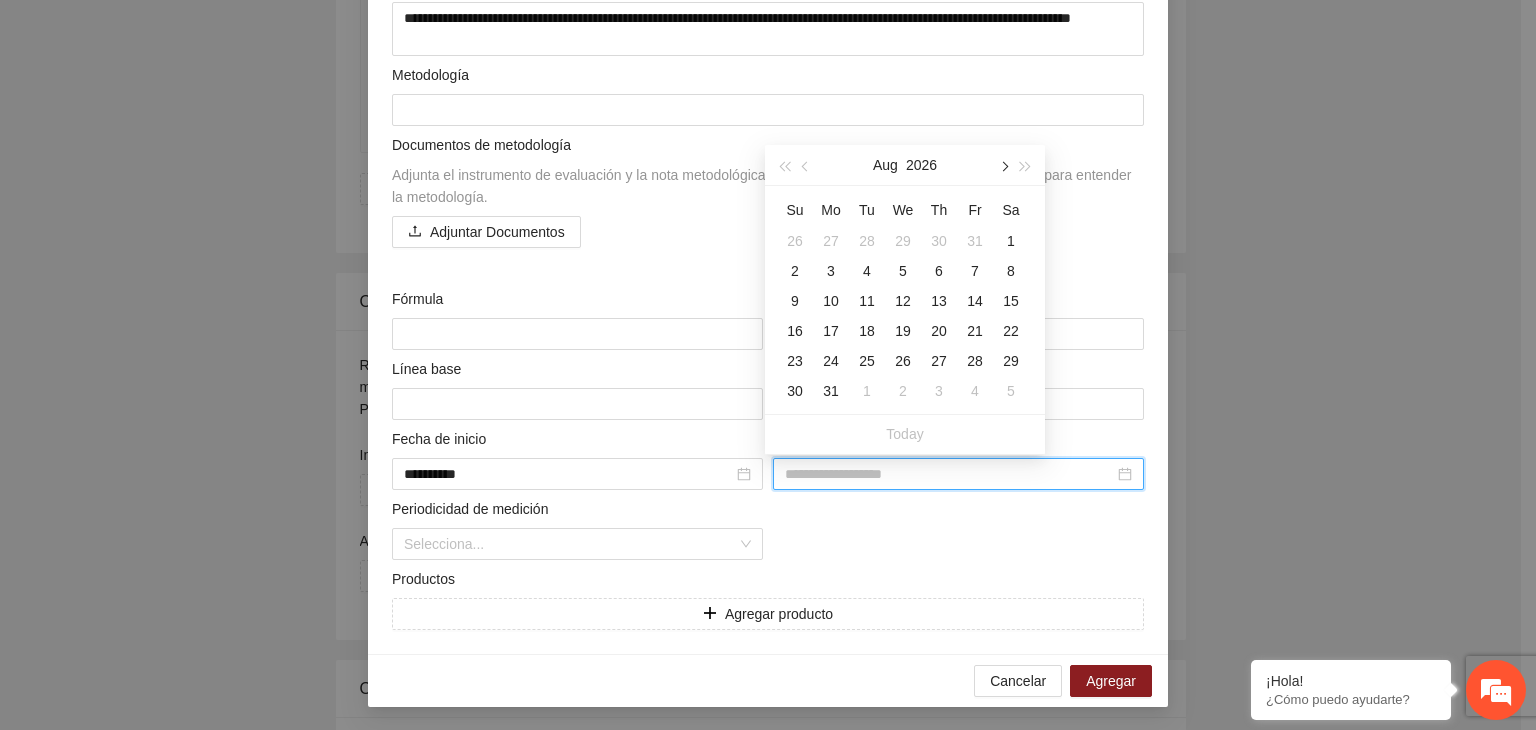 click at bounding box center [1003, 167] 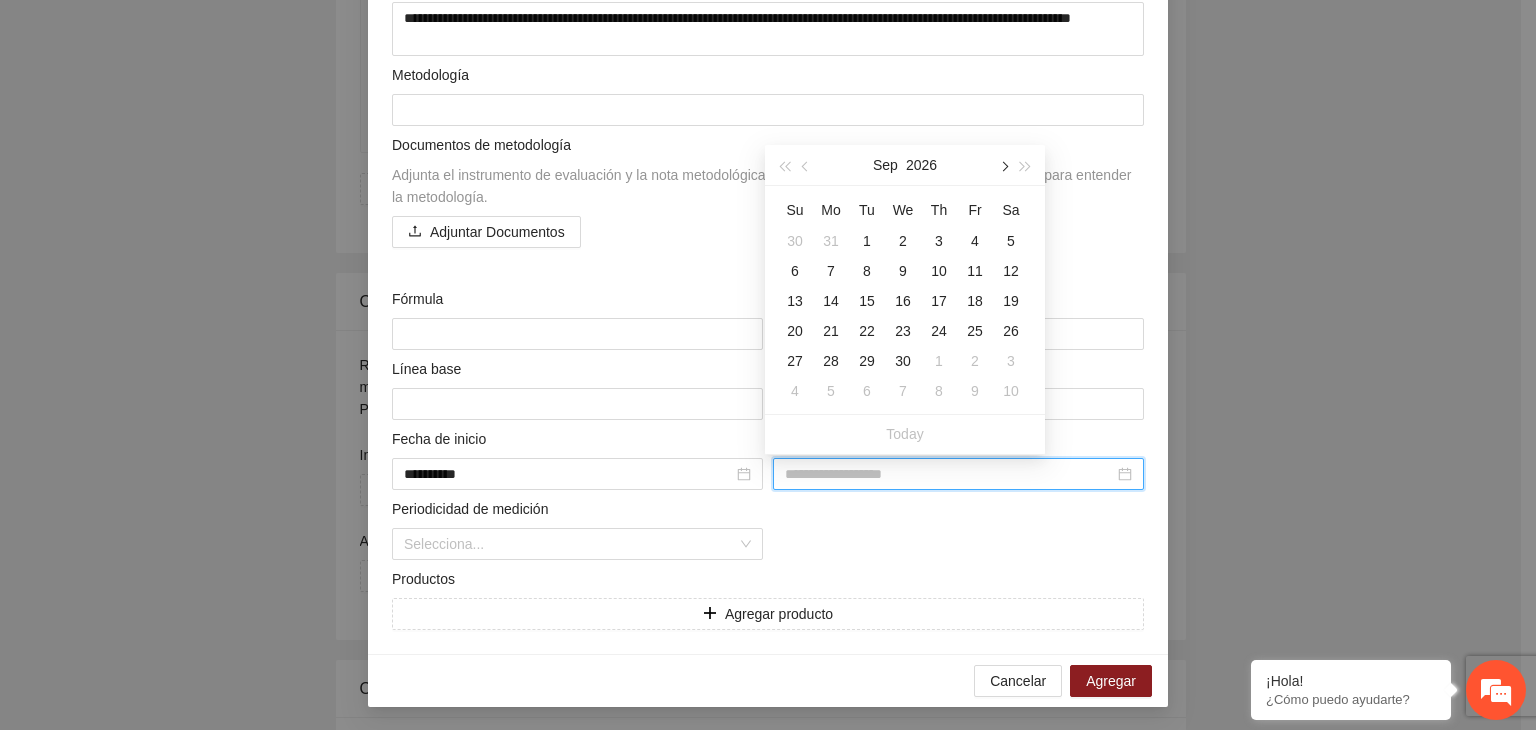 click at bounding box center [1003, 167] 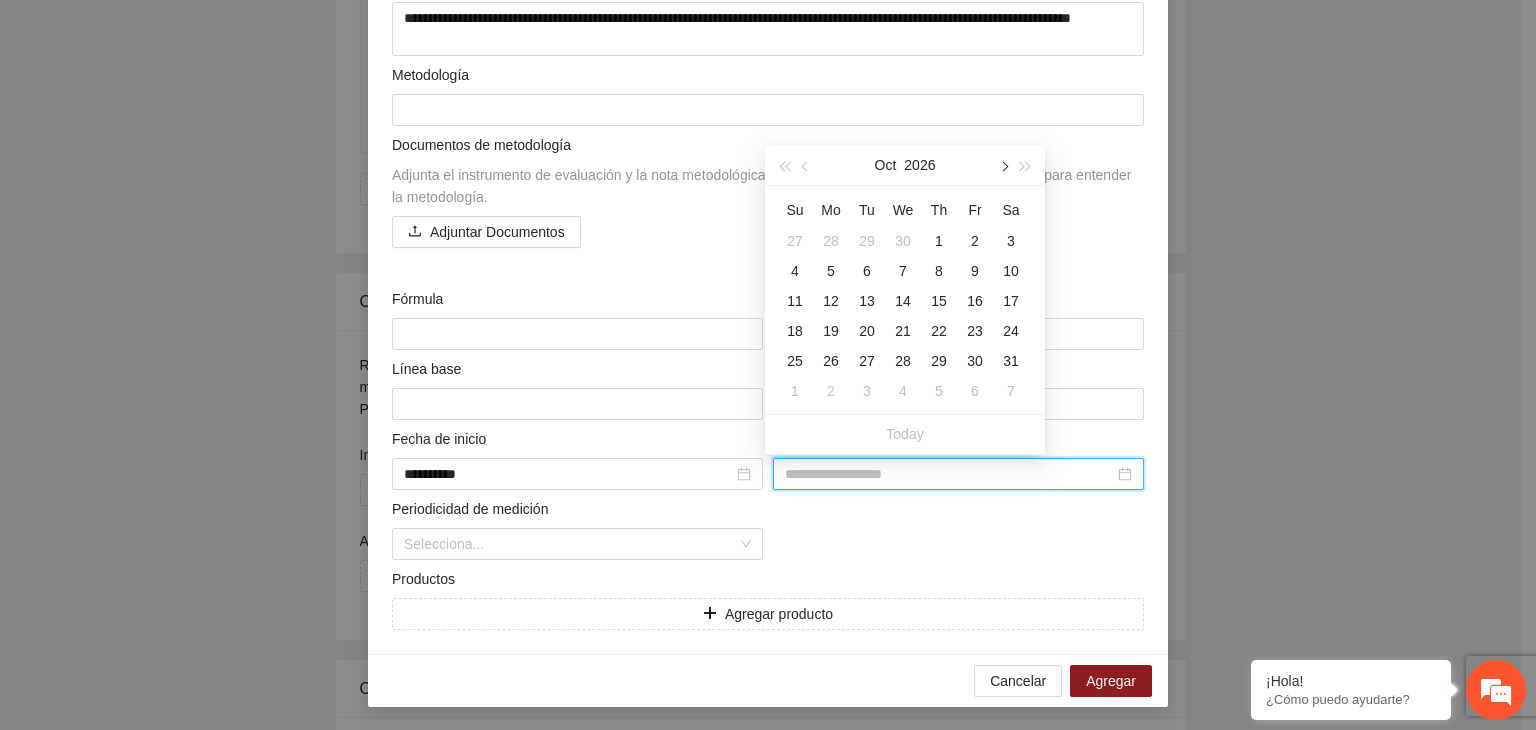 click at bounding box center (1003, 167) 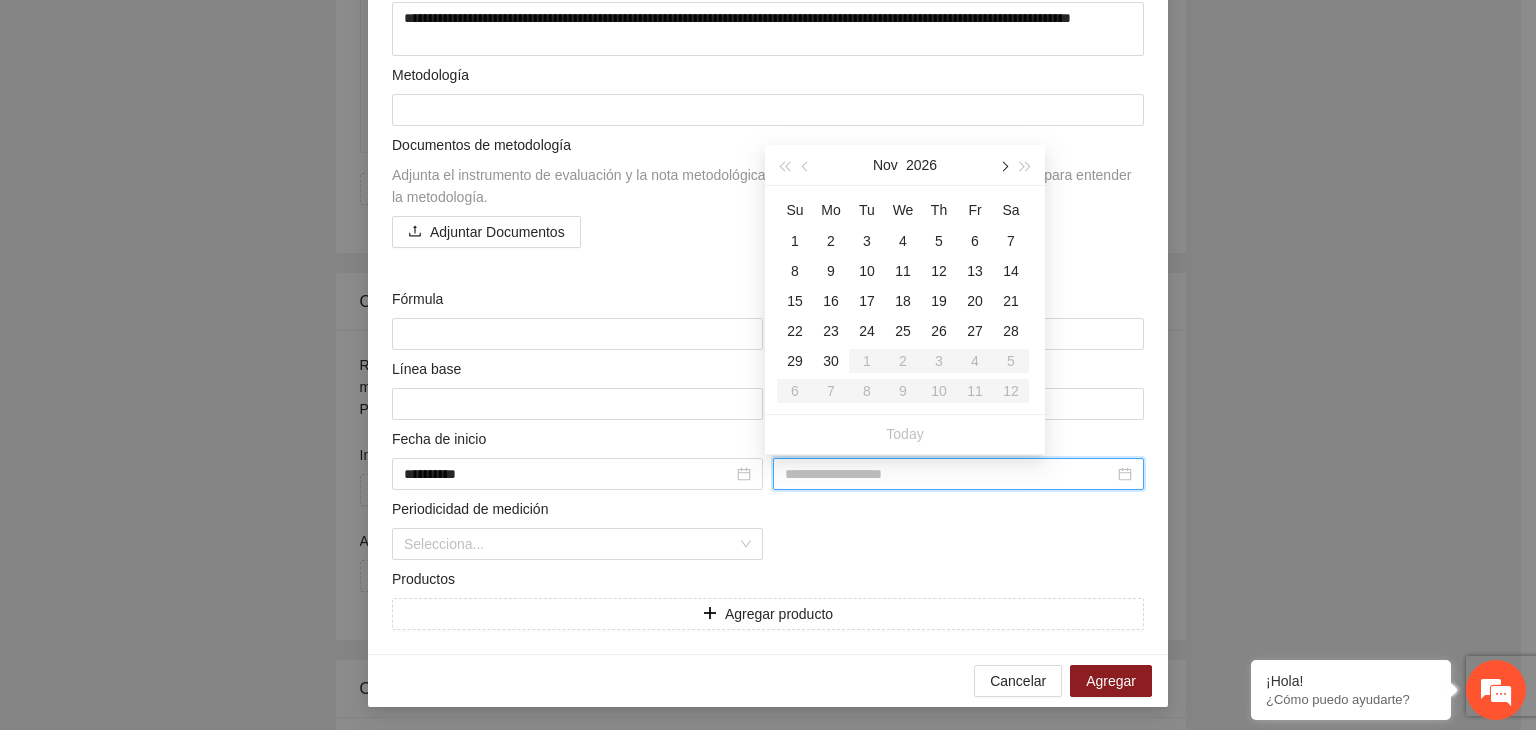 click at bounding box center [1003, 167] 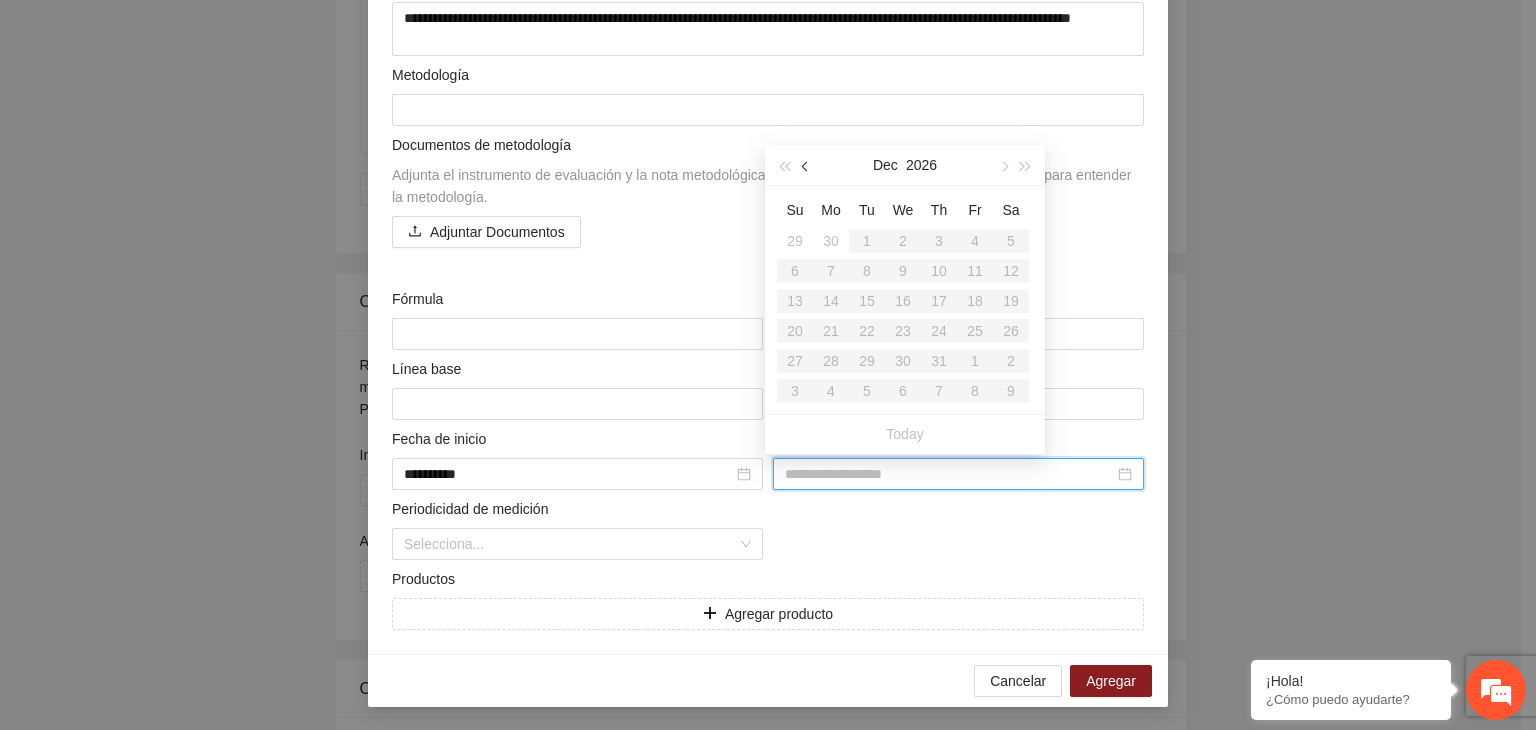 click at bounding box center (807, 167) 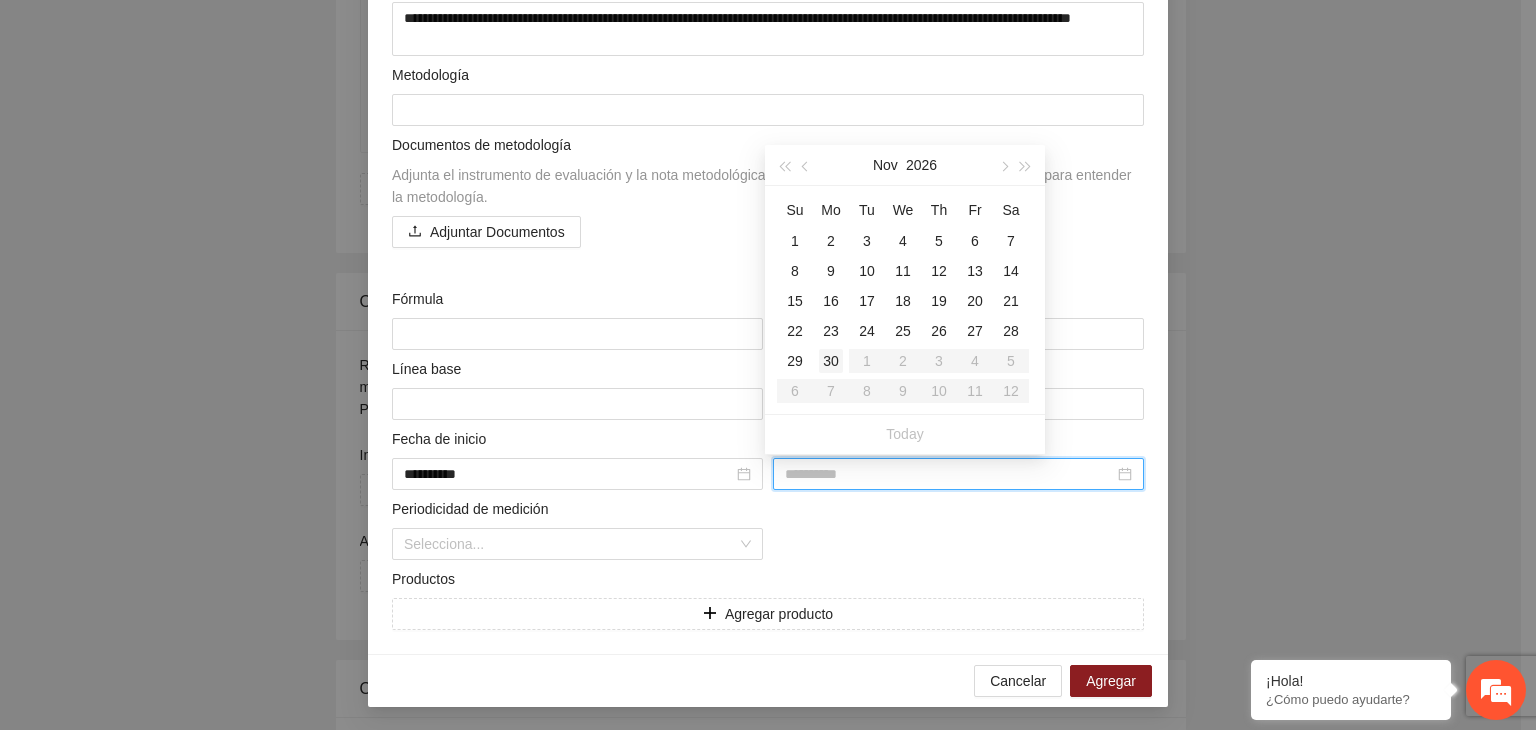 type on "**********" 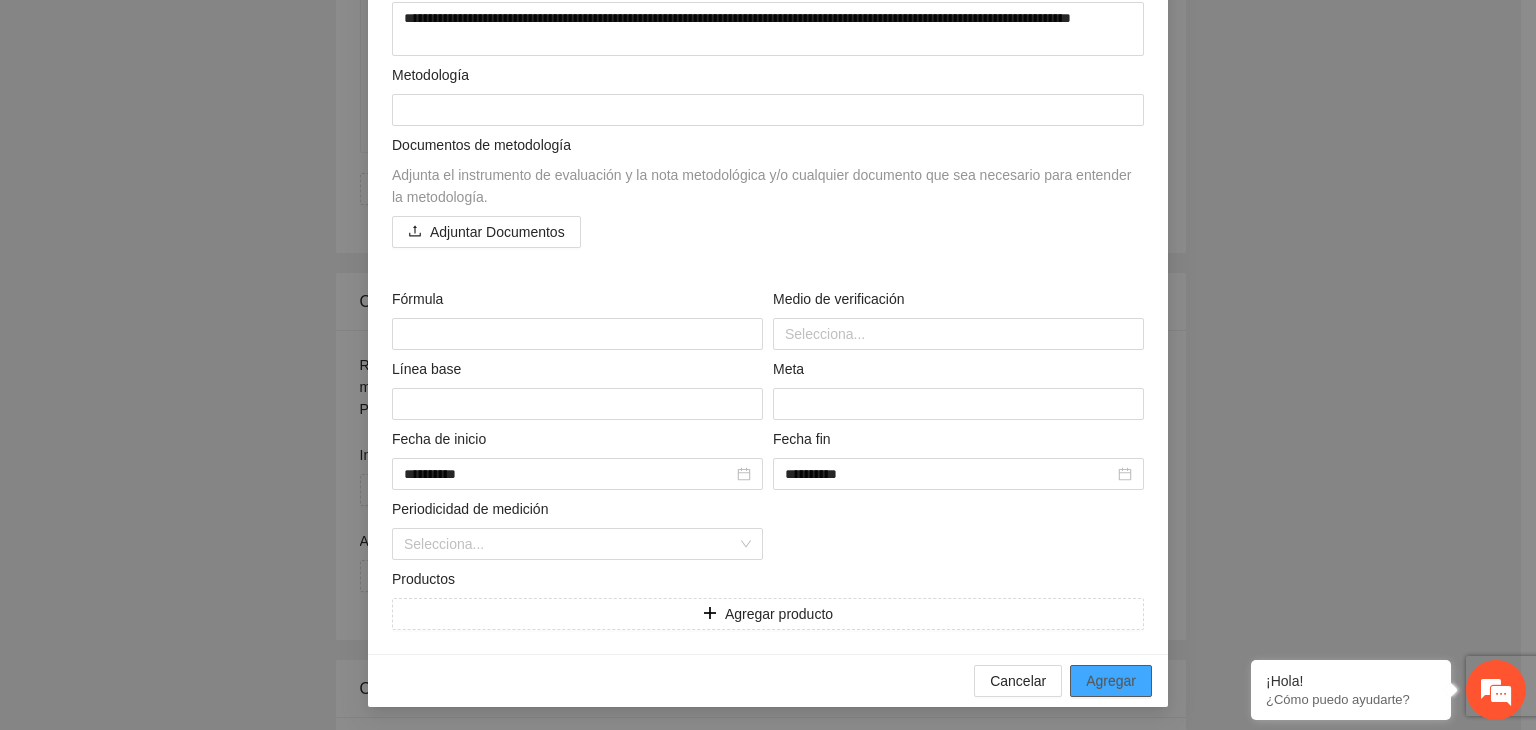click on "Agregar" at bounding box center (1111, 681) 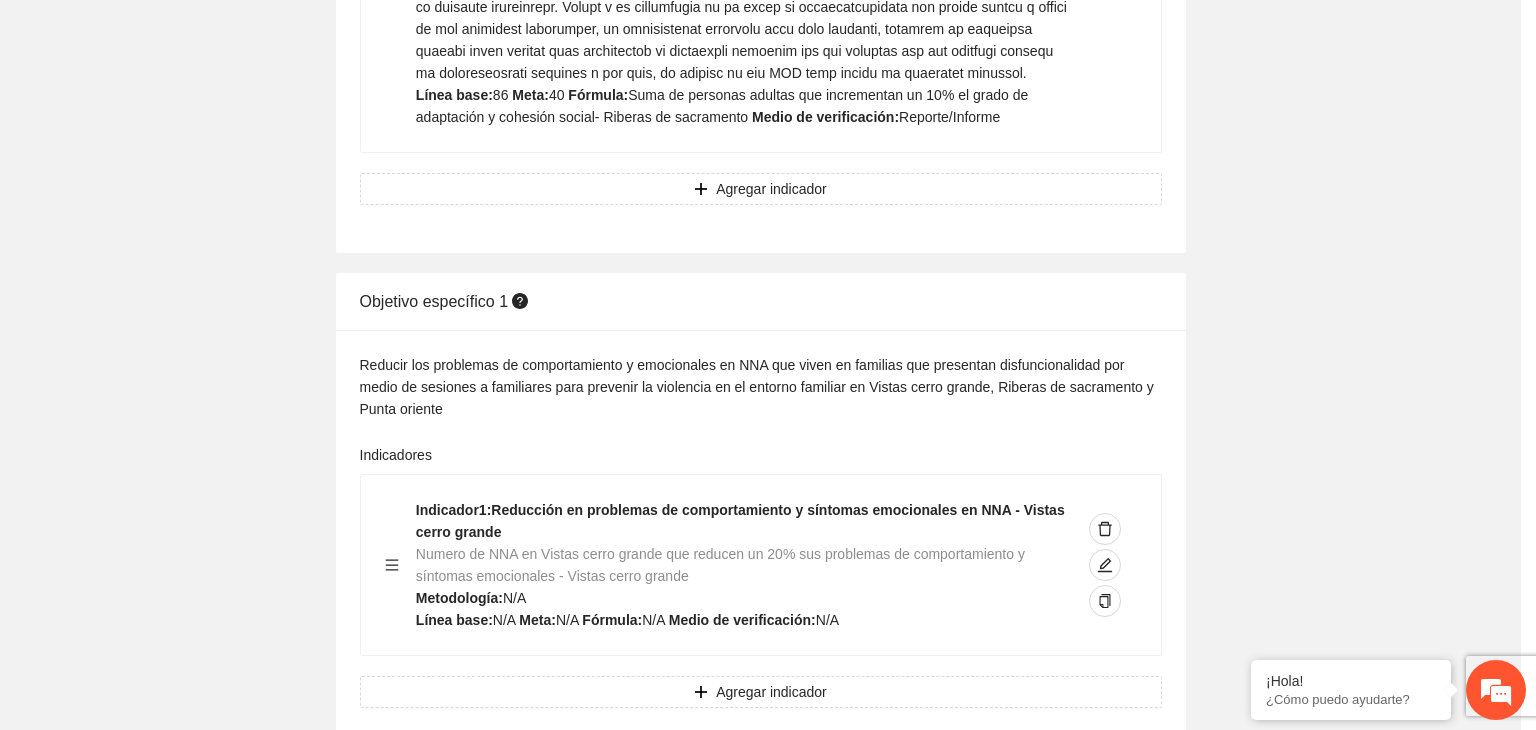 scroll, scrollTop: 156, scrollLeft: 0, axis: vertical 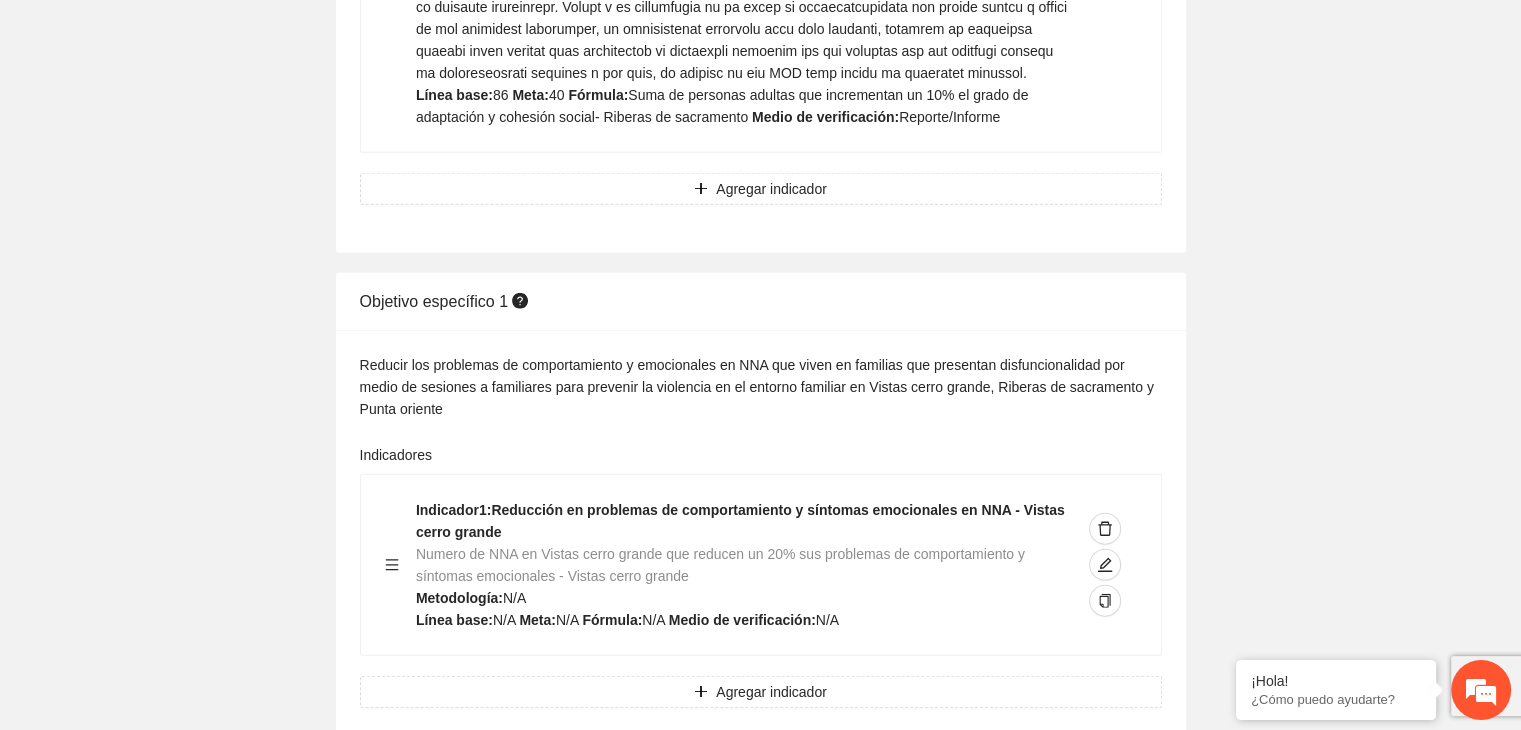 click on "Guardar Objetivo de desarrollo      Exportar Contribuir a la disminución de incidencia en violencia familiar en las zonas de Punta Oriente, Cerro Grande y Riberas de Sacramento del Municipio  de [CITY]. Indicadores Indicador  1 :  Violencia familiar disminuyendo en un 5% en Cerro grande Número de carpetas de investigación de Violencia familiar  disminuyendo en un 5% en Cerro grande Metodología:  Se solicita información al Observatorio Ciudadano de FICOSEC sobre el número de carpetas de violencia familiar en las colonias de intervención Línea base:  29   Meta:  25   Fórmula:  Suma de carpetas de investigación de violencia familiar disminuyendo  en un 5% en Punta Oriente   Medio de verificación:  Reporte/Informe 0 Indicador  2 :  Violencia familiar disminuyendo en un 5% en Punta Oriente Número de carpetas de investigación de Violencia familiar  disminuyendo en un 5% en Punta Oriente Metodología:  Línea base:  63   Meta:  56   Fórmula:    Medio de verificación:  Reporte/Informe 0 3 :" at bounding box center (760, -1746) 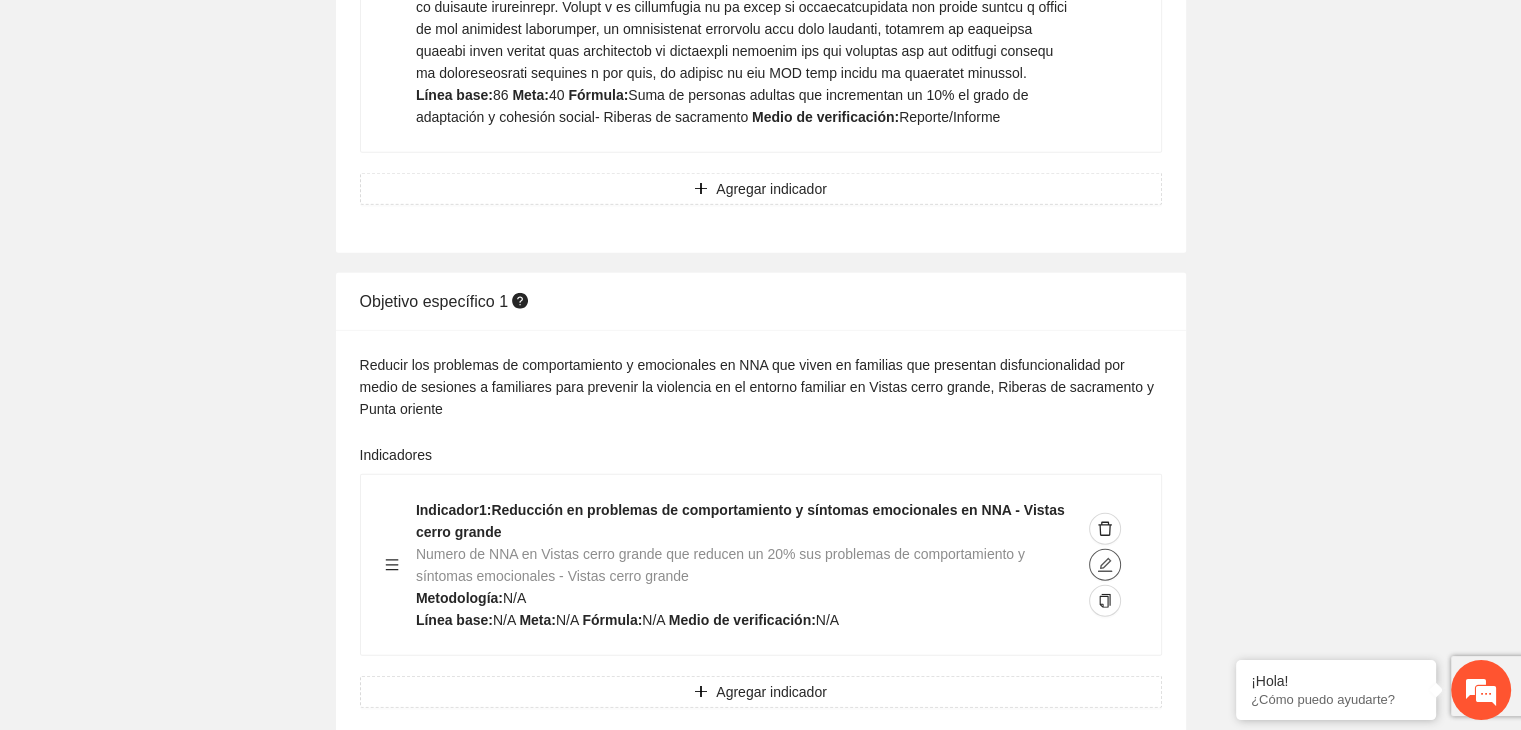 click 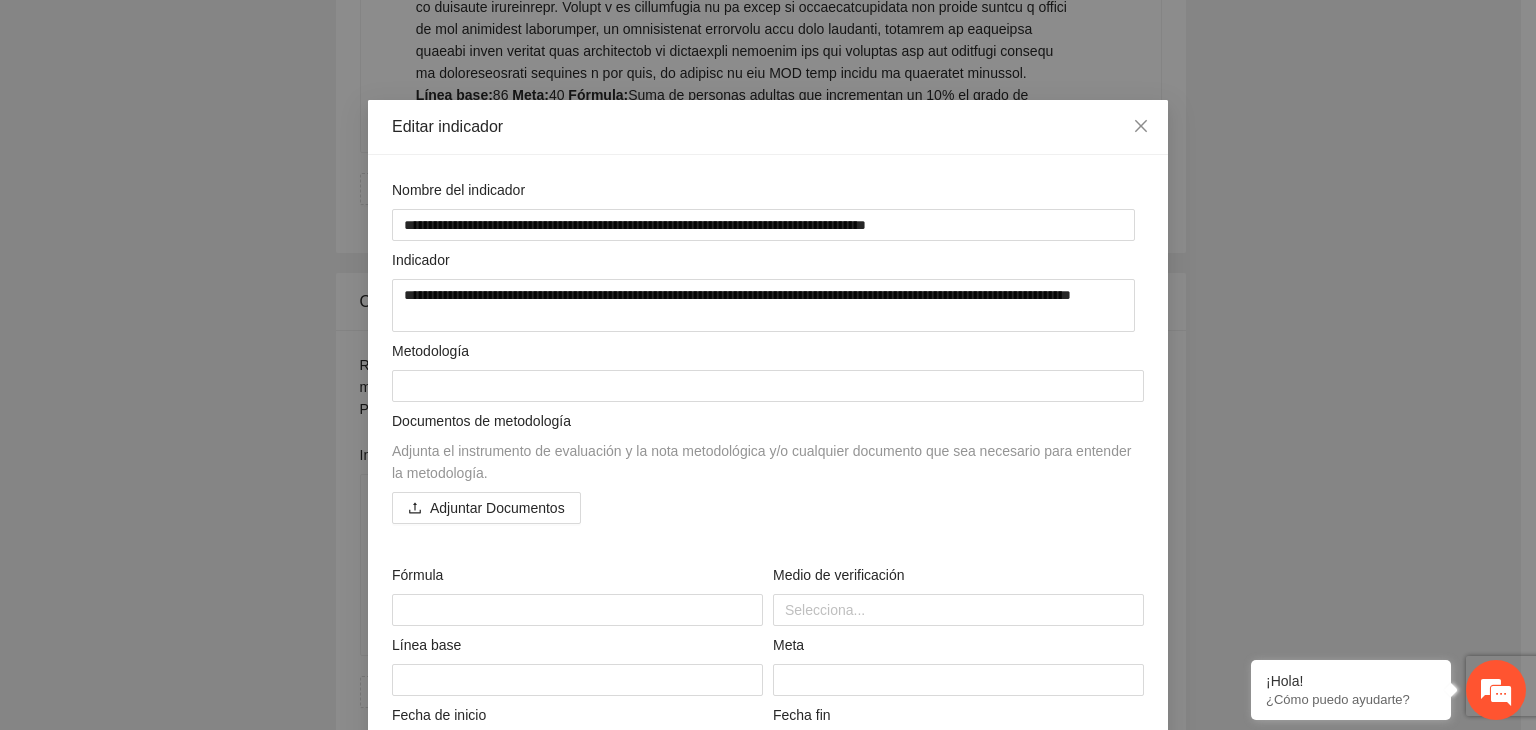 click on "**********" at bounding box center (768, 365) 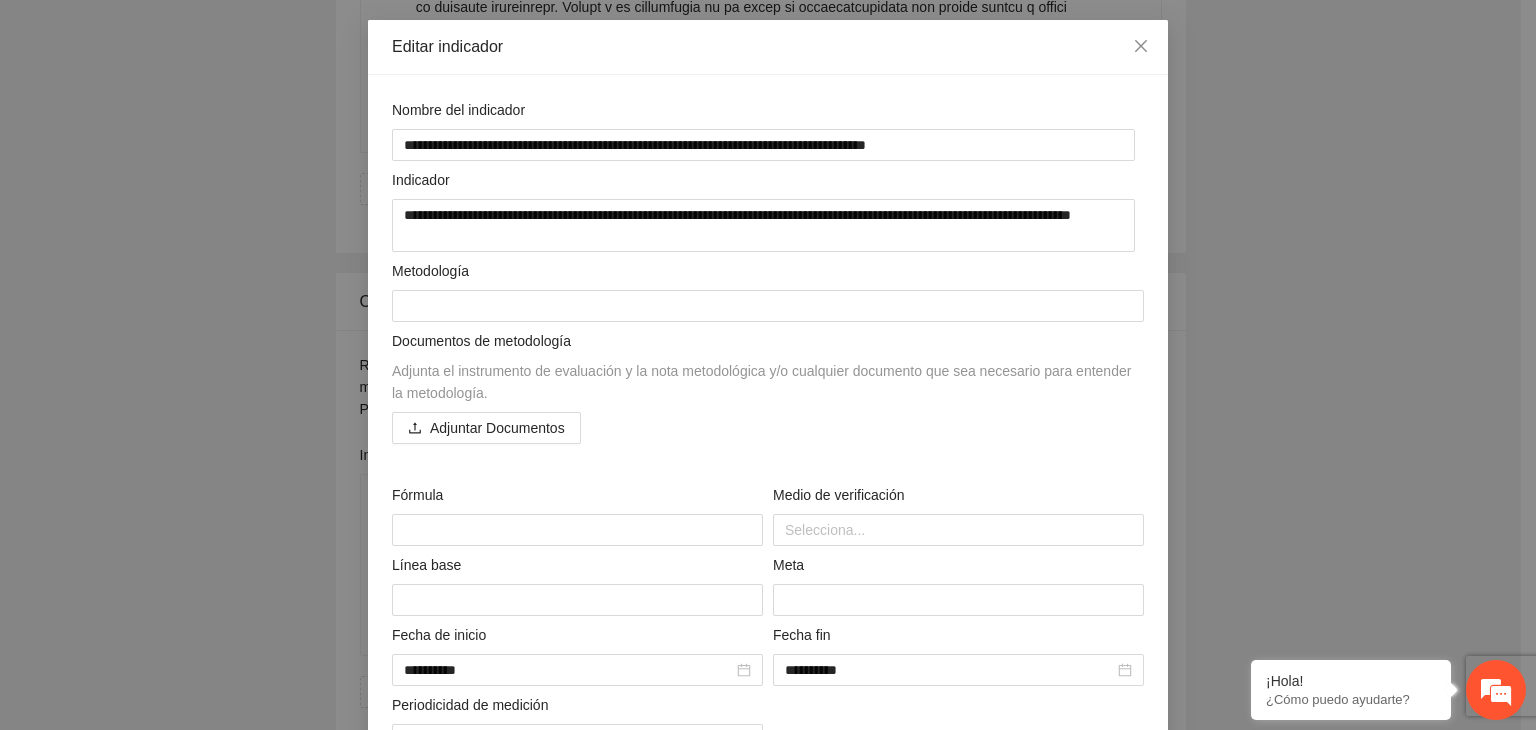 scroll, scrollTop: 120, scrollLeft: 0, axis: vertical 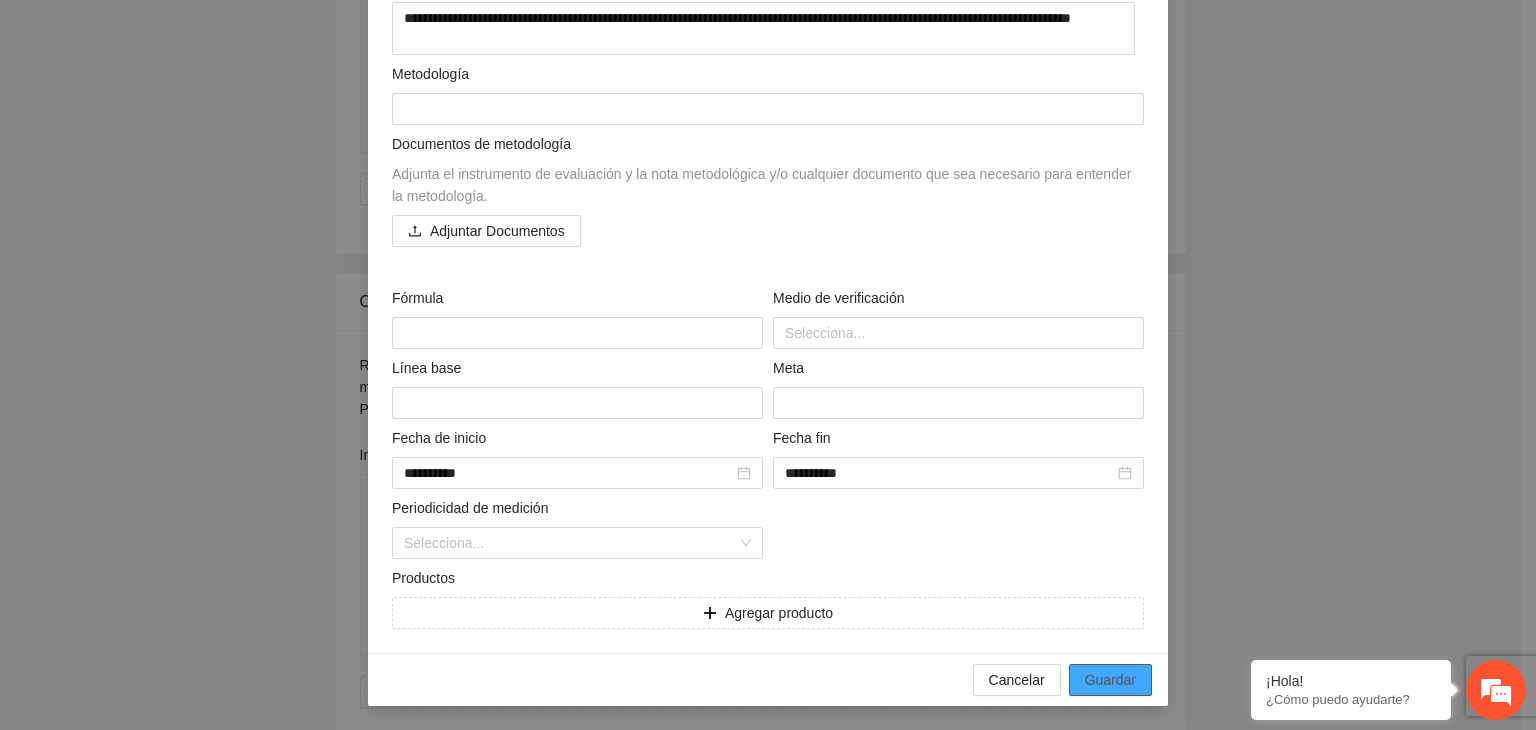 click on "Guardar" at bounding box center (1110, 680) 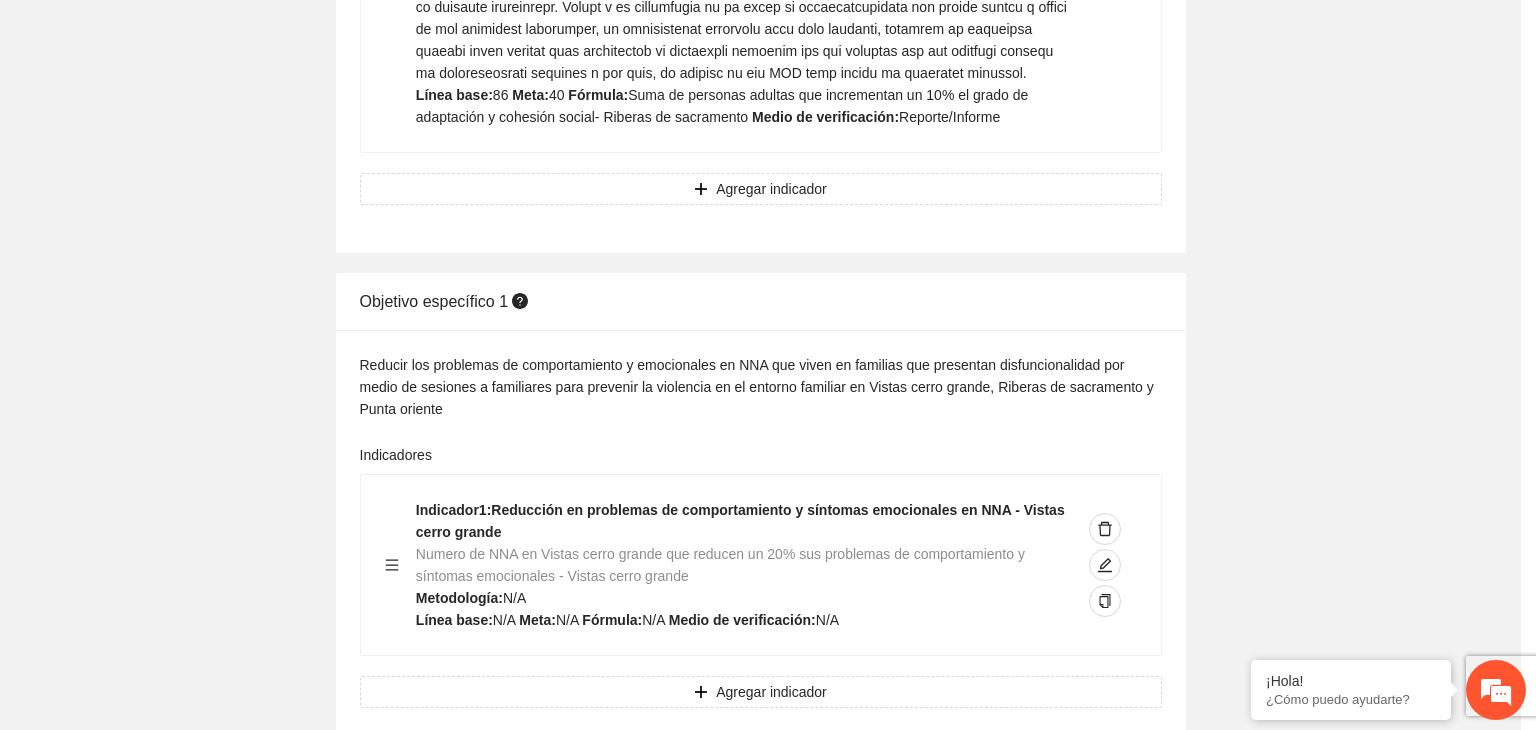 scroll, scrollTop: 156, scrollLeft: 0, axis: vertical 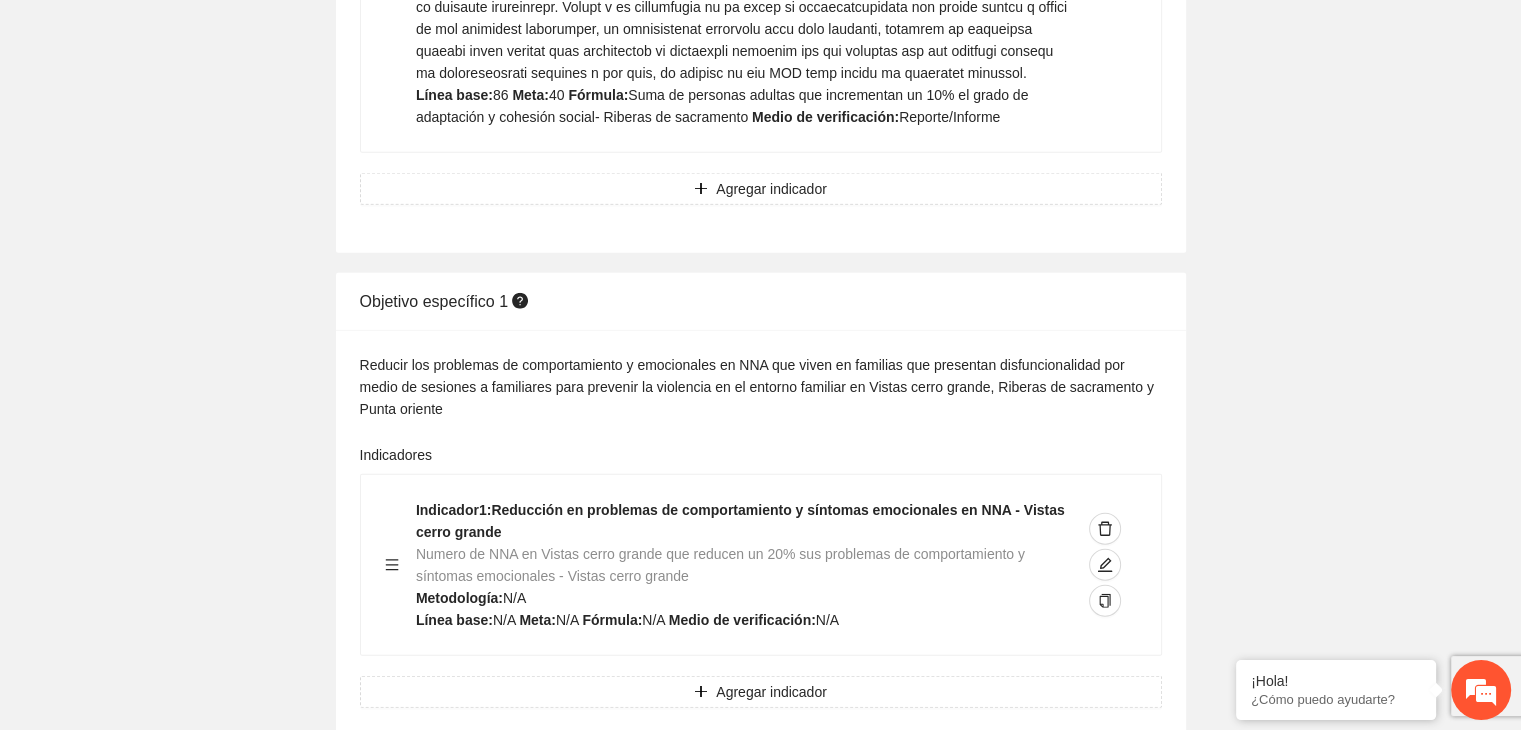 click on "Guardar Objetivo de desarrollo      Exportar Contribuir a la disminución de incidencia en violencia familiar en las zonas de Punta Oriente, Cerro Grande y Riberas de Sacramento del Municipio  de [CITY]. Indicadores Indicador  1 :  Violencia familiar disminuyendo en un 5% en Cerro grande Número de carpetas de investigación de Violencia familiar  disminuyendo en un 5% en Cerro grande Metodología:  Se solicita información al Observatorio Ciudadano de FICOSEC sobre el número de carpetas de violencia familiar en las colonias de intervención Línea base:  29   Meta:  25   Fórmula:  Suma de carpetas de investigación de violencia familiar disminuyendo  en un 5% en Punta Oriente   Medio de verificación:  Reporte/Informe 0 Indicador  2 :  Violencia familiar disminuyendo en un 5% en Punta Oriente Número de carpetas de investigación de Violencia familiar  disminuyendo en un 5% en Punta Oriente Metodología:  Línea base:  63   Meta:  56   Fórmula:    Medio de verificación:  Reporte/Informe 0 3 :" at bounding box center (760, -1746) 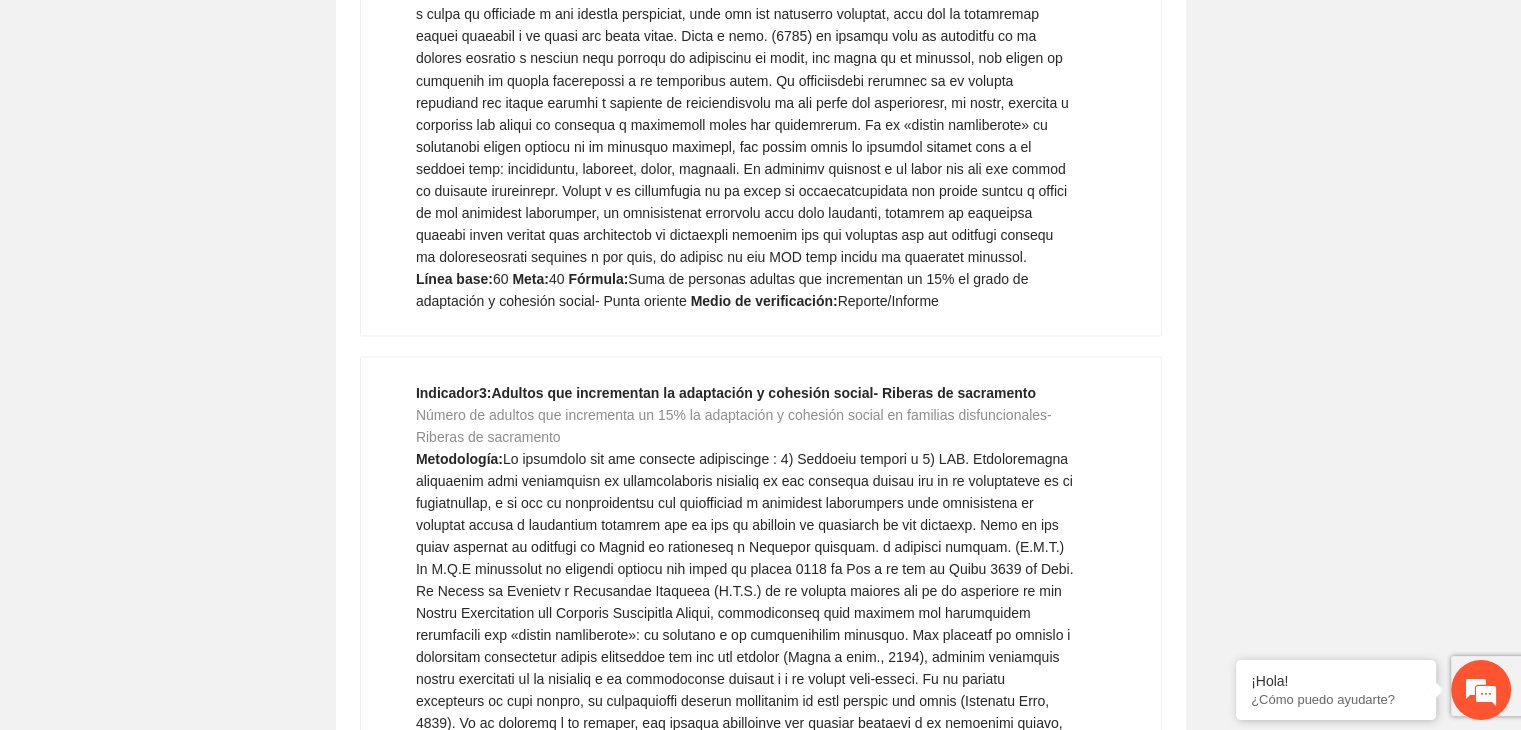 scroll, scrollTop: 3708, scrollLeft: 0, axis: vertical 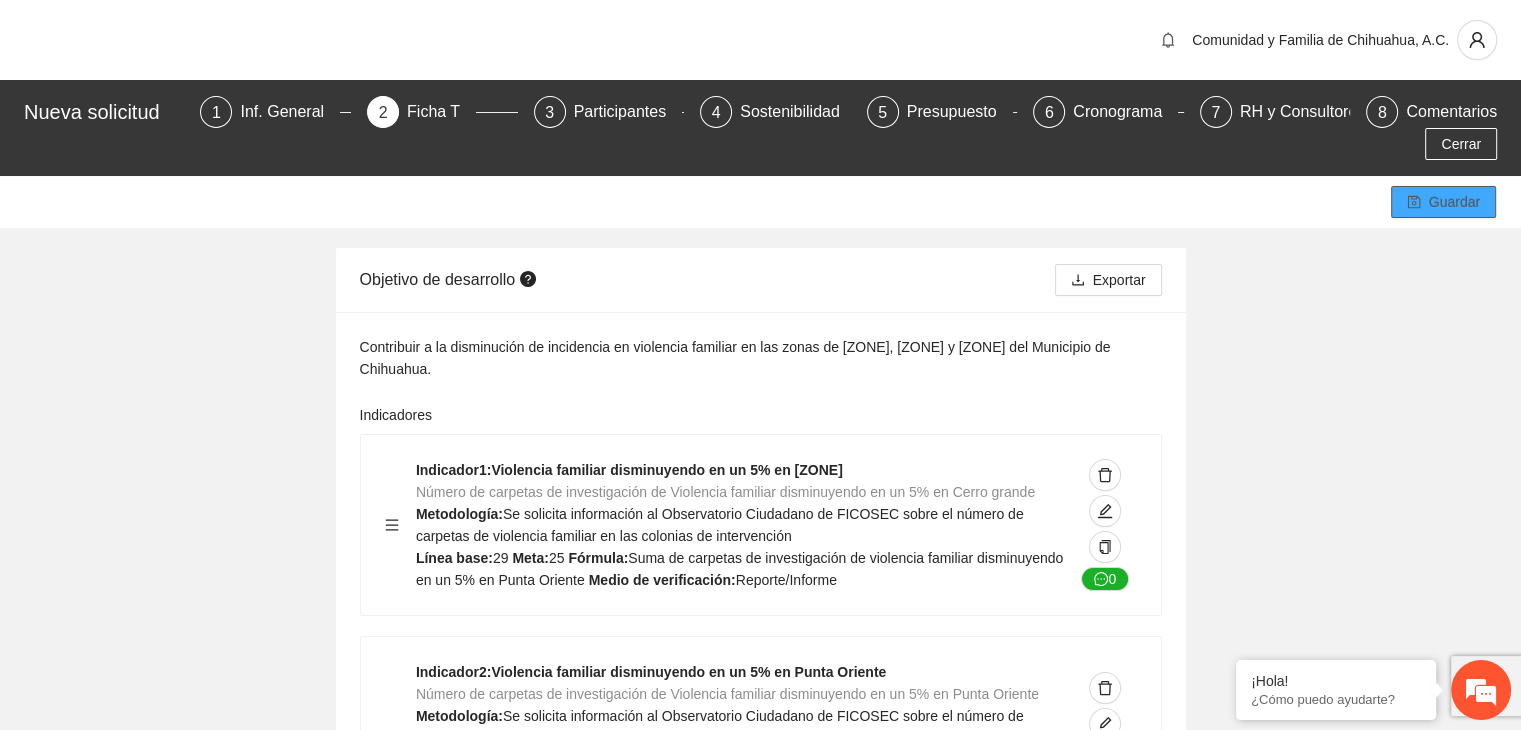 click on "Guardar" at bounding box center (1454, 202) 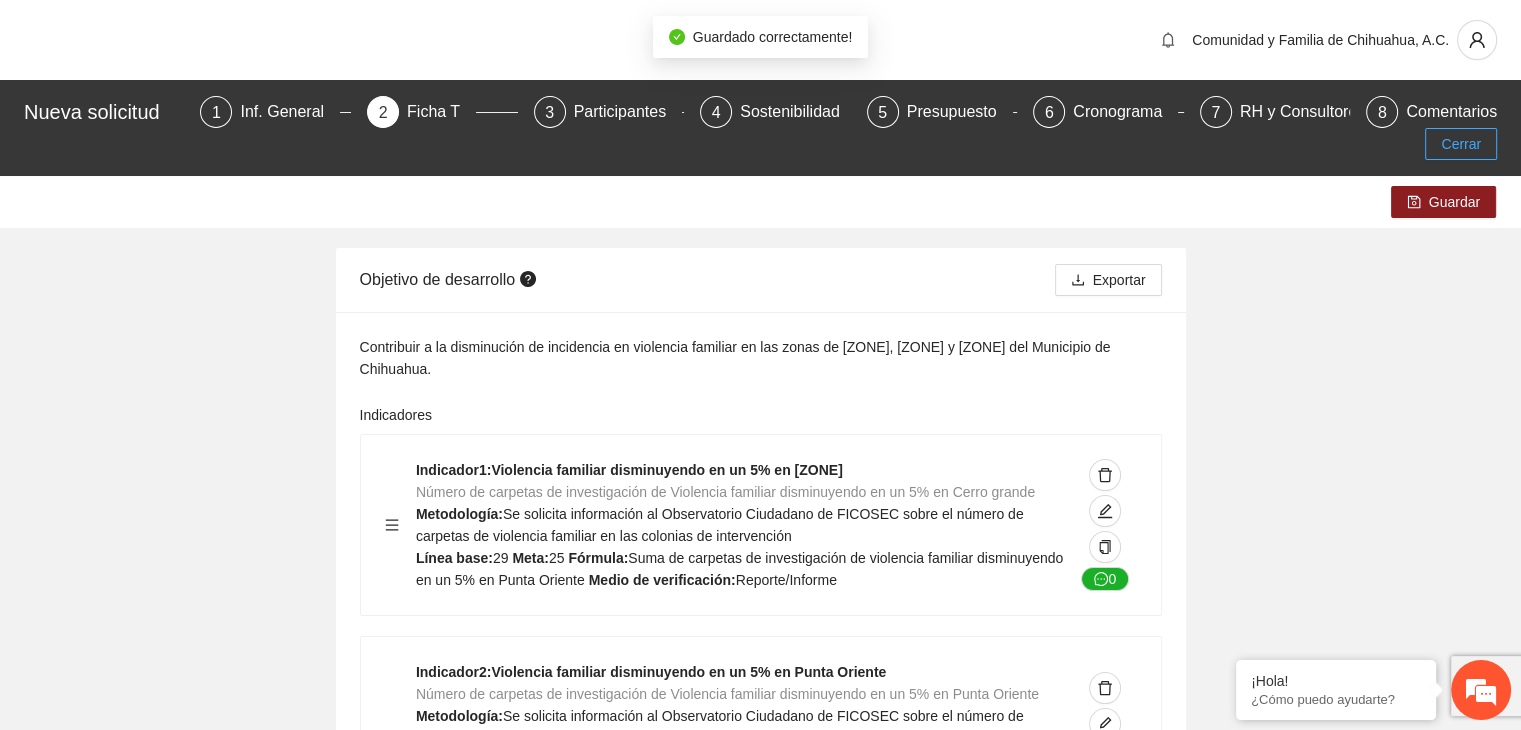click on "Cerrar" at bounding box center (1461, 144) 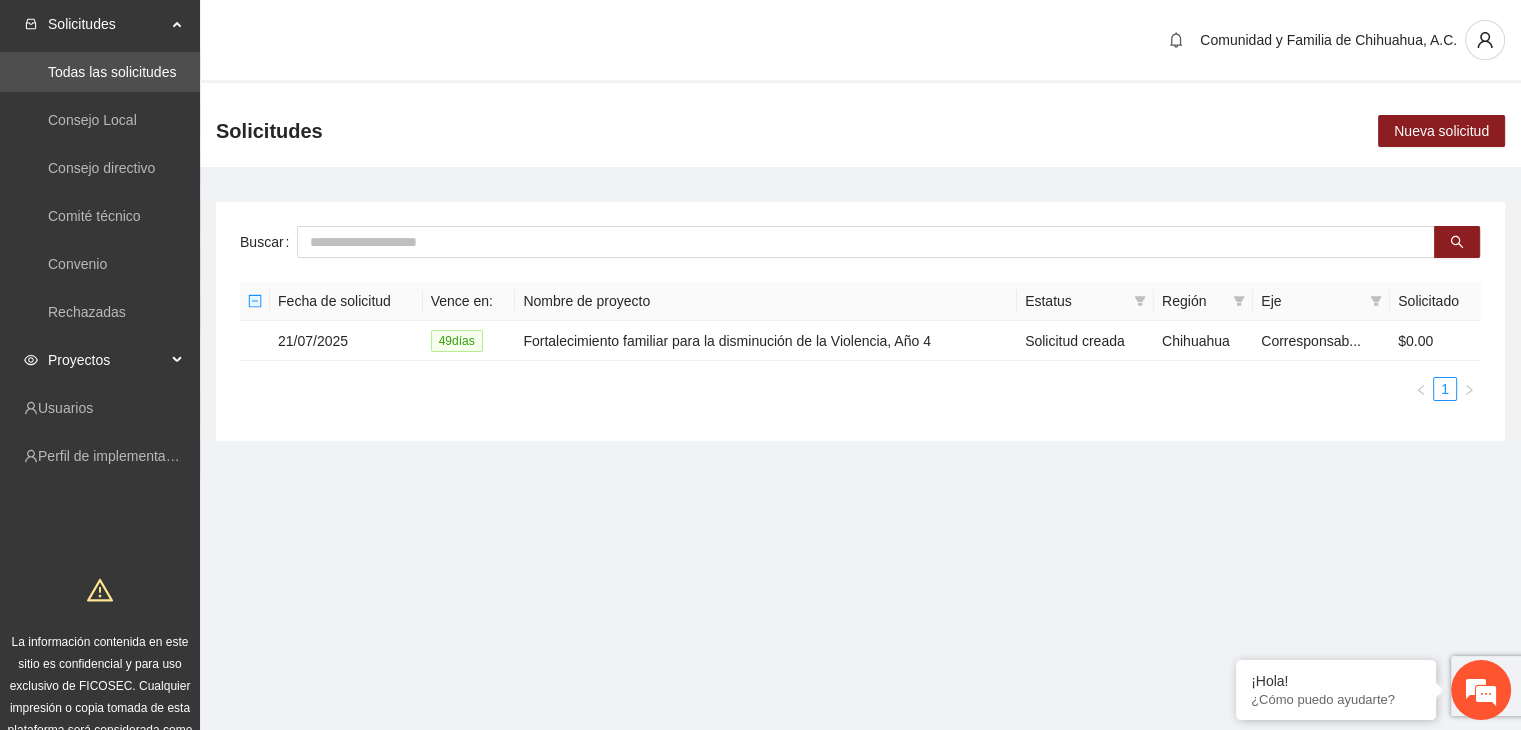 click on "Proyectos" at bounding box center (100, 360) 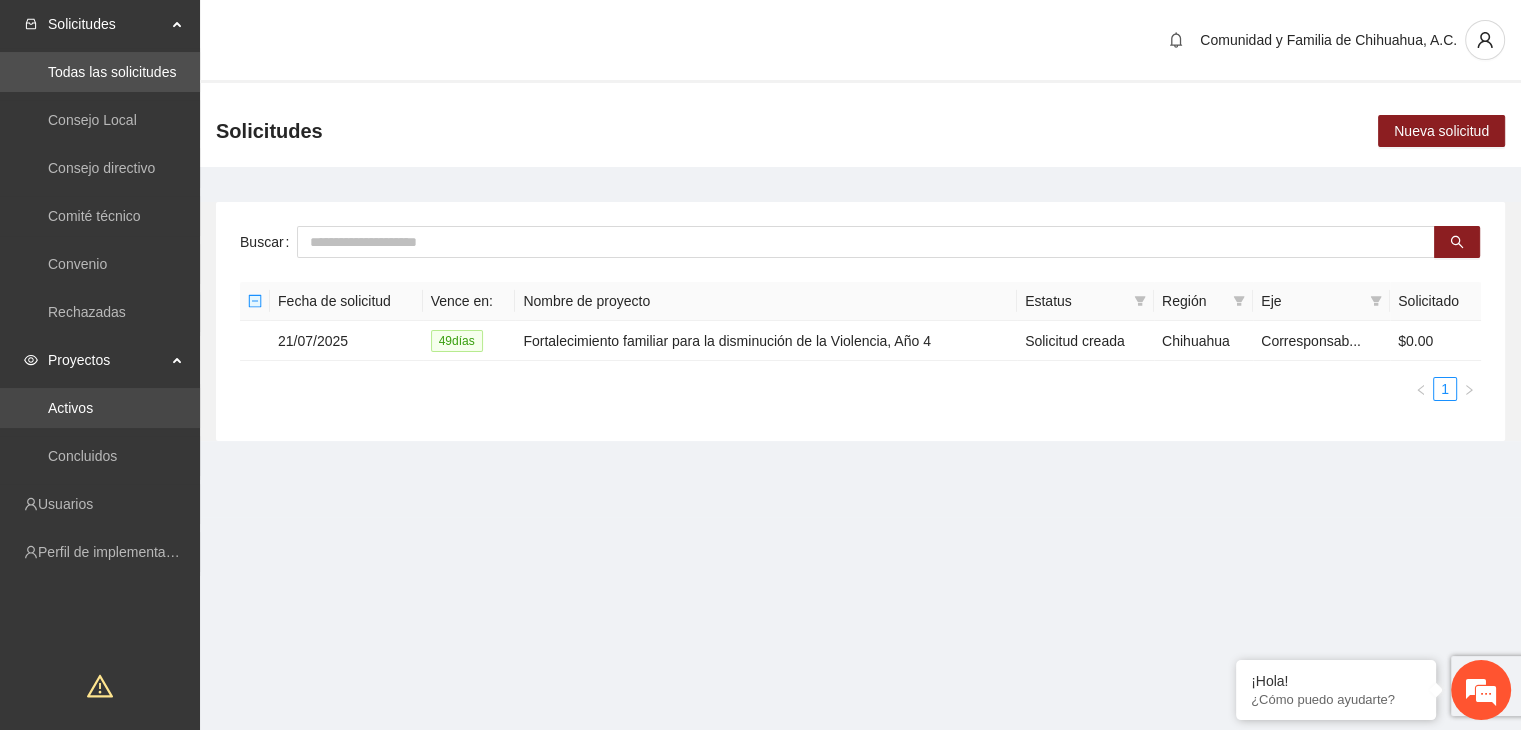 click on "Activos" at bounding box center (70, 408) 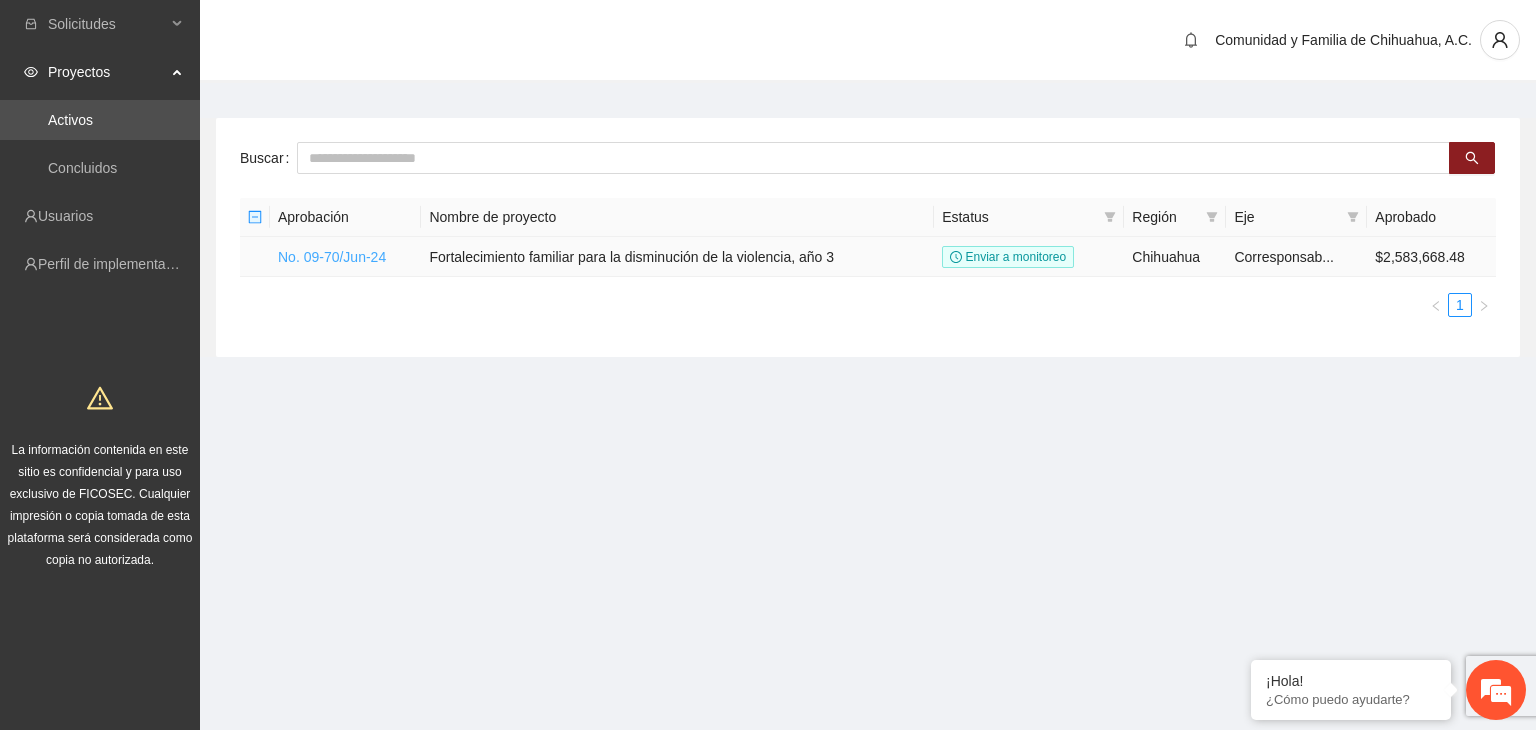 click on "No. 09-70/Jun-24" at bounding box center (332, 257) 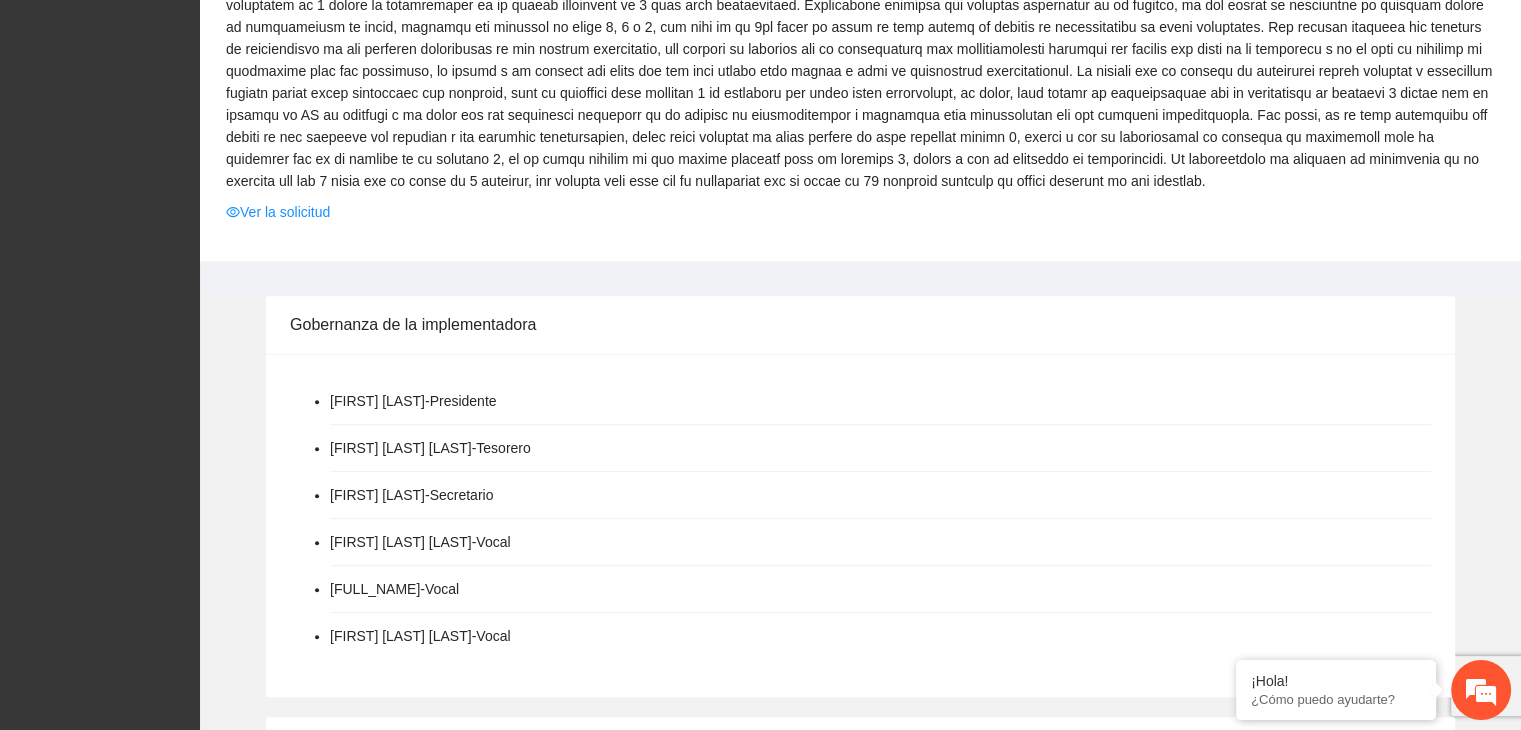 scroll, scrollTop: 700, scrollLeft: 0, axis: vertical 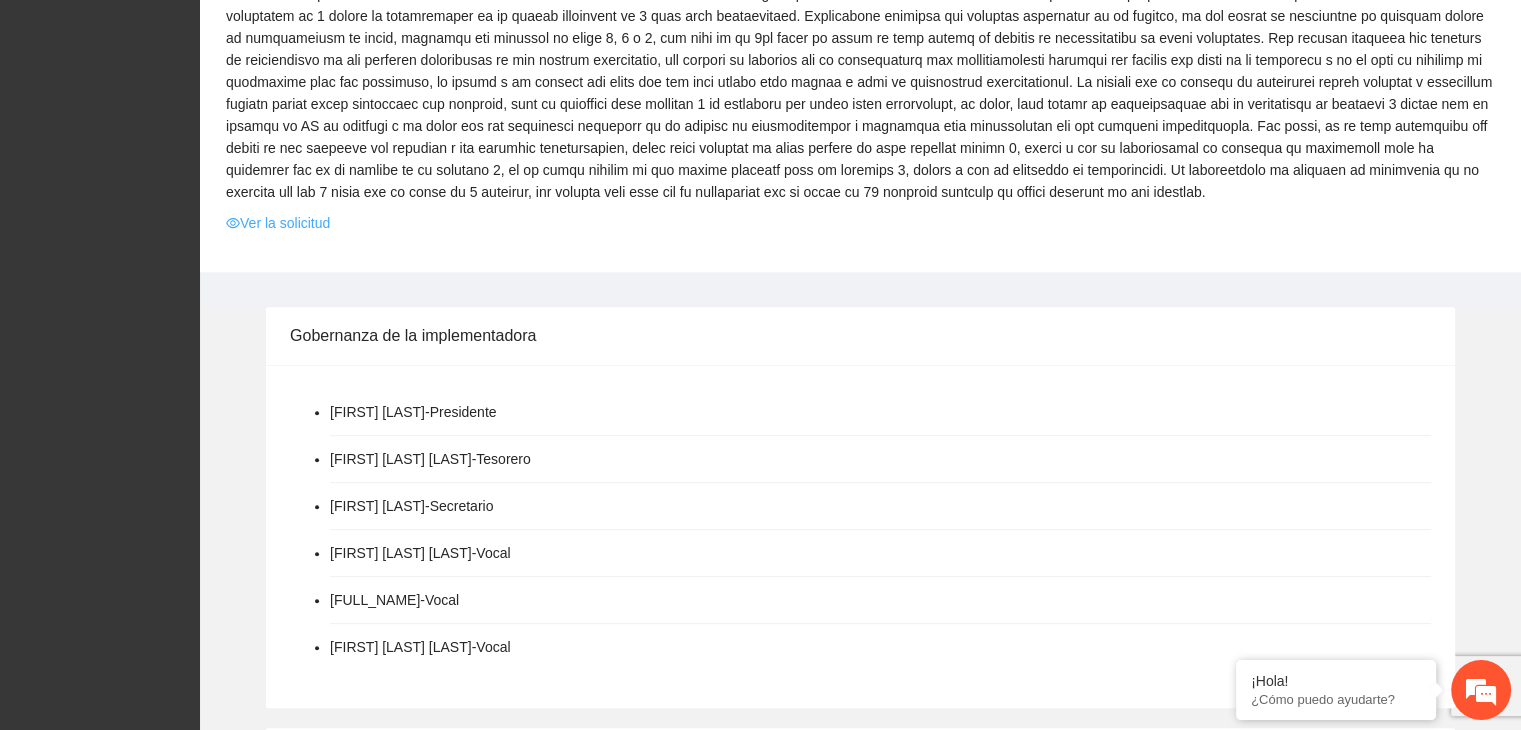 click on "Ver la solicitud" at bounding box center [278, 223] 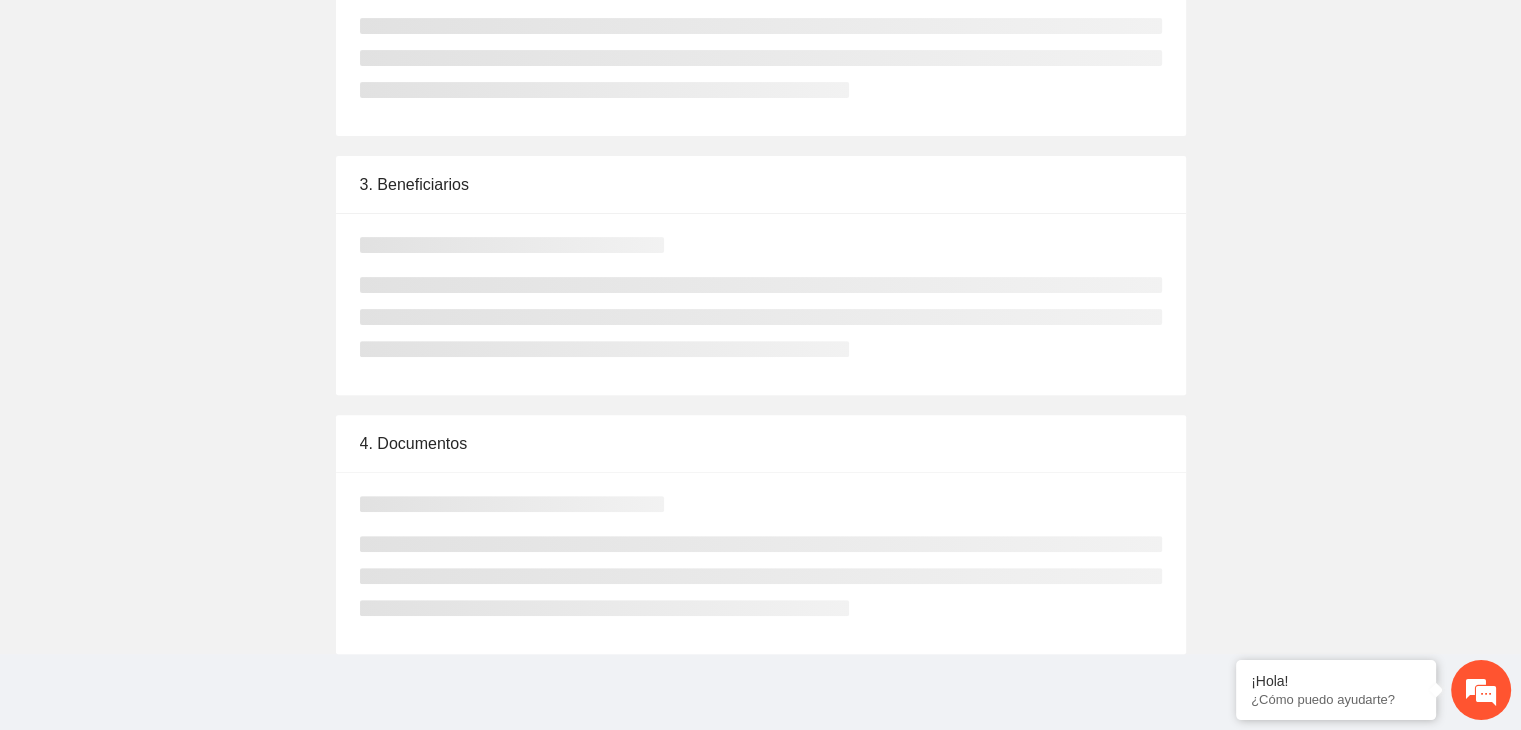 scroll, scrollTop: 0, scrollLeft: 0, axis: both 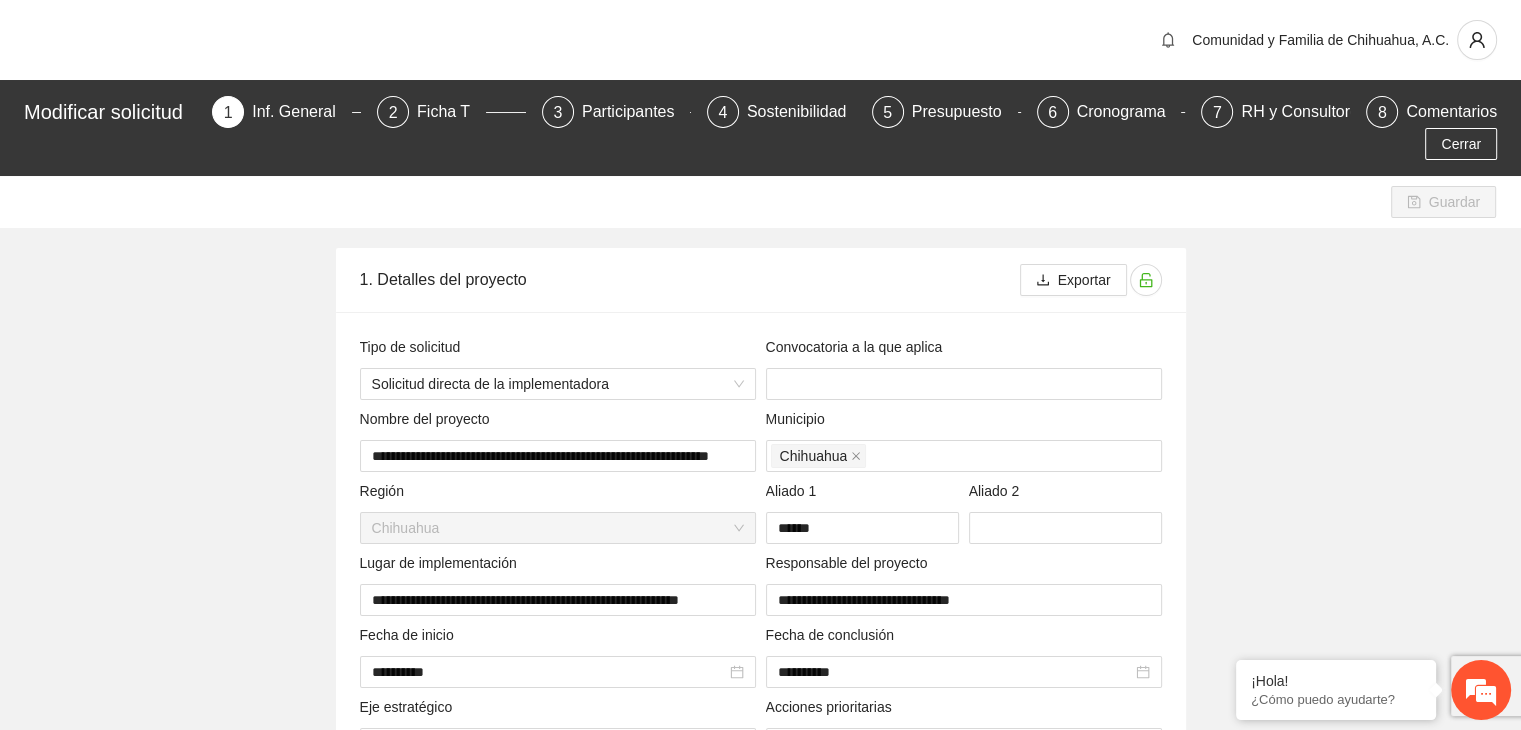 type 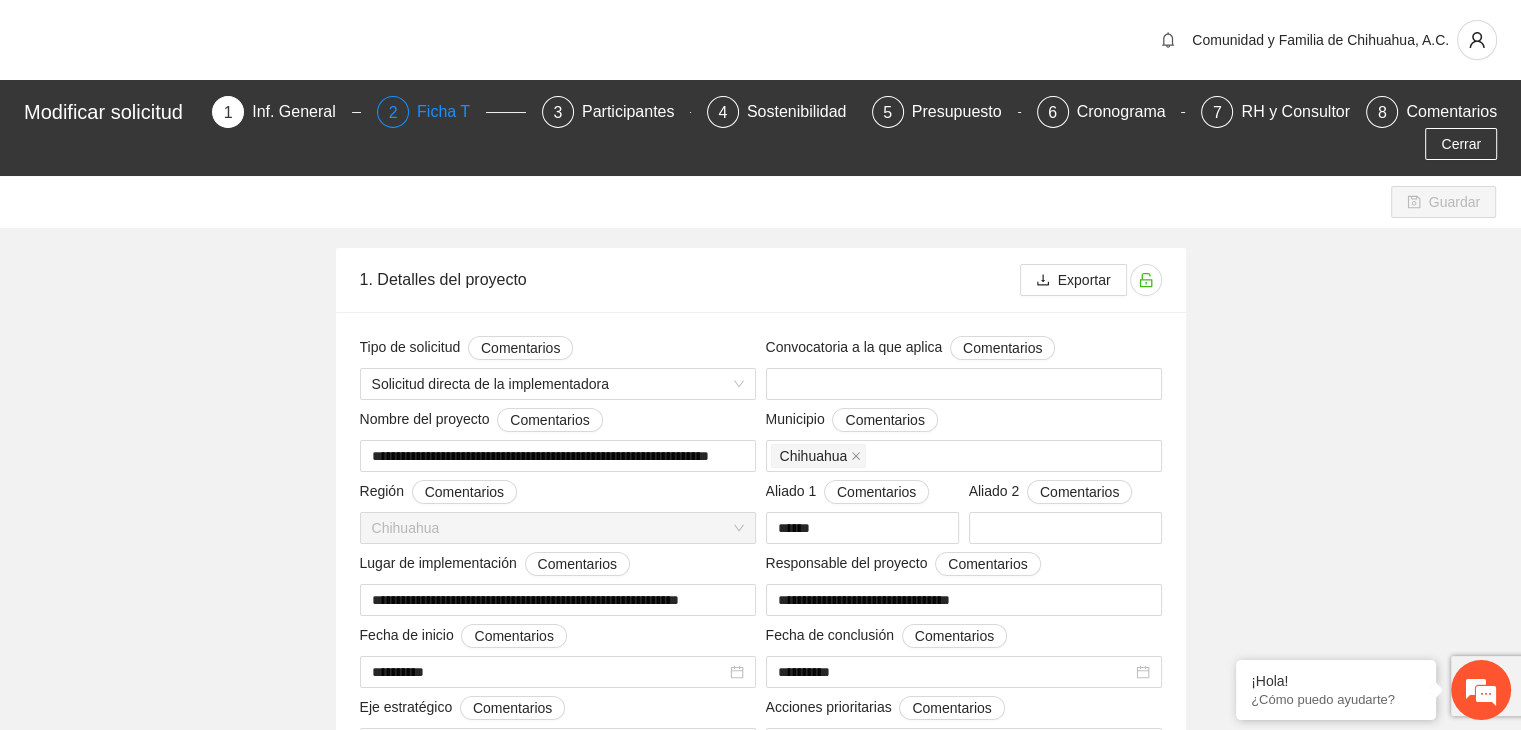click on "Ficha T" at bounding box center (451, 112) 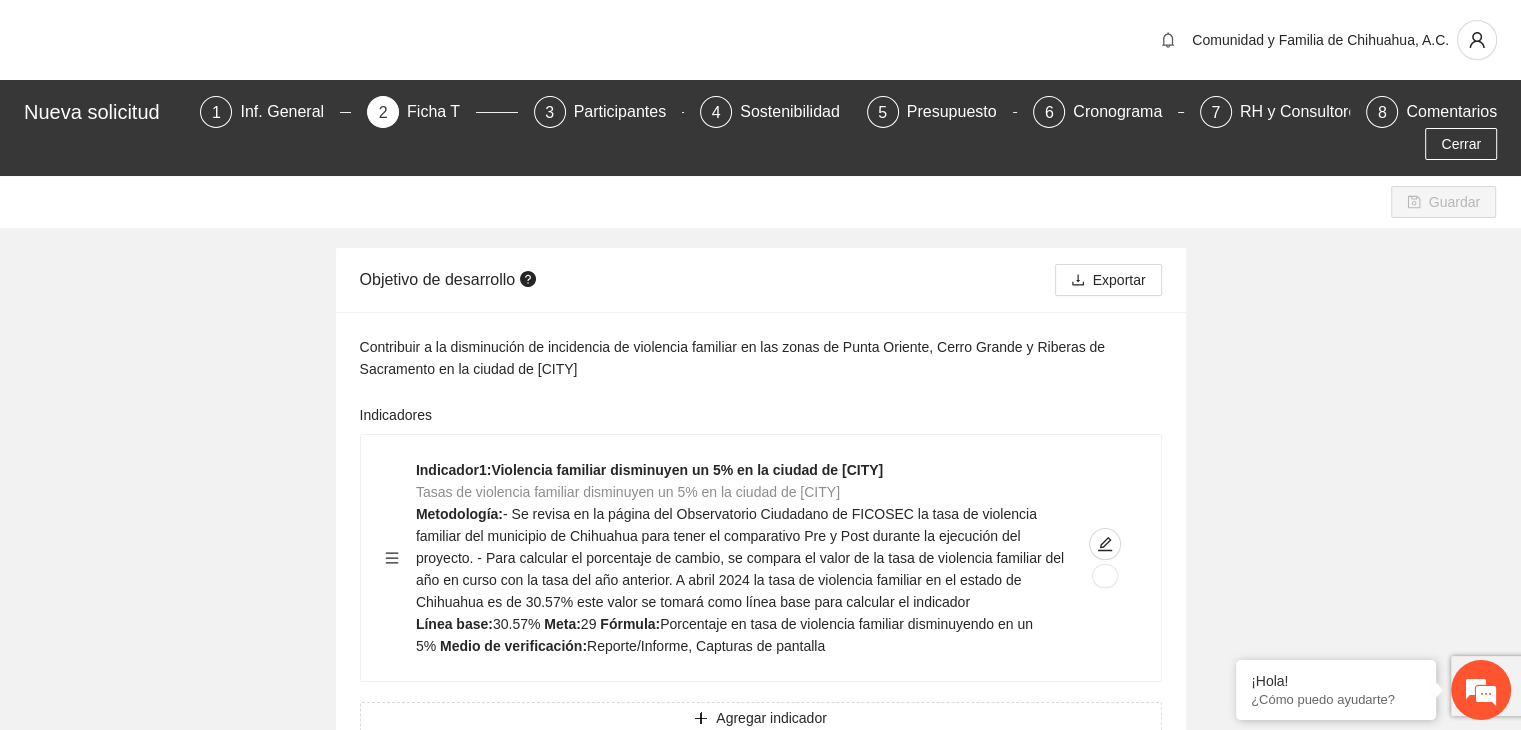 click on "Guardar Objetivo de desarrollo      Exportar Contribuir a la disminución de incidencia en violencia familiar en las zonas de Punta Oriente, Cerro Grande y Riberas de Sacramento en la ciudad de [CITY] Indicadores Indicador  1 :  Violencia familiar disminuyen un 5% en la ciudad de [CITY] Tasas de violencia familiar disminuyen un 5% en la ciudad de [CITY] Metodología:  - Se revisa en la página del Observatorio Ciudadano de FICOSEC la tasa de violencia familiar del municipio de [CITY] para tener el comparativo Pre y Post durante la ejecución del proyecto.
- Para calcular el porcentaje de cambio, se compara el valor de la tasa de violencia familiar del año en curso con la tasa del año anterior.
A abril 2024 la tasa de violencia familiar en el estado de [STATE] es de 30.57% este valor se tomará como línea base para calcular el indicador Línea base:  30.57%   Meta:  29   Fórmula:  Porcentaje en tasa de violencia familiar disminuyendo en un 5%   Medio de verificación:  Agregar indicador" at bounding box center [760, 14997] 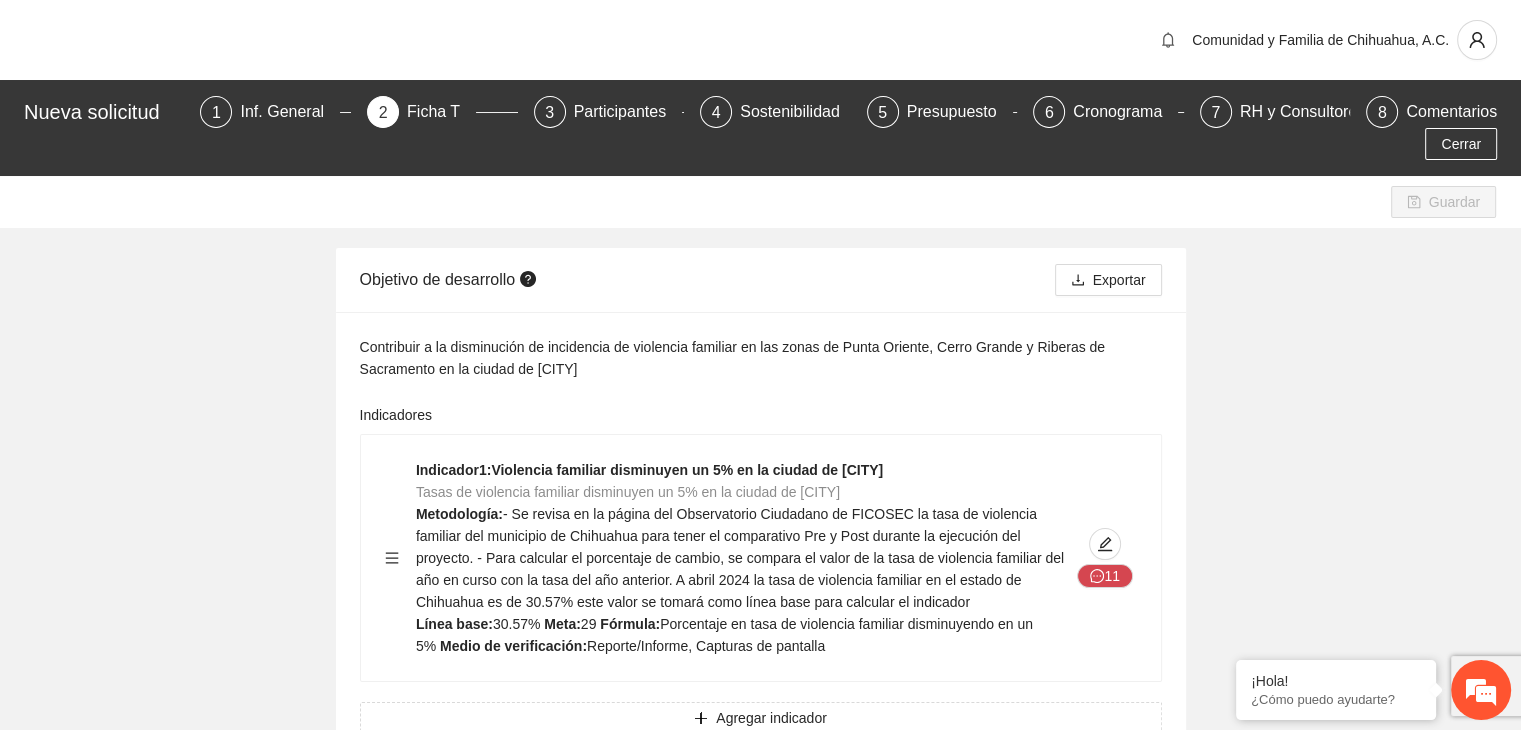 click on "Sesiones  personalizadas sobre la metodología de Funcionamiento Familiar en los domicilios de las familias de Punta Oriente" at bounding box center [760, 14997] 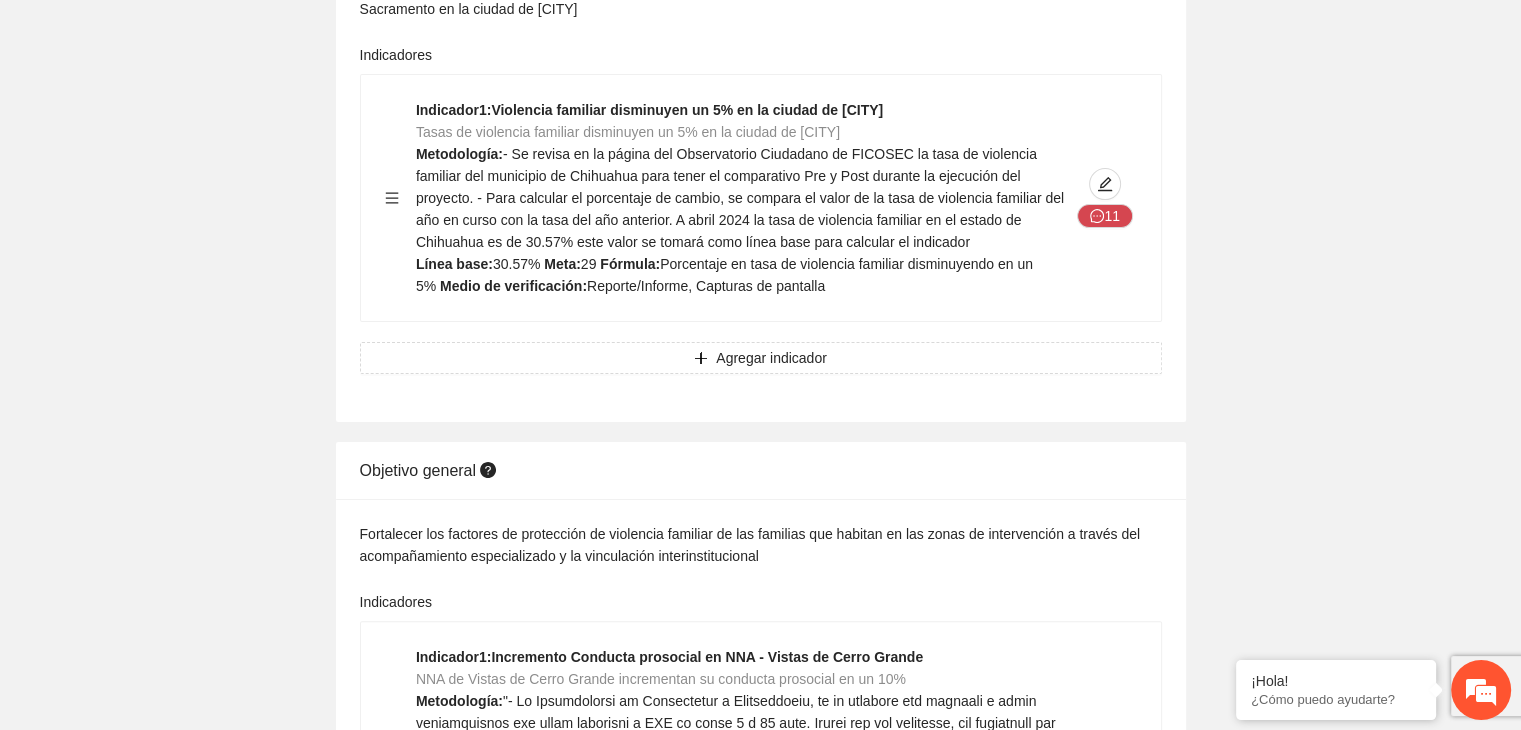 scroll, scrollTop: 320, scrollLeft: 0, axis: vertical 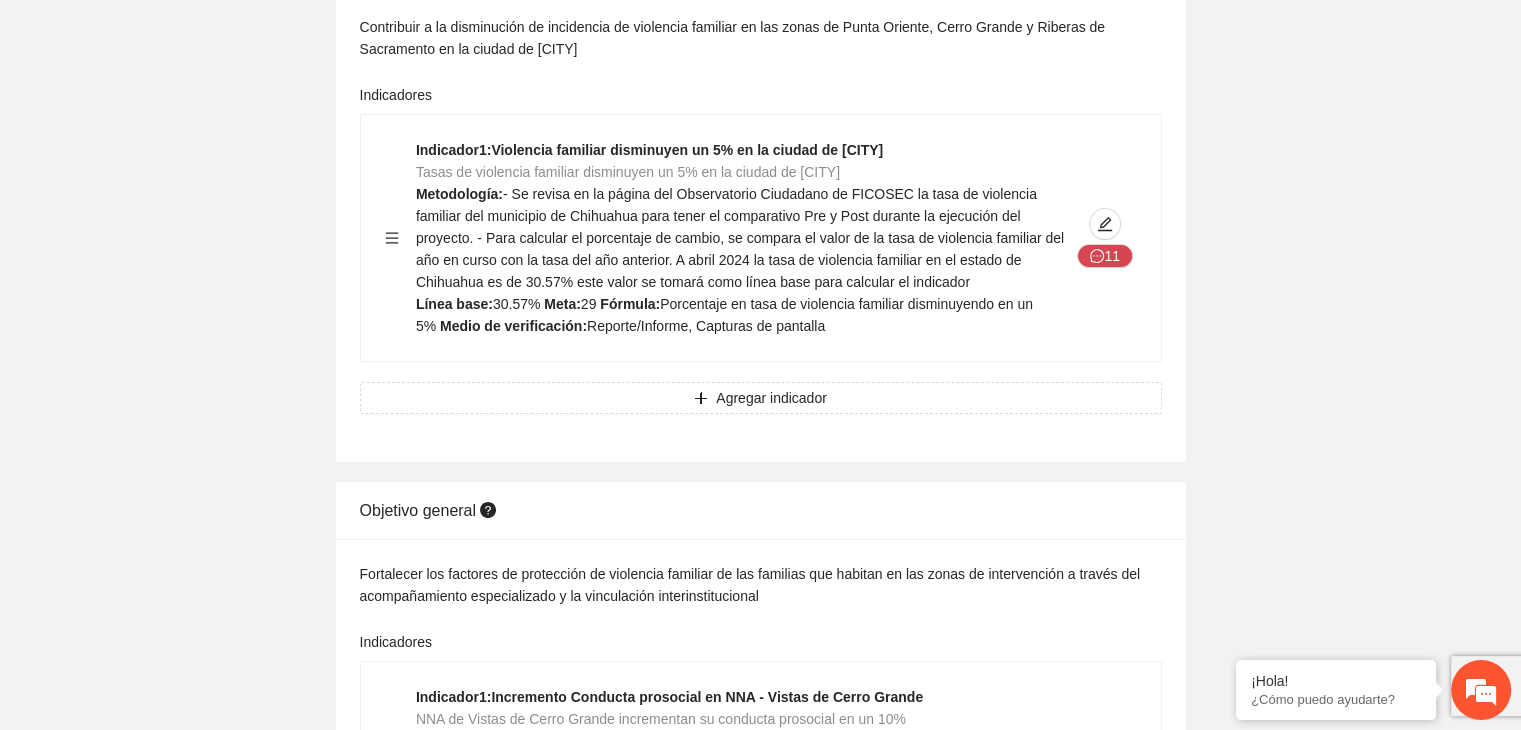 click on "Sesiones  personalizadas sobre la metodología de Funcionamiento Familiar en los domicilios de las familias de Punta Oriente" at bounding box center (760, 14677) 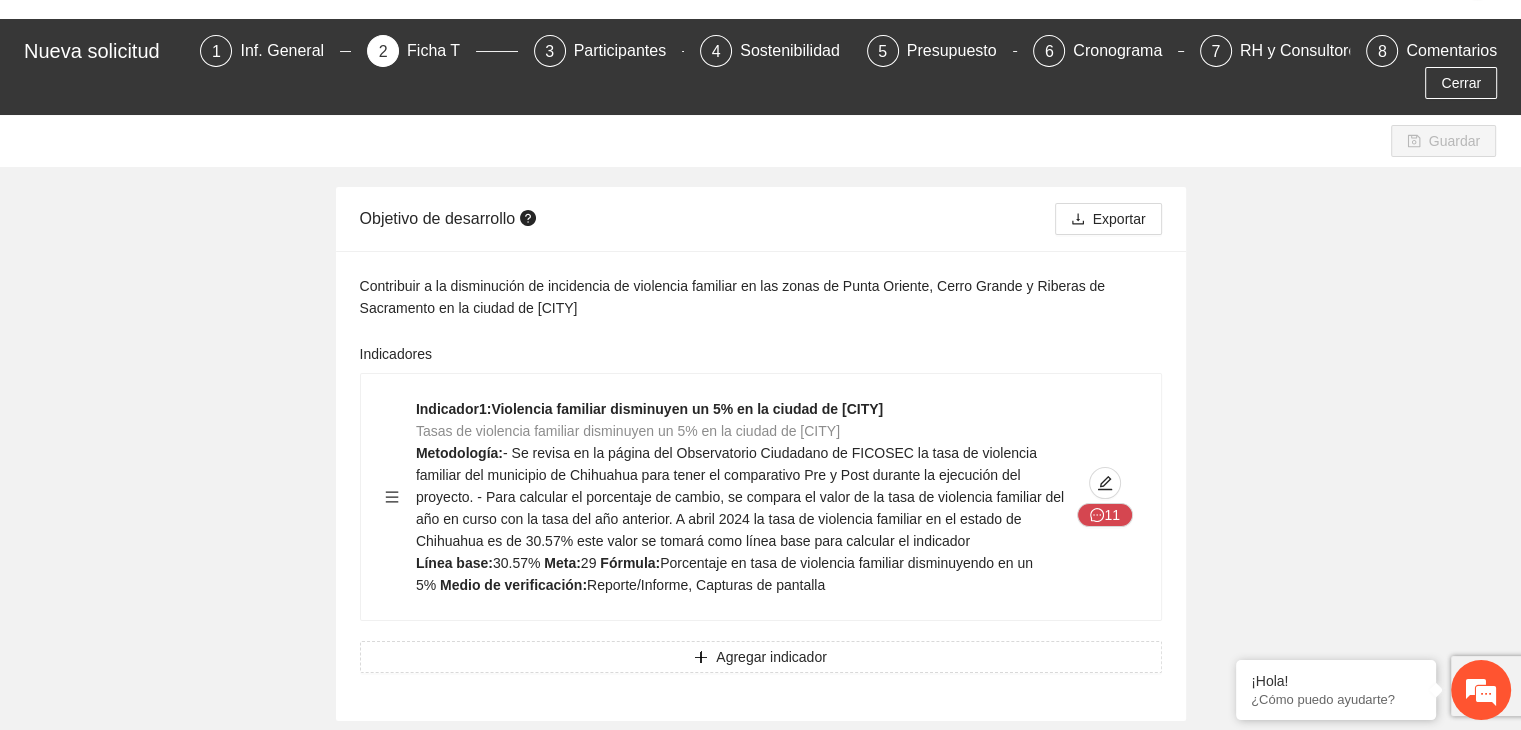 scroll, scrollTop: 0, scrollLeft: 0, axis: both 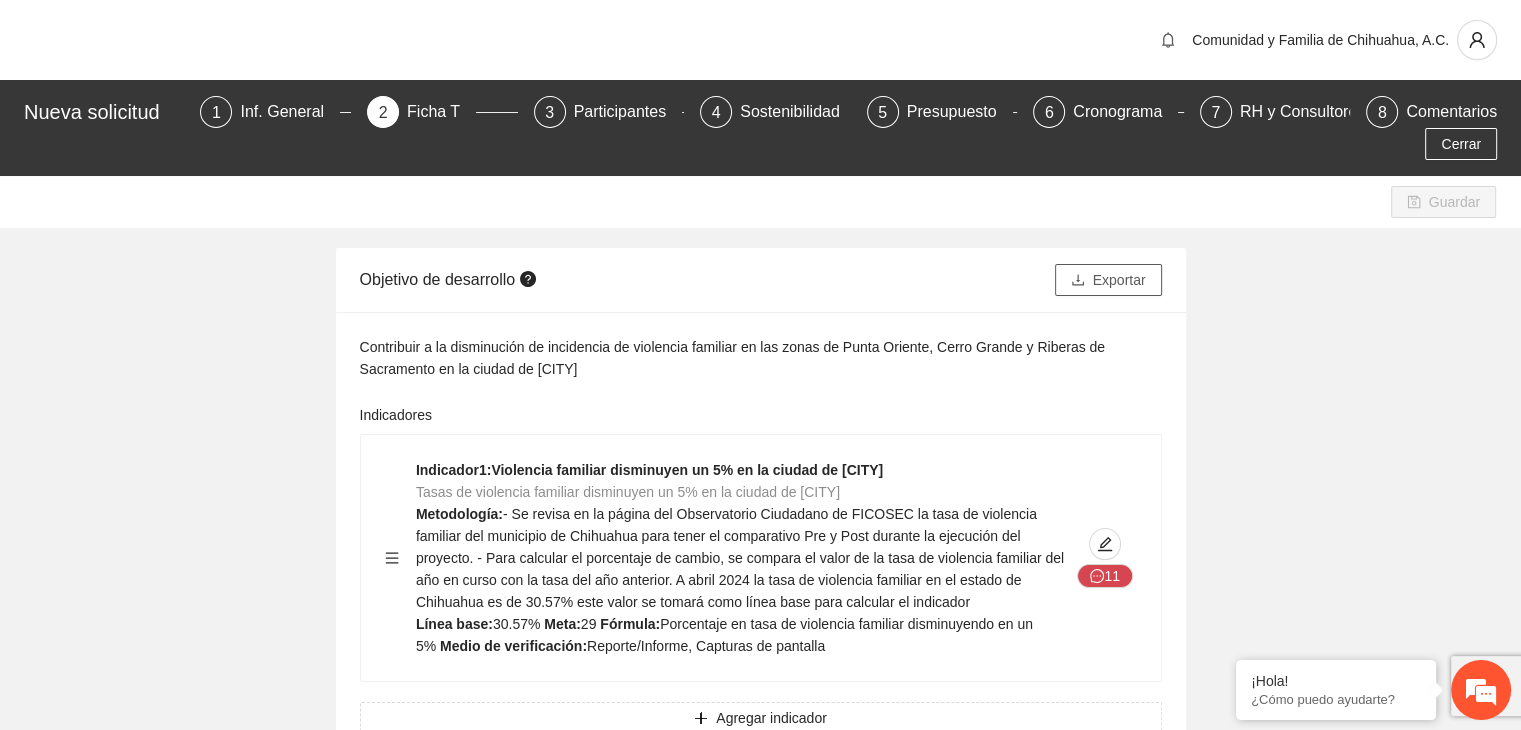 click on "Exportar" at bounding box center (1119, 280) 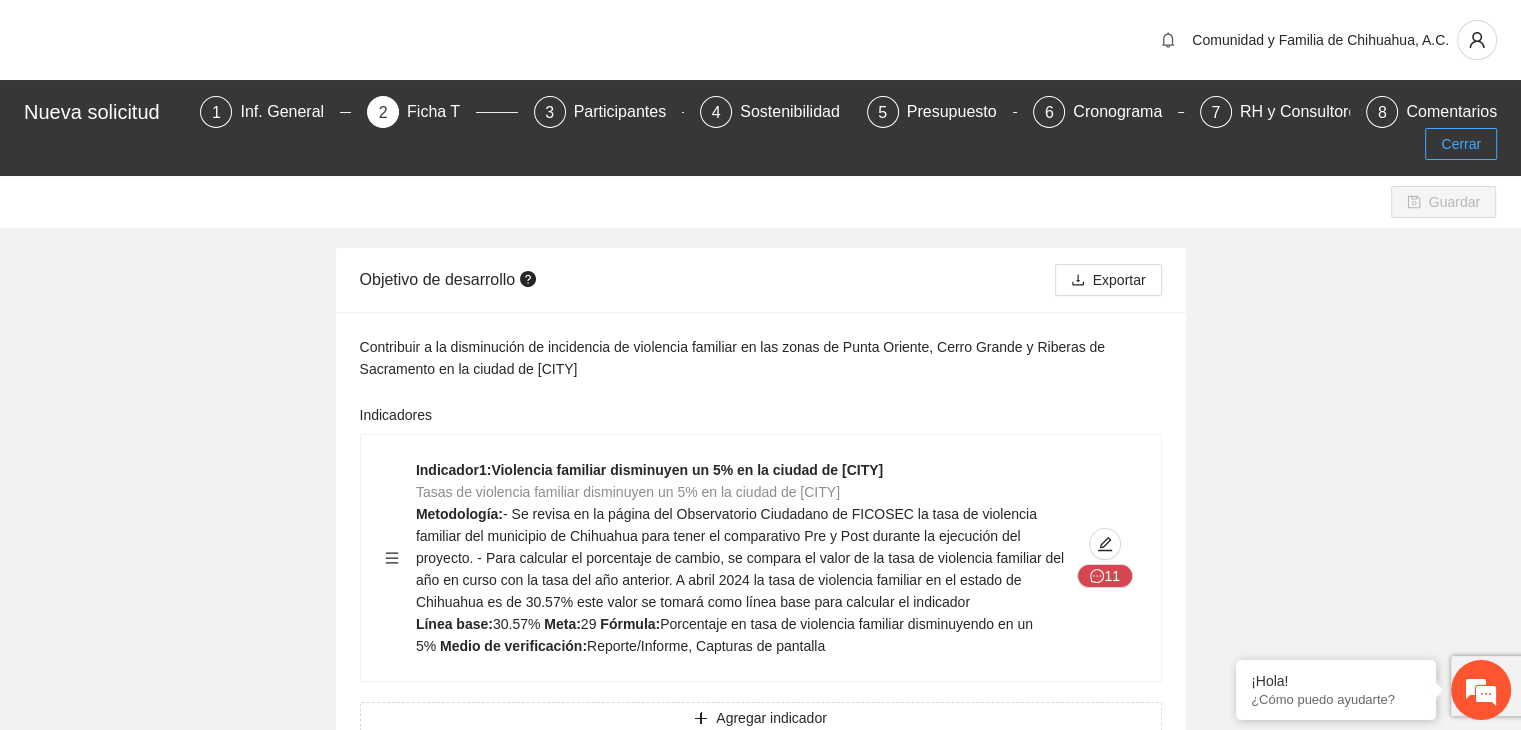 click on "Cerrar" at bounding box center (1461, 144) 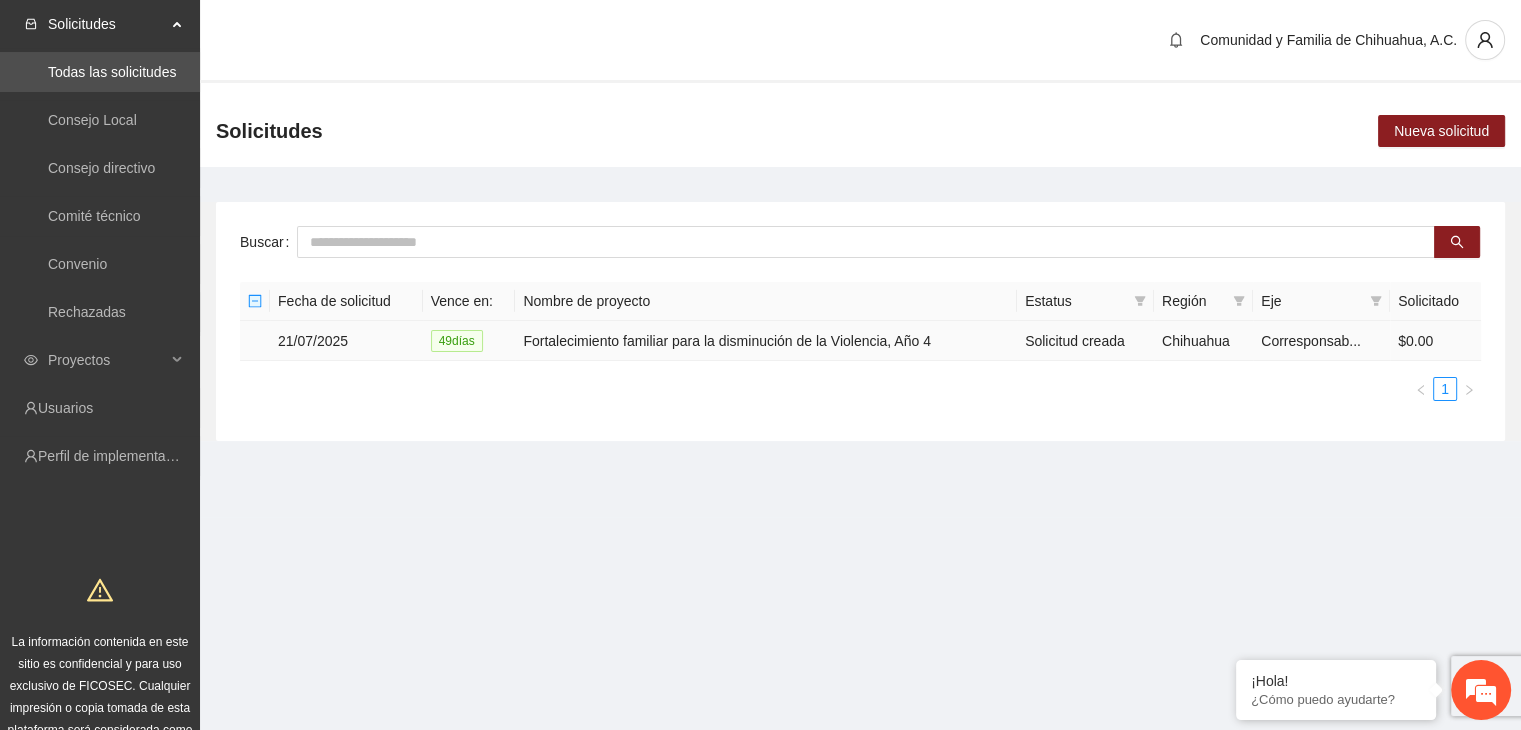 click on "Fortalecimiento familiar para la disminución de la Violencia, Año 4" at bounding box center (766, 341) 